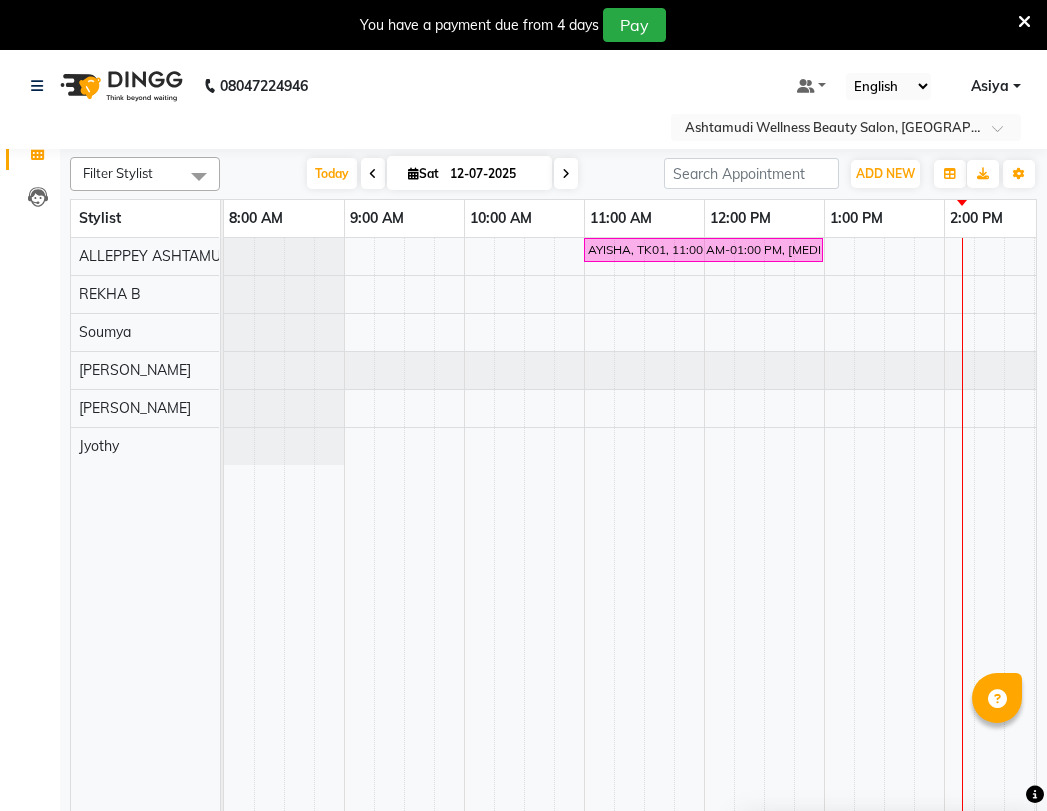 scroll, scrollTop: 0, scrollLeft: 0, axis: both 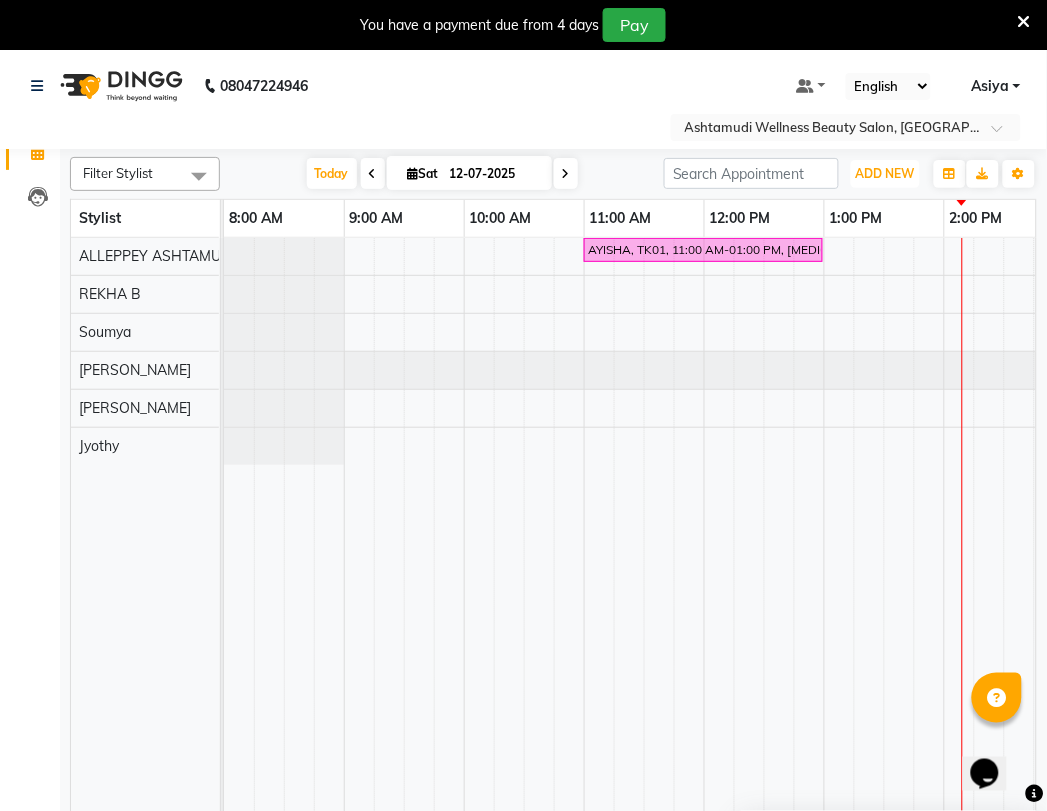 click on "ADD NEW" at bounding box center [885, 173] 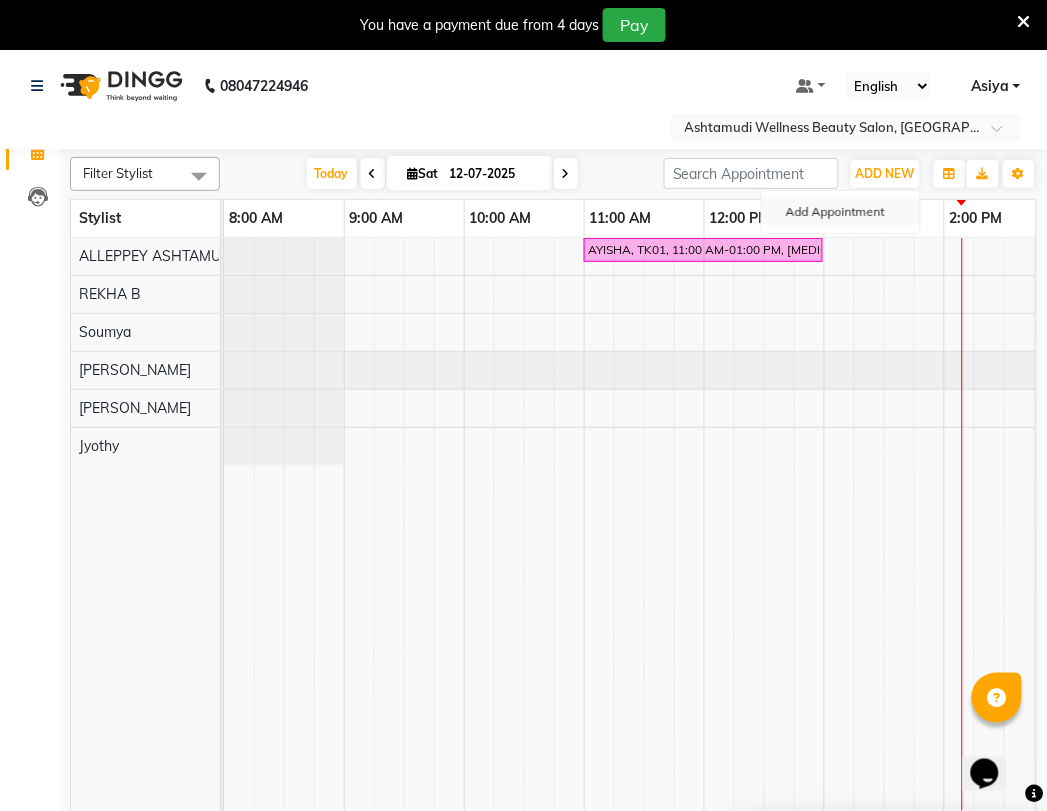 click on "Add Appointment" at bounding box center (841, 212) 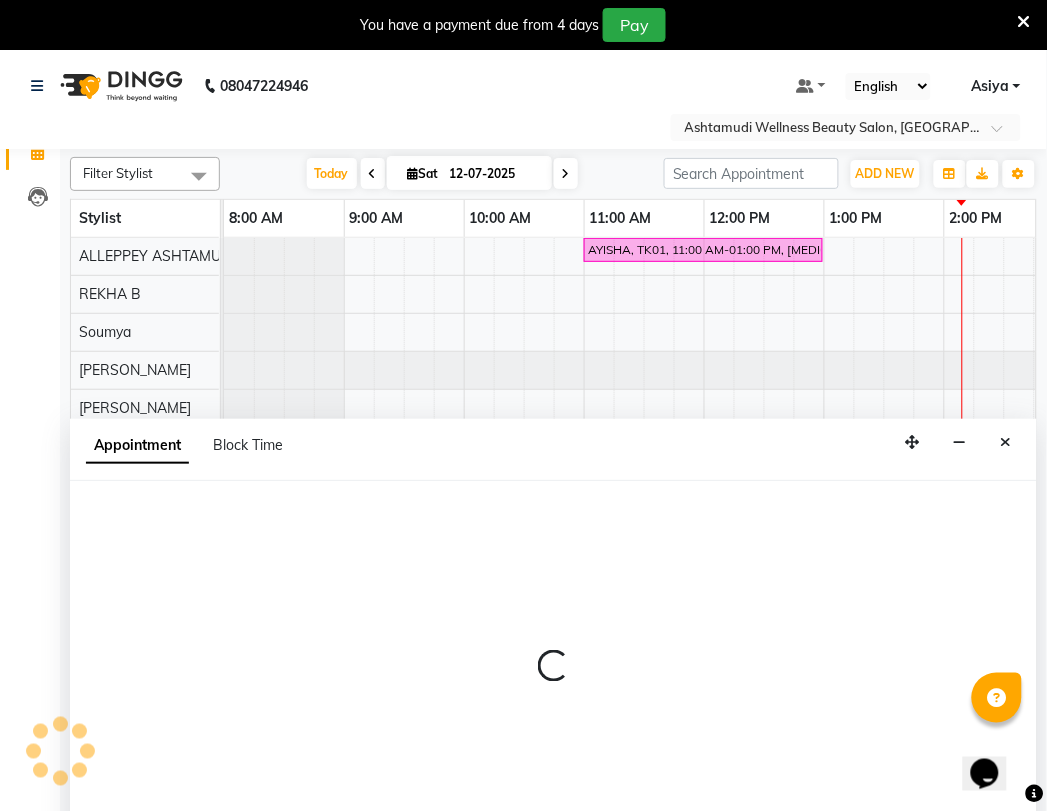 scroll, scrollTop: 50, scrollLeft: 0, axis: vertical 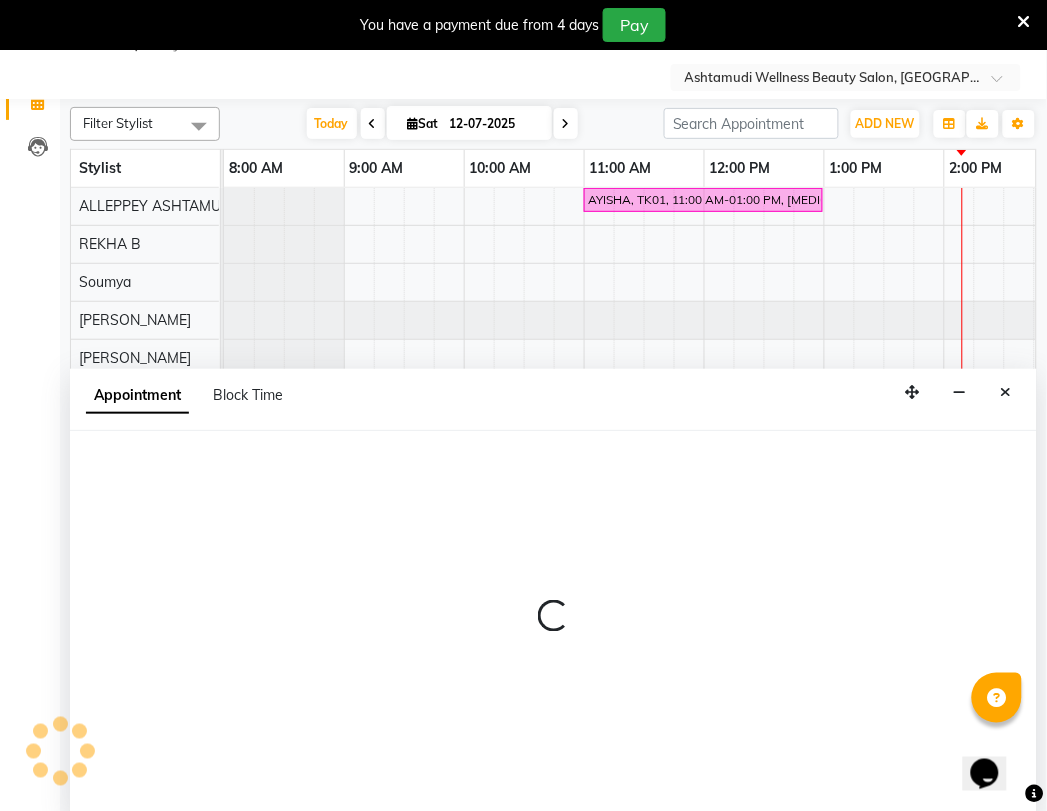 select on "tentative" 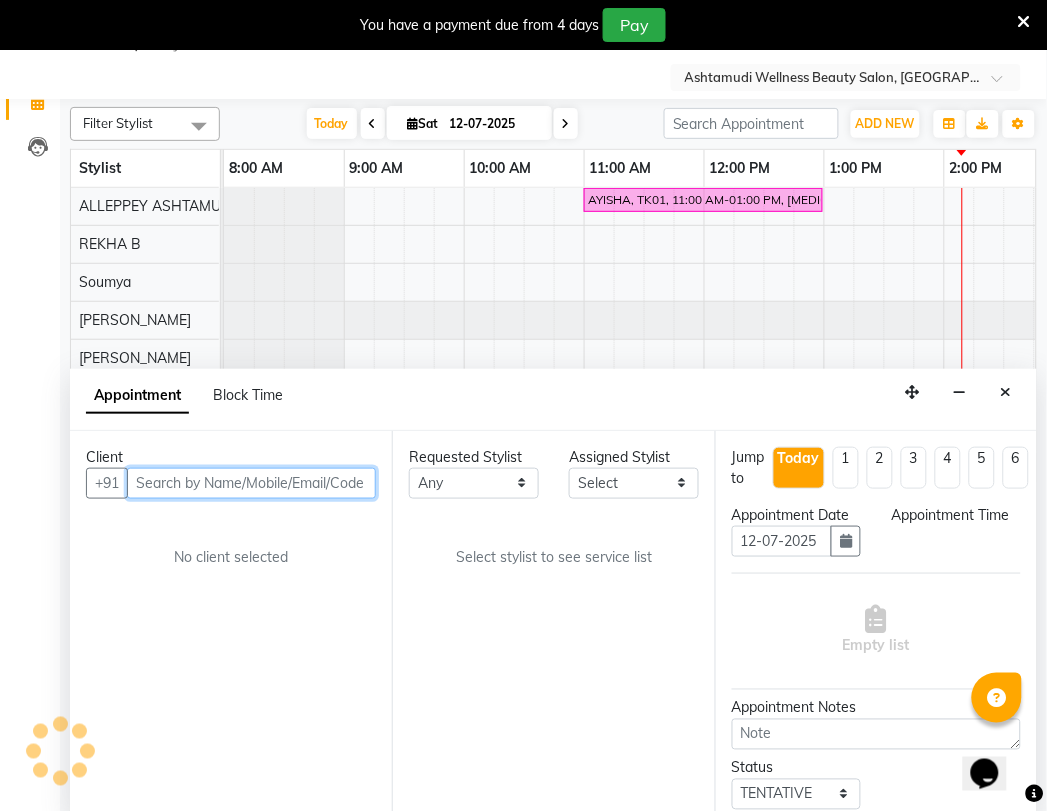 select on "540" 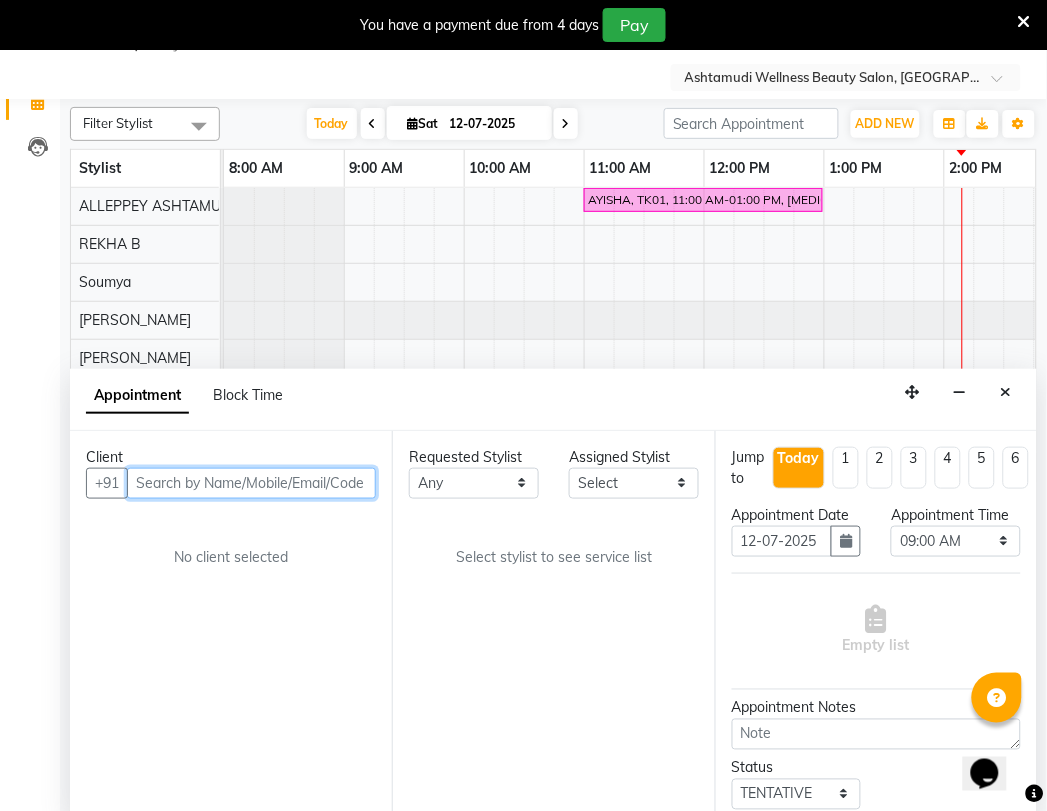 click at bounding box center [251, 483] 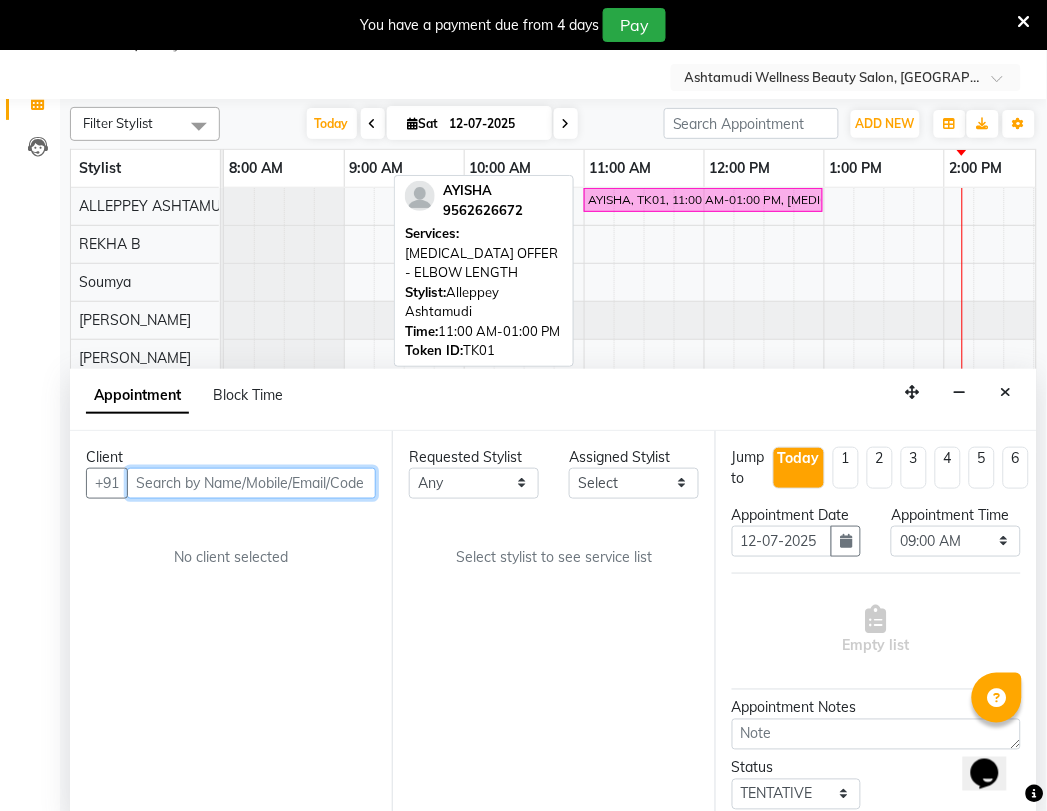 scroll, scrollTop: 0, scrollLeft: 0, axis: both 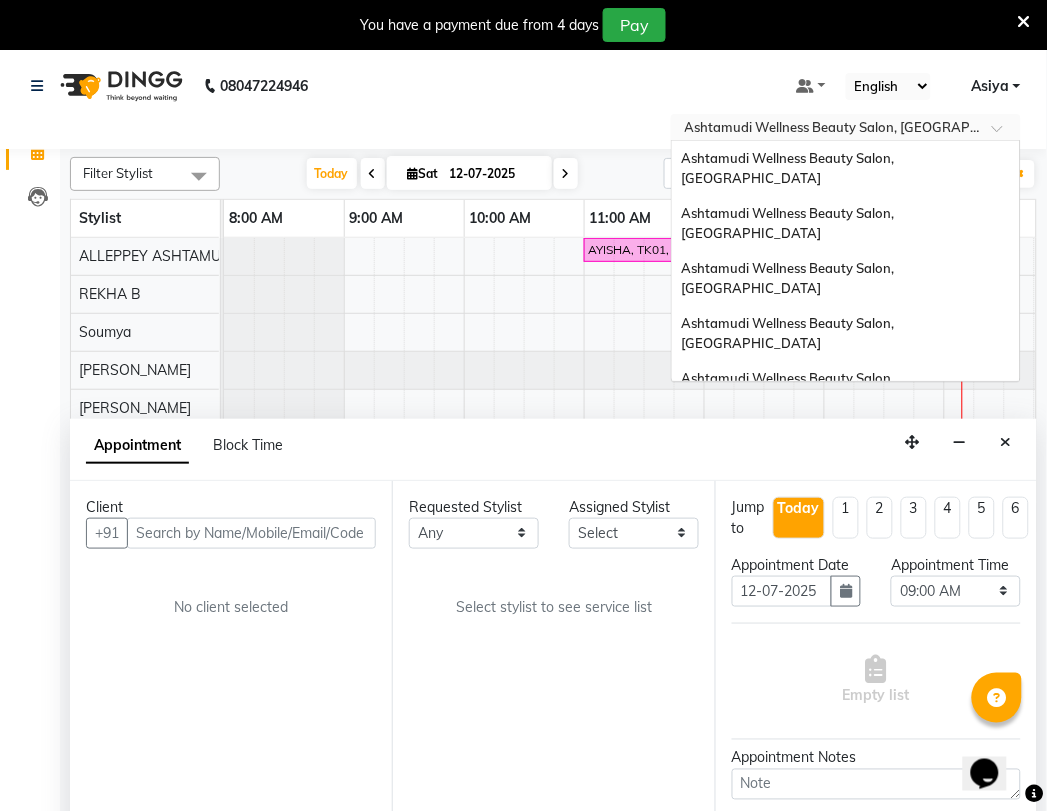 click at bounding box center (826, 129) 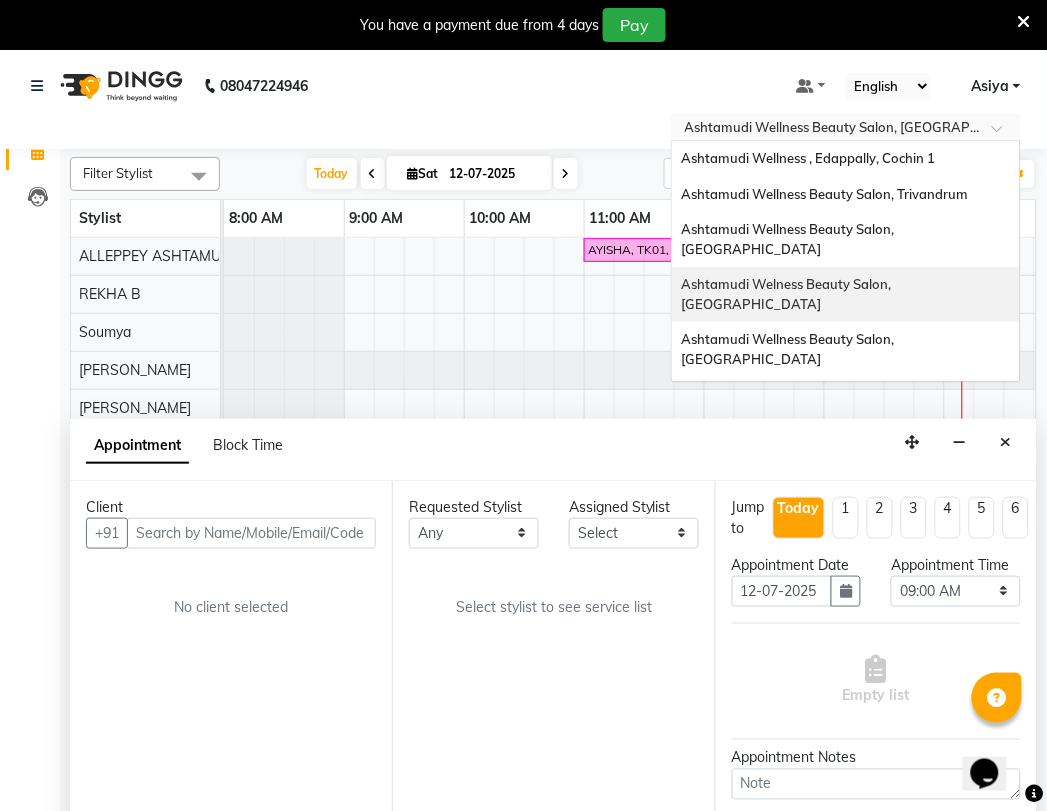 click on "Ashtamudi Welness Beauty Salon, [GEOGRAPHIC_DATA]" at bounding box center [788, 294] 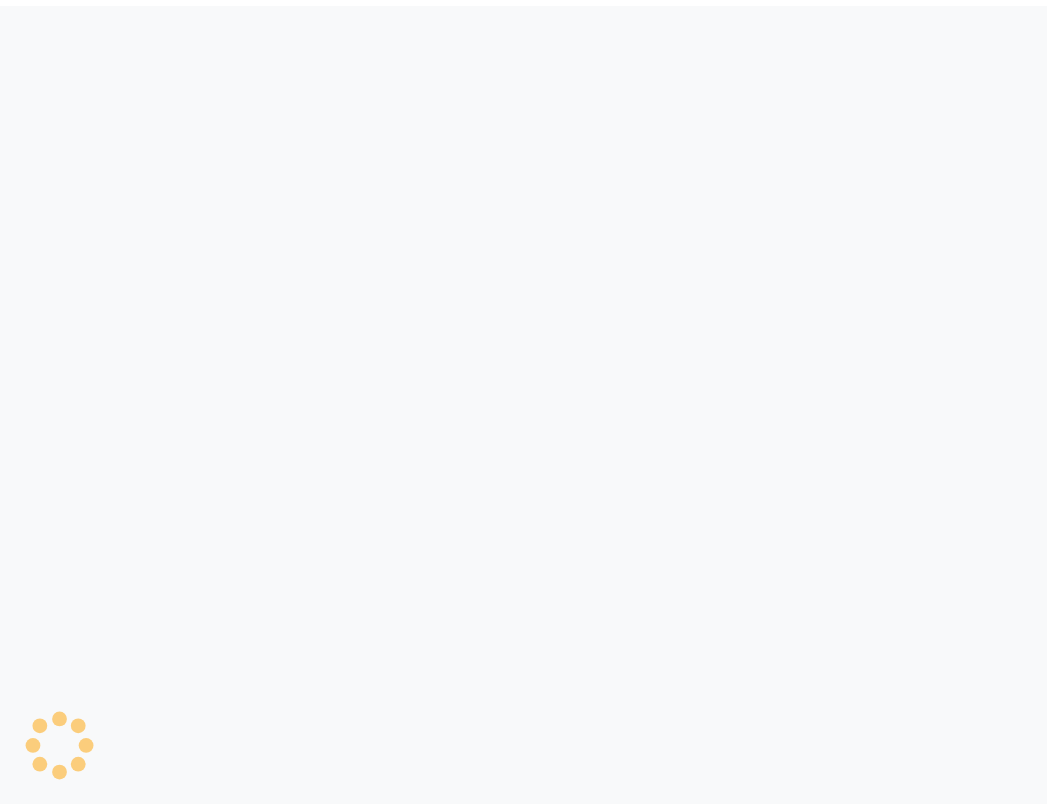 scroll, scrollTop: 0, scrollLeft: 0, axis: both 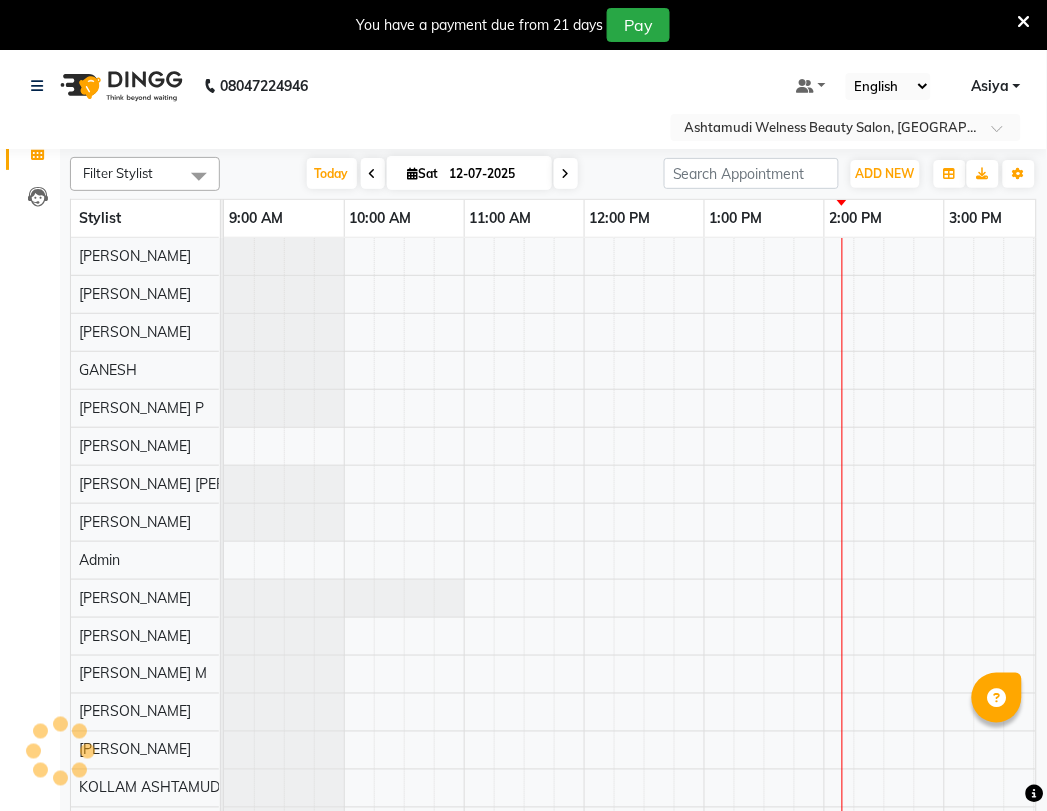select on "en" 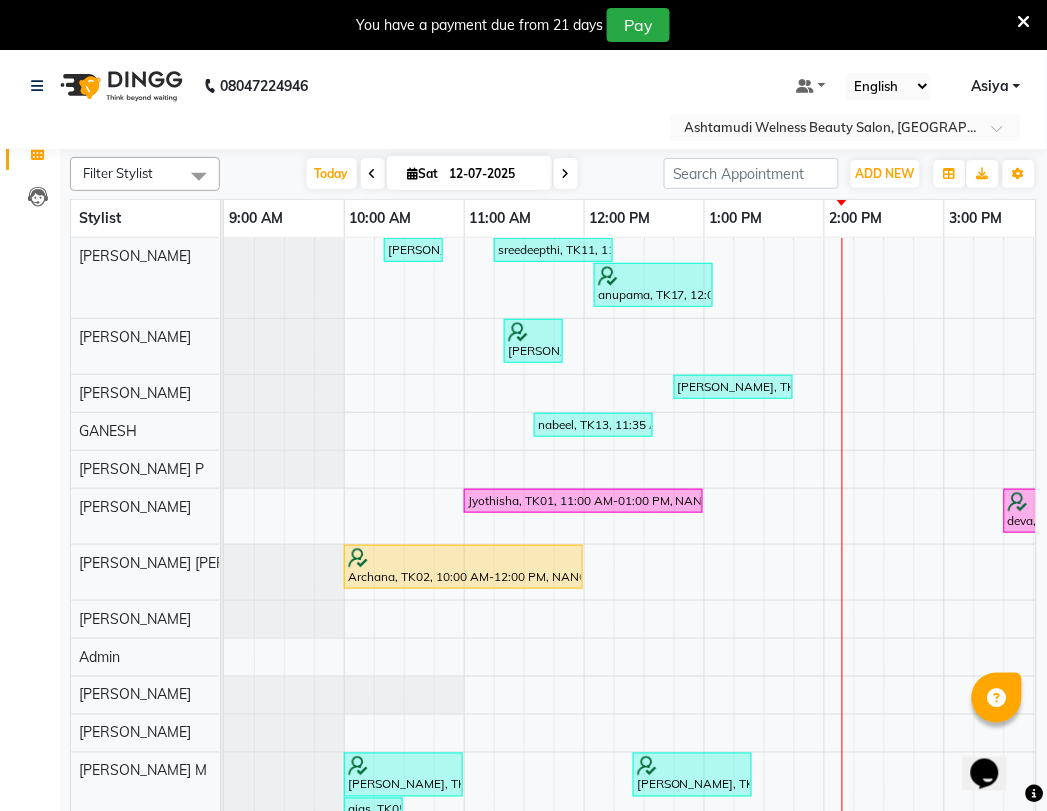 scroll, scrollTop: 0, scrollLeft: 0, axis: both 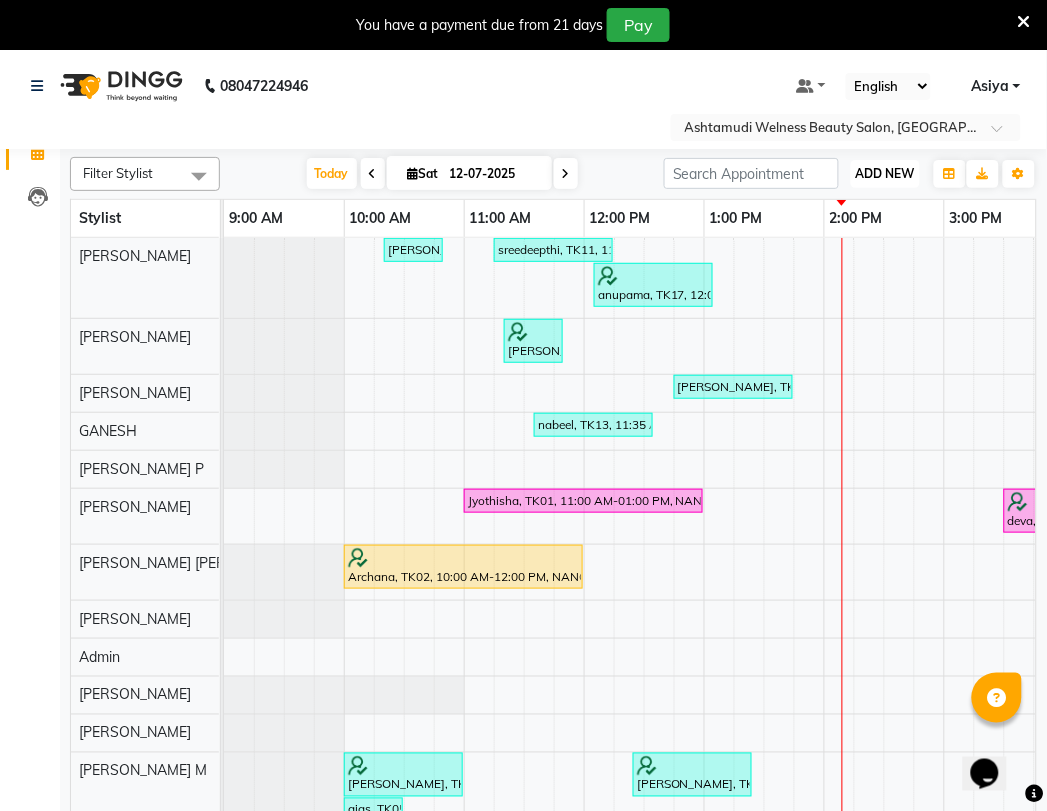 click on "ADD NEW" at bounding box center [885, 173] 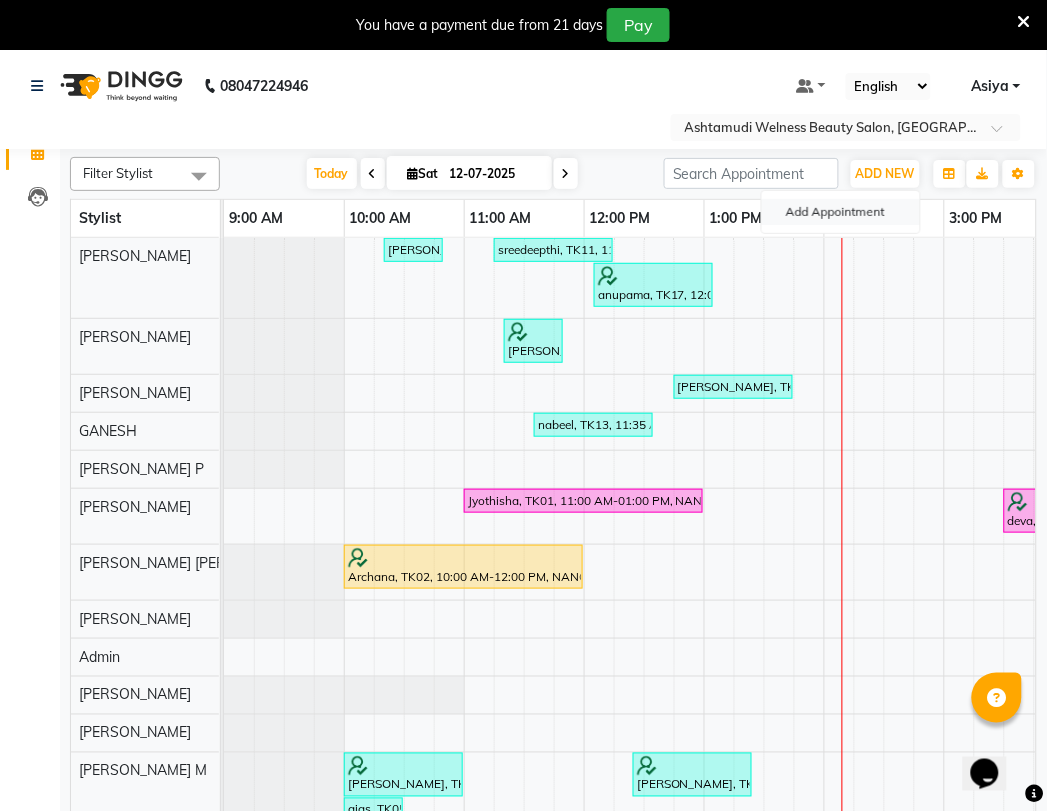 click on "Add Appointment" at bounding box center (841, 212) 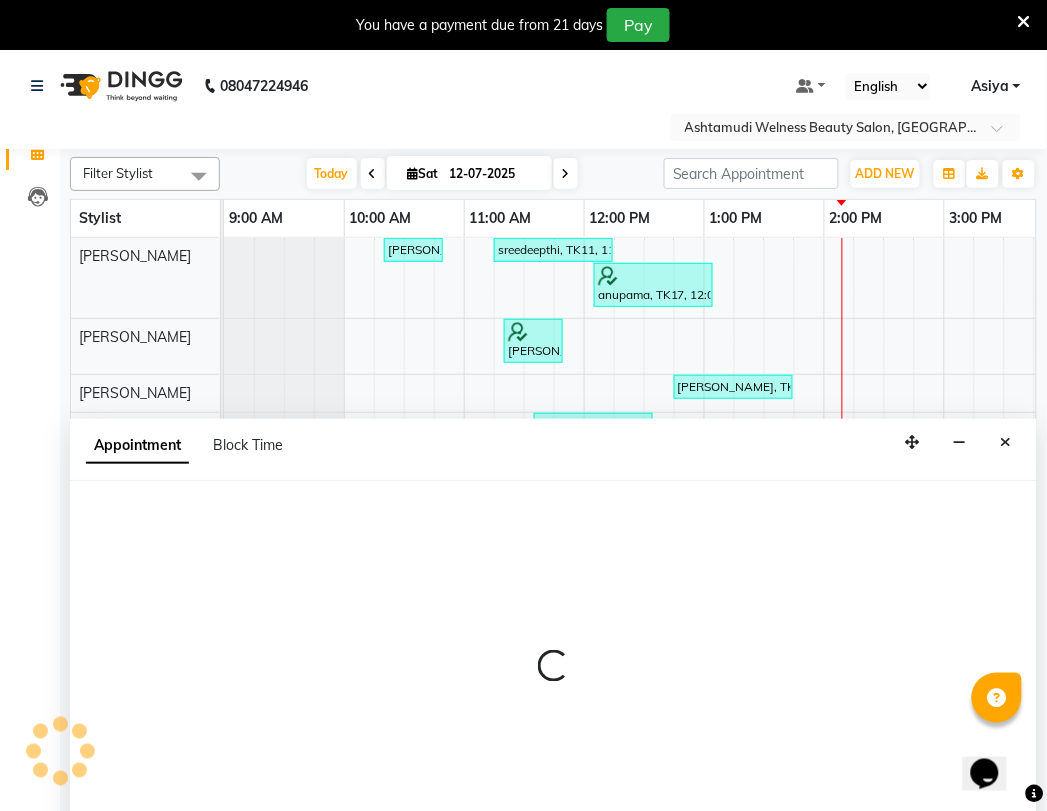 scroll, scrollTop: 50, scrollLeft: 0, axis: vertical 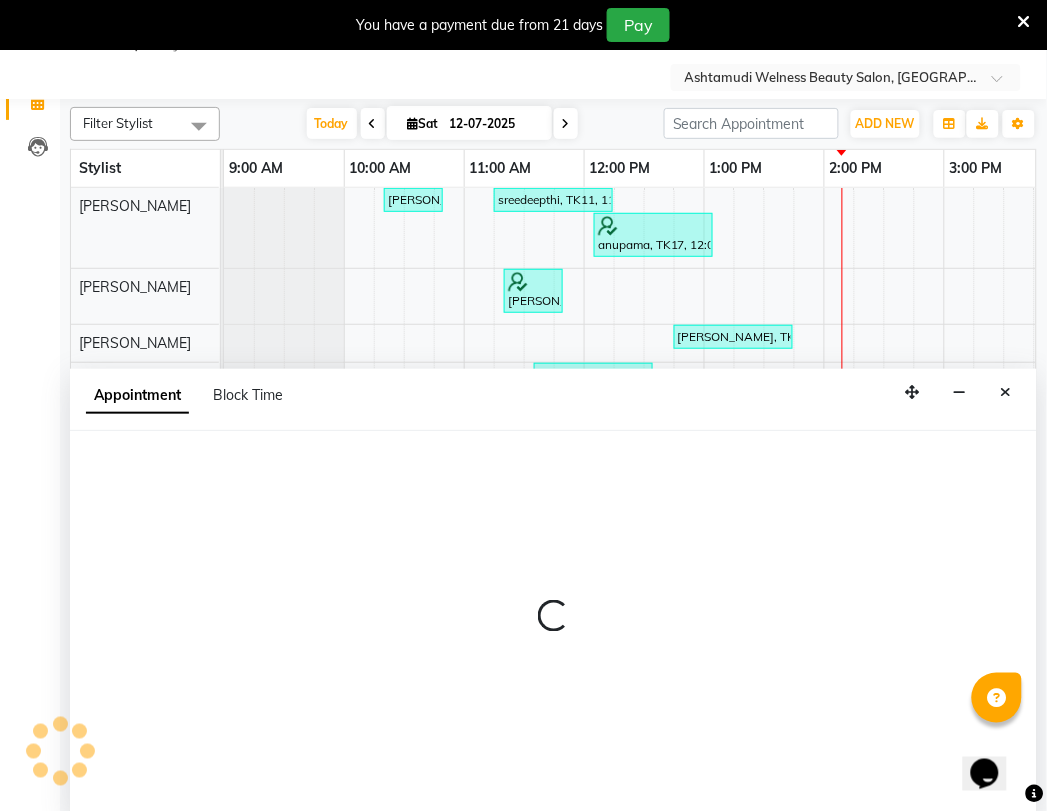 select on "tentative" 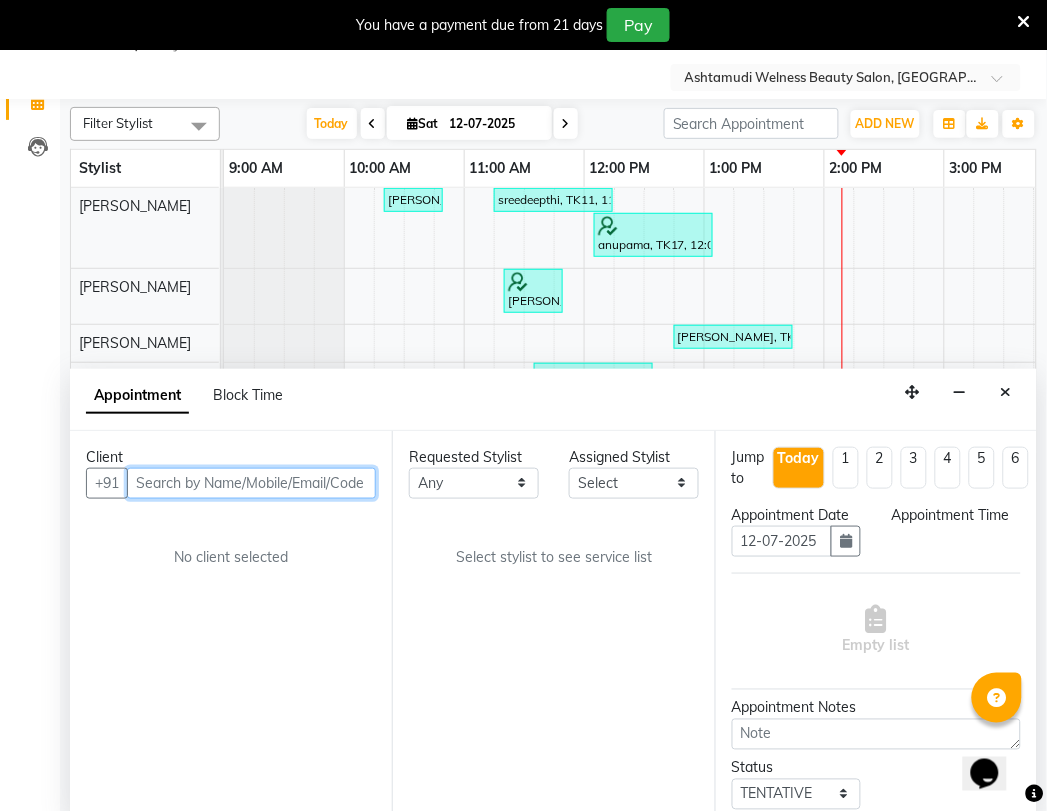 select on "600" 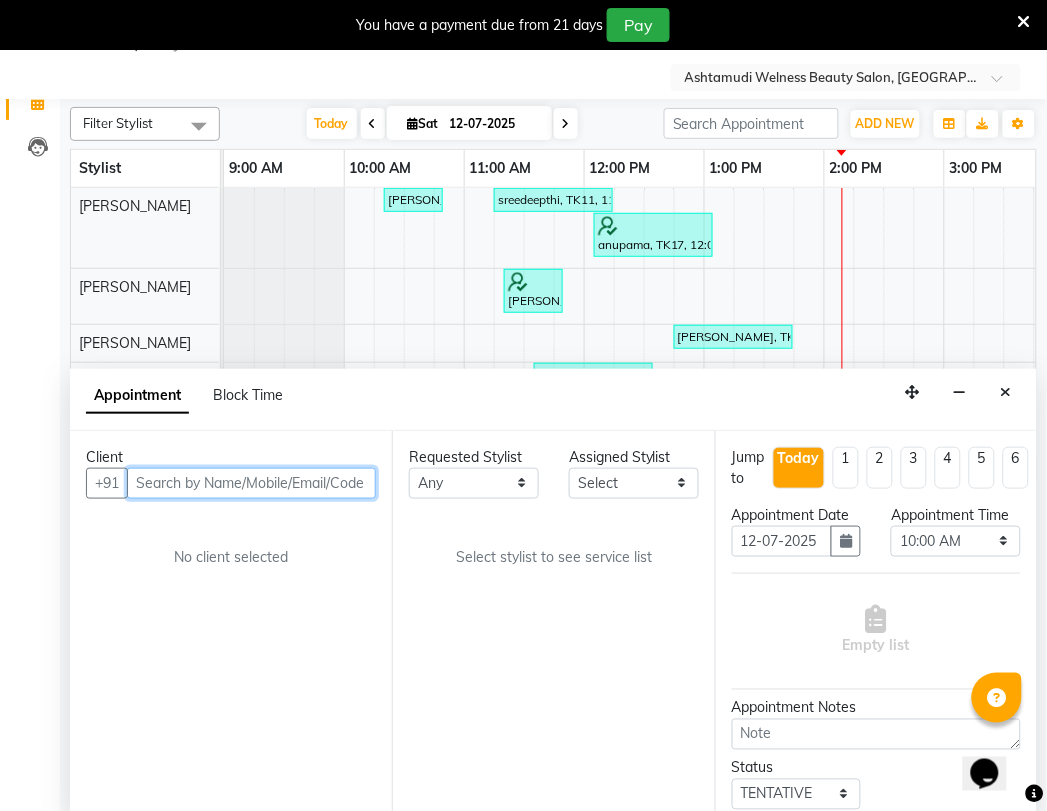 click at bounding box center [251, 483] 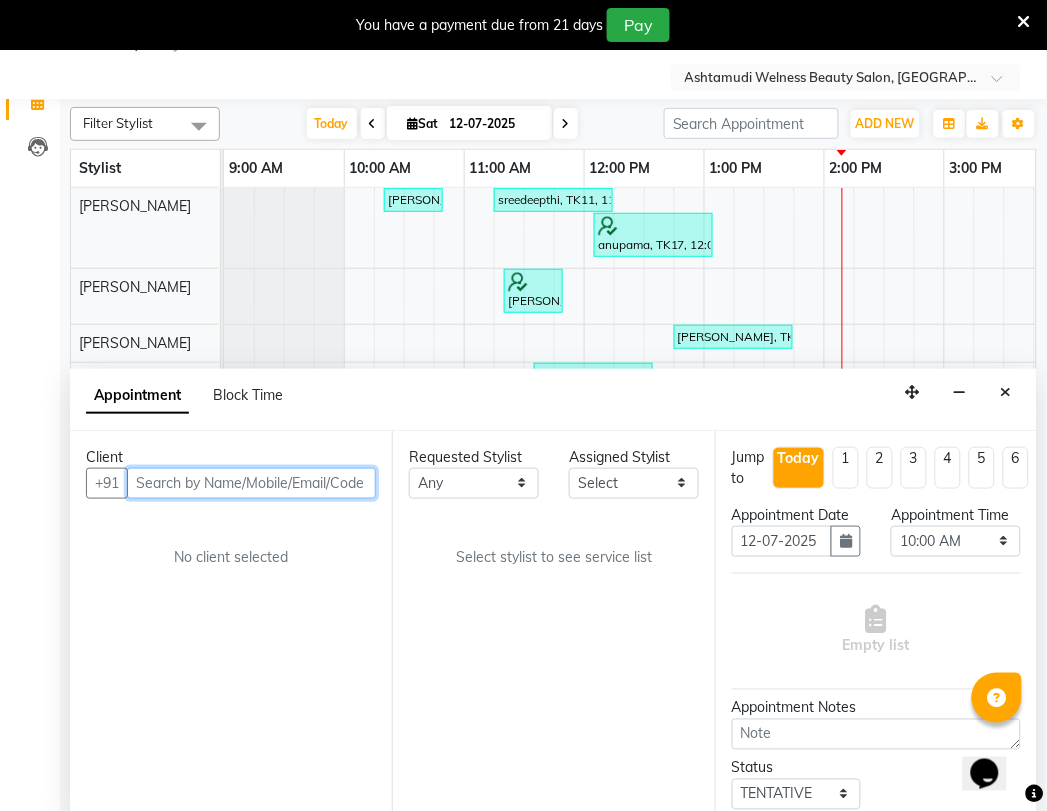 paste on "7947060510" 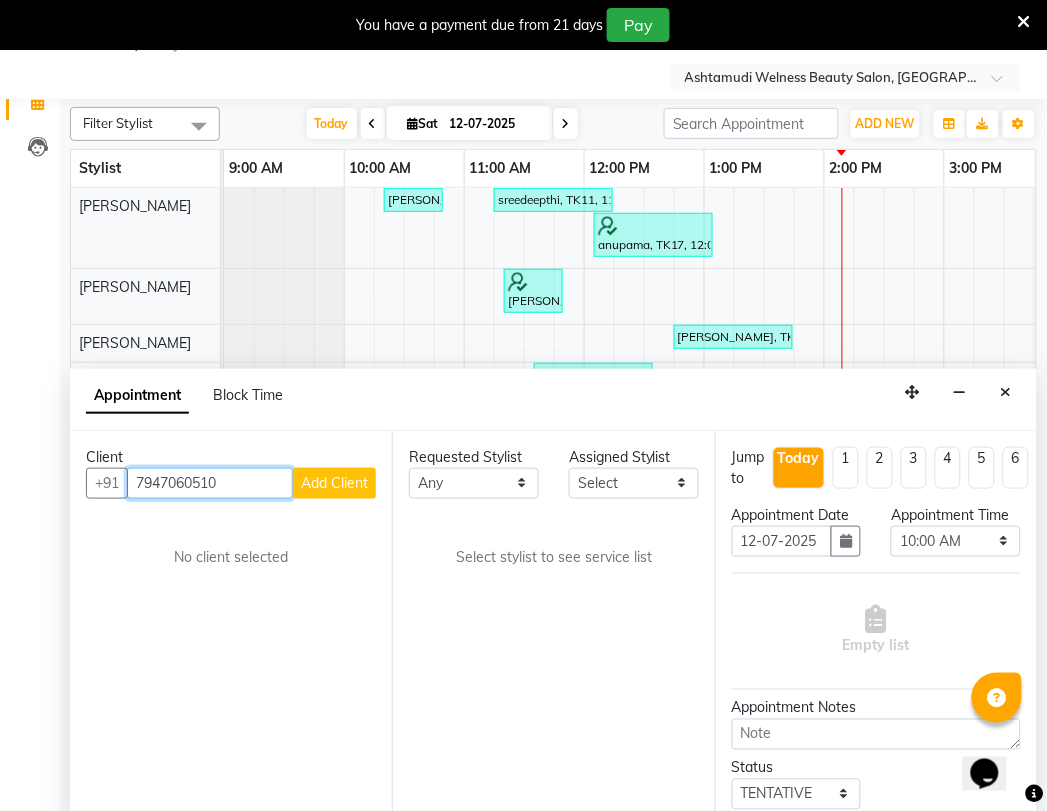 type on "7947060510" 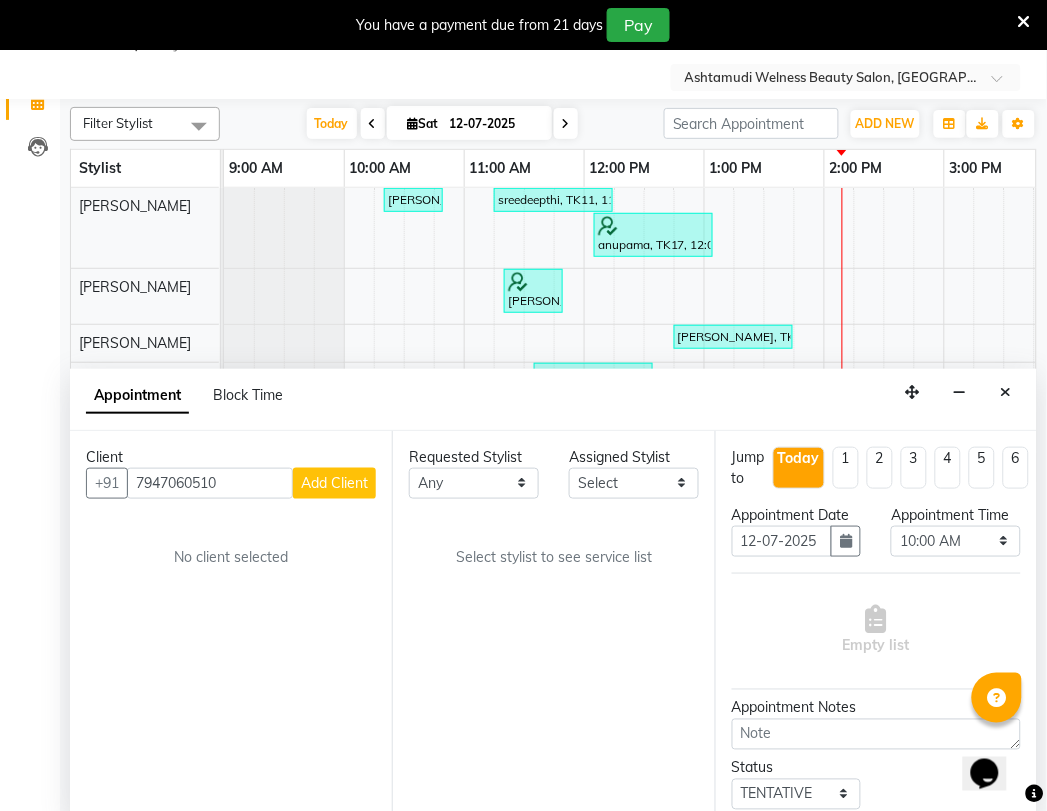 click on "Add Client" at bounding box center (334, 483) 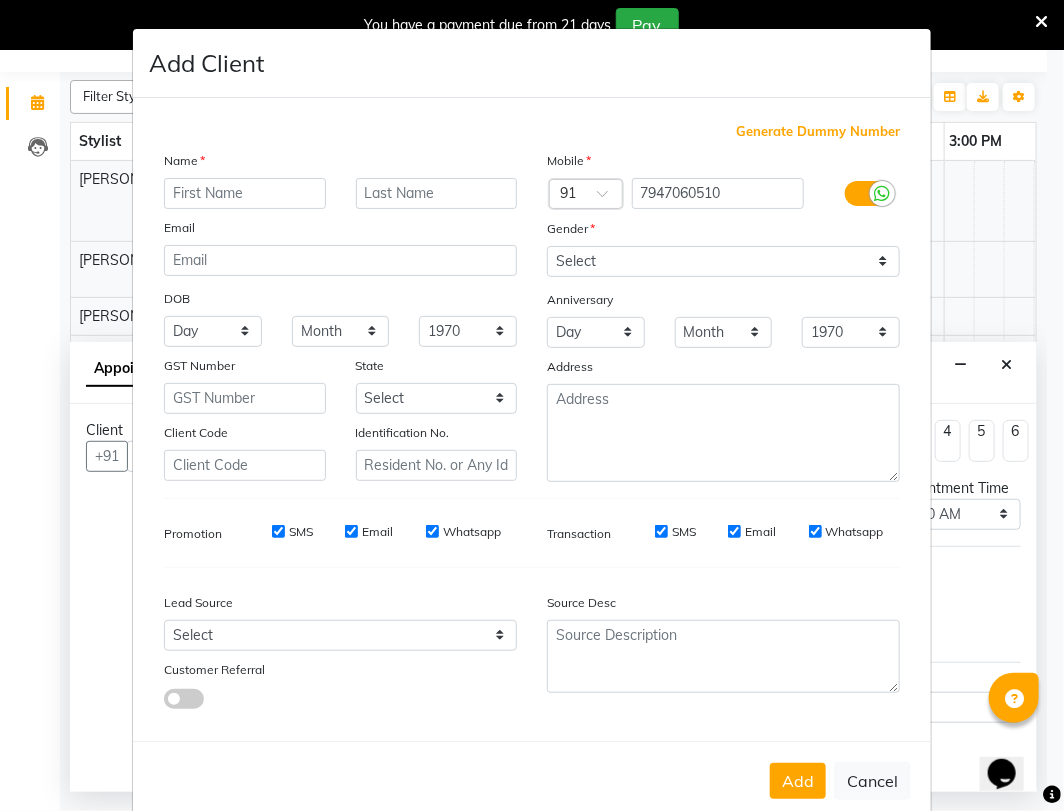 click at bounding box center [245, 193] 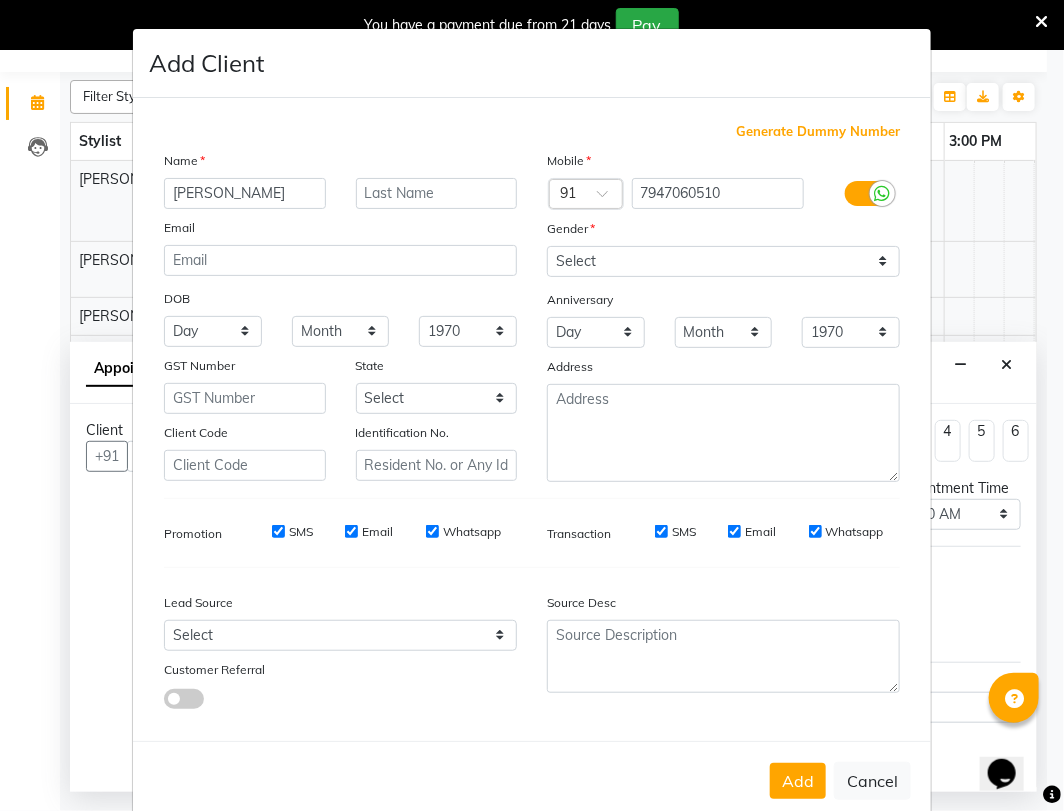 type on "niranjana" 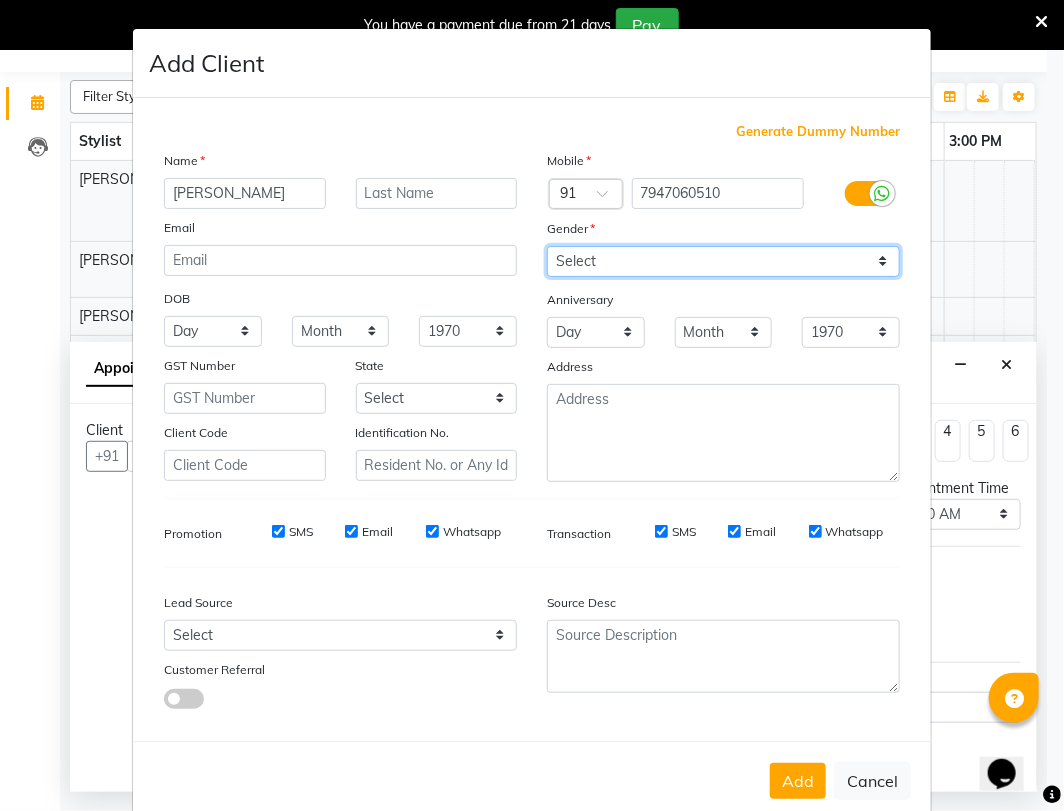 click on "Select Male Female Other Prefer Not To Say" at bounding box center (723, 261) 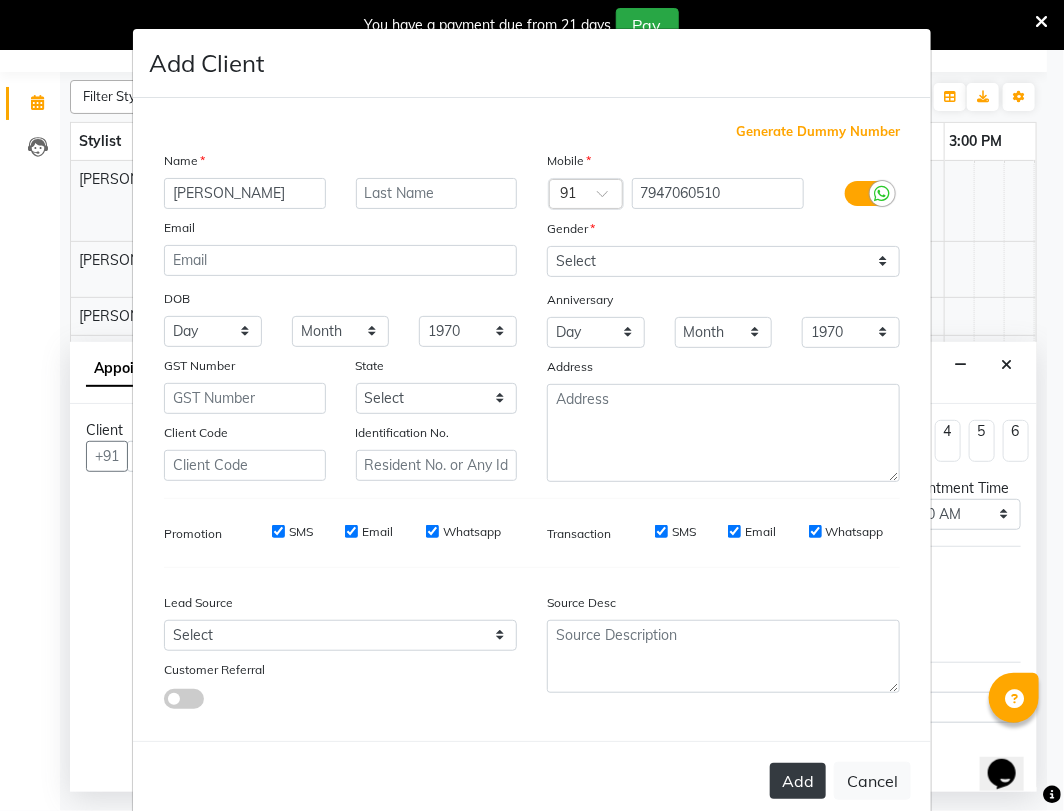 click on "Add" at bounding box center [798, 781] 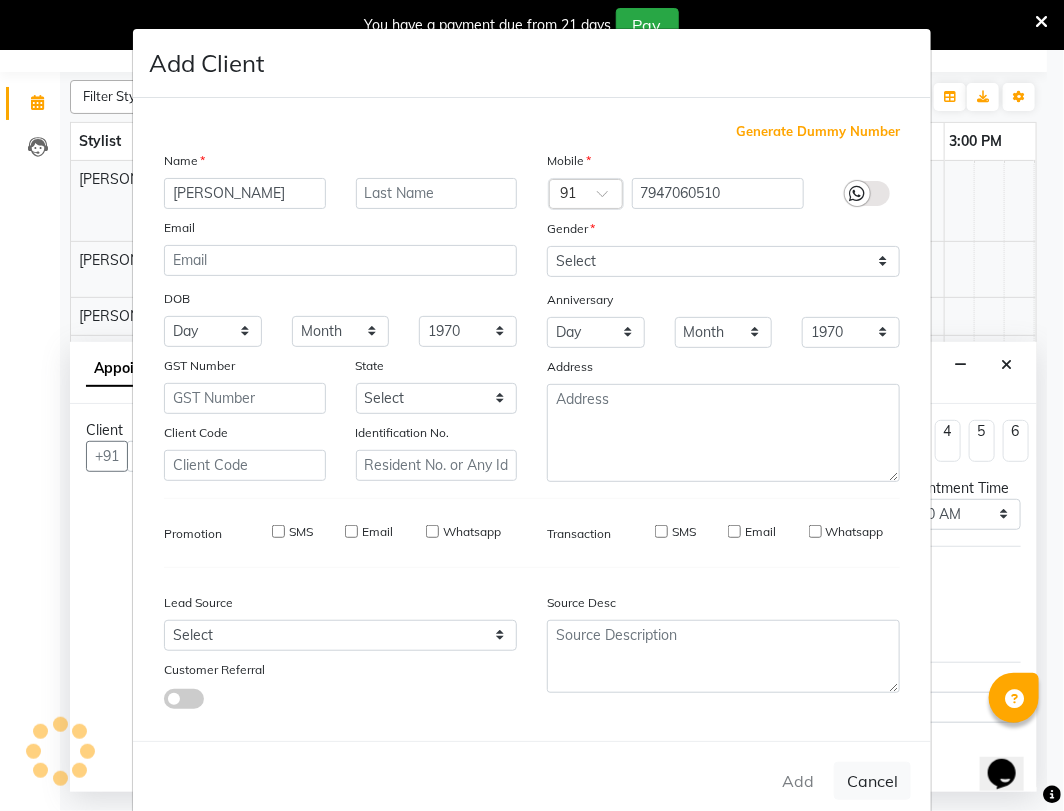type on "79******10" 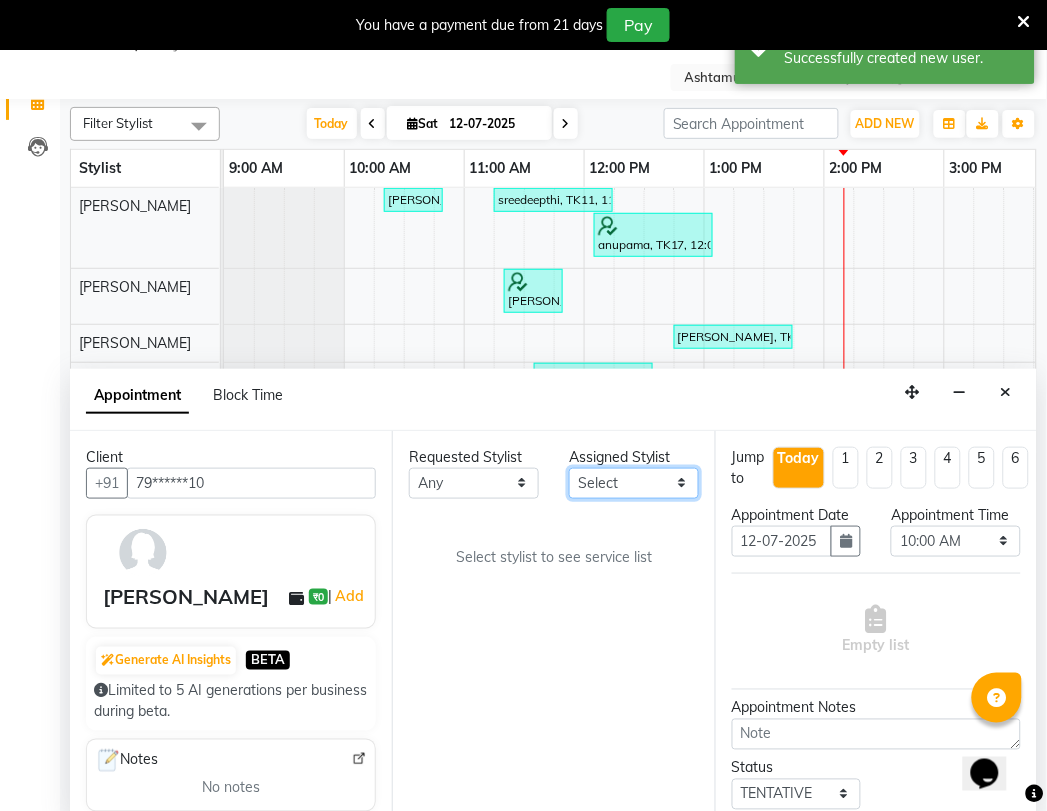 click on "Select ADITHYA   TAMANG Admin ALTHAF  Anitha  Ardra ATHIRA SANAL BETZA  M BINU GANESH  JIJUMON  P Kavya KOLLAM ASHTAMUDI KOLLAM ASHTAMUDI NEW  Kusum Mohammad Aalam Rahul REENA  VIDHYA RENUKA SUNDAS Revathy B Nair RINA RAI SAJEEV M SAMIR RAI SARIGA PRASAD Shilu Fathima Shyni Salim SIBI SUKANYA Supriya" at bounding box center (634, 483) 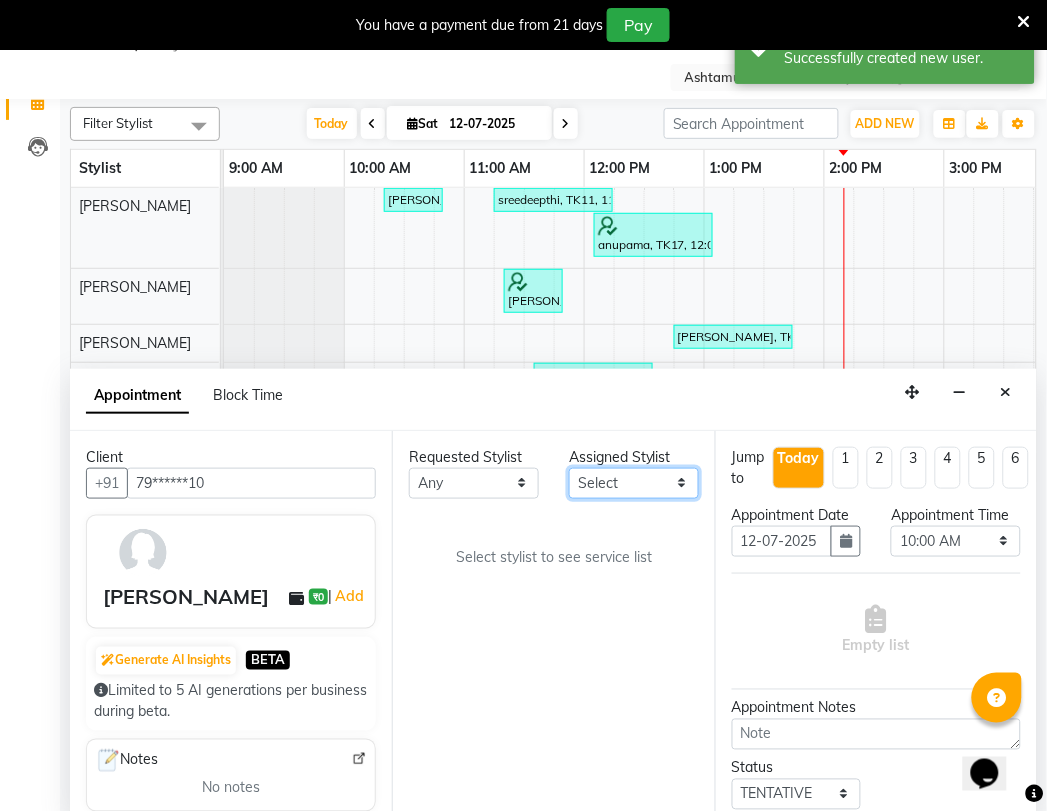 select on "45019" 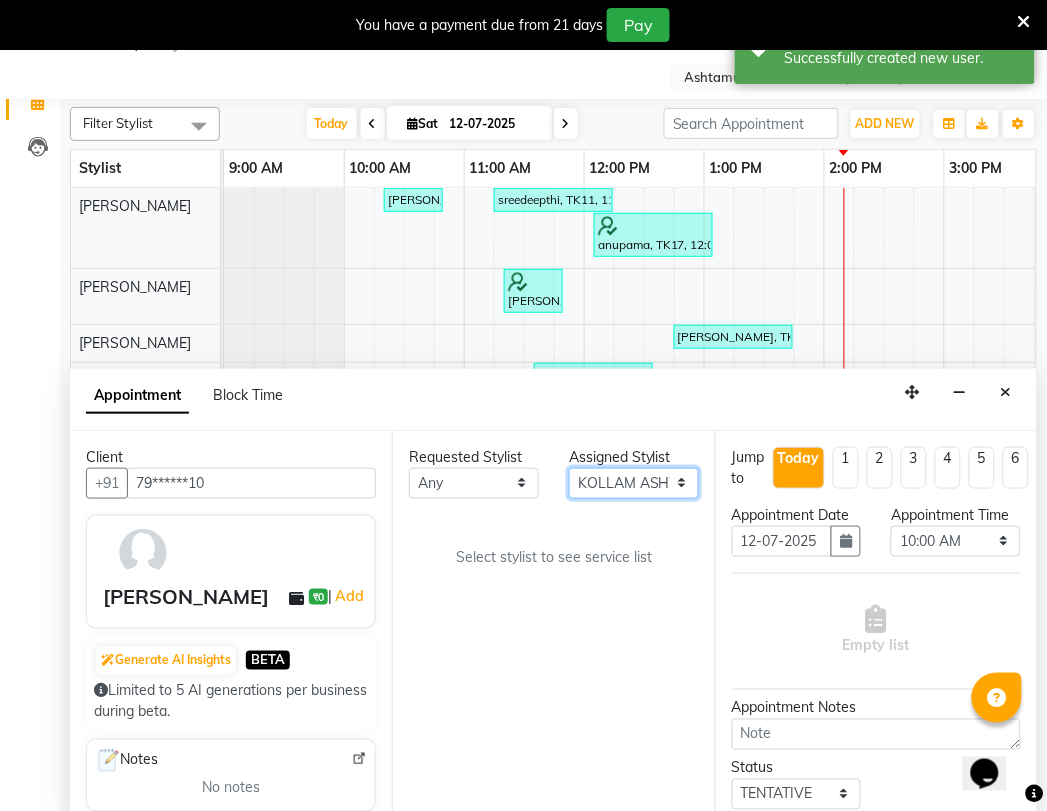 click on "Select ADITHYA   TAMANG Admin ALTHAF  Anitha  Ardra ATHIRA SANAL BETZA  M BINU GANESH  JIJUMON  P Kavya KOLLAM ASHTAMUDI KOLLAM ASHTAMUDI NEW  Kusum Mohammad Aalam Rahul REENA  VIDHYA RENUKA SUNDAS Revathy B Nair RINA RAI SAJEEV M SAMIR RAI SARIGA PRASAD Shilu Fathima Shyni Salim SIBI SUKANYA Supriya" at bounding box center (634, 483) 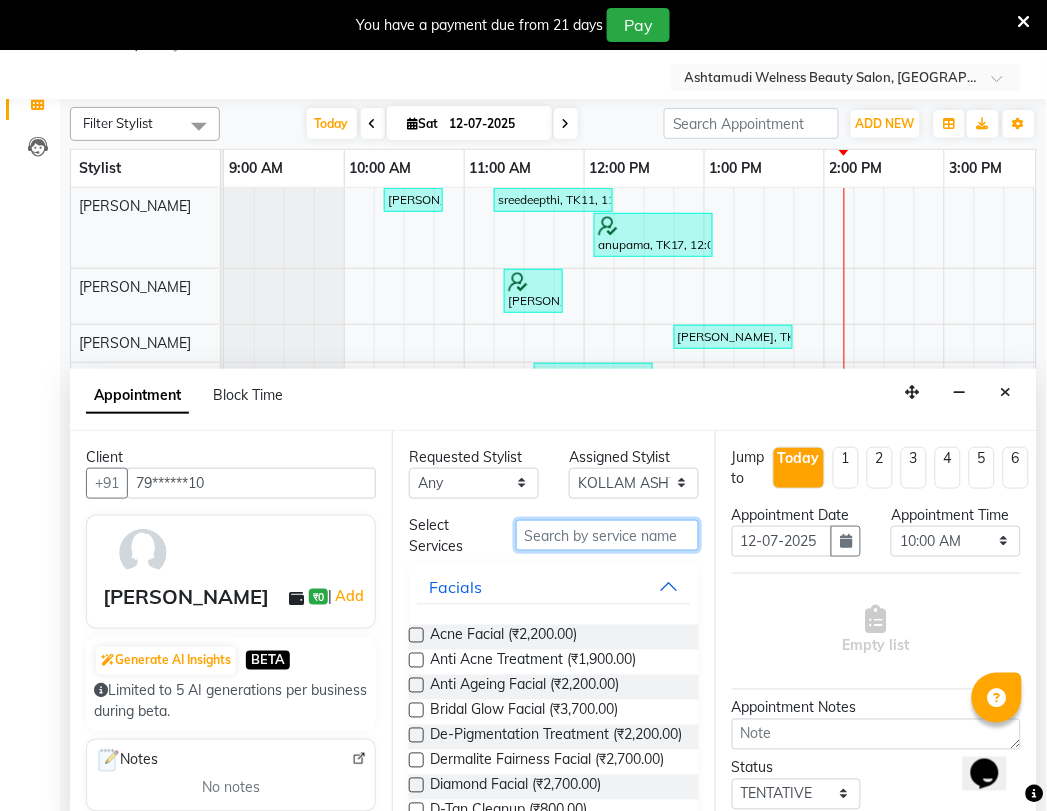 click at bounding box center (607, 535) 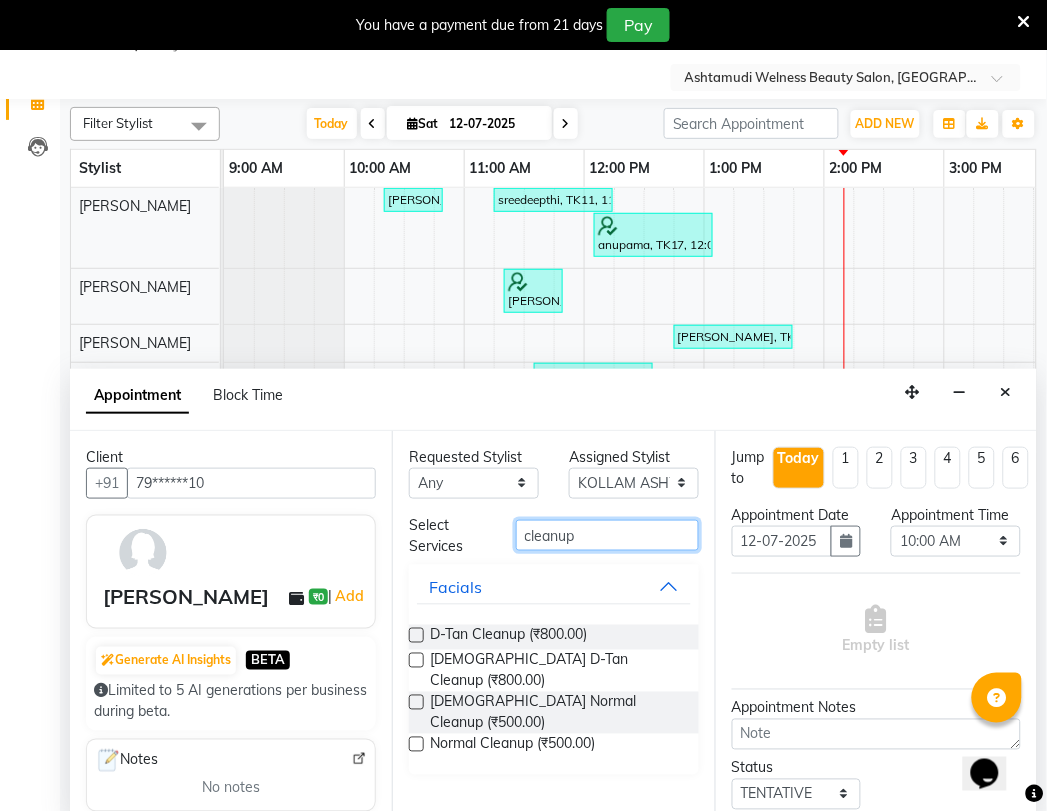 type on "cleanup" 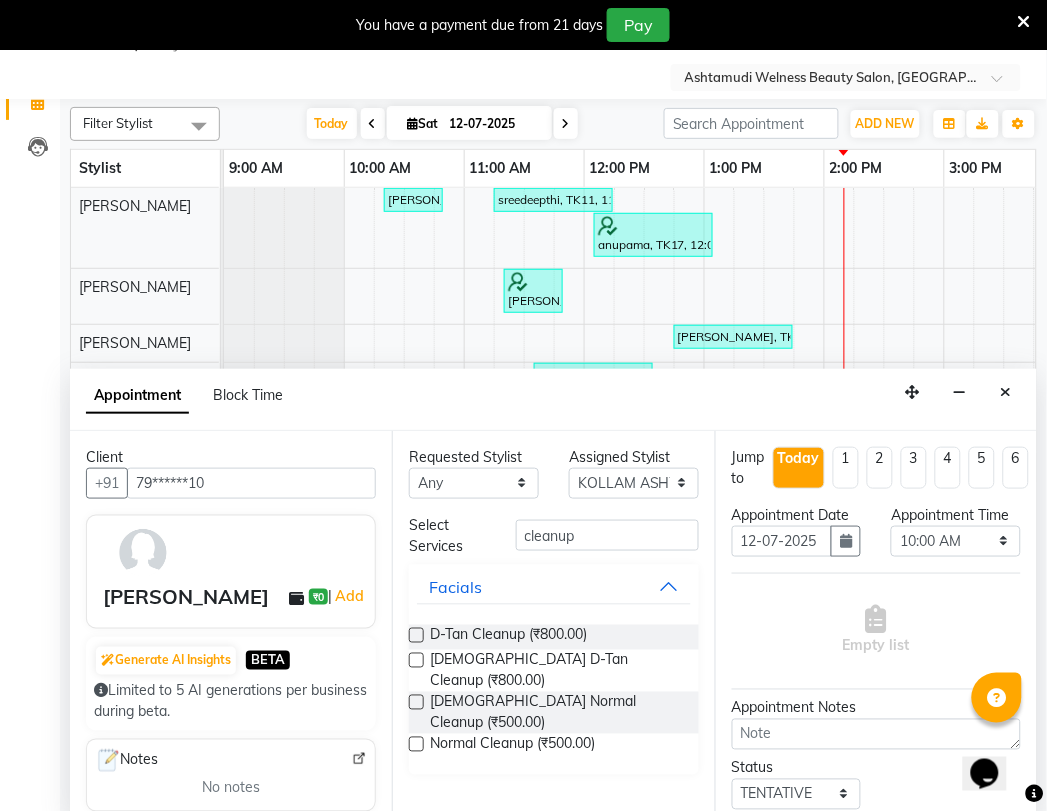 click at bounding box center [416, 744] 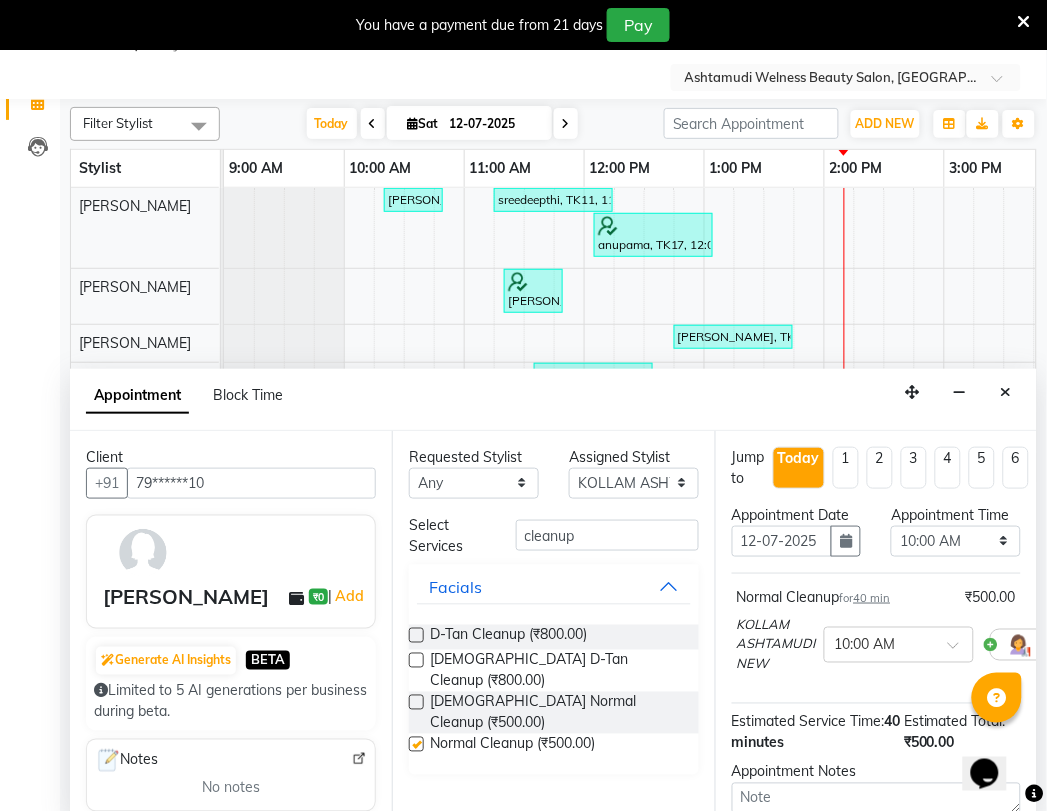 checkbox on "false" 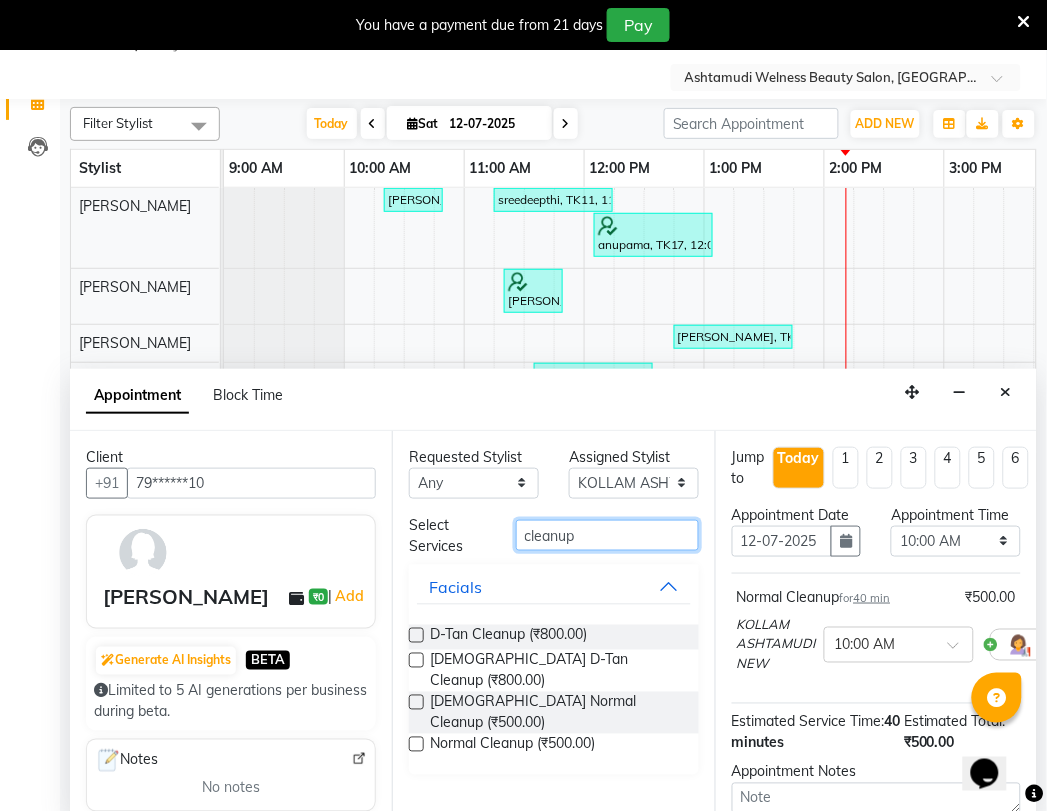 drag, startPoint x: 575, startPoint y: 504, endPoint x: 496, endPoint y: 517, distance: 80.06248 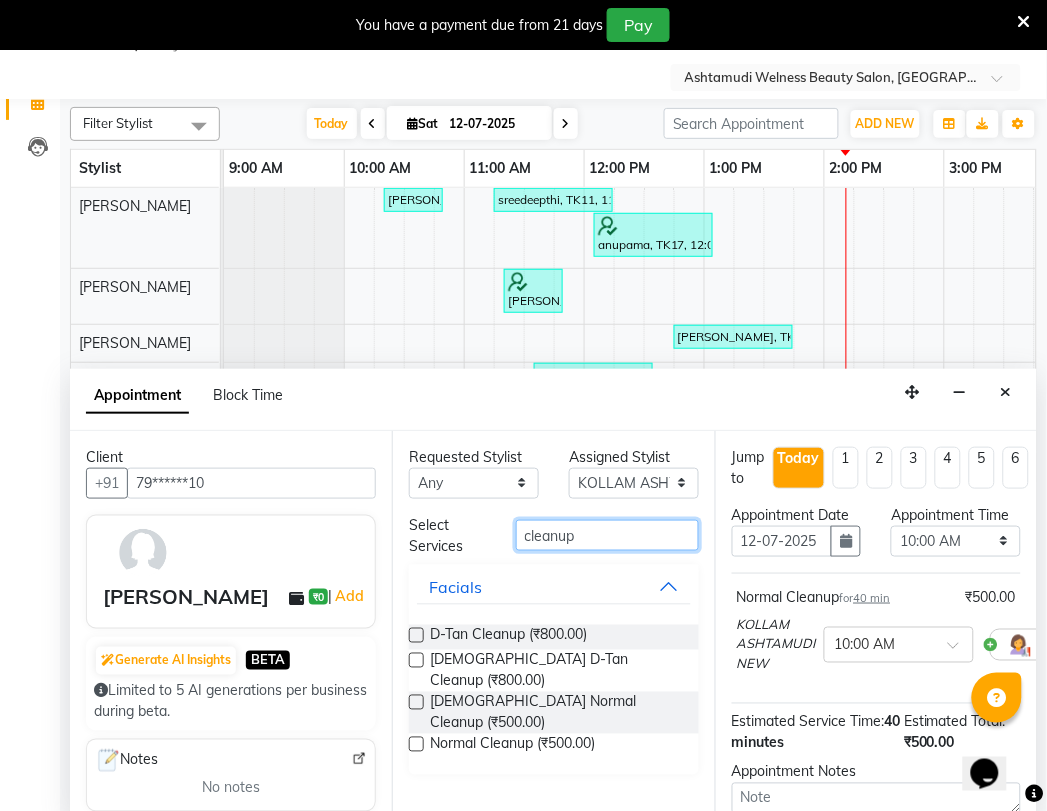click on "Select Services cleanup" at bounding box center (553, 536) 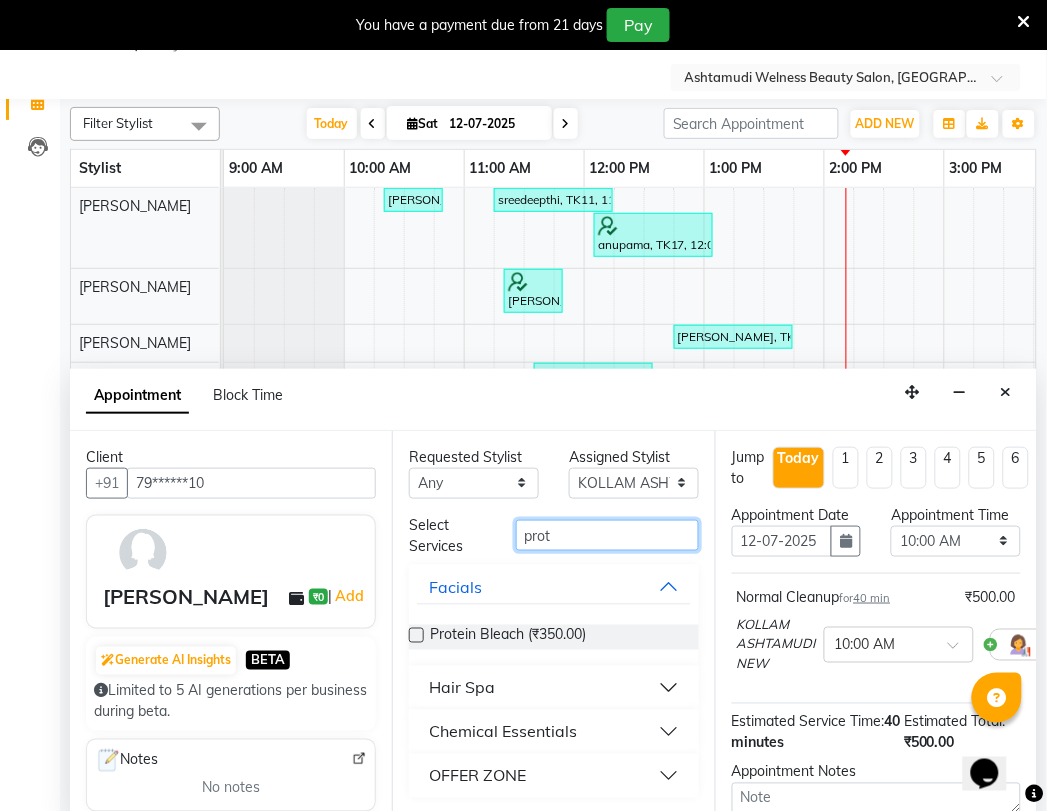type on "prot" 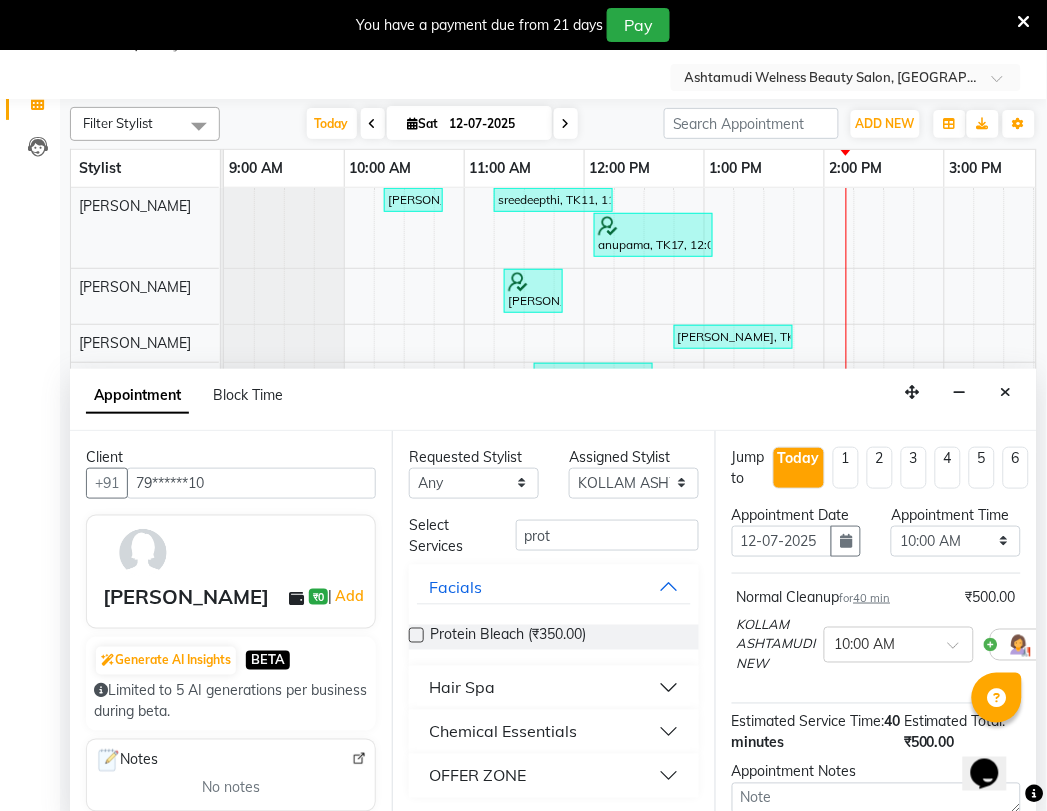 click on "Hair Spa" at bounding box center [553, 688] 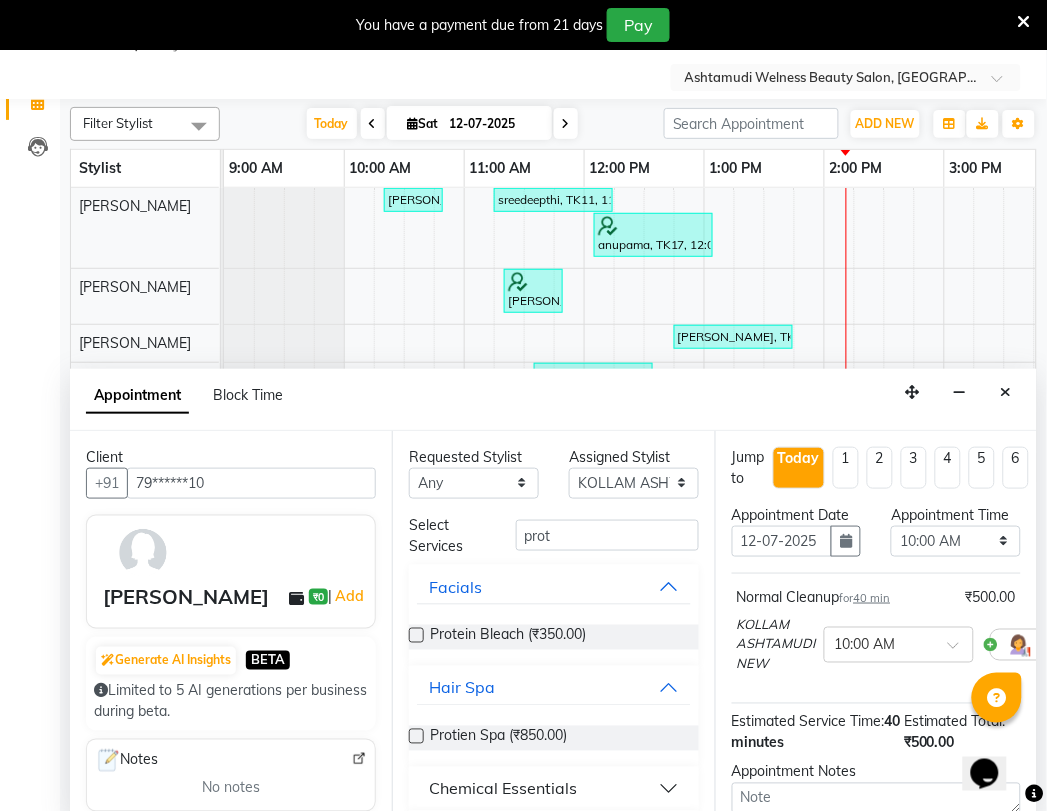 click at bounding box center (416, 736) 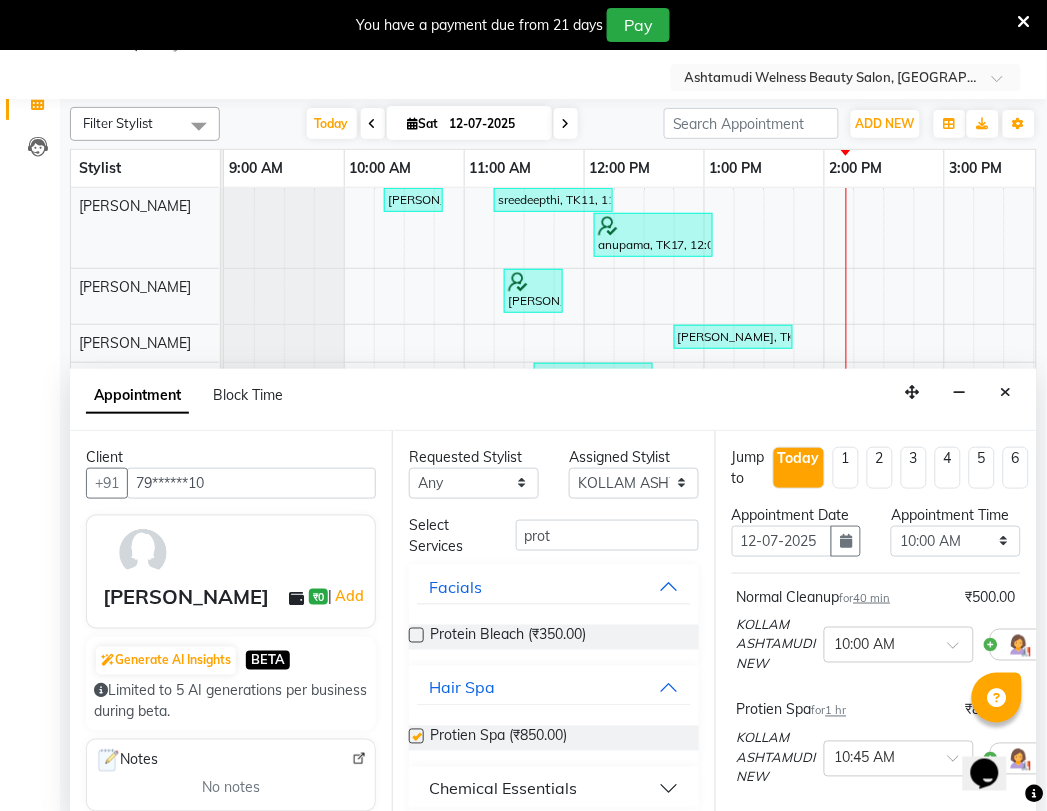 checkbox on "false" 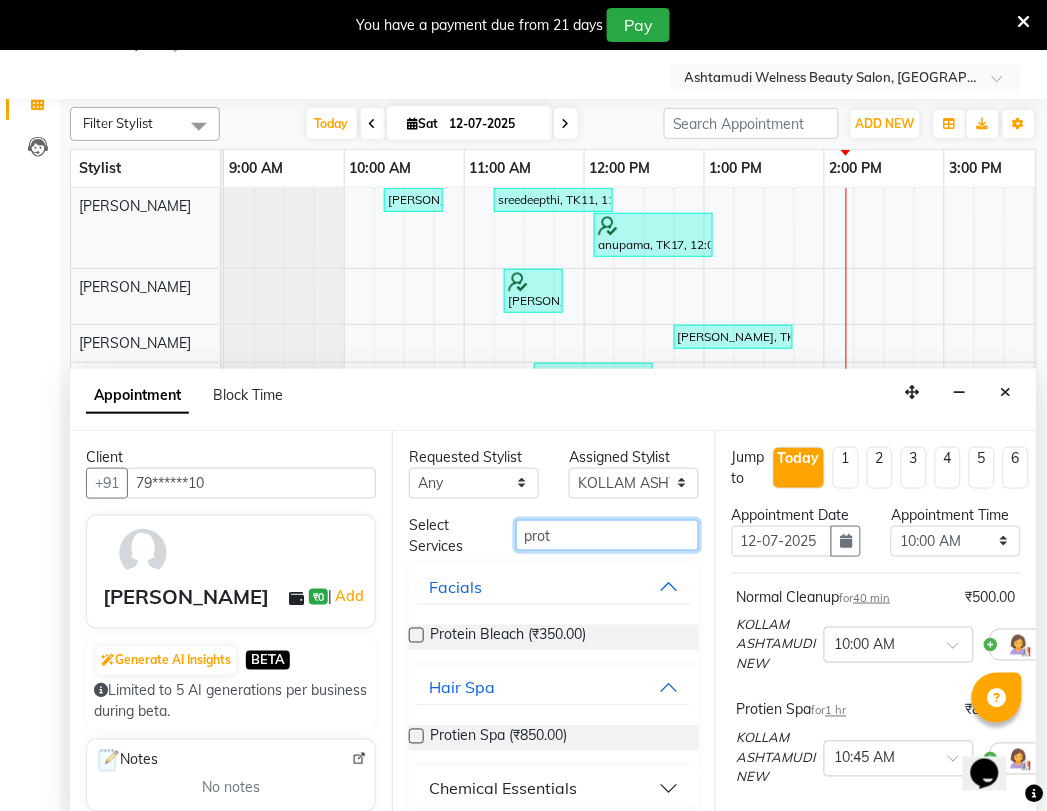 drag, startPoint x: 553, startPoint y: 503, endPoint x: 417, endPoint y: 503, distance: 136 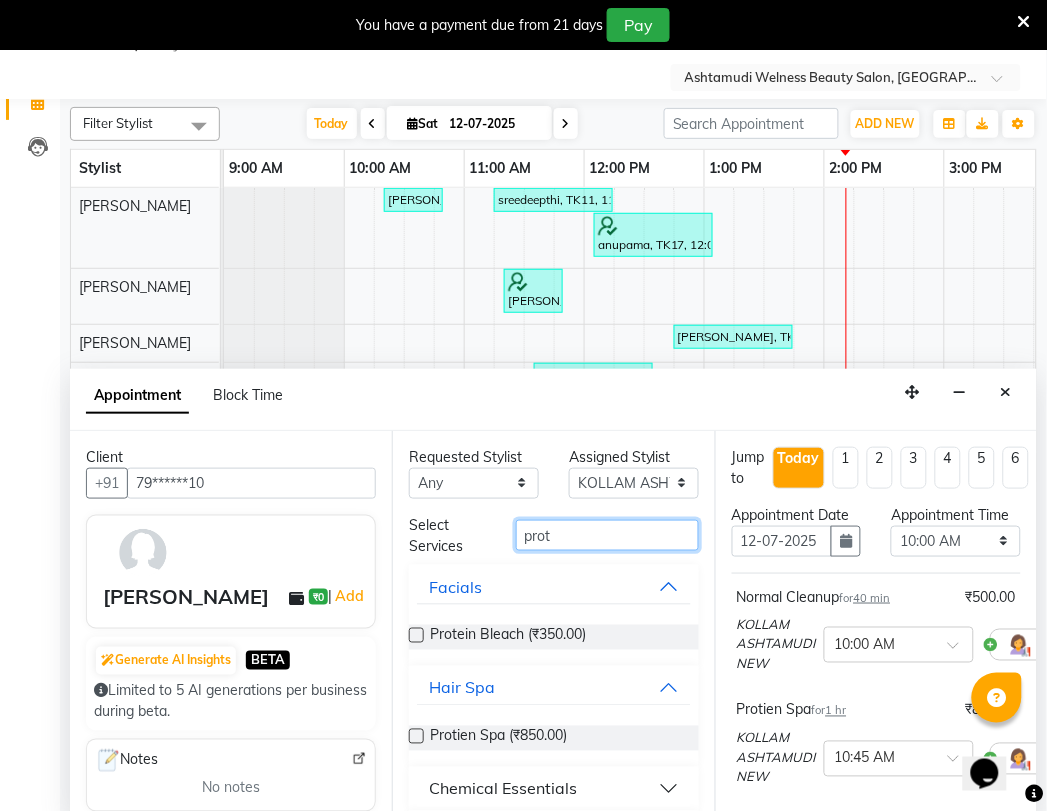 click on "Select Services prot" at bounding box center (553, 536) 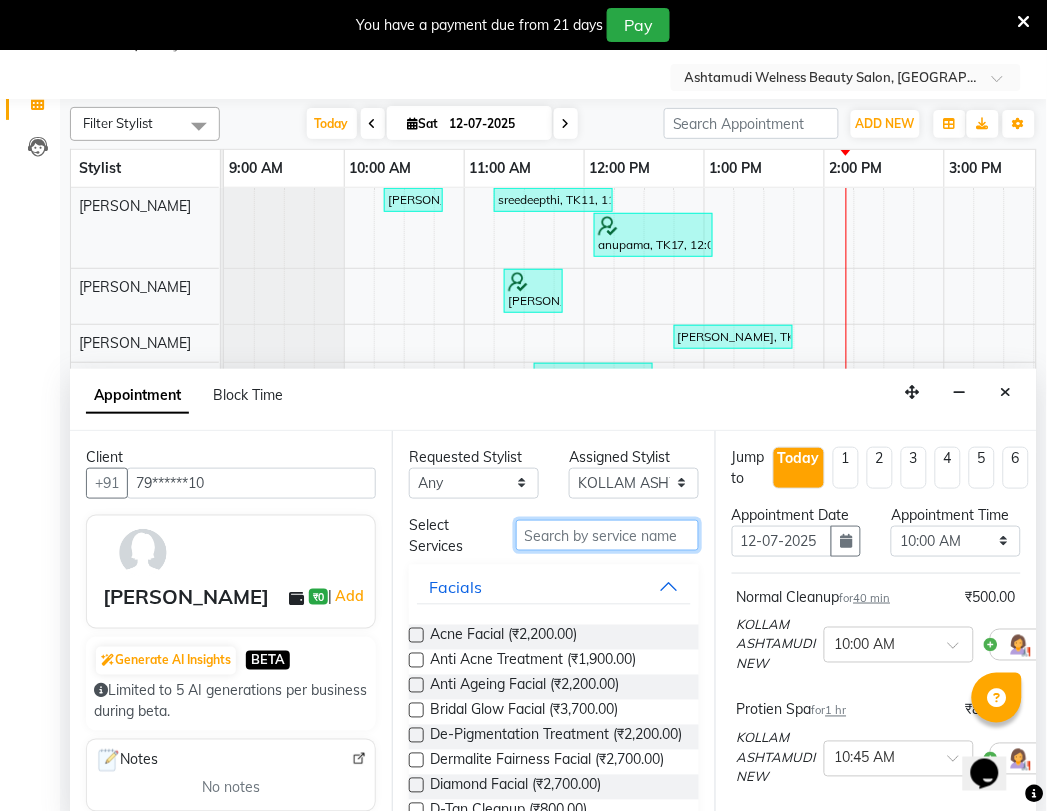 click at bounding box center (607, 535) 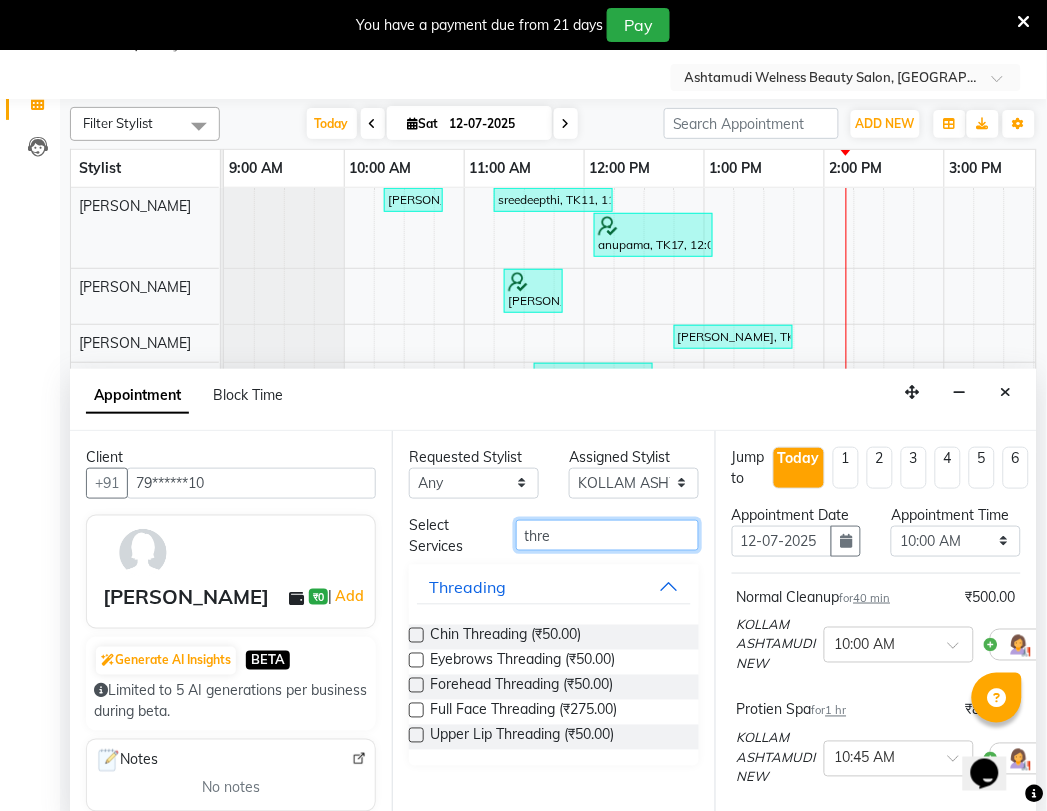 type on "thre" 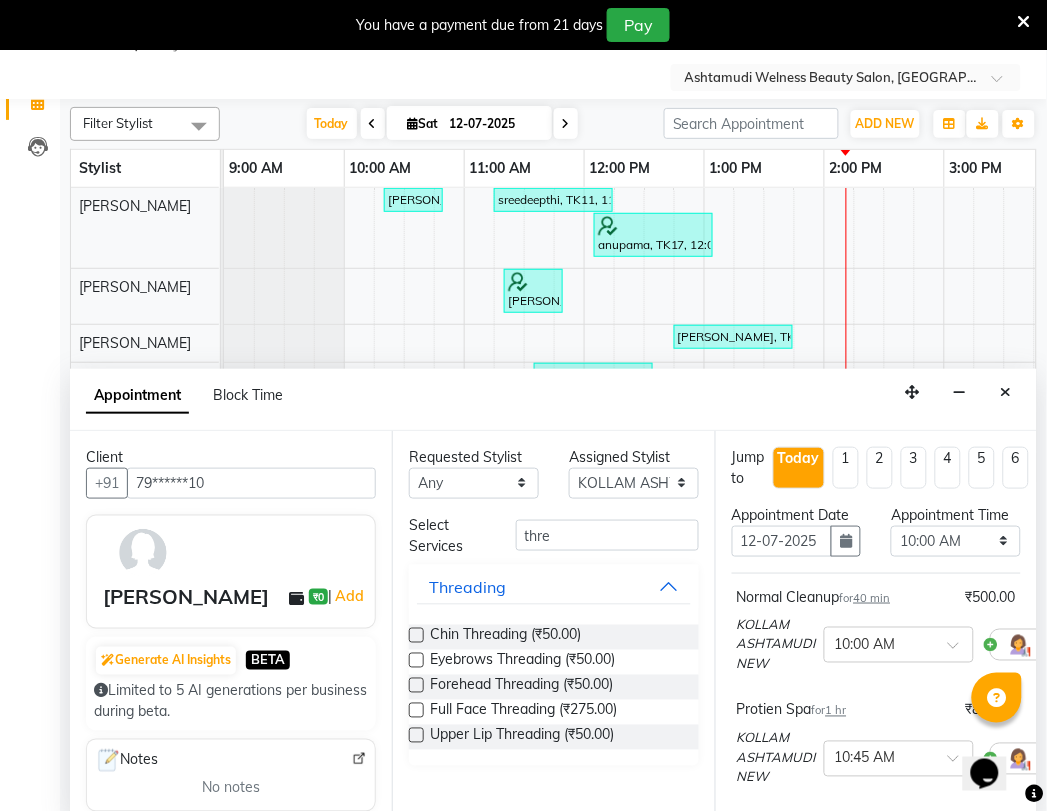 click at bounding box center [416, 660] 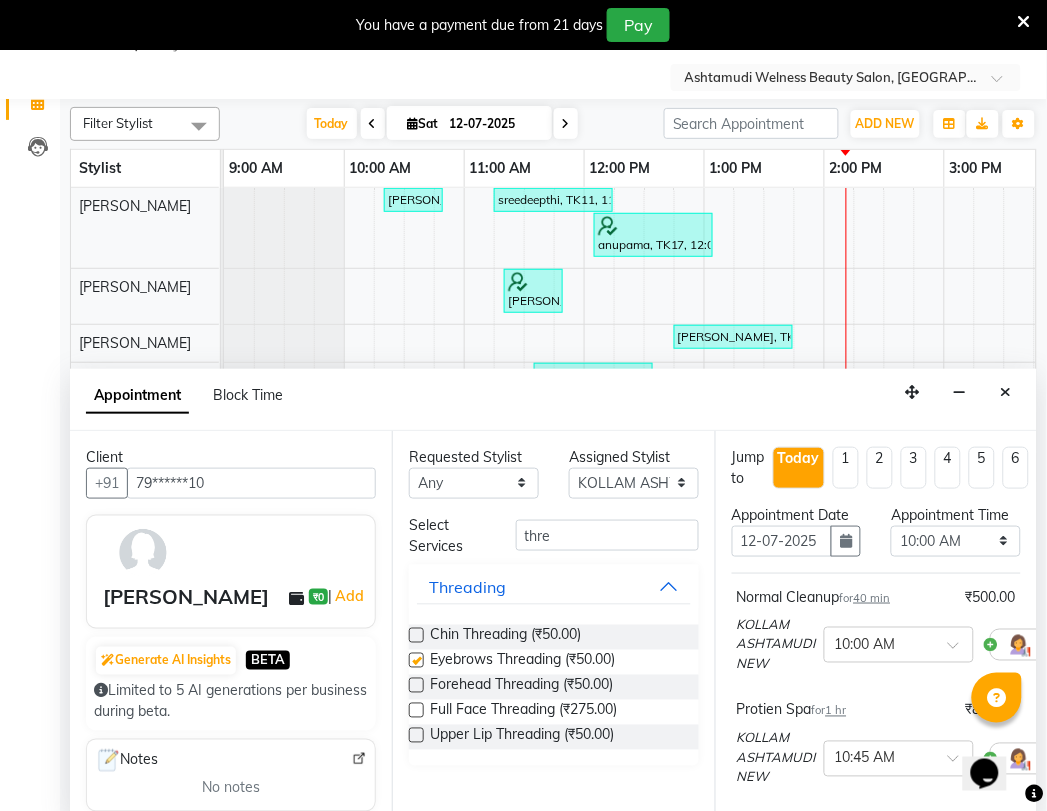 checkbox on "false" 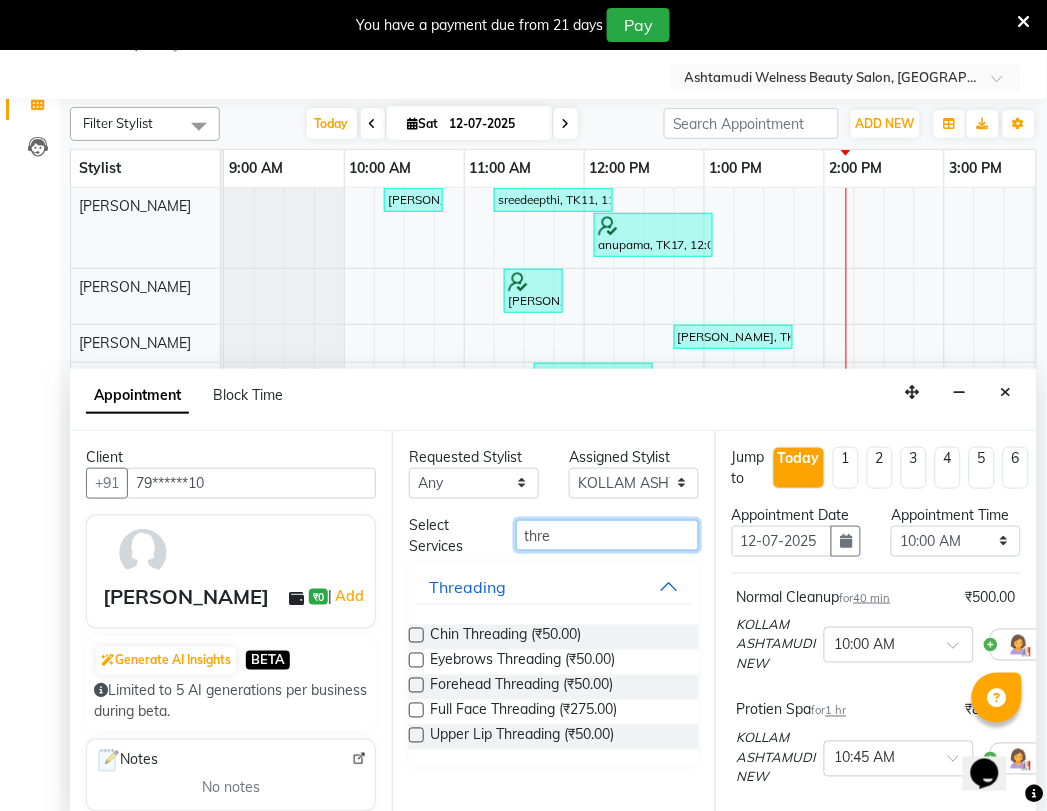 drag, startPoint x: 576, startPoint y: 513, endPoint x: 468, endPoint y: 521, distance: 108.29589 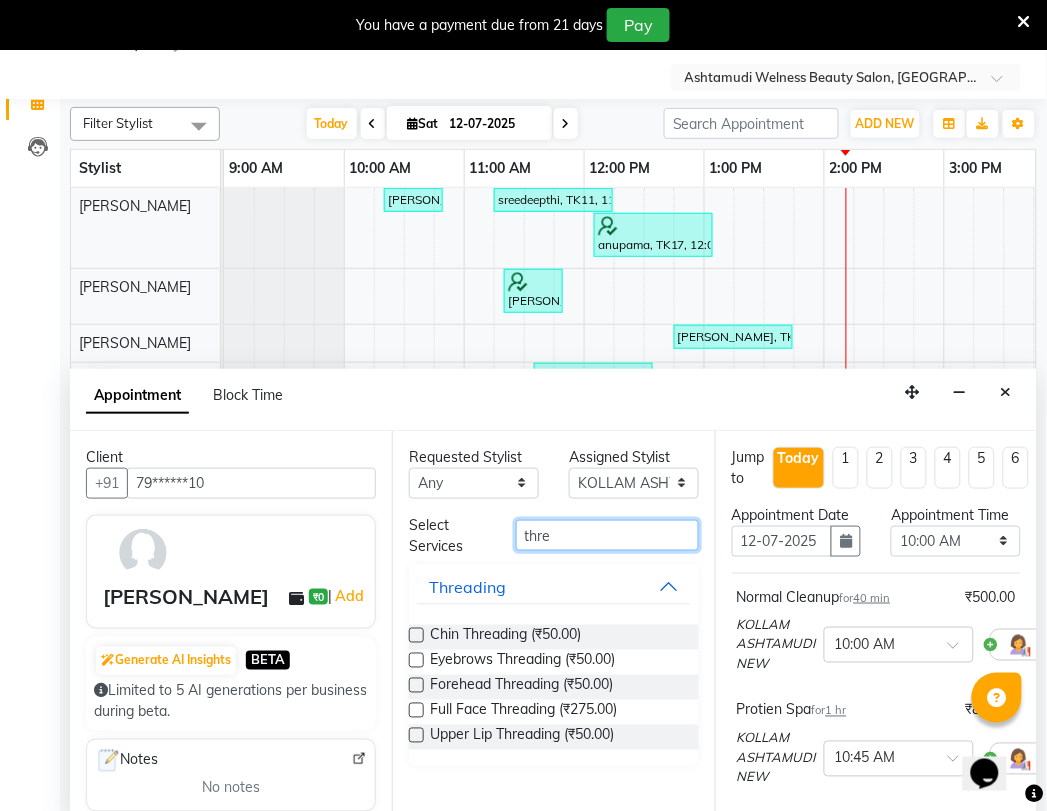 click on "Select Services thre" at bounding box center (553, 536) 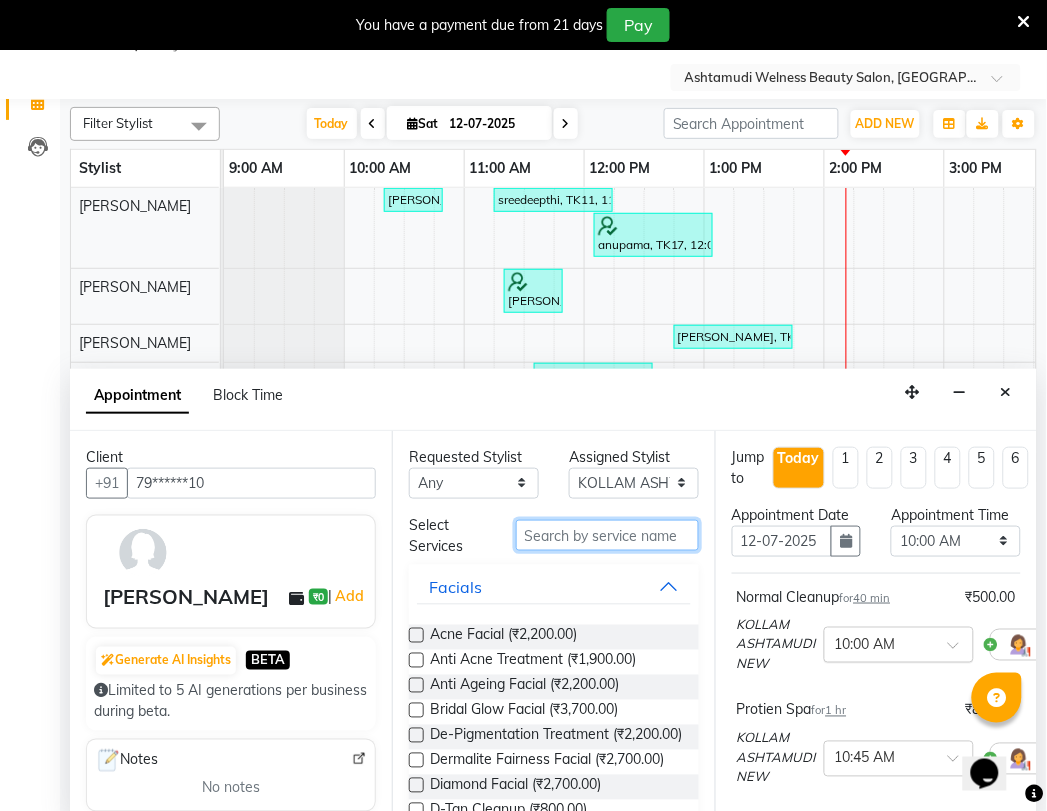 type 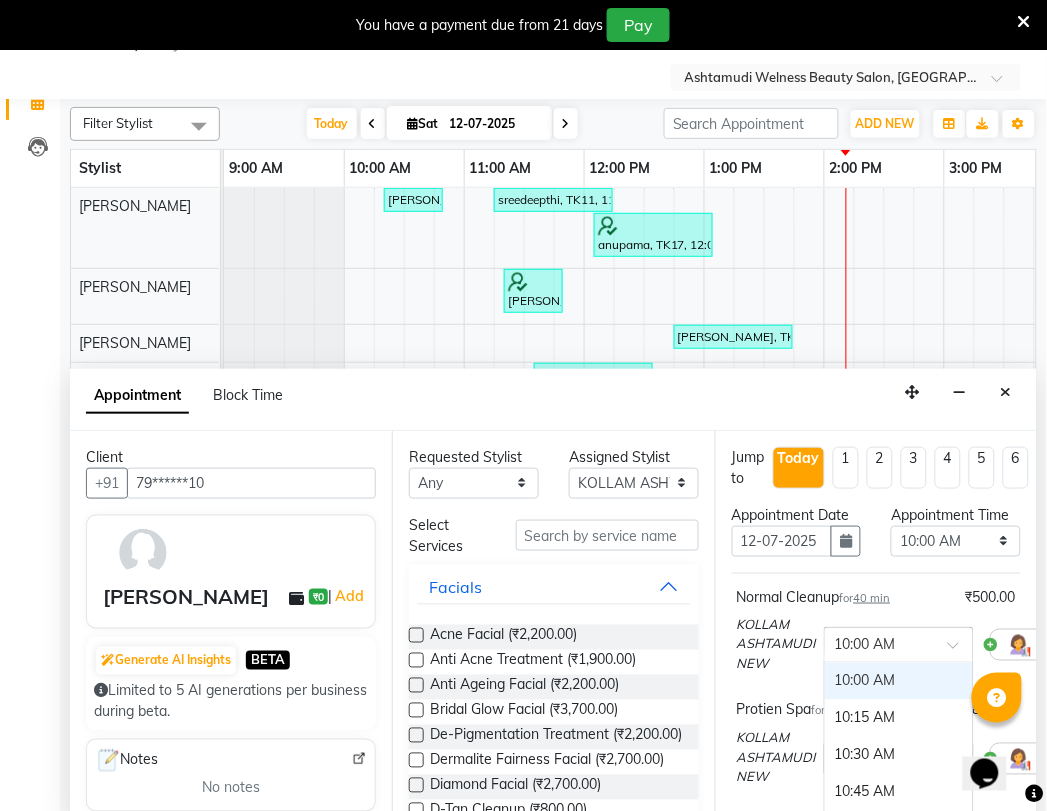click on "× 10:00 AM" at bounding box center [883, 645] 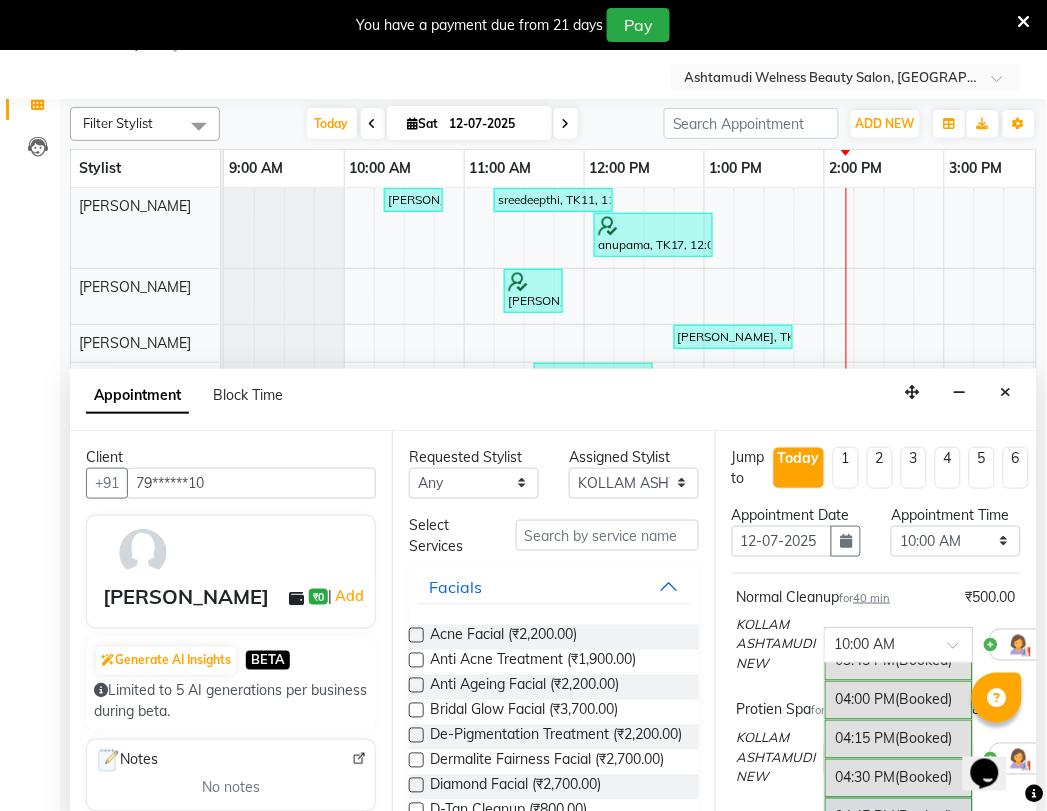 scroll, scrollTop: 888, scrollLeft: 0, axis: vertical 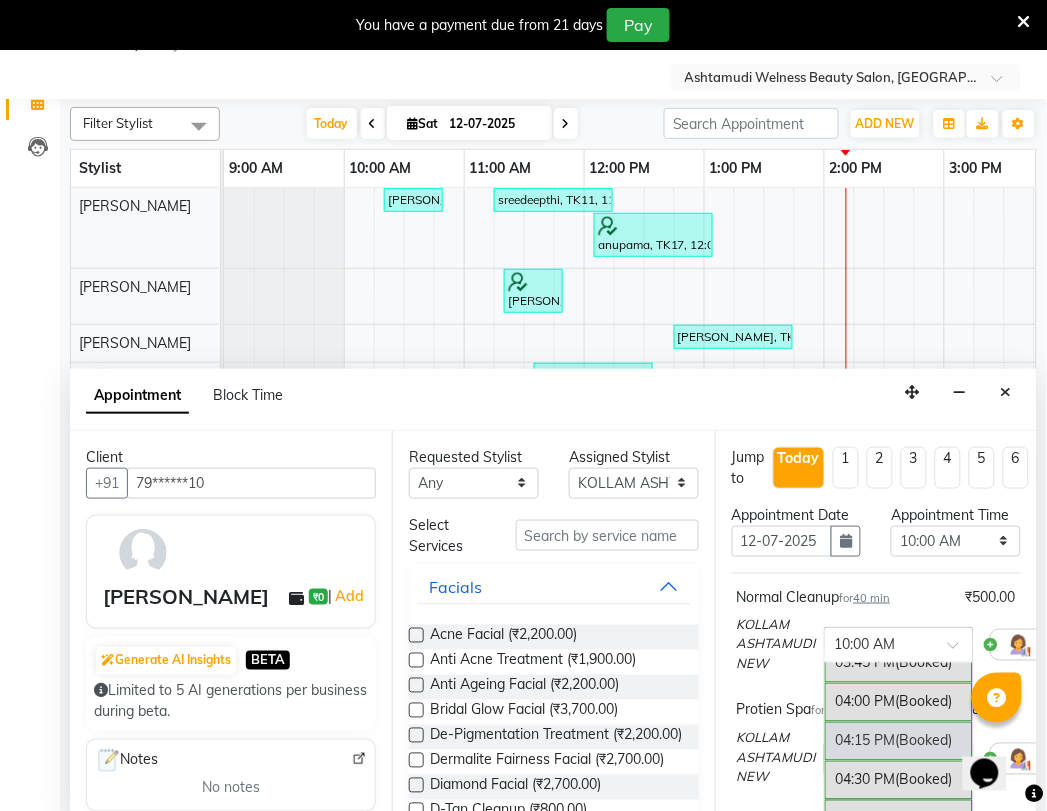 click on "04:15 PM   (Booked)" at bounding box center (899, 741) 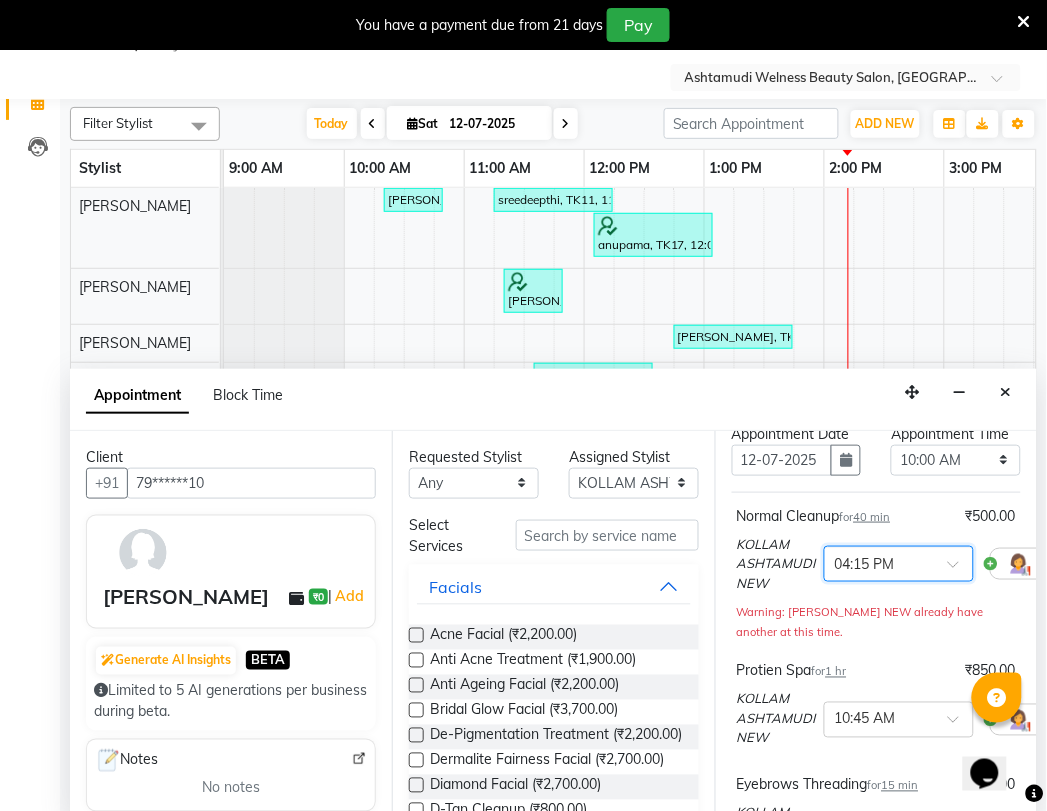scroll, scrollTop: 111, scrollLeft: 0, axis: vertical 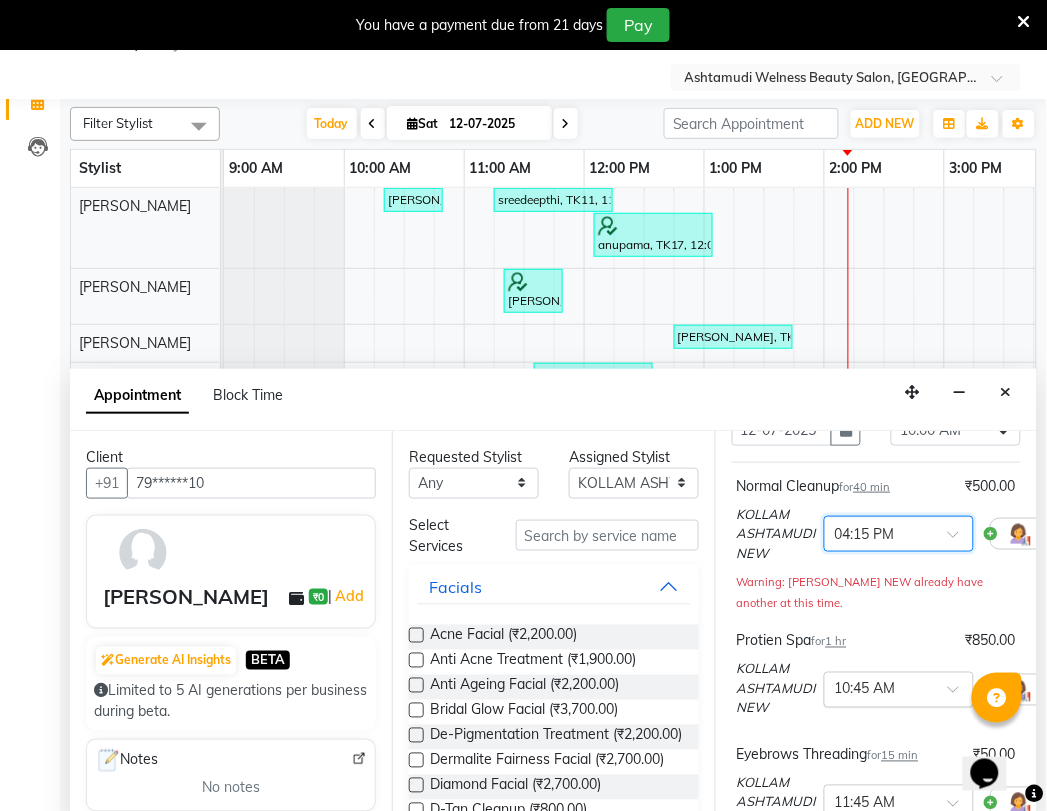 click at bounding box center [879, 688] 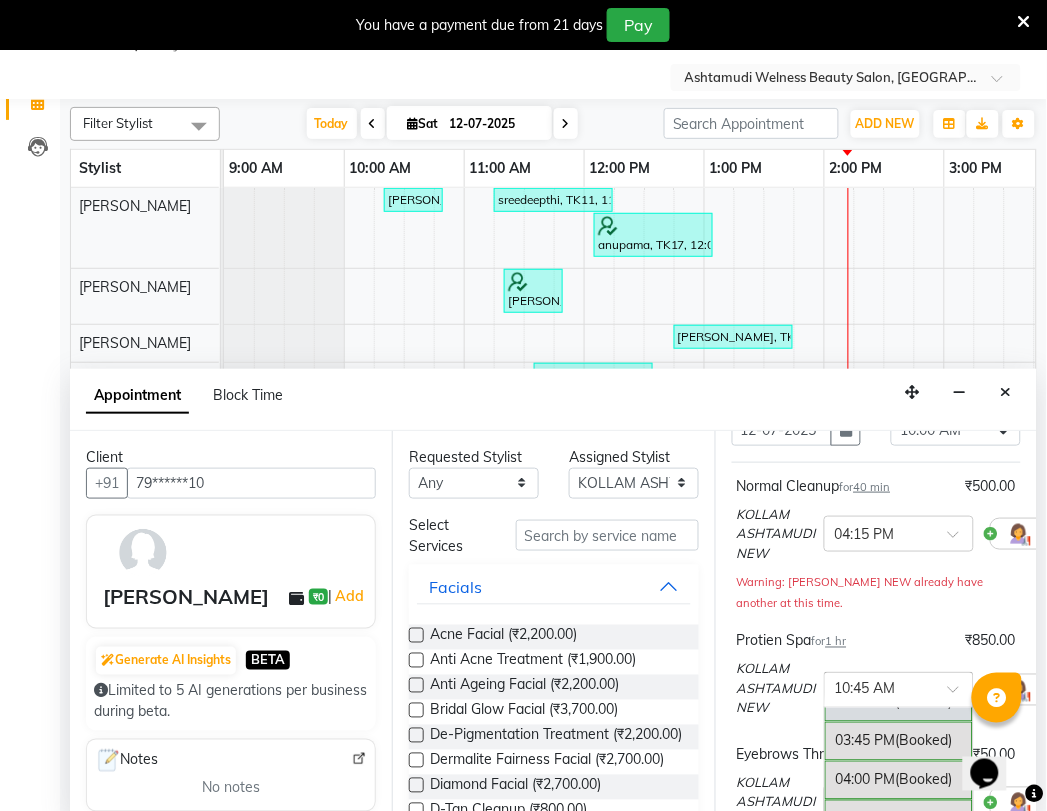 scroll, scrollTop: 888, scrollLeft: 0, axis: vertical 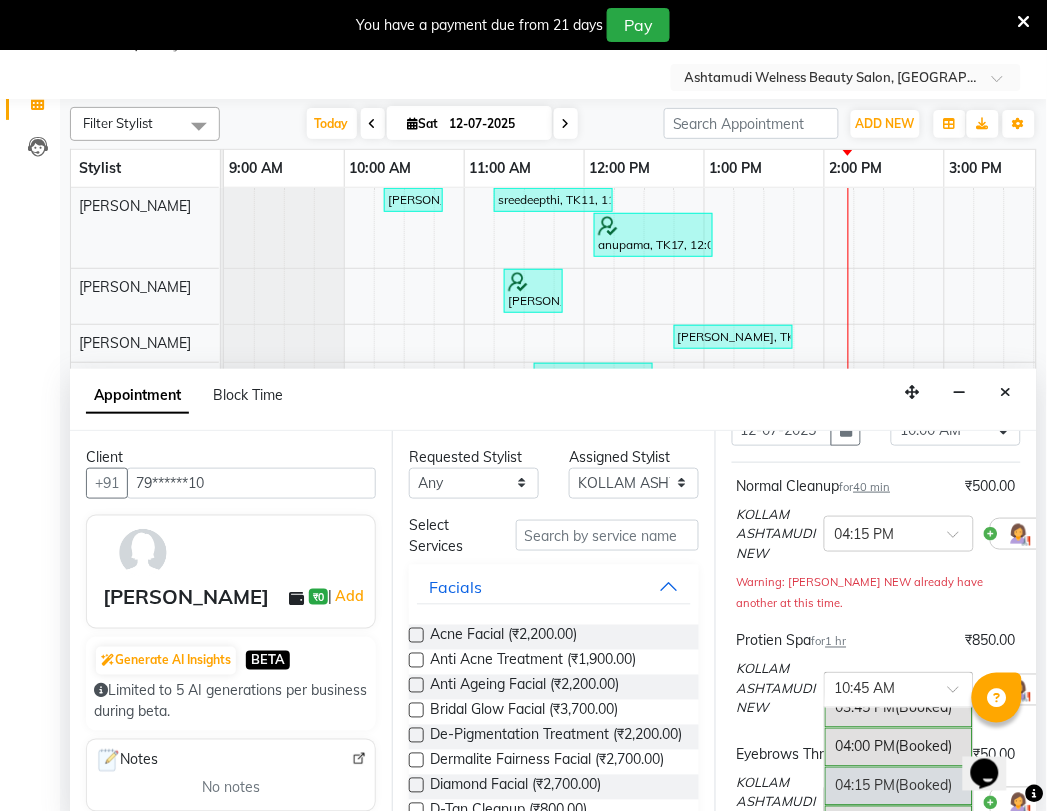 click on "04:15 PM   (Booked)" at bounding box center [899, 786] 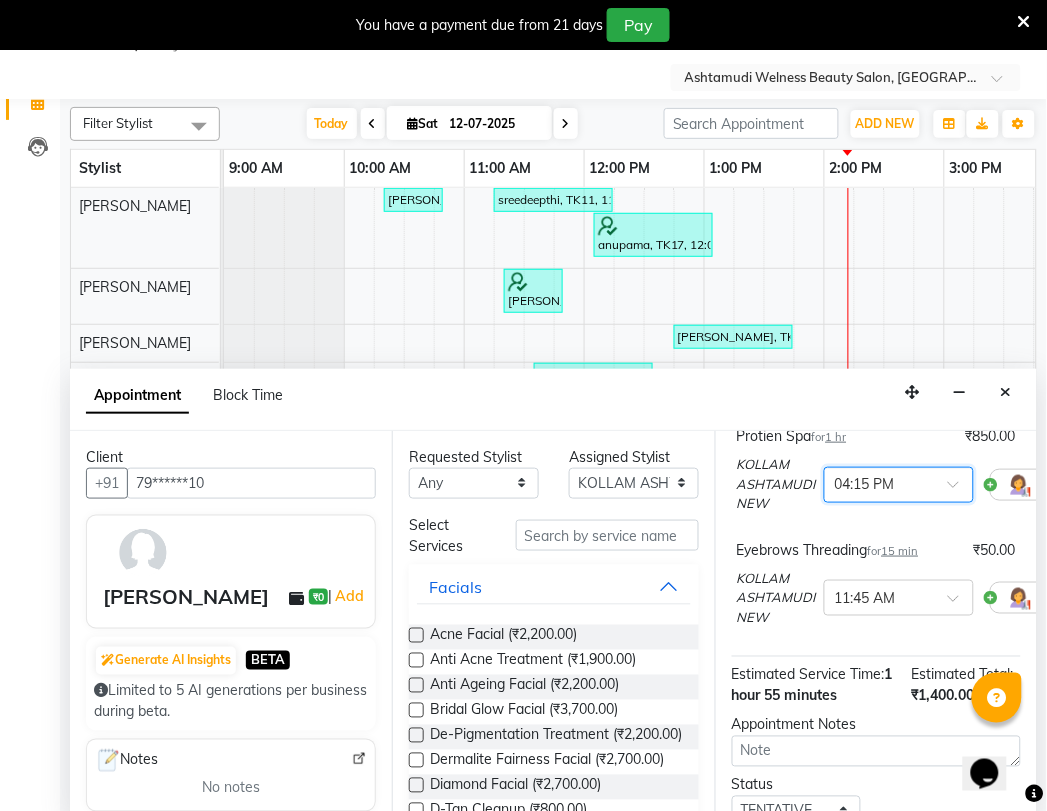scroll, scrollTop: 333, scrollLeft: 0, axis: vertical 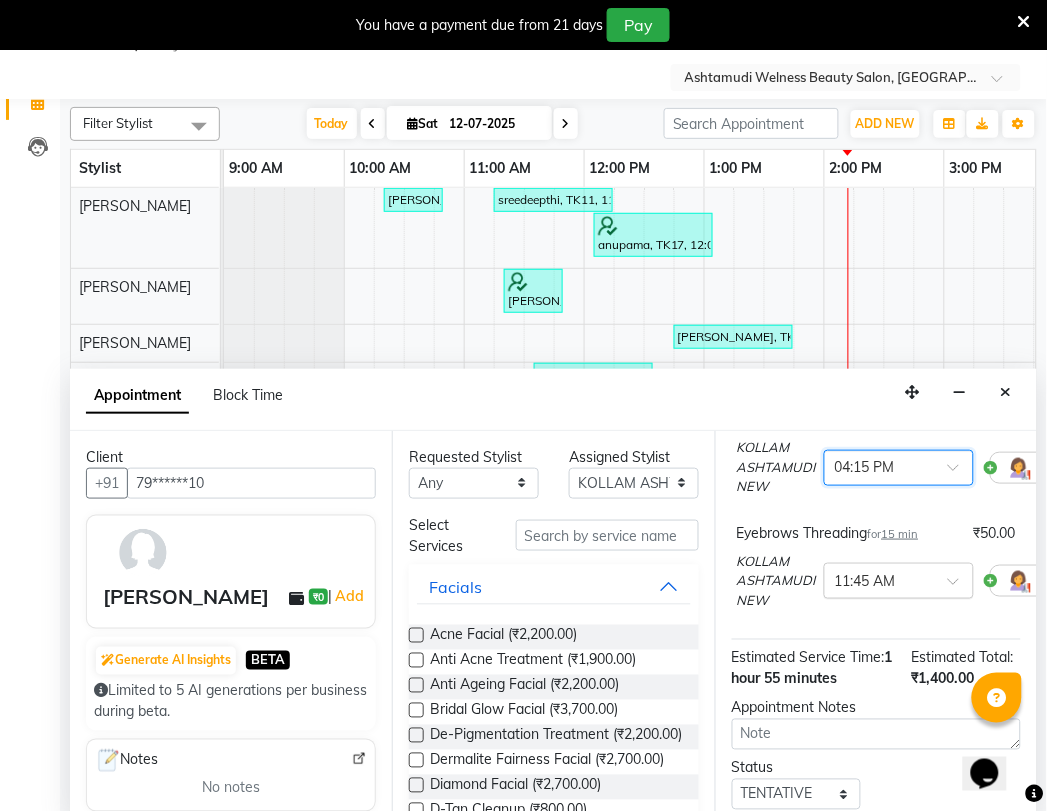 click at bounding box center (879, 579) 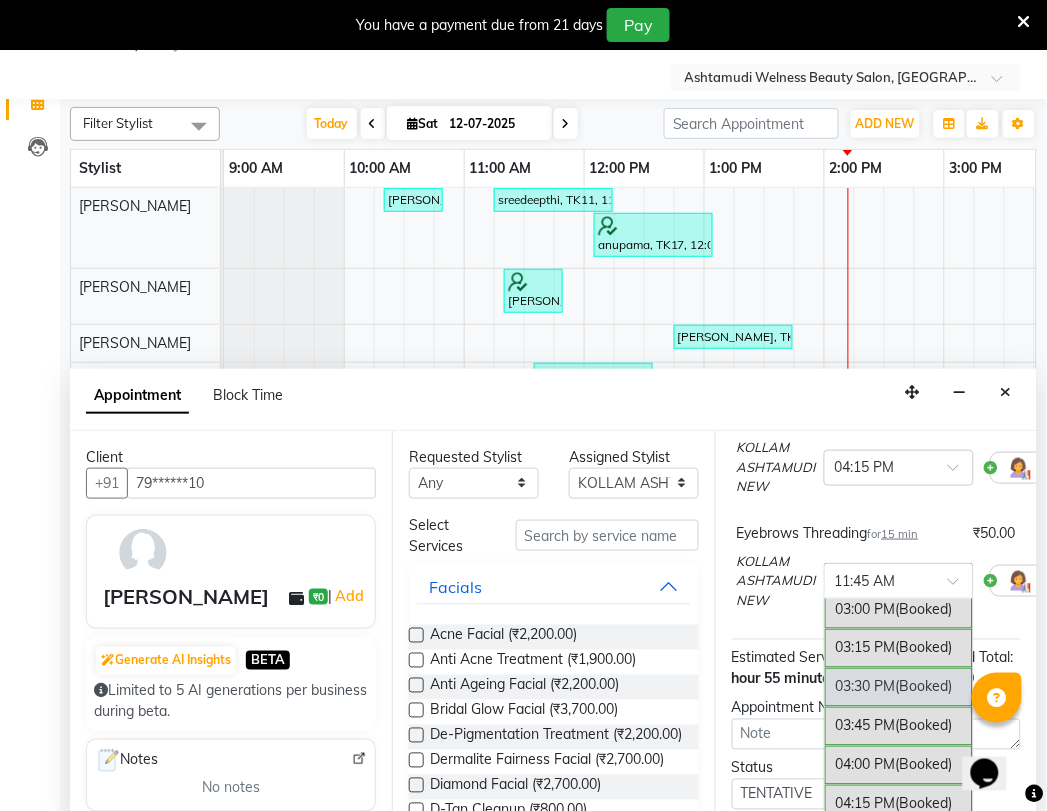 scroll, scrollTop: 814, scrollLeft: 0, axis: vertical 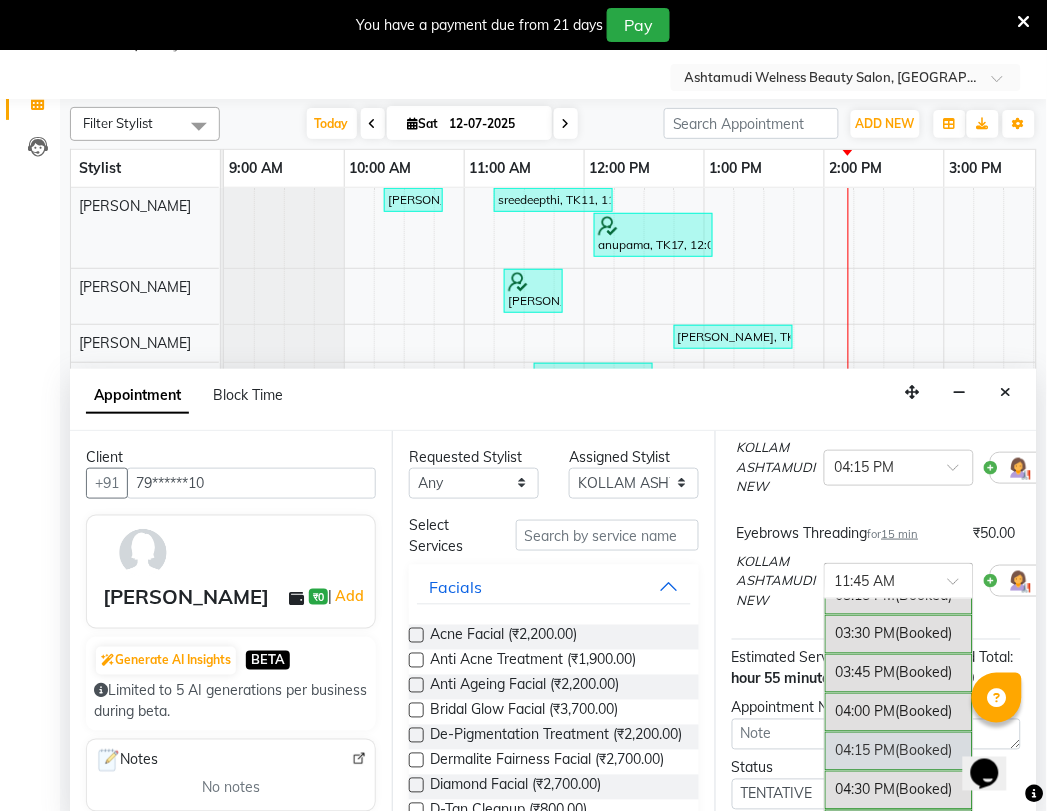 click on "04:15 PM   (Booked)" at bounding box center (899, 751) 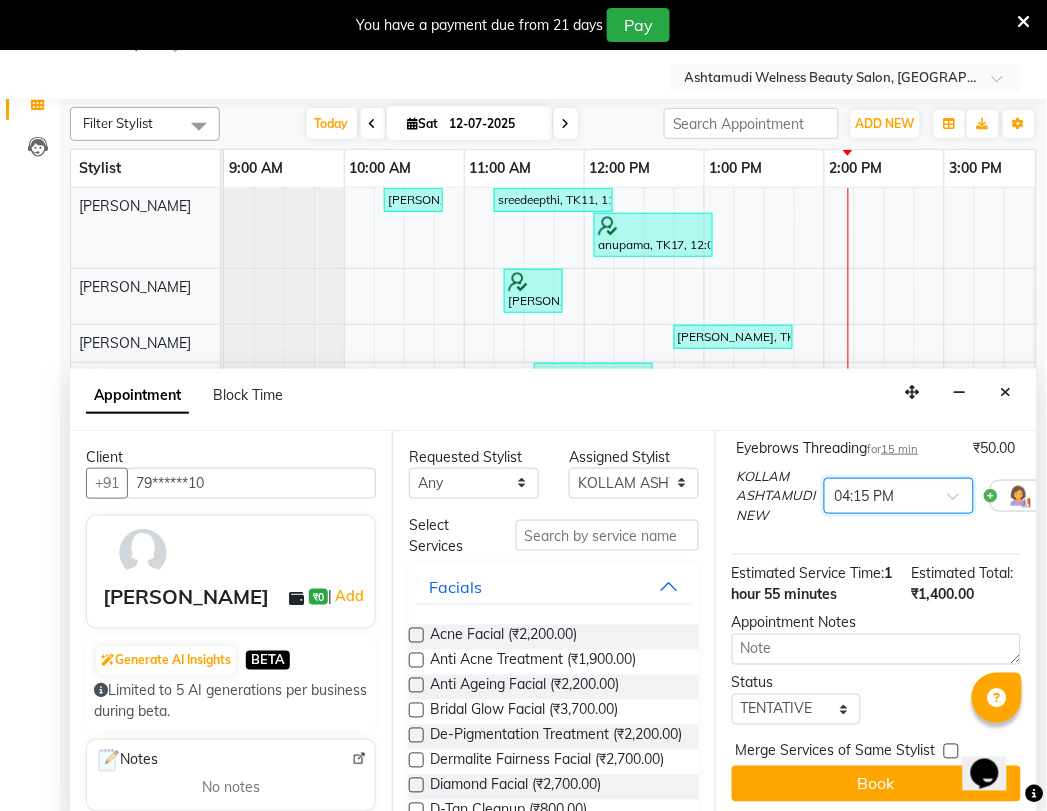 scroll, scrollTop: 455, scrollLeft: 0, axis: vertical 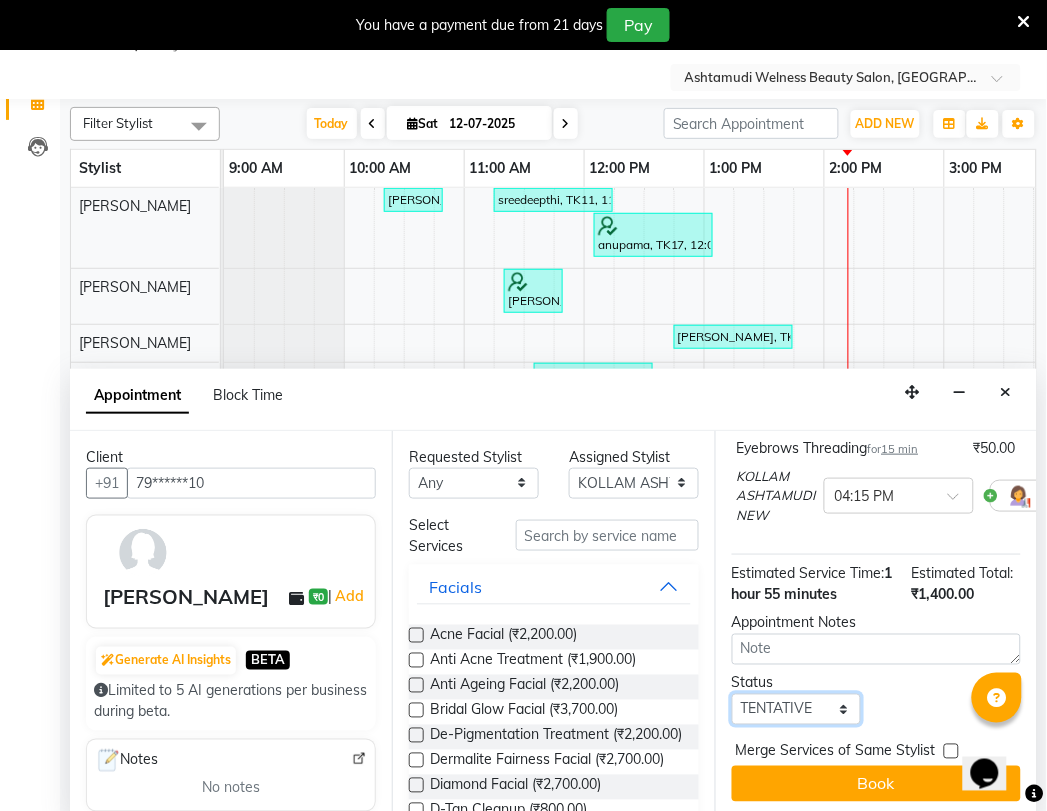 click on "Select TENTATIVE CONFIRM CHECK-IN UPCOMING" at bounding box center (797, 709) 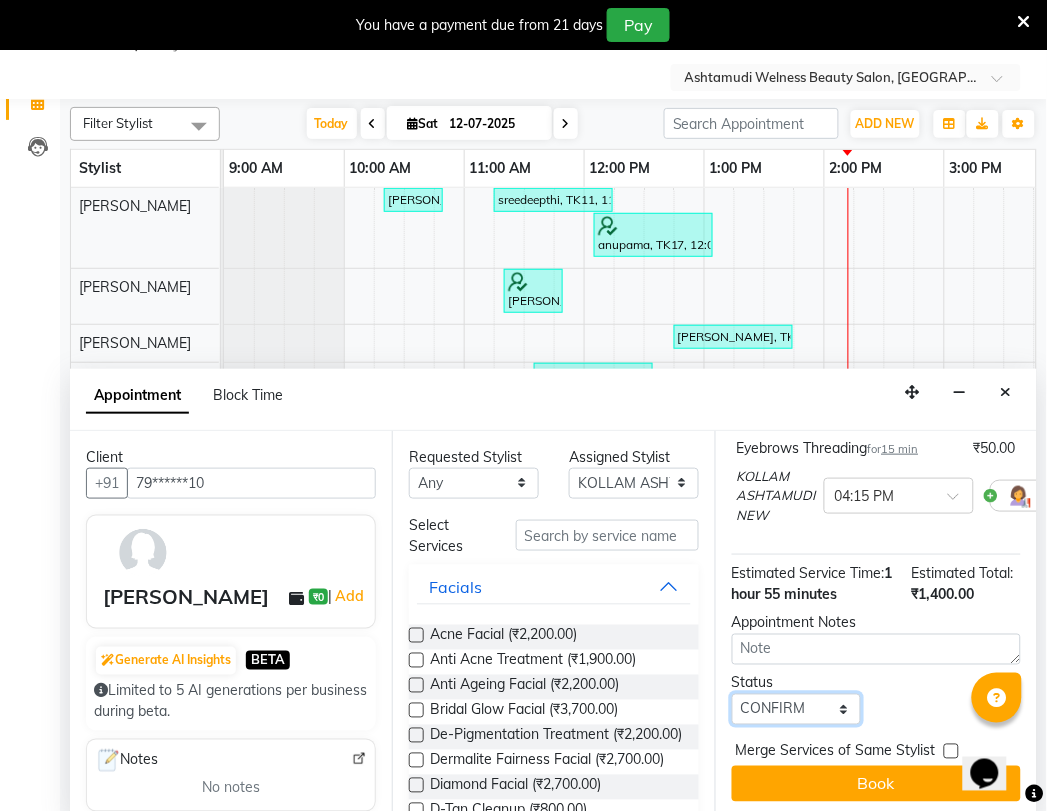 click on "Select TENTATIVE CONFIRM CHECK-IN UPCOMING" at bounding box center (797, 709) 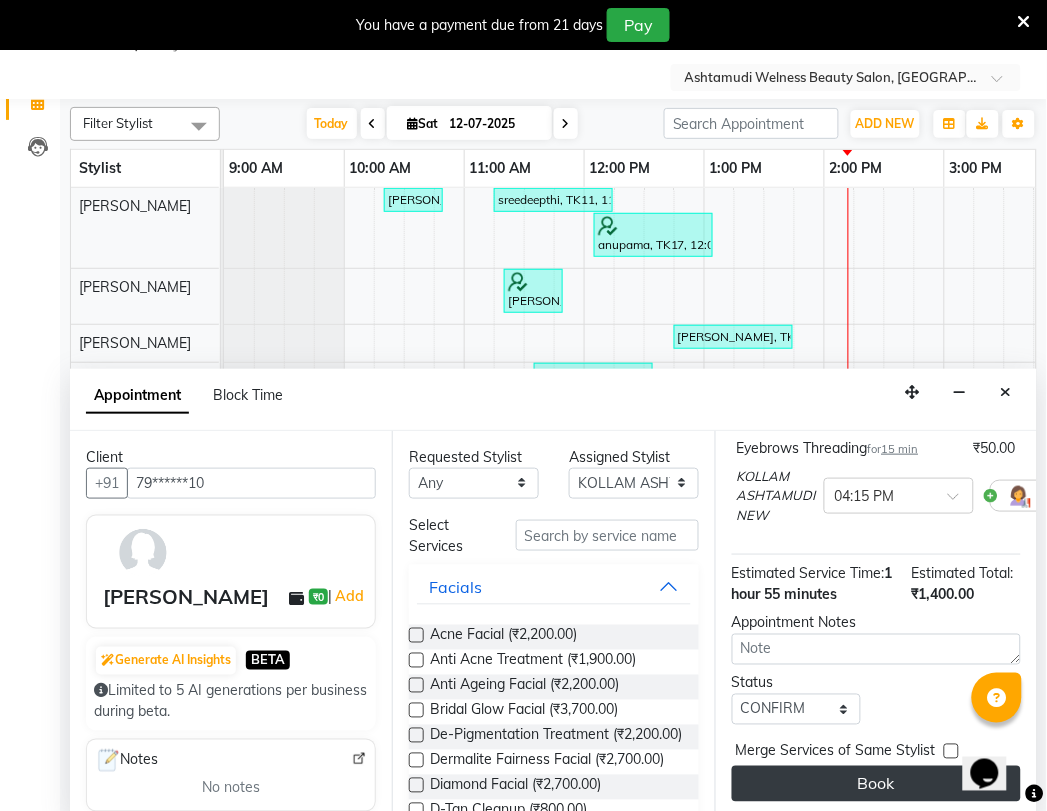 click on "Book" at bounding box center [876, 784] 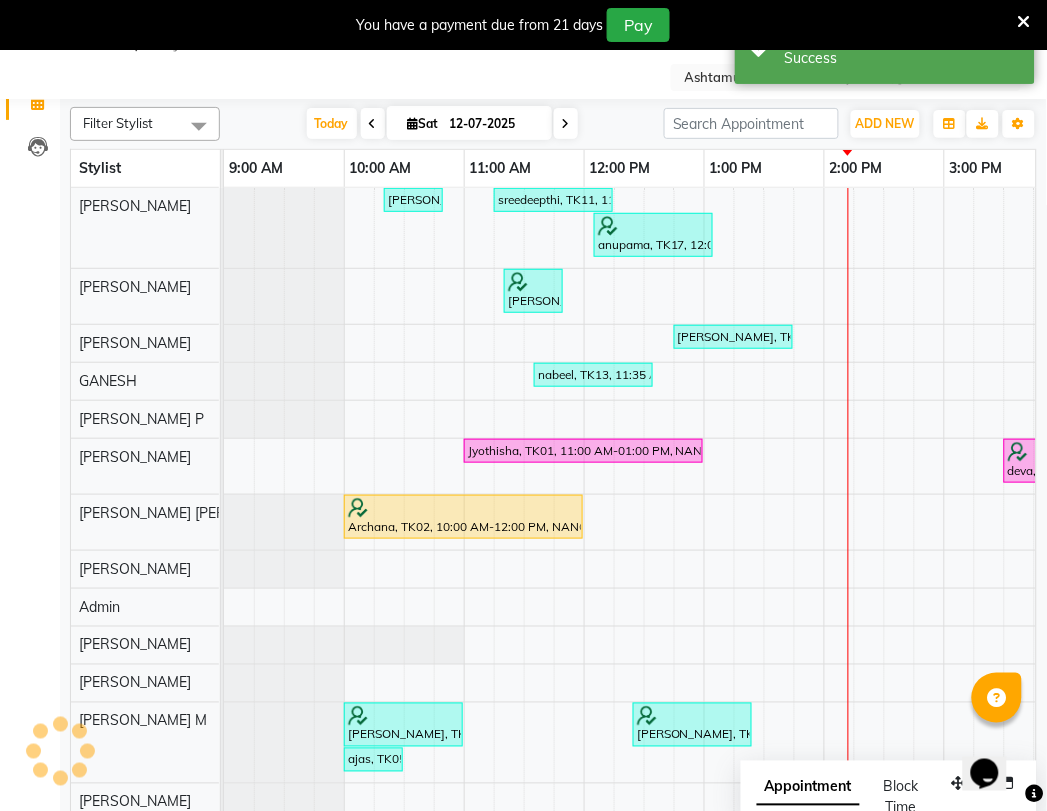 scroll, scrollTop: 0, scrollLeft: 0, axis: both 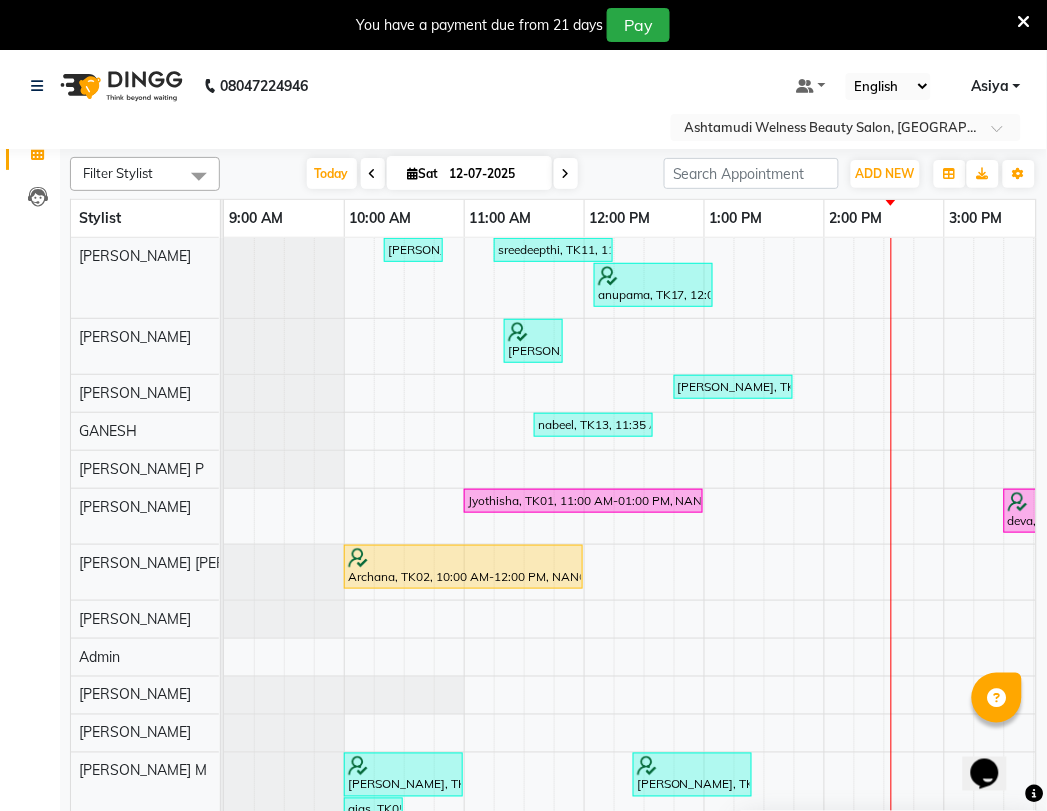click on "08047224946 Select Location × Ashtamudi Welness Beauty Salon, Chinnakkada Default Panel My Panel English ENGLISH Español العربية मराठी हिंदी ગુજરાતી தமிழ் 中文 Notifications nothing to show Asiya Manage Profile Change Password Sign out  Version:3.15.4" 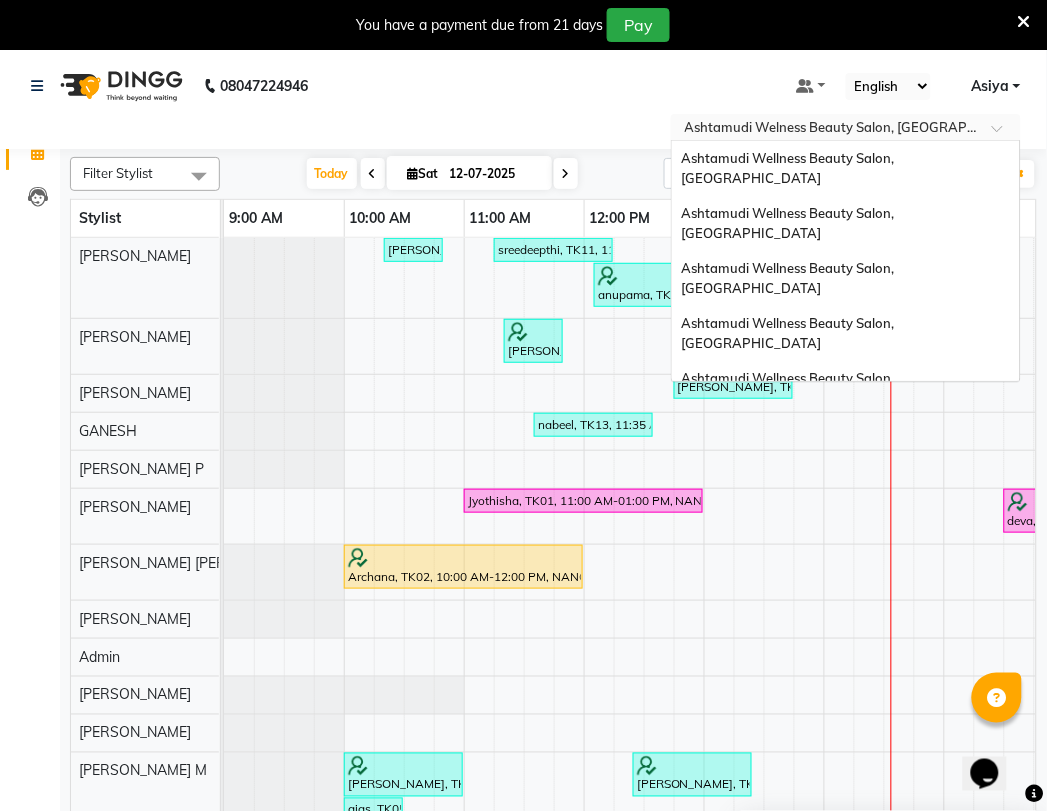 click at bounding box center [826, 129] 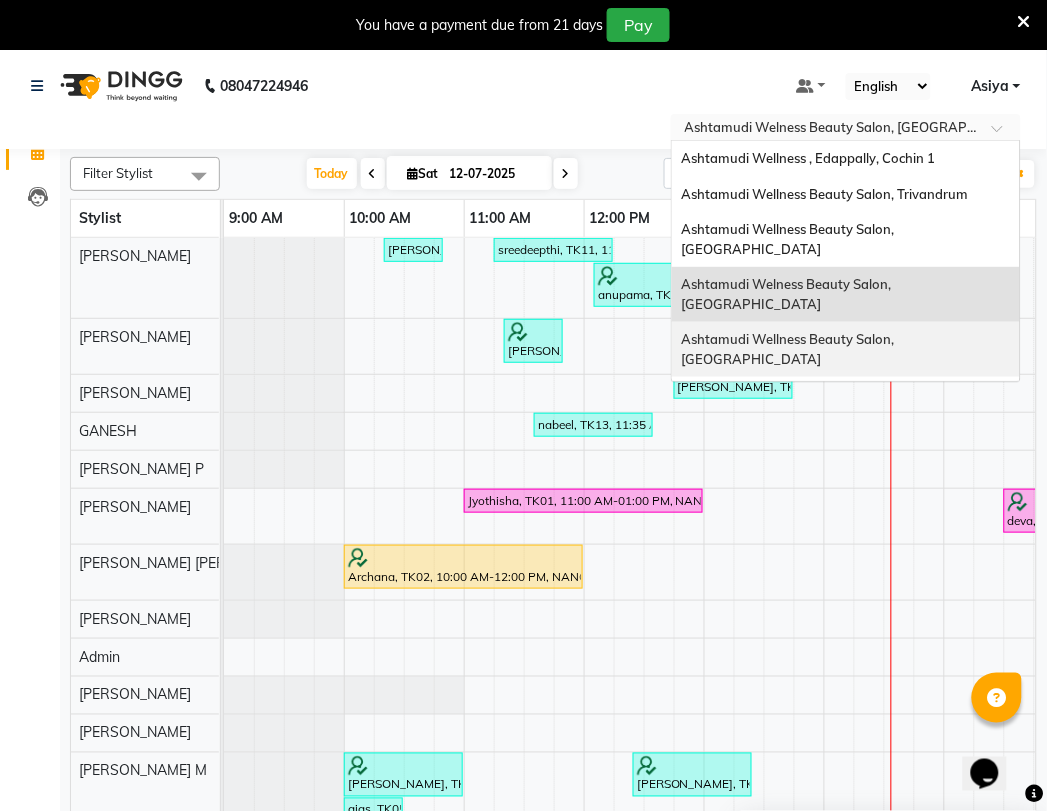 click on "Ashtamudi Wellness Beauty Salon, [GEOGRAPHIC_DATA]" at bounding box center [846, 349] 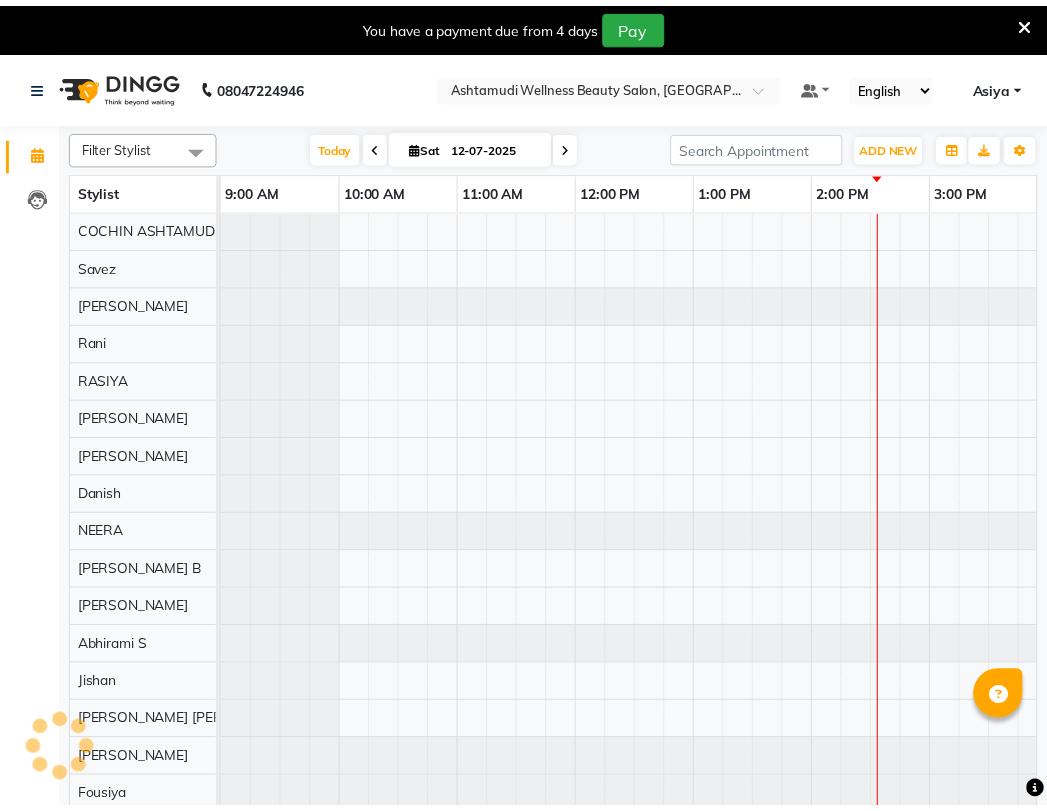 scroll, scrollTop: 0, scrollLeft: 0, axis: both 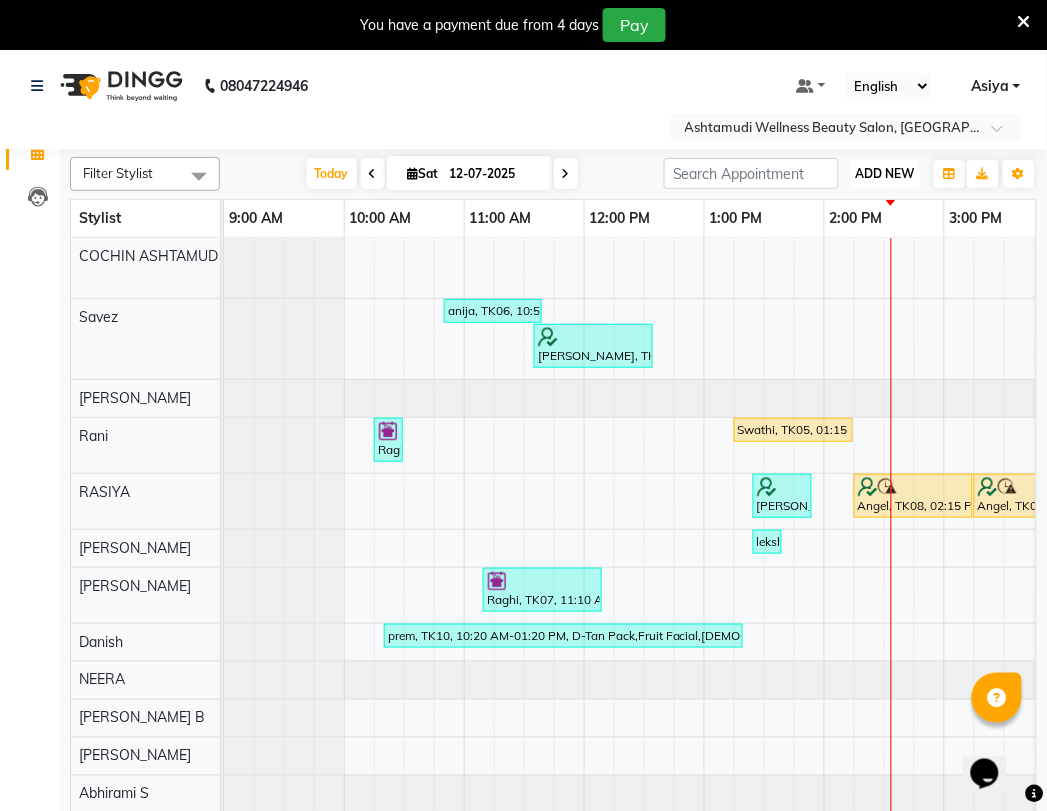 click on "ADD NEW" at bounding box center [885, 173] 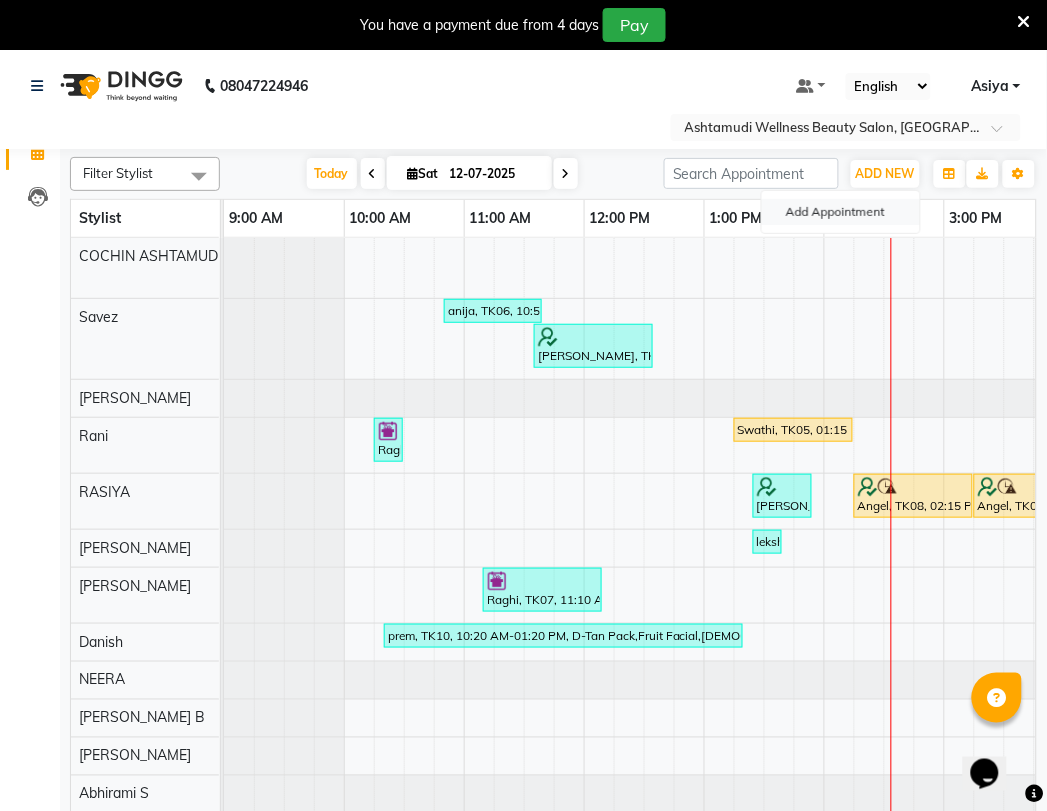 click on "Add Appointment" at bounding box center (841, 212) 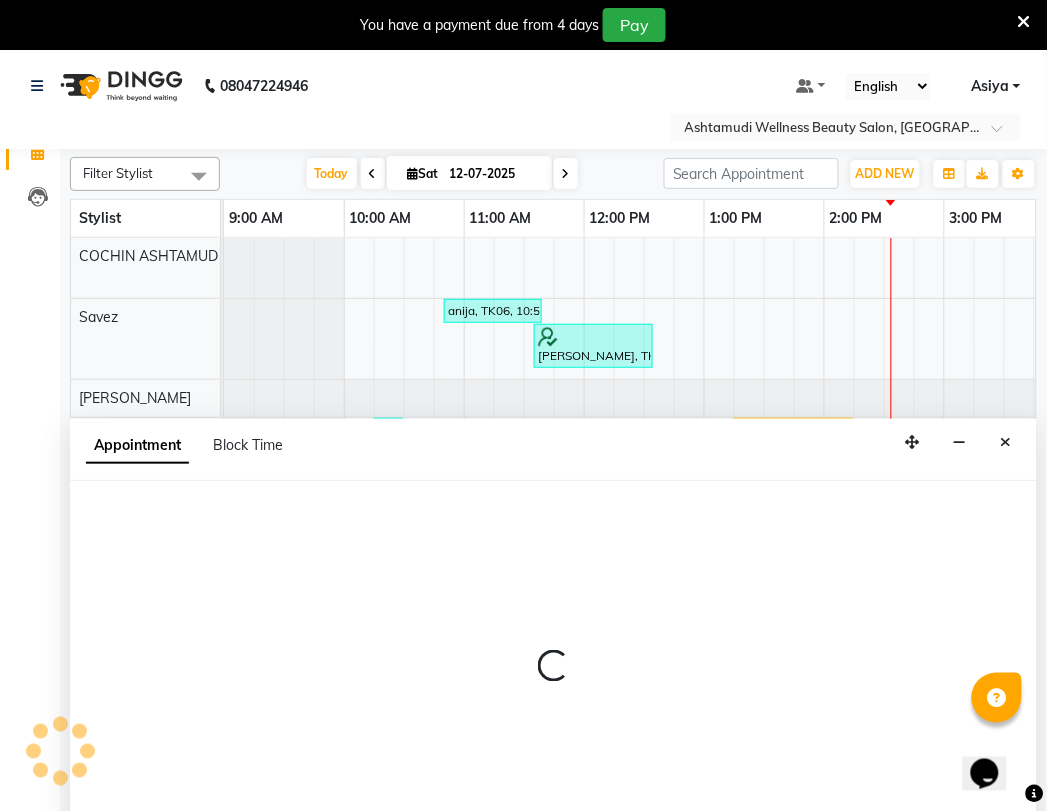 scroll, scrollTop: 50, scrollLeft: 0, axis: vertical 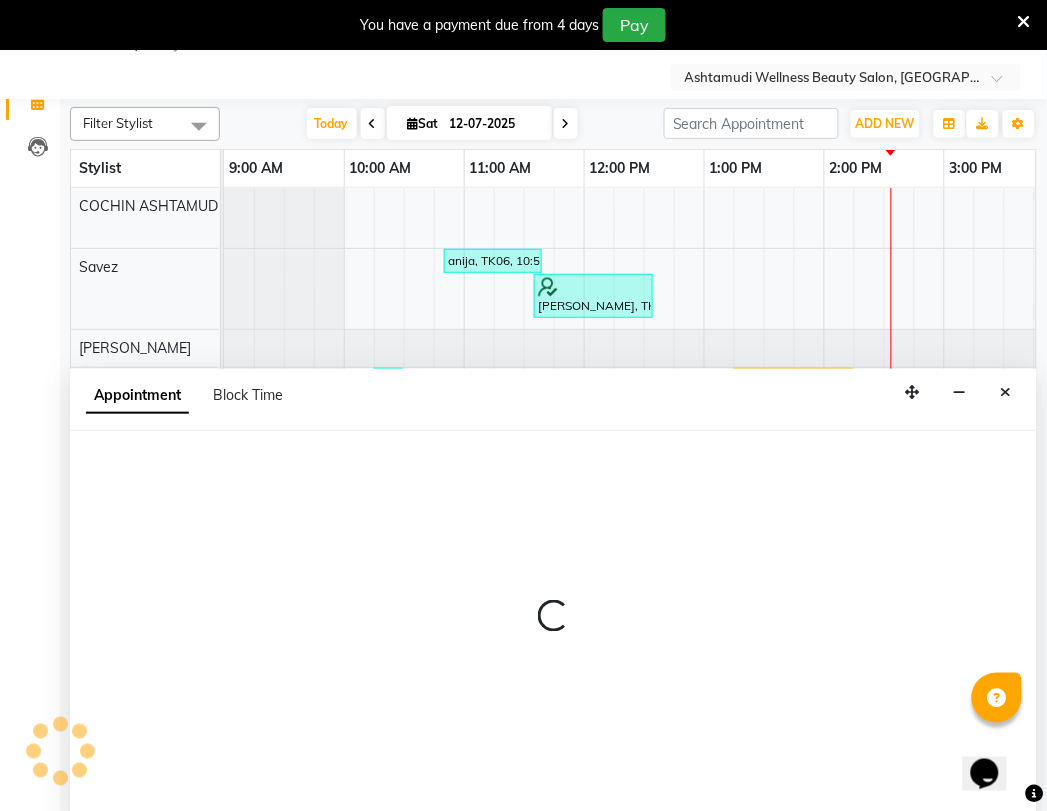 select on "tentative" 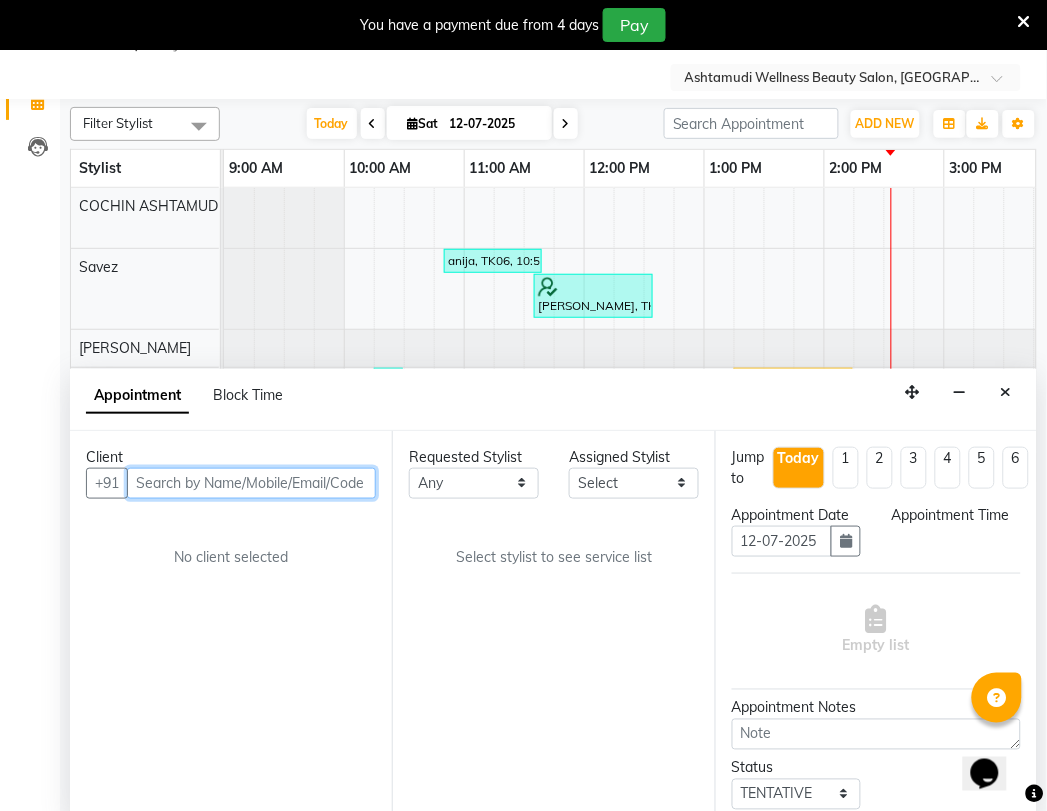 select on "600" 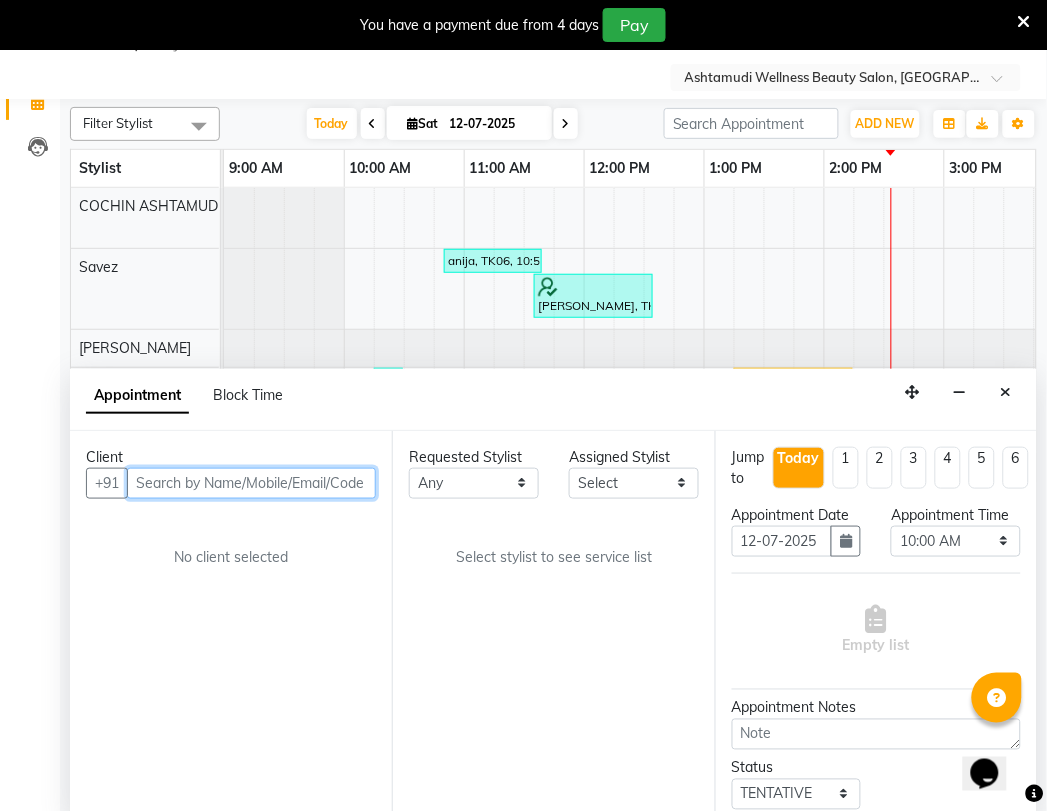 click at bounding box center [251, 483] 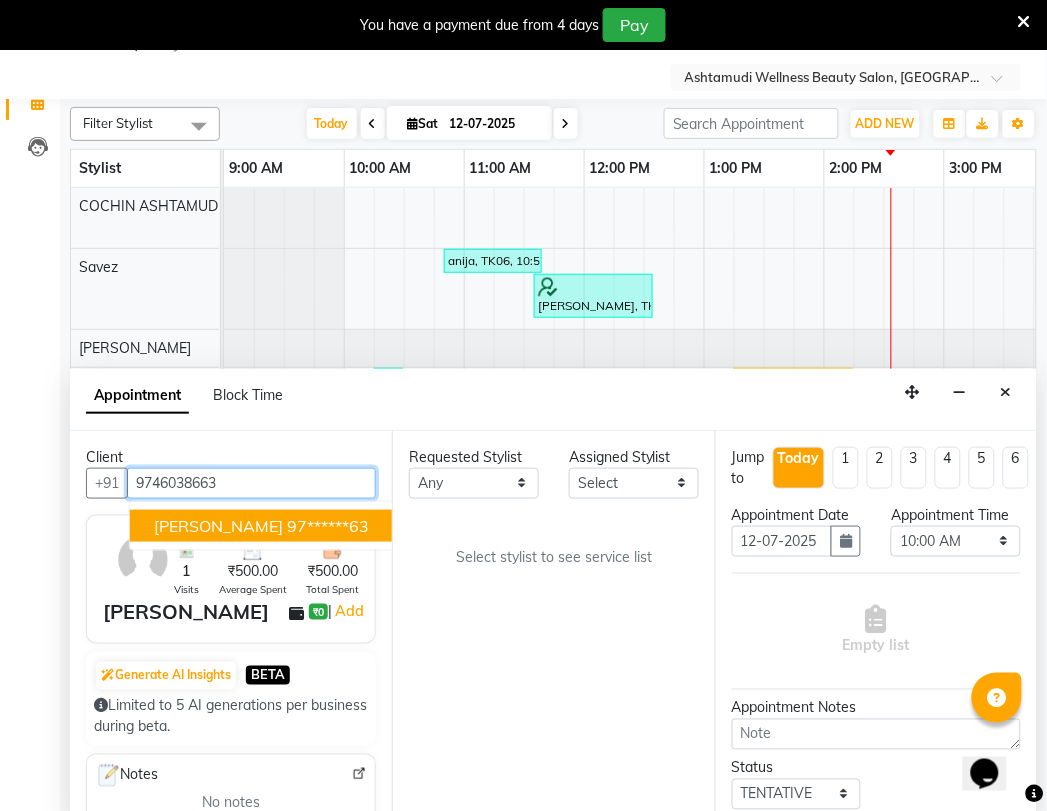 click on "mansoor  97******63" at bounding box center [261, 526] 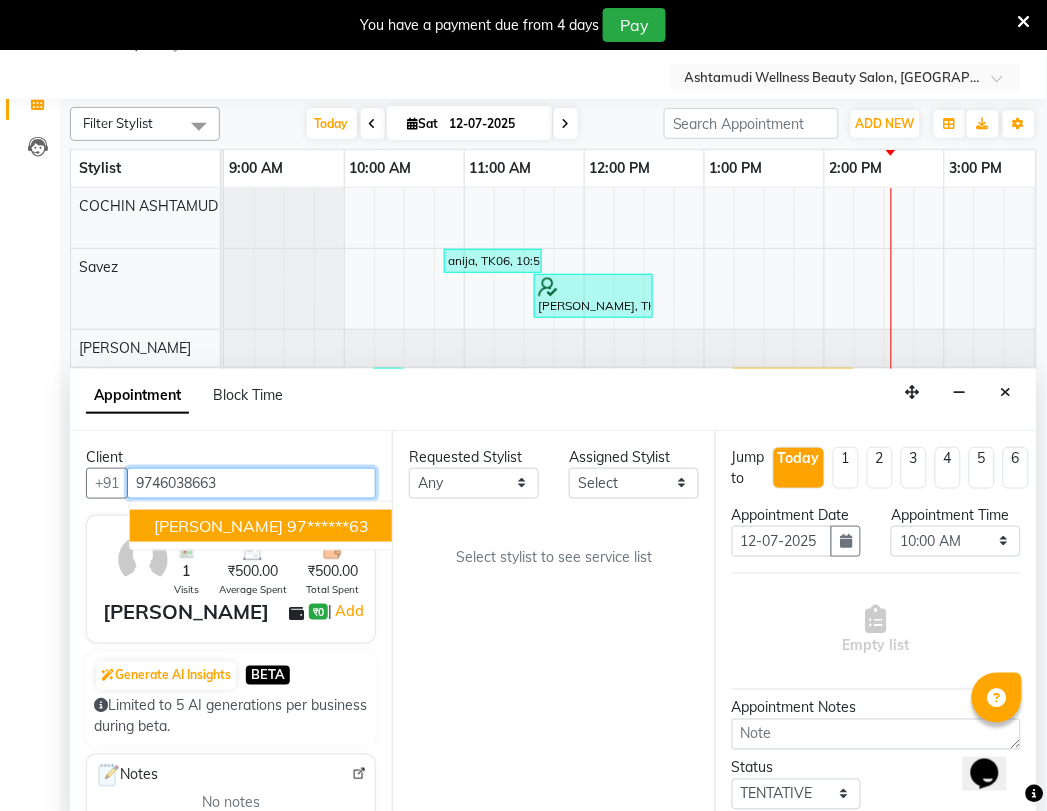 click on "mansoor" at bounding box center [218, 526] 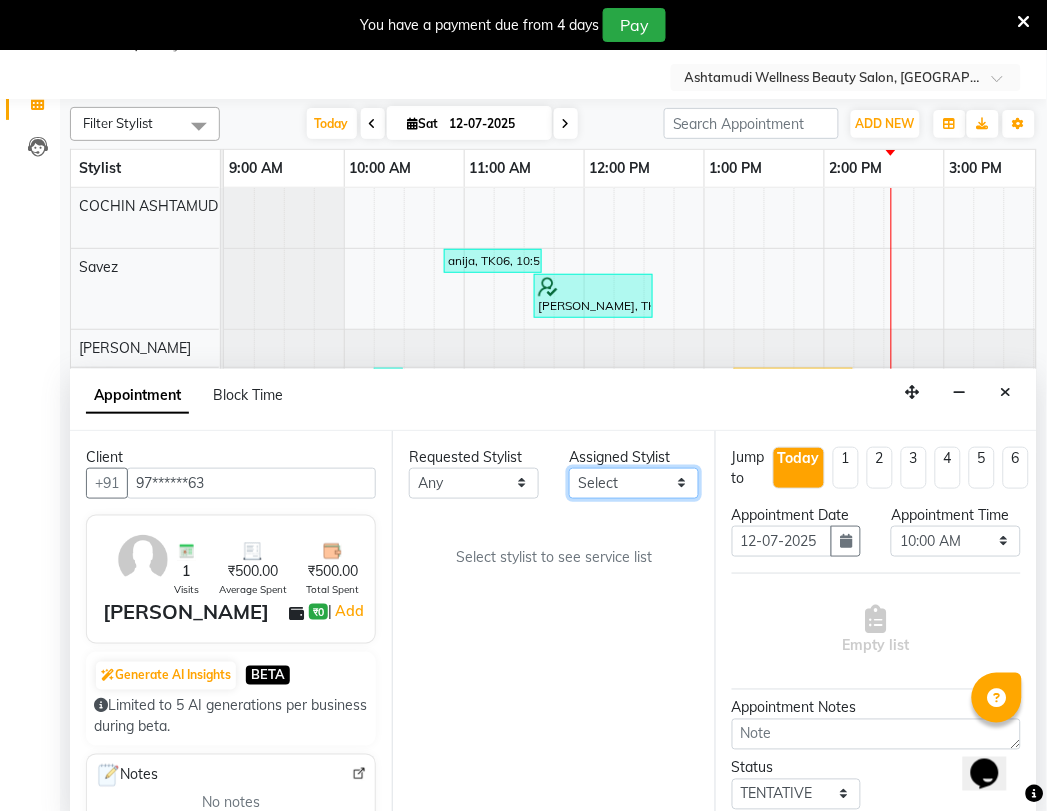 click on "Select Abhirami S Afsha Aiswarya B BINU MANGAR COCHIN ASHTAMUDI Danish Fousiya GIREESH Jishan Madonna Michael MANIKA RAI NEERA Priyanka rathi chowdhury  RAGHI FERNANDEZ Rani RASIYA  SALMAN ALI Savez" at bounding box center [634, 483] 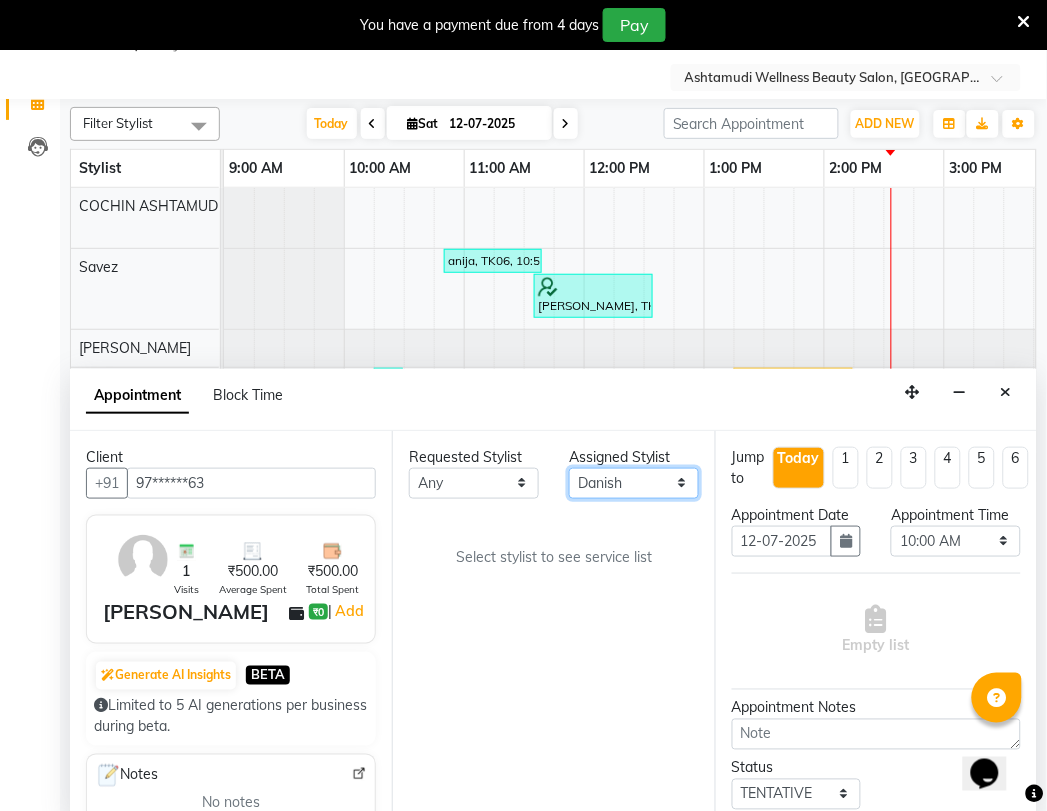 click on "Select Abhirami S Afsha Aiswarya B BINU MANGAR COCHIN ASHTAMUDI Danish Fousiya GIREESH Jishan Madonna Michael MANIKA RAI NEERA Priyanka rathi chowdhury  RAGHI FERNANDEZ Rani RASIYA  SALMAN ALI Savez" at bounding box center [634, 483] 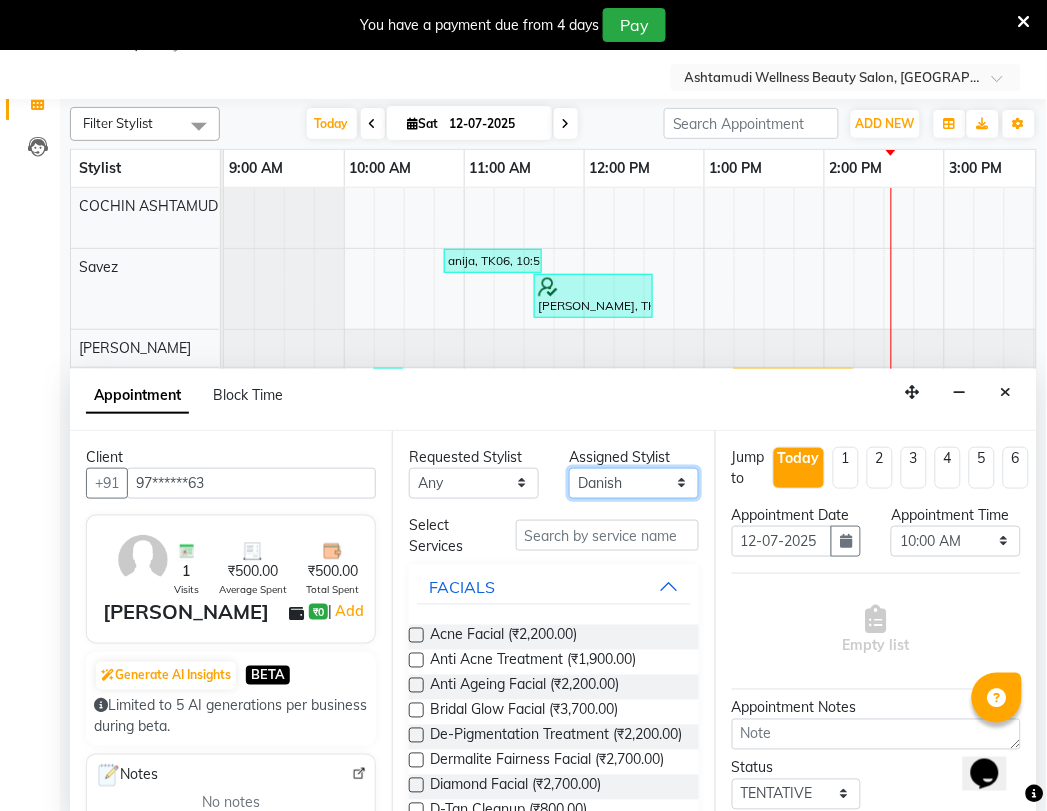 click on "Select Abhirami S Afsha Aiswarya B BINU MANGAR COCHIN ASHTAMUDI Danish Fousiya GIREESH Jishan Madonna Michael MANIKA RAI NEERA Priyanka rathi chowdhury  RAGHI FERNANDEZ Rani RASIYA  SALMAN ALI Savez" at bounding box center [634, 483] 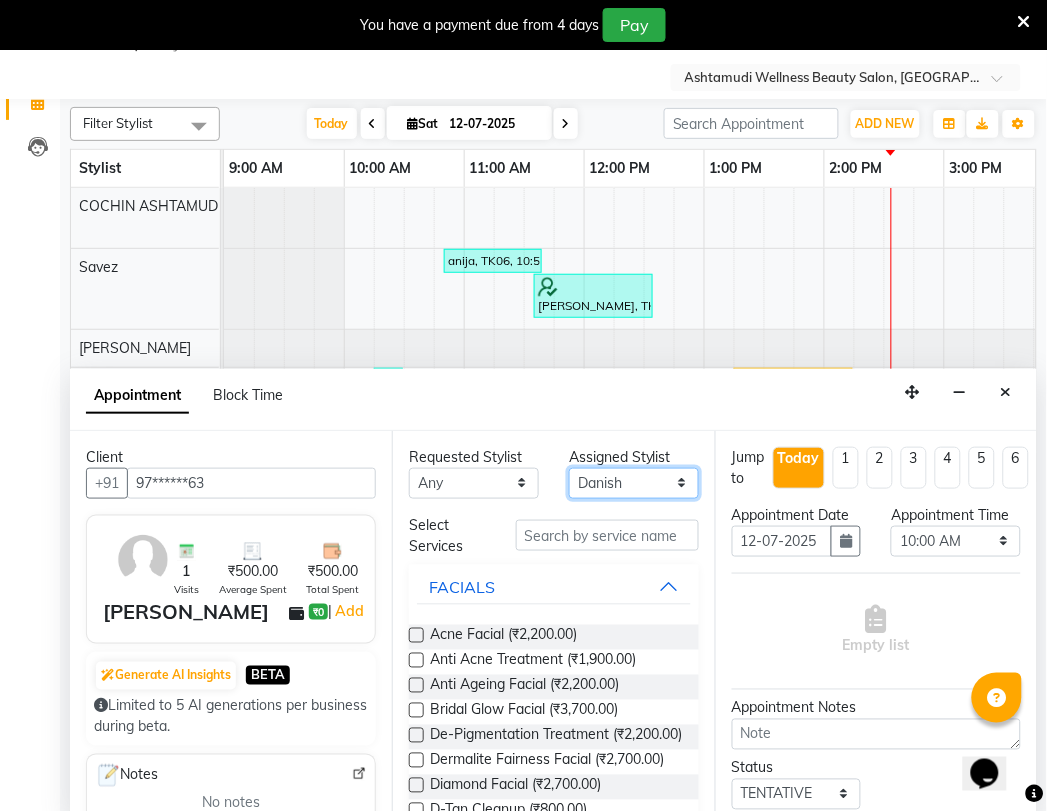 select on "27313" 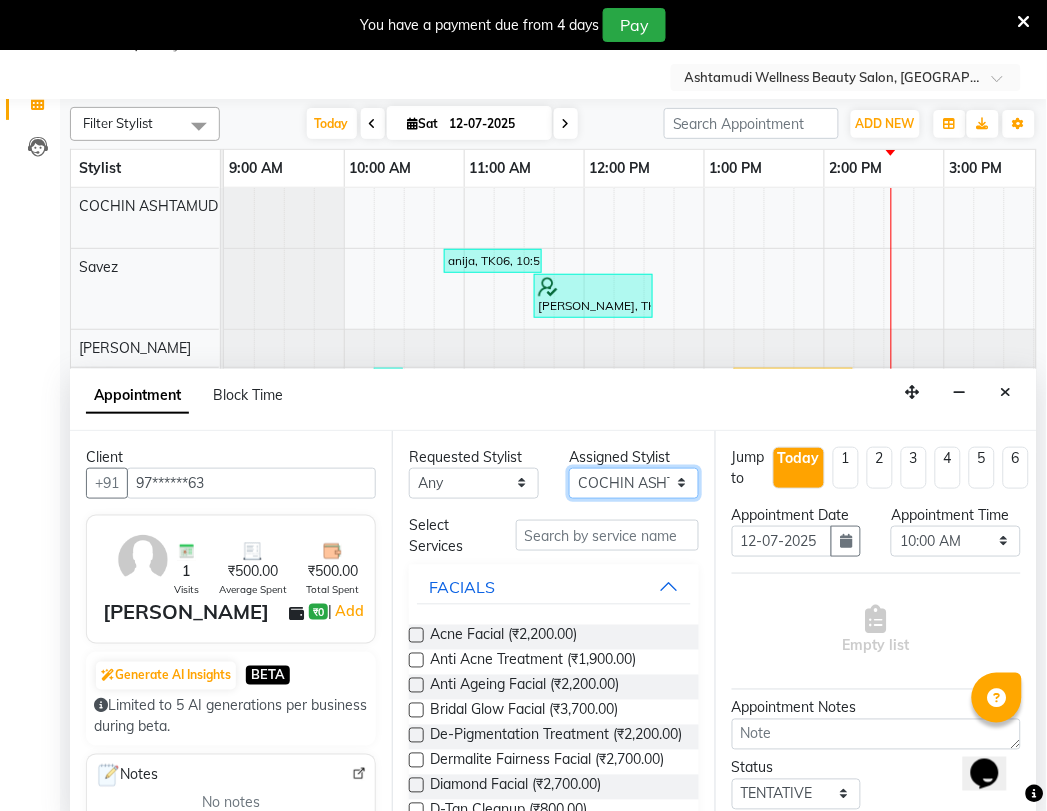 click on "Select Abhirami S Afsha Aiswarya B BINU MANGAR COCHIN ASHTAMUDI Danish Fousiya GIREESH Jishan Madonna Michael MANIKA RAI NEERA Priyanka rathi chowdhury  RAGHI FERNANDEZ Rani RASIYA  SALMAN ALI Savez" at bounding box center (634, 483) 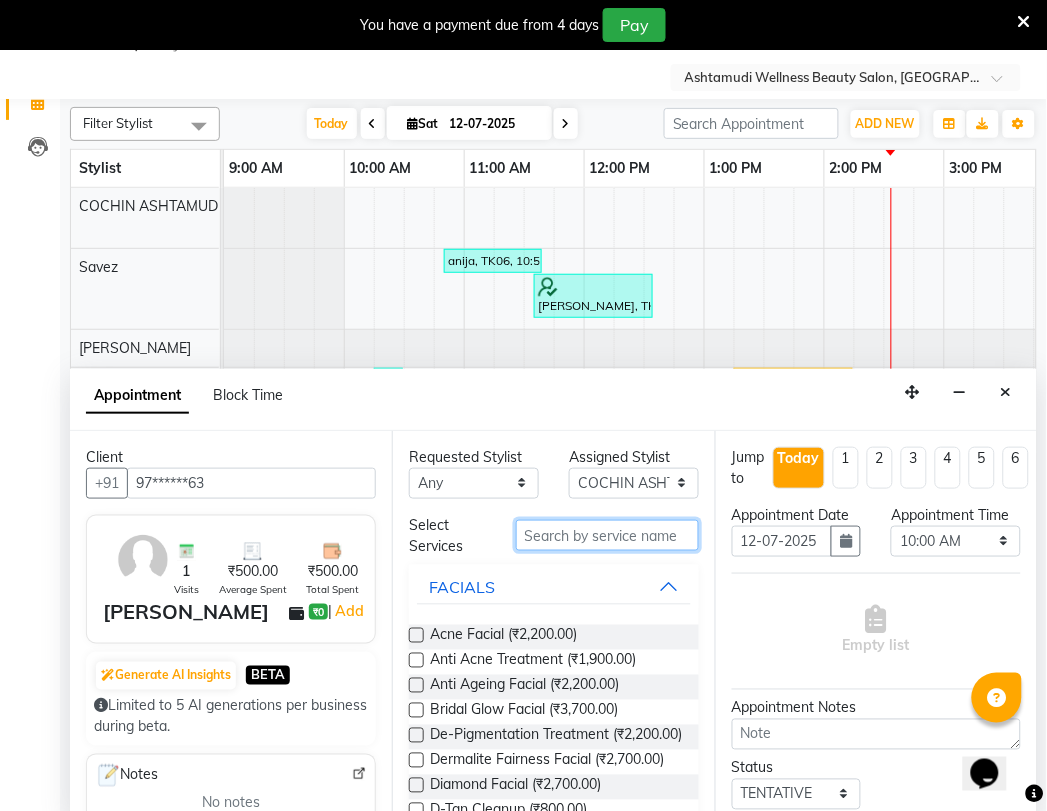 click at bounding box center (607, 535) 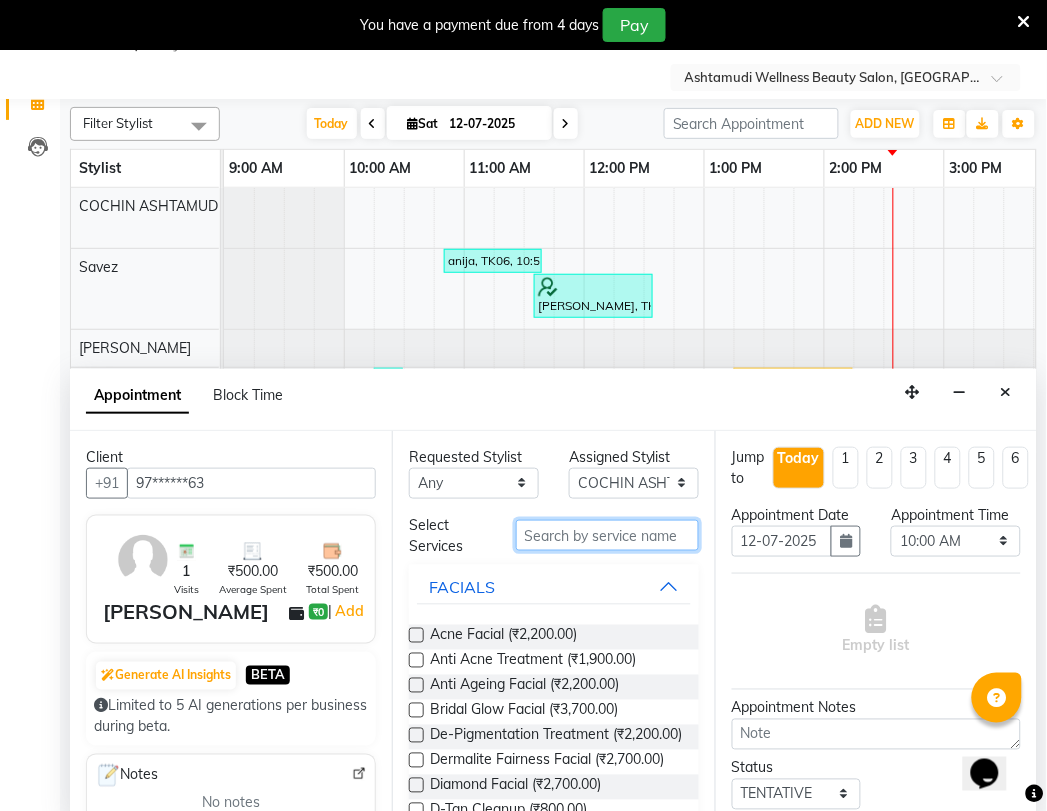 click at bounding box center (607, 535) 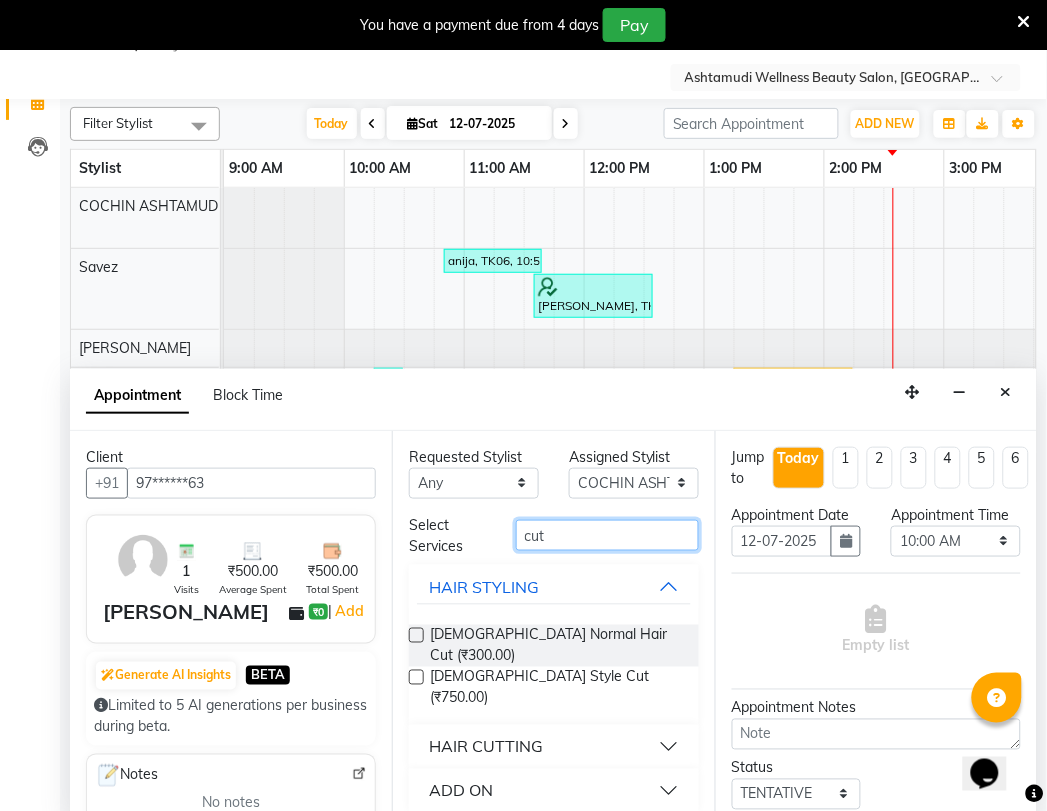 type on "cut" 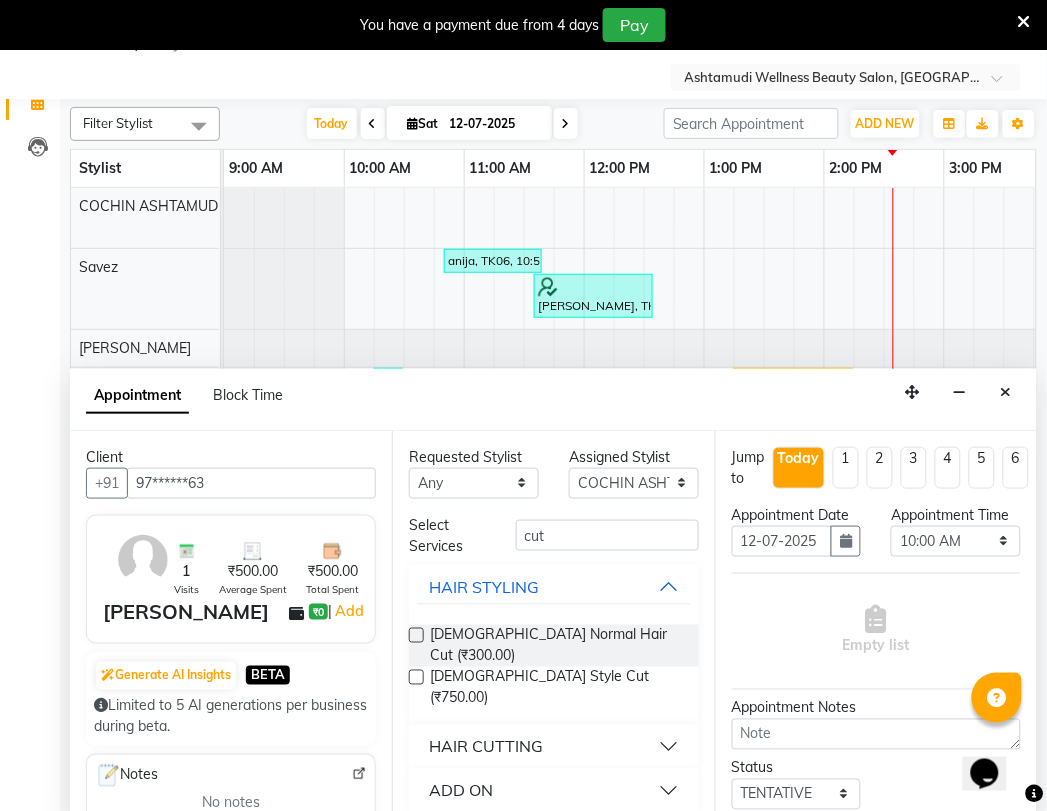 click on "HAIR CUTTING" at bounding box center [486, 747] 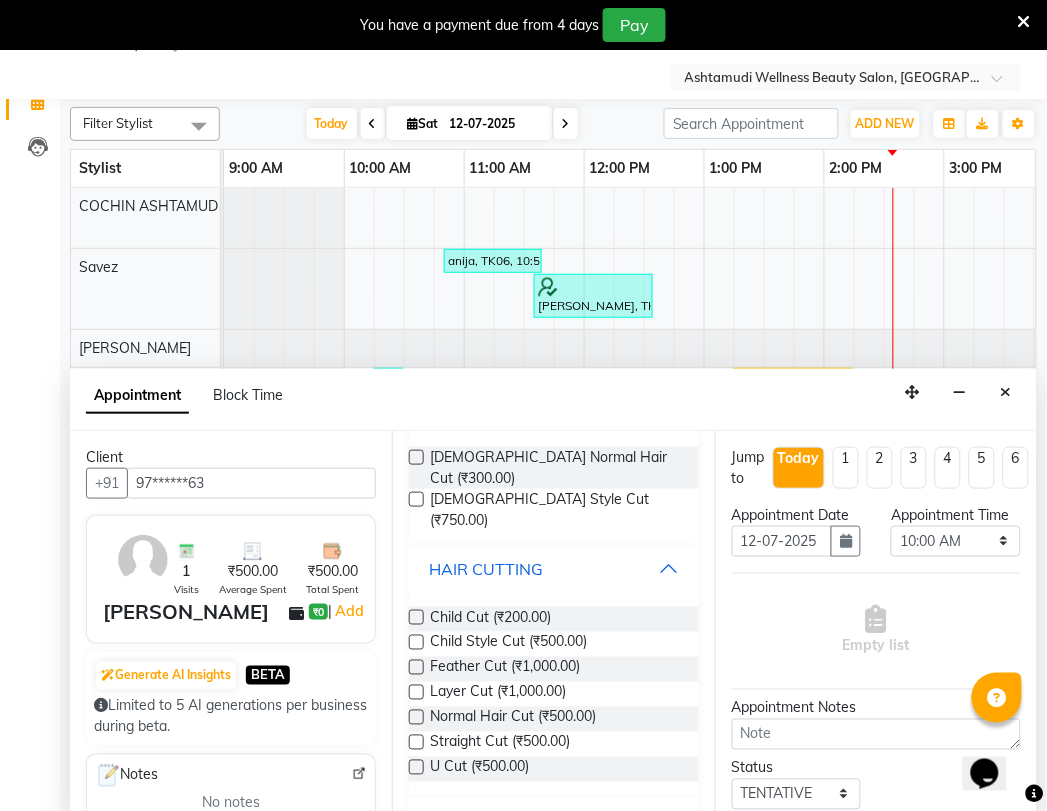 scroll, scrollTop: 182, scrollLeft: 0, axis: vertical 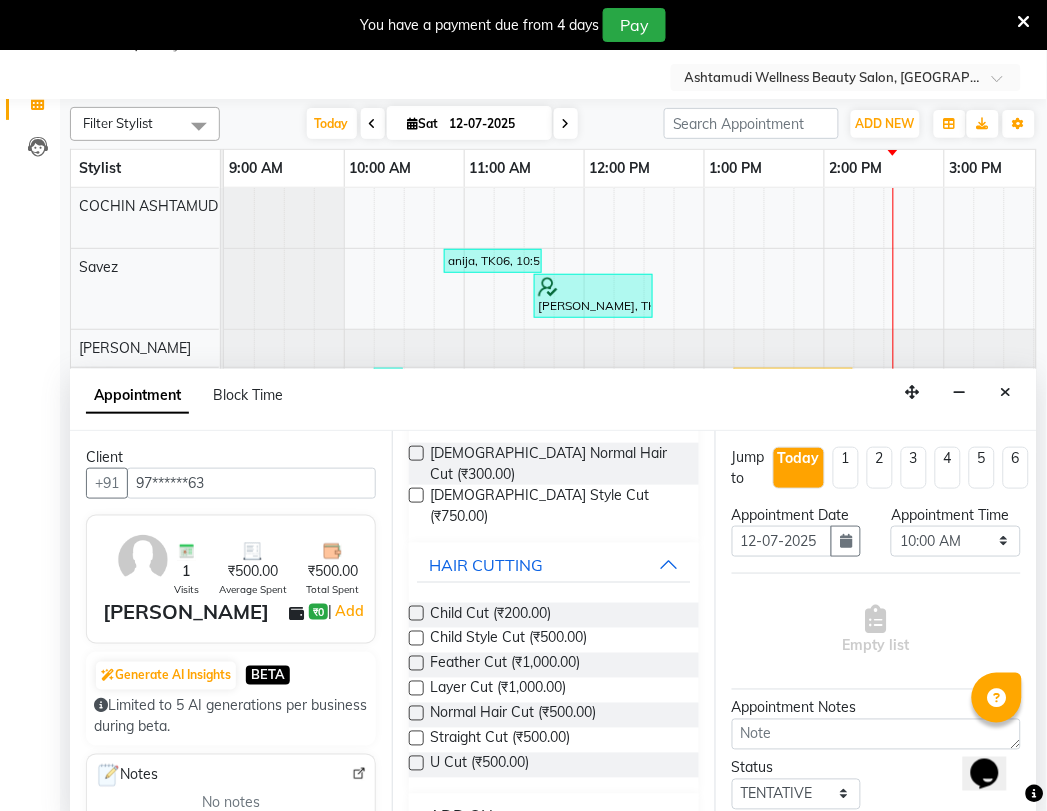 click at bounding box center (416, 713) 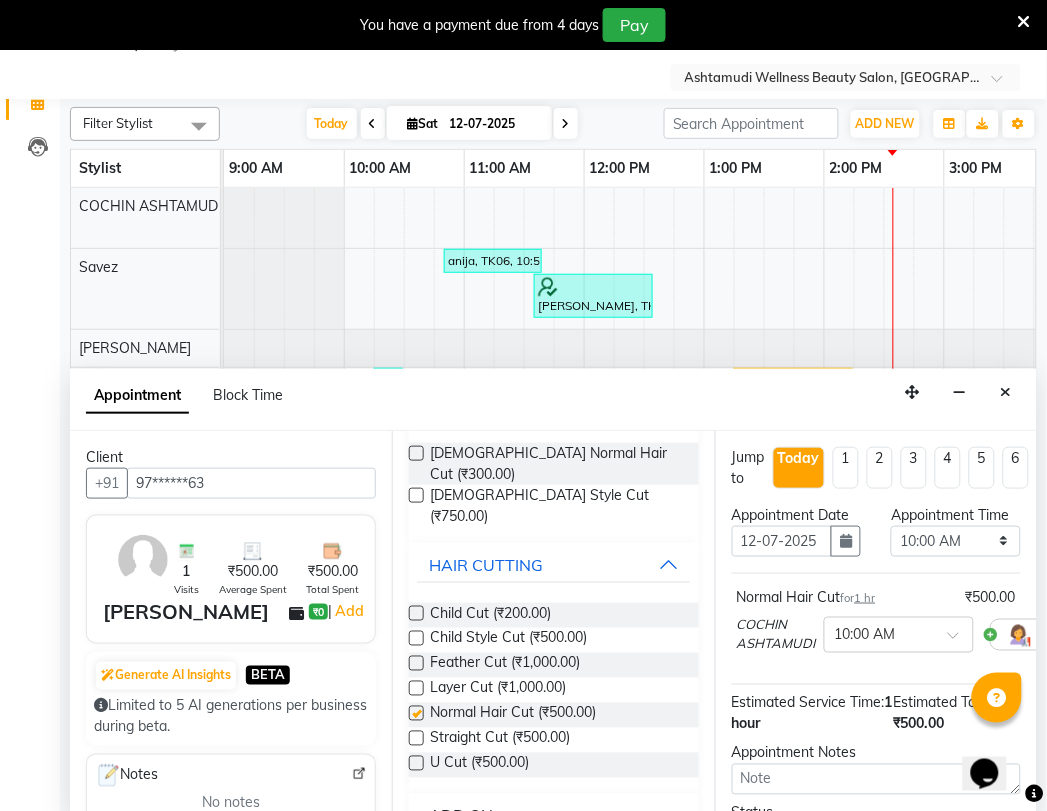checkbox on "false" 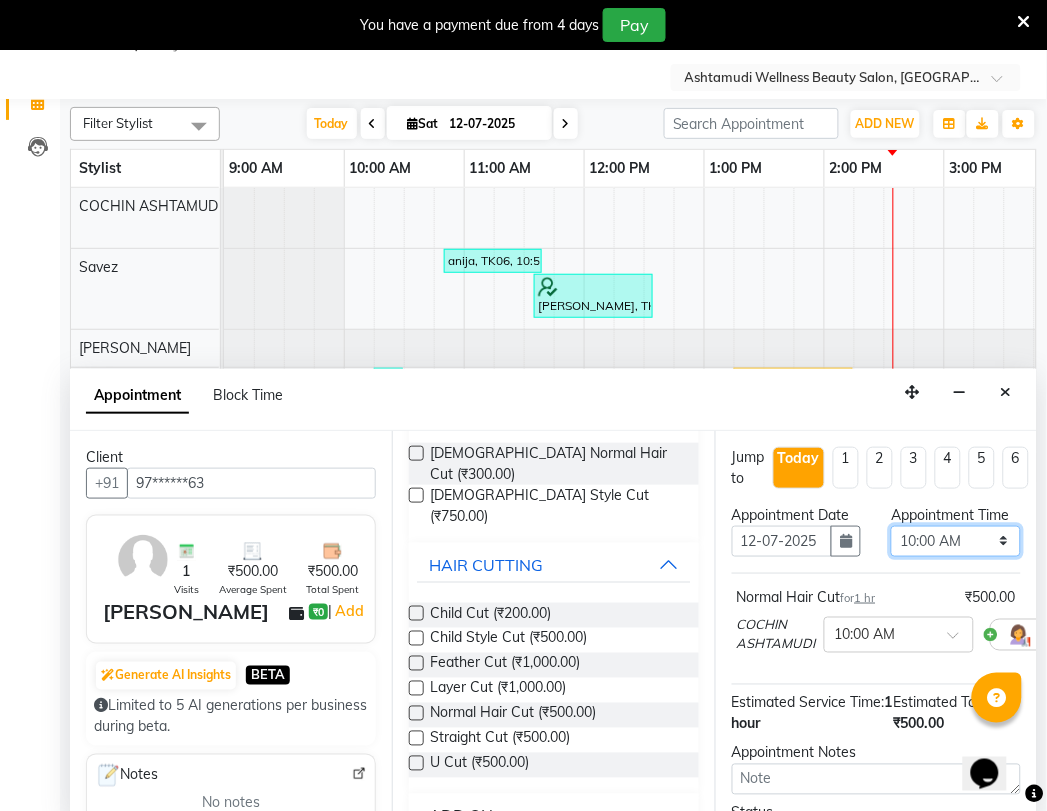 click on "Select 10:00 AM 10:15 AM 10:30 AM 10:45 AM 11:00 AM 11:15 AM 11:30 AM 11:45 AM 12:00 PM 12:15 PM 12:30 PM 12:45 PM 01:00 PM 01:15 PM 01:30 PM 01:45 PM 02:00 PM 02:15 PM 02:30 PM 02:45 PM 03:00 PM 03:15 PM 03:30 PM 03:45 PM 04:00 PM 04:15 PM 04:30 PM 04:45 PM 05:00 PM 05:15 PM 05:30 PM 05:45 PM 06:00 PM 06:15 PM 06:30 PM 06:45 PM 07:00 PM 07:15 PM 07:30 PM 07:45 PM 08:00 PM" at bounding box center [956, 541] 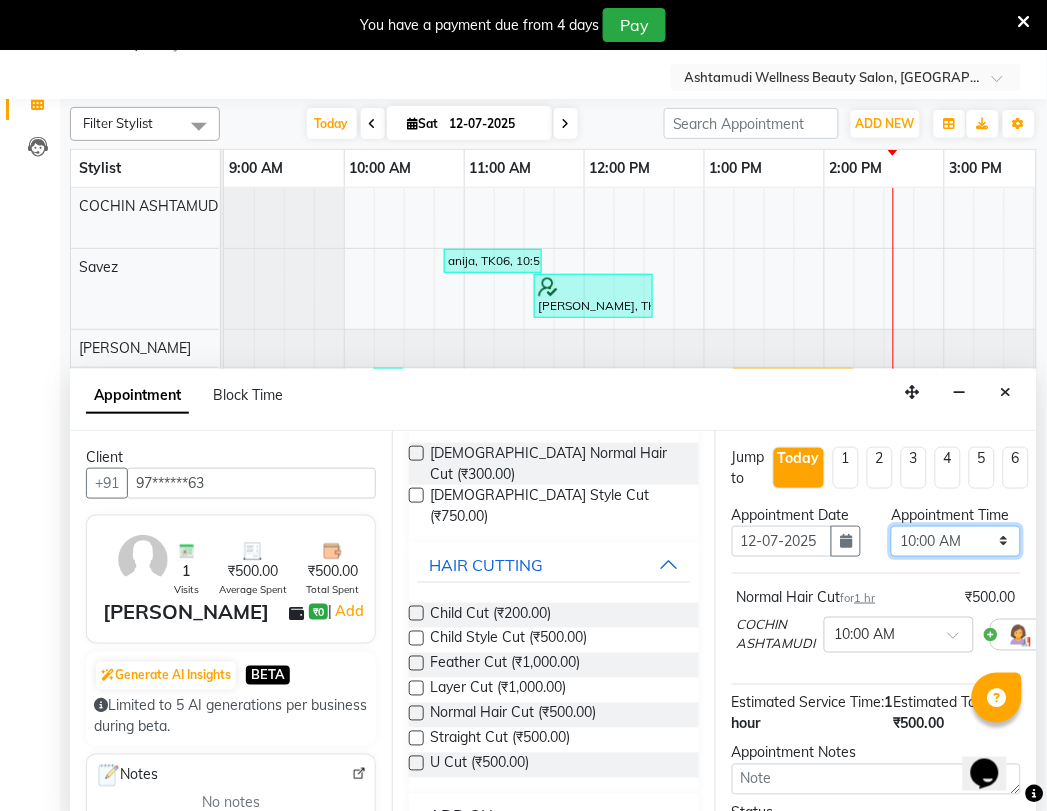 select on "900" 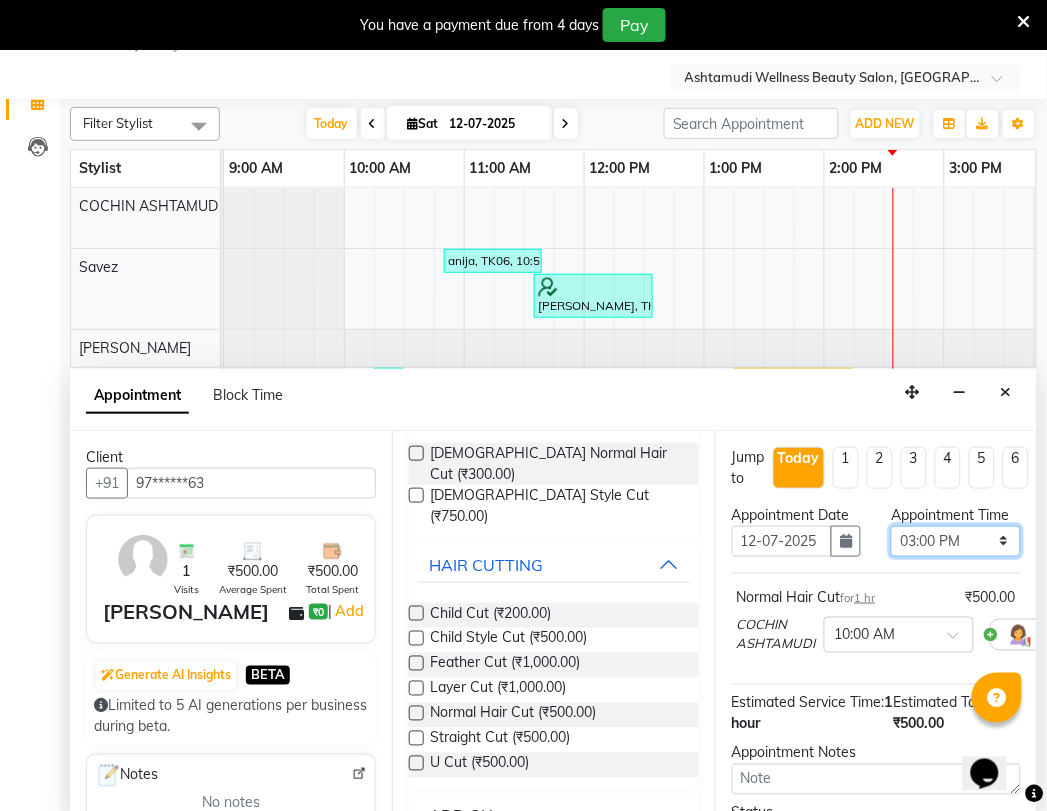 click on "Select 10:00 AM 10:15 AM 10:30 AM 10:45 AM 11:00 AM 11:15 AM 11:30 AM 11:45 AM 12:00 PM 12:15 PM 12:30 PM 12:45 PM 01:00 PM 01:15 PM 01:30 PM 01:45 PM 02:00 PM 02:15 PM 02:30 PM 02:45 PM 03:00 PM 03:15 PM 03:30 PM 03:45 PM 04:00 PM 04:15 PM 04:30 PM 04:45 PM 05:00 PM 05:15 PM 05:30 PM 05:45 PM 06:00 PM 06:15 PM 06:30 PM 06:45 PM 07:00 PM 07:15 PM 07:30 PM 07:45 PM 08:00 PM" at bounding box center [956, 541] 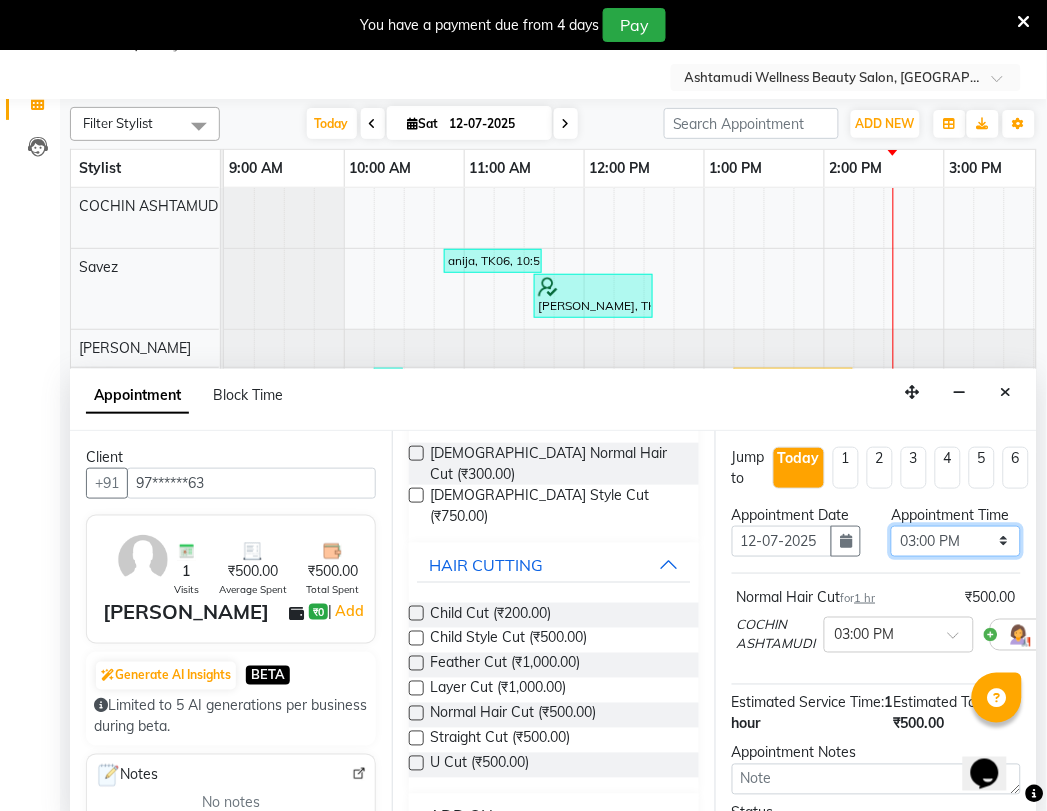 scroll, scrollTop: 192, scrollLeft: 0, axis: vertical 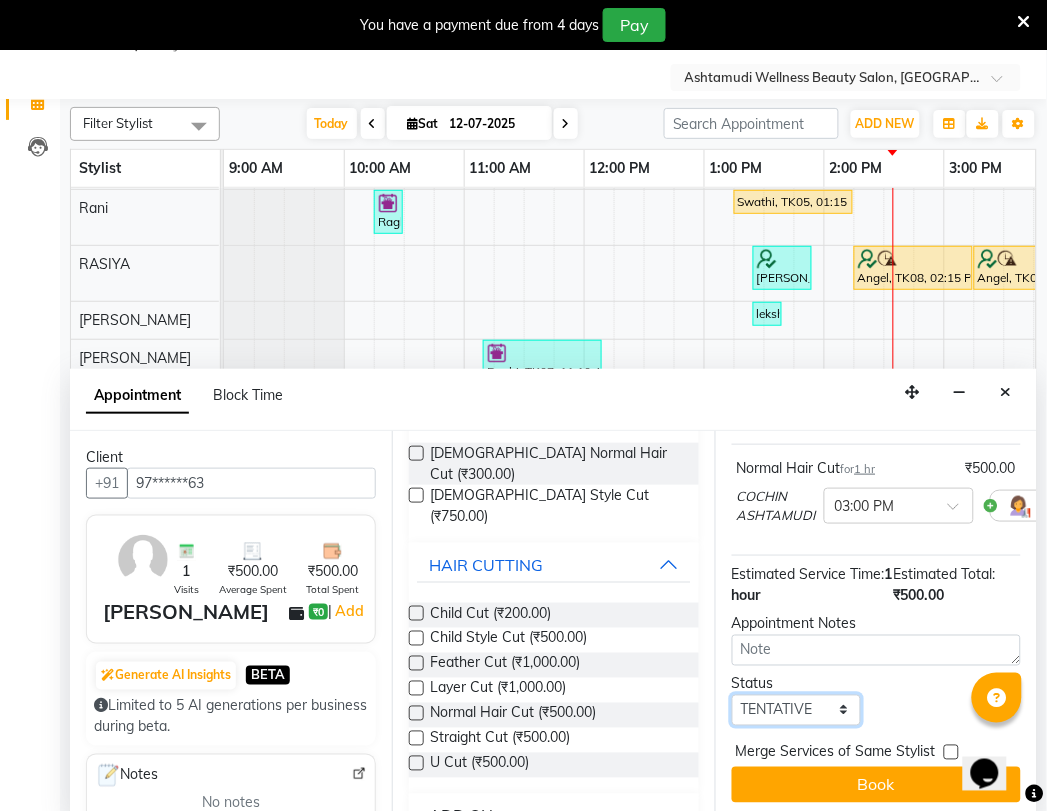 click on "Select TENTATIVE CONFIRM CHECK-IN UPCOMING" at bounding box center (797, 710) 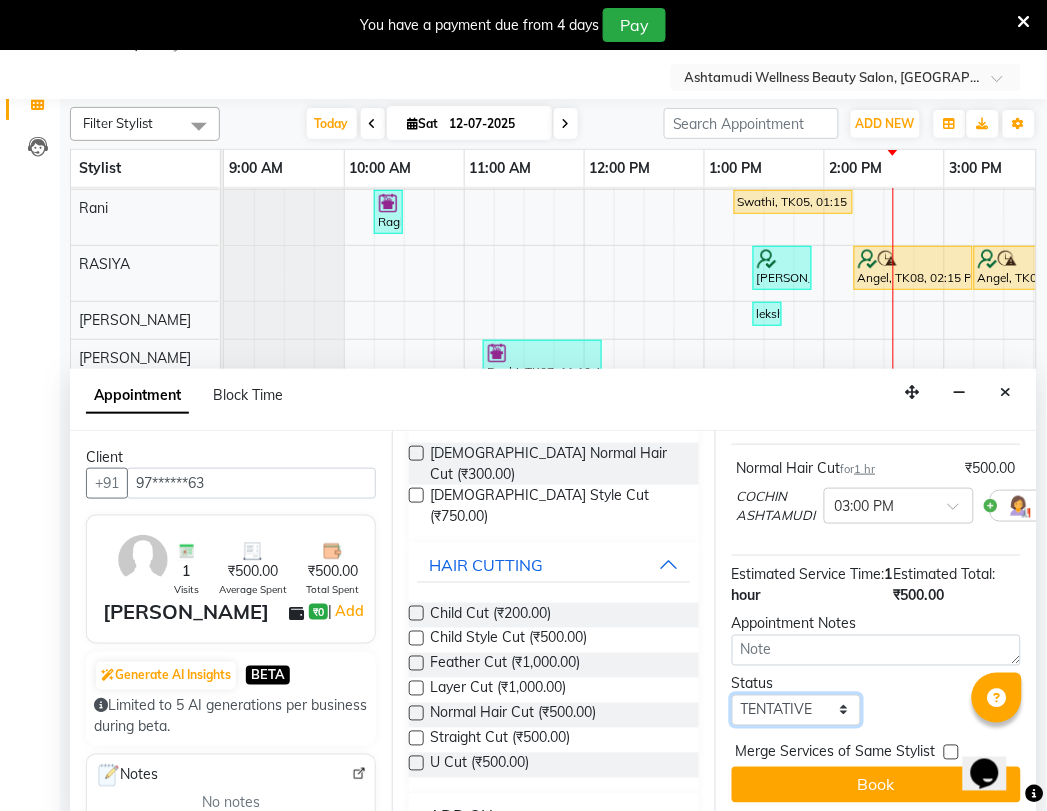 select on "confirm booking" 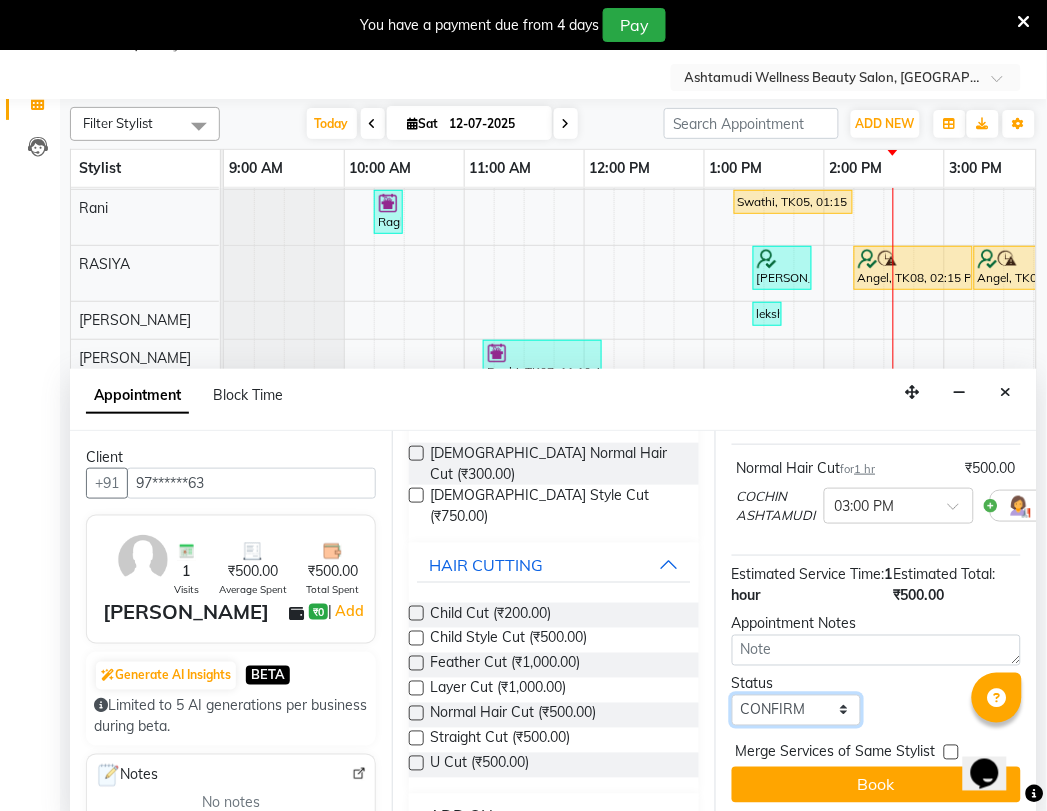 click on "Select TENTATIVE CONFIRM CHECK-IN UPCOMING" at bounding box center (797, 710) 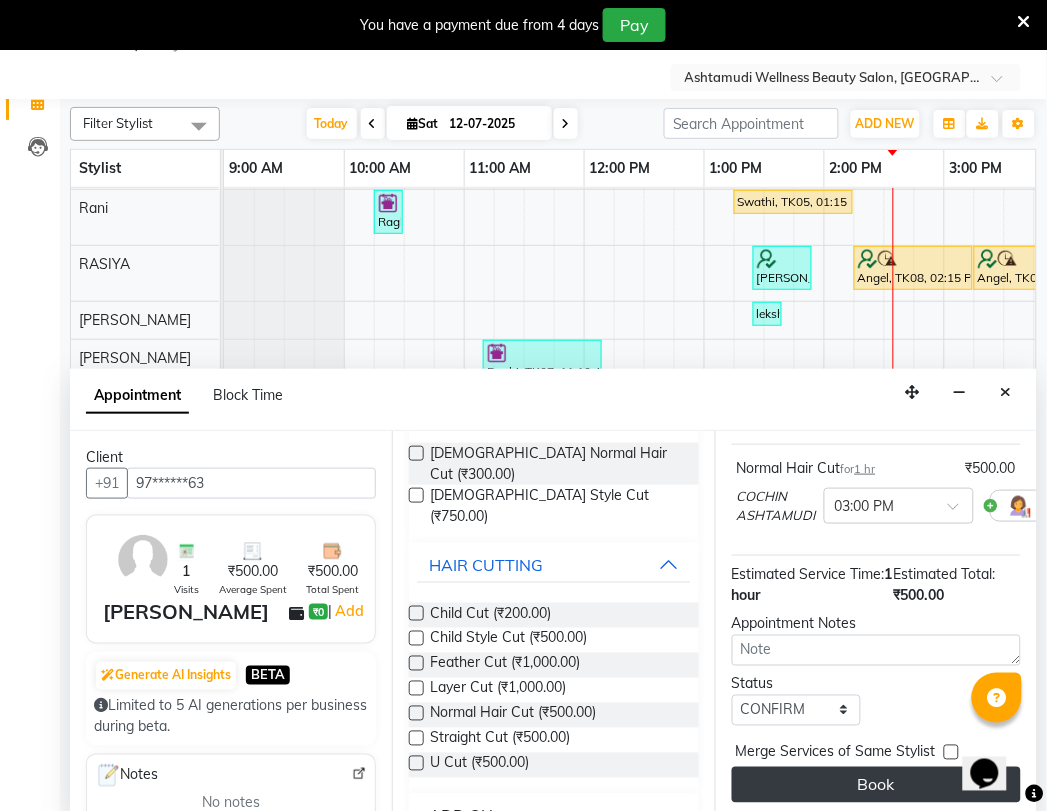 click on "Book" at bounding box center [876, 785] 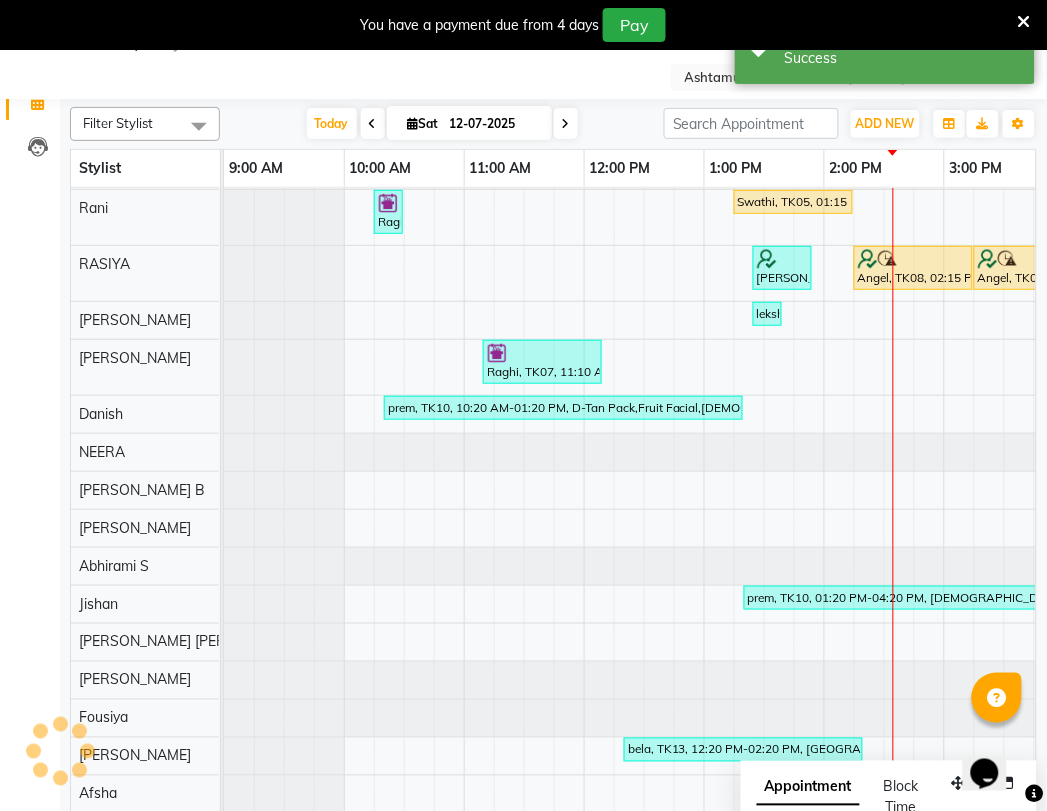 scroll, scrollTop: 0, scrollLeft: 0, axis: both 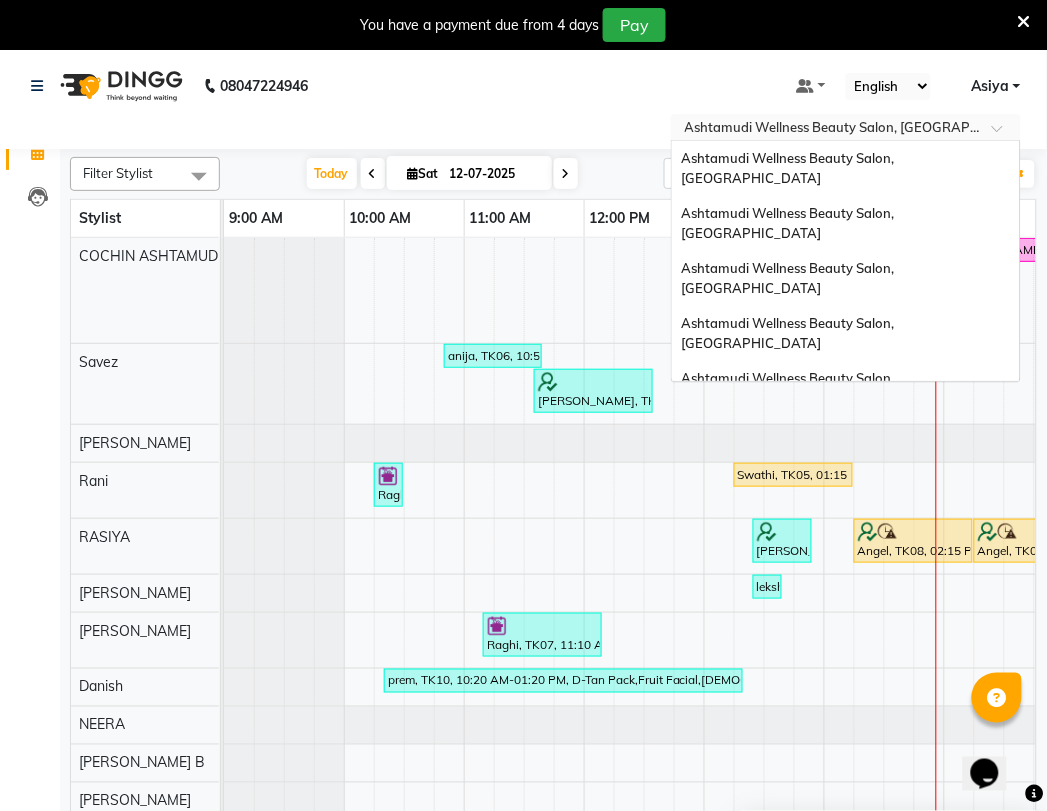click at bounding box center [826, 129] 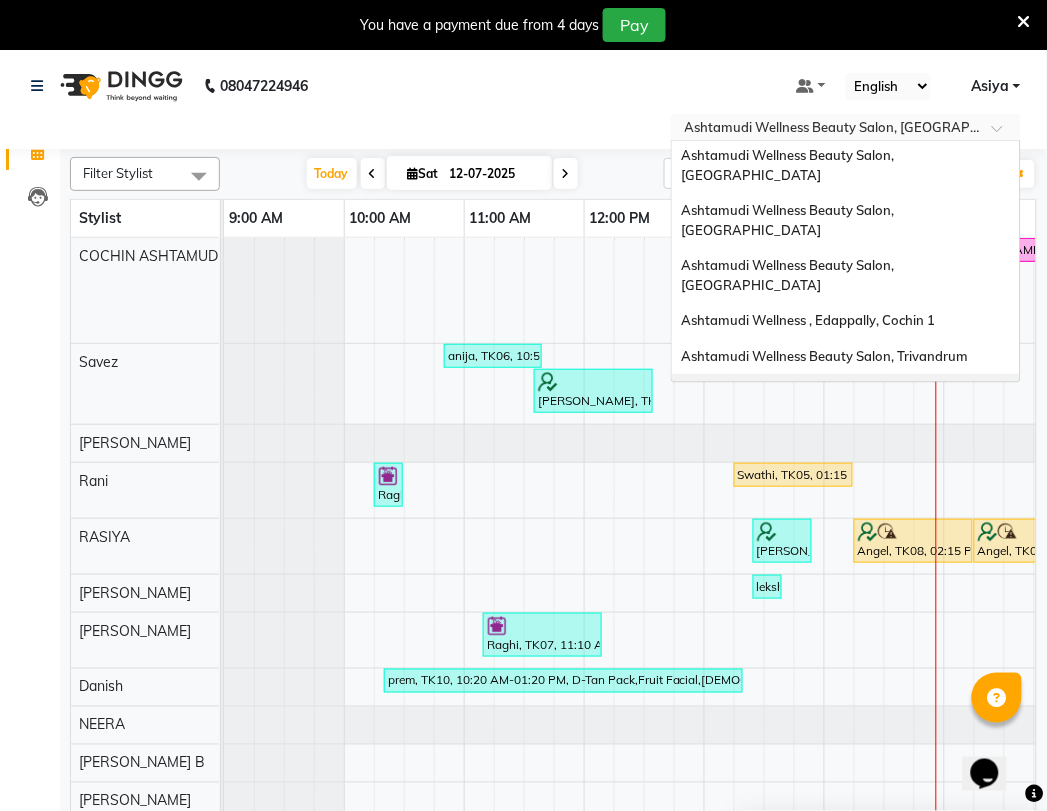 scroll, scrollTop: 164, scrollLeft: 0, axis: vertical 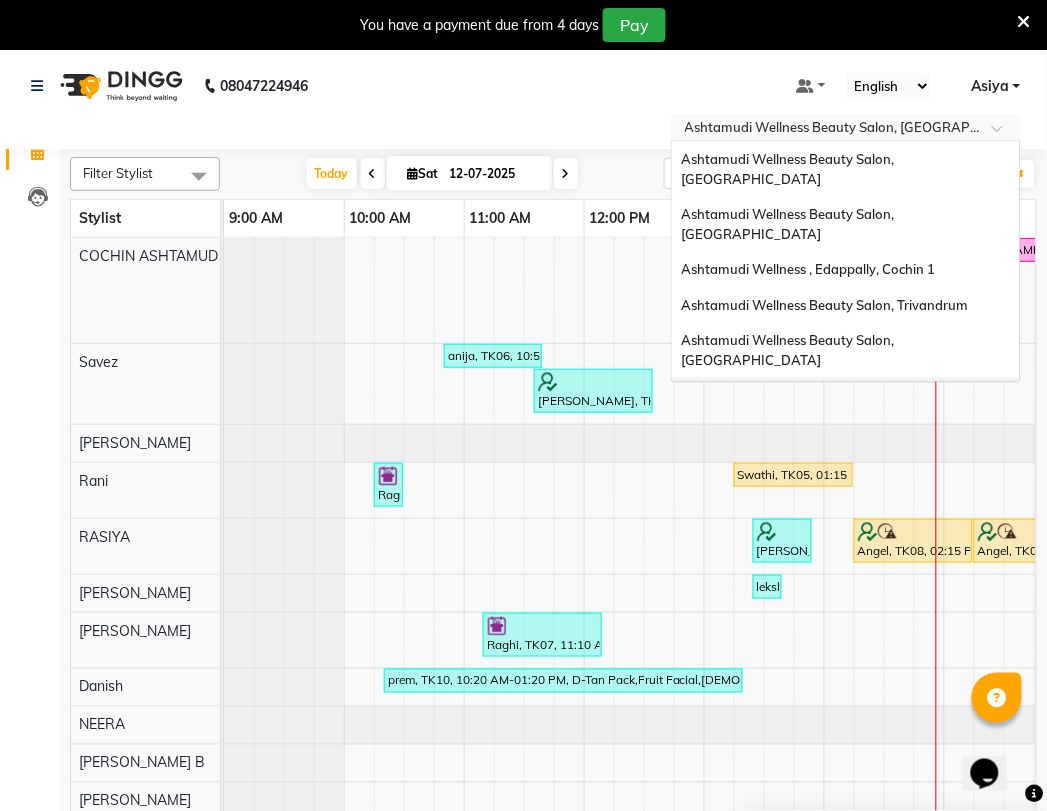 click on "Ashtamudi Welness Beauty Salon, [GEOGRAPHIC_DATA]" at bounding box center (846, 405) 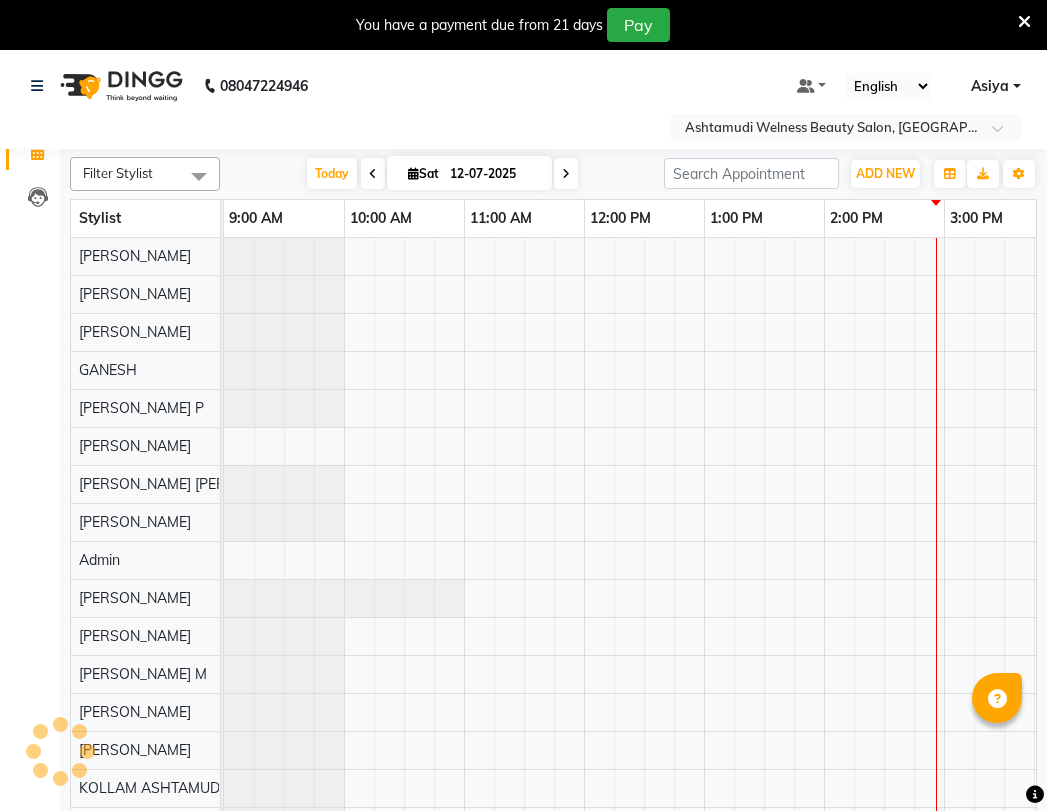 scroll, scrollTop: 0, scrollLeft: 0, axis: both 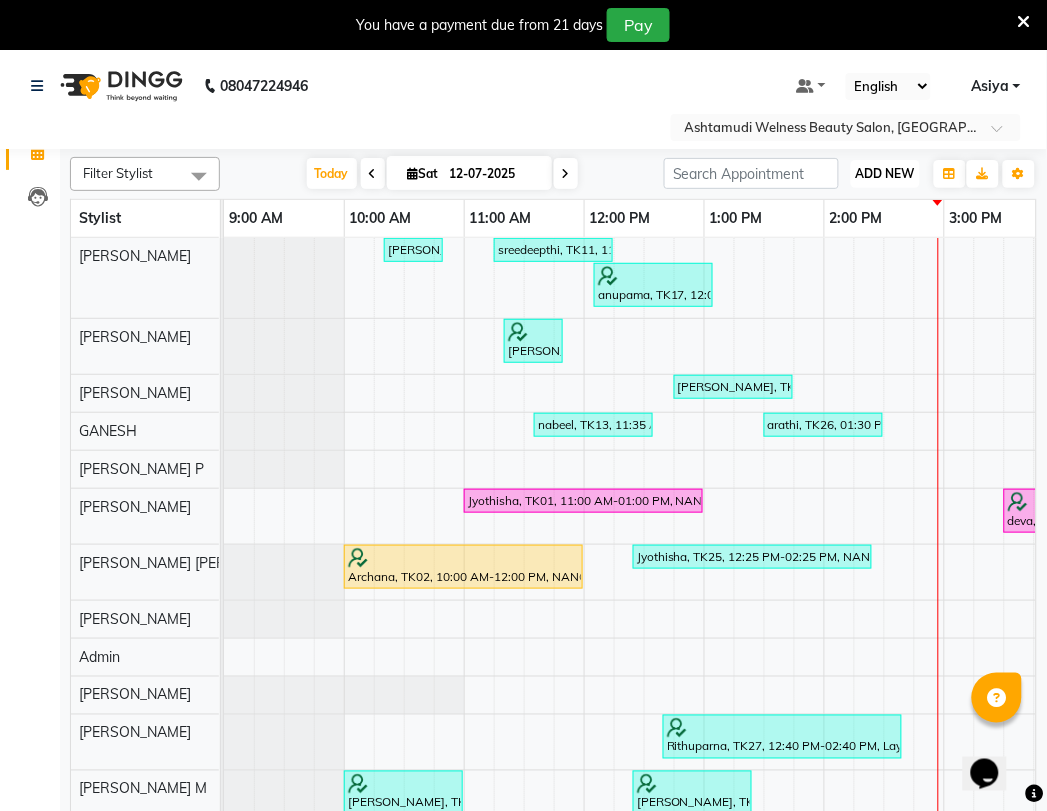 click on "ADD NEW" at bounding box center (885, 173) 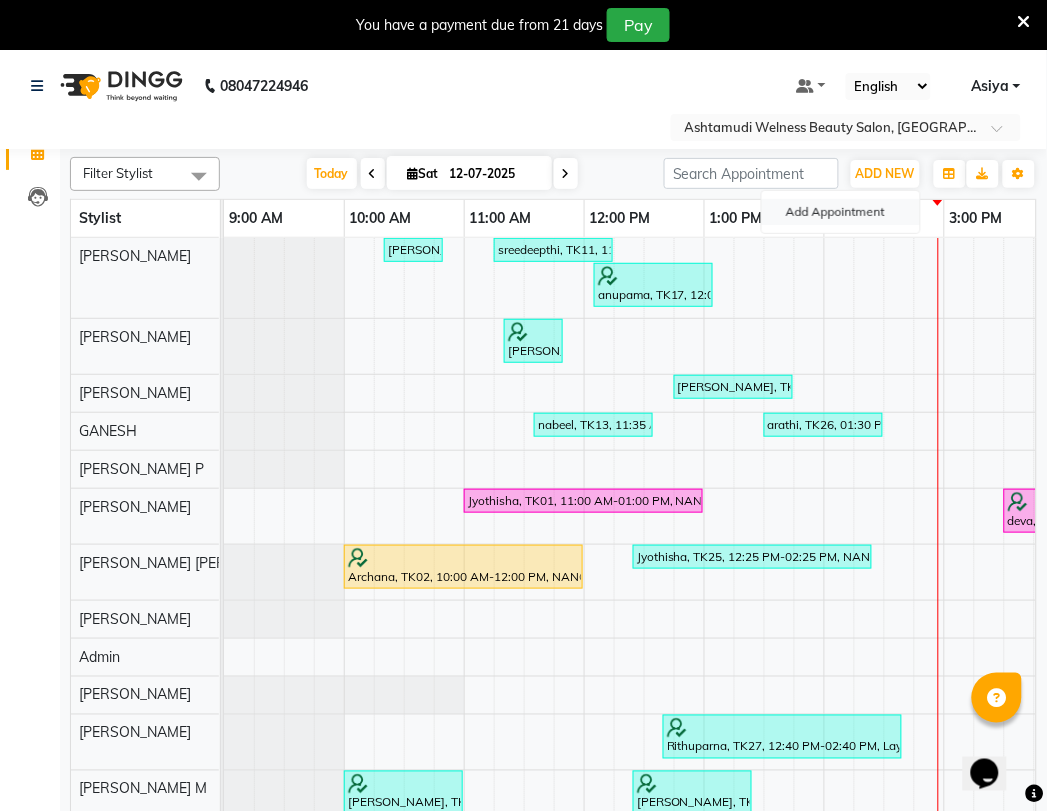 click on "Add Appointment" at bounding box center [841, 212] 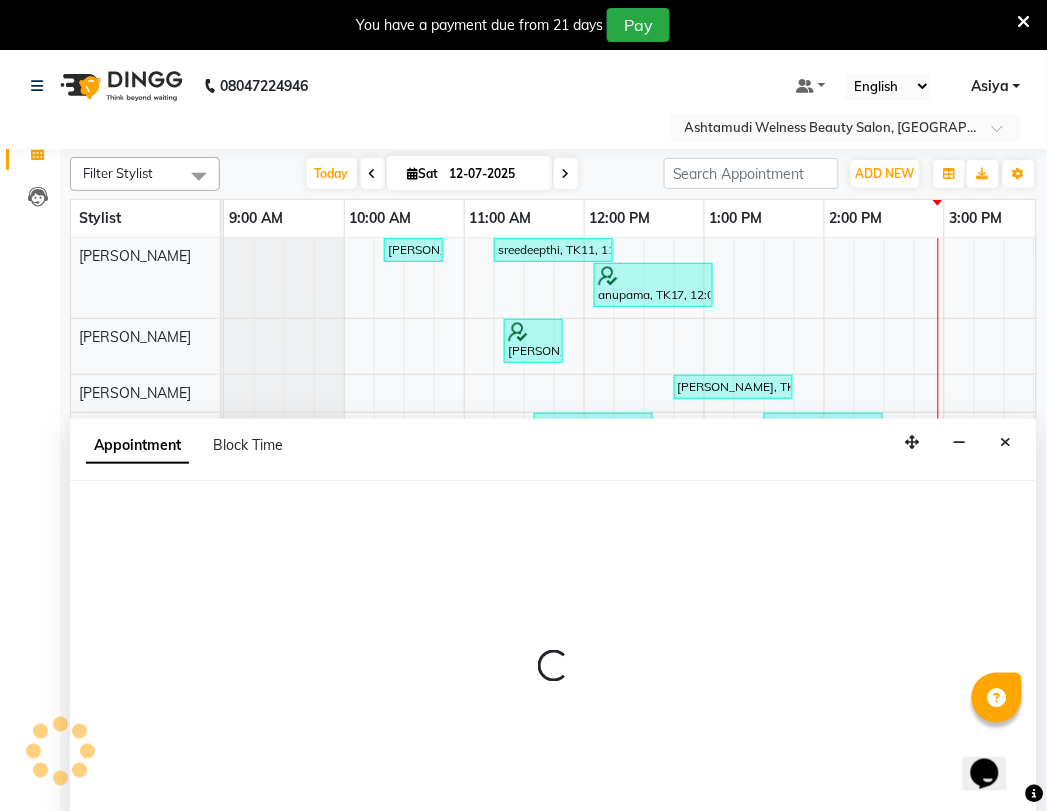 scroll, scrollTop: 50, scrollLeft: 0, axis: vertical 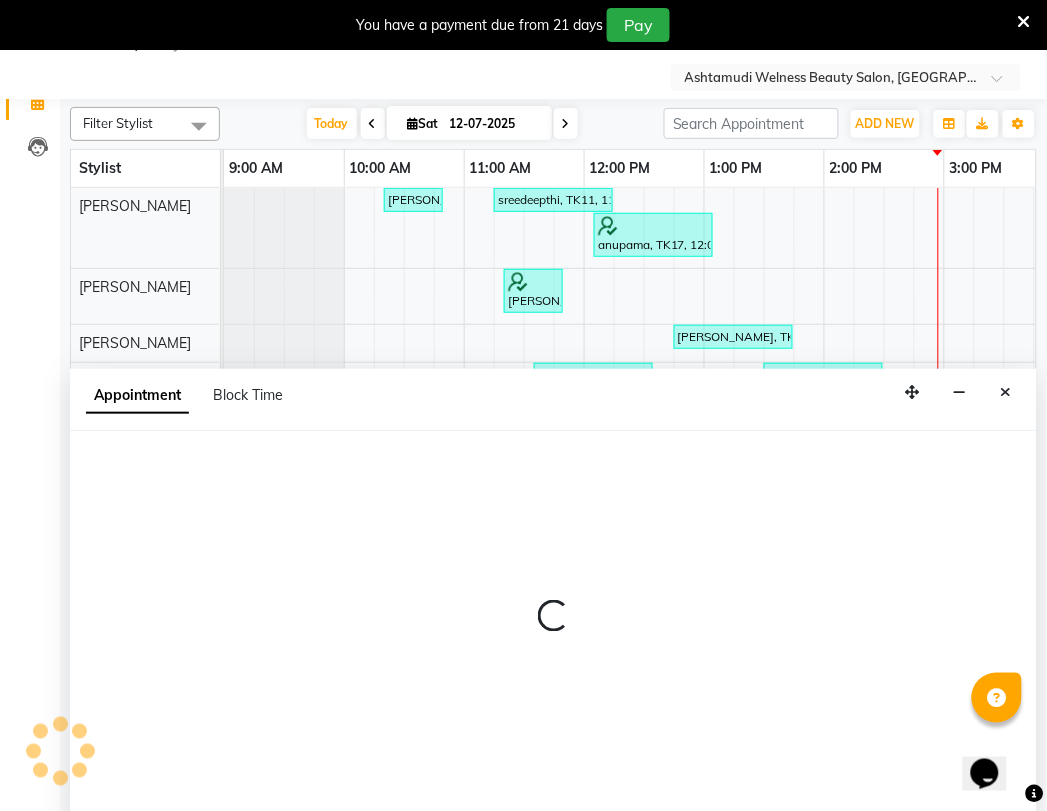 select on "600" 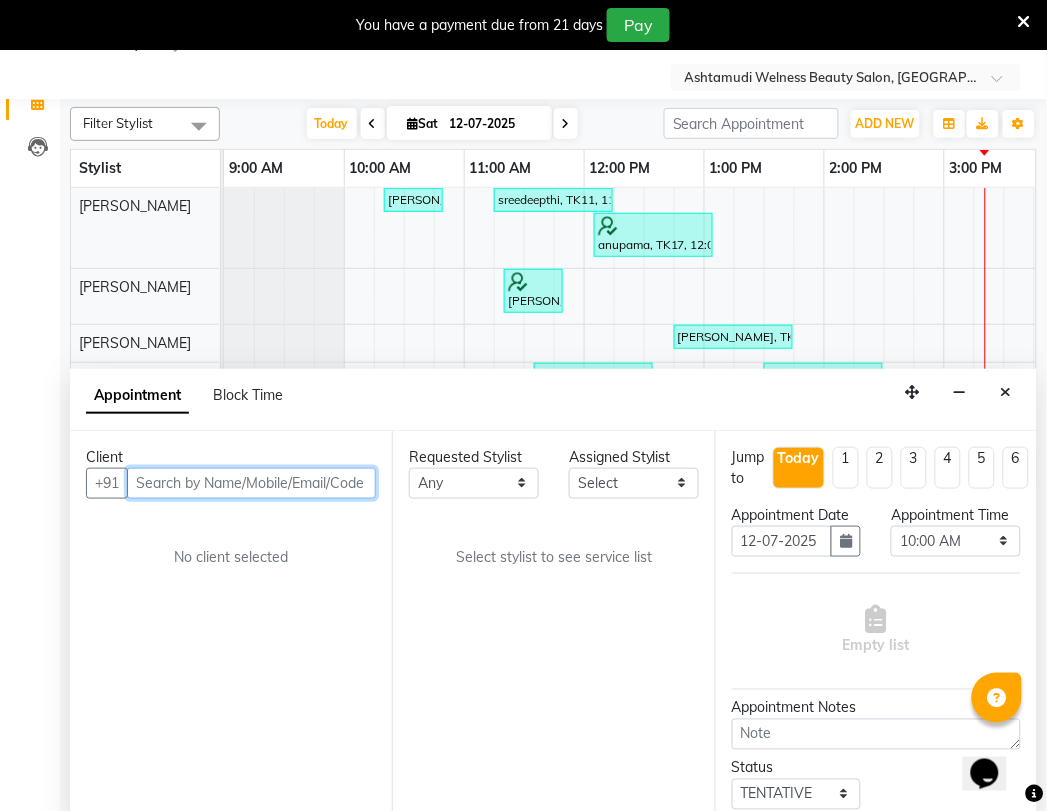 click at bounding box center [251, 483] 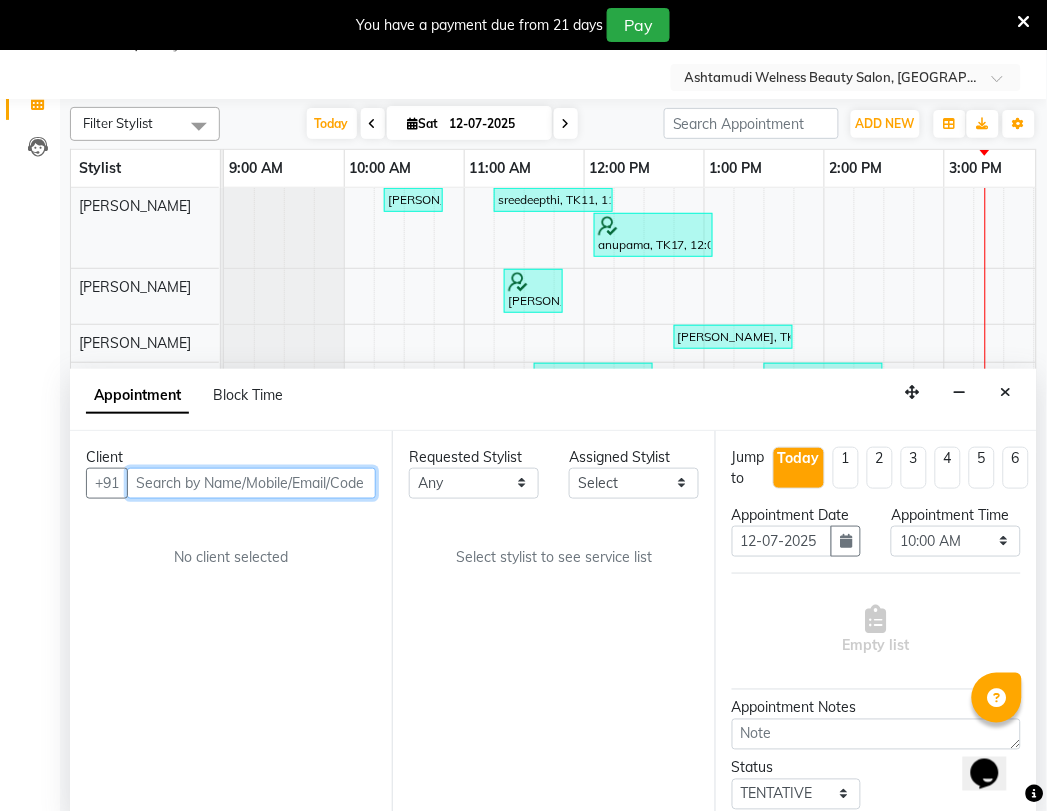paste on "9656250768" 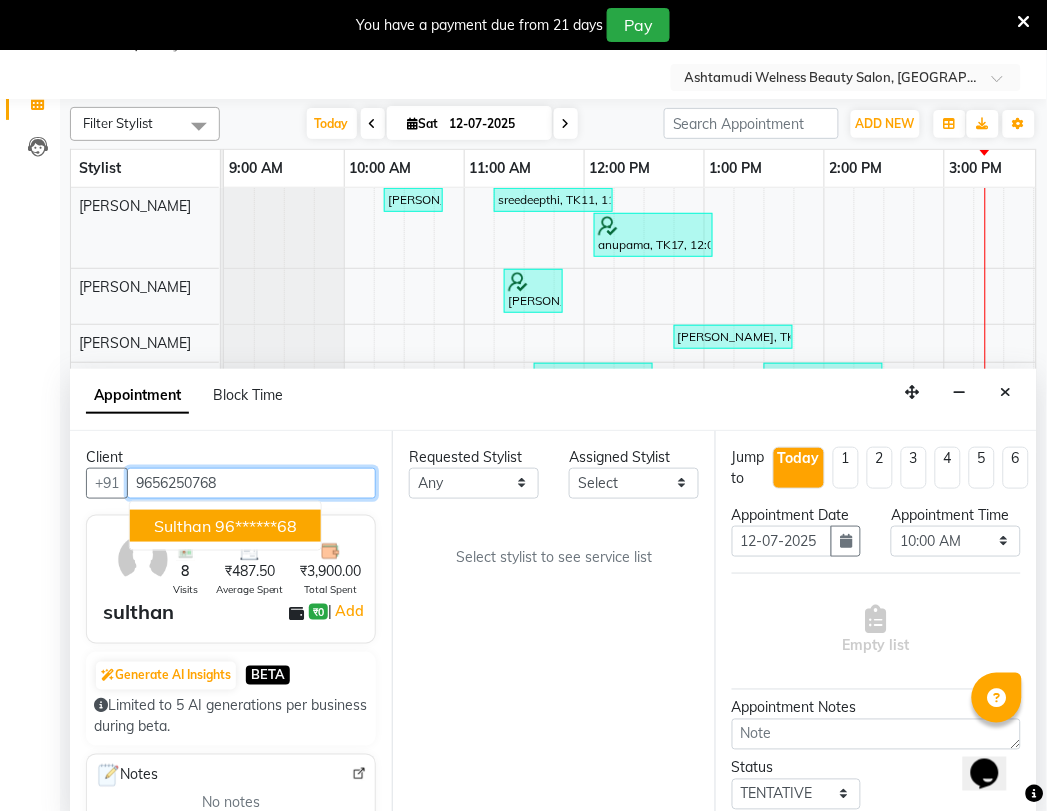 click on "sulthan  96******68" at bounding box center (225, 526) 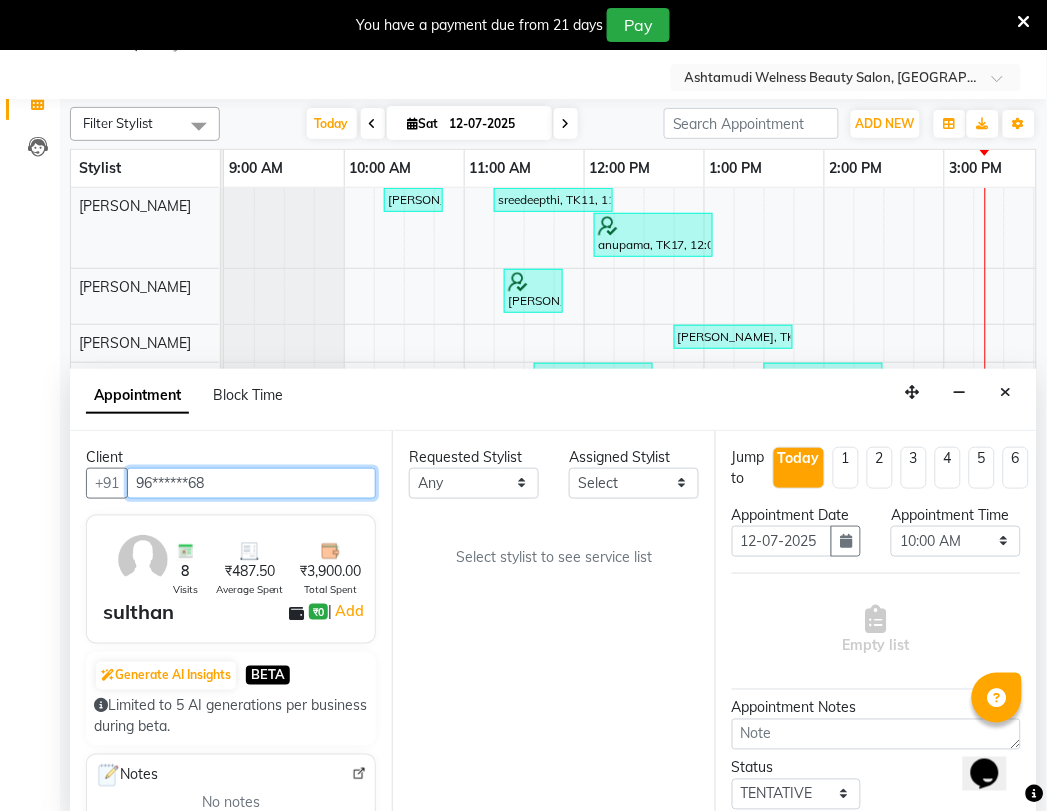 type on "96******68" 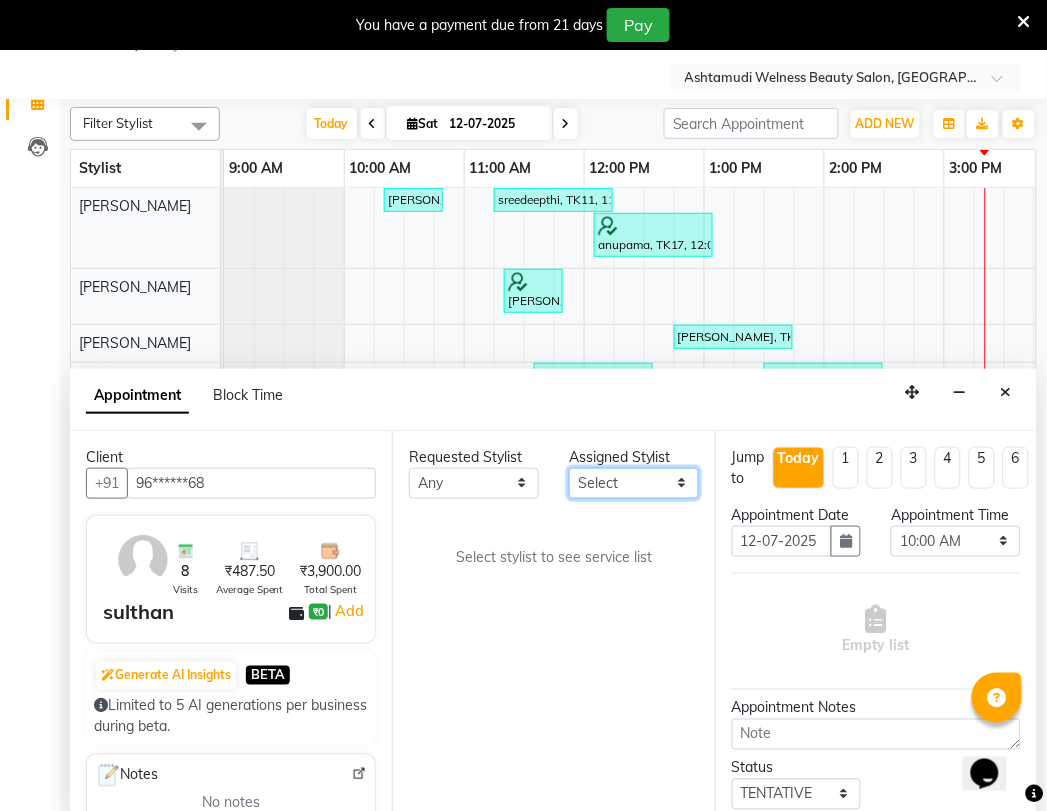 click on "Select ADITHYA   TAMANG Admin ALTHAF  Anitha  Ardra ATHIRA SANAL BETZA  M BINU GANESH  JIJUMON  P Kavya KOLLAM ASHTAMUDI KOLLAM ASHTAMUDI NEW  Kusum Mohammad Aalam Rahul REENA  VIDHYA RENUKA SUNDAS Revathy B Nair RINA RAI SAJEEV M SAMIR RAI SARIGA PRASAD Shilu Fathima Shyni Salim SIBI SUKANYA Supriya" at bounding box center [634, 483] 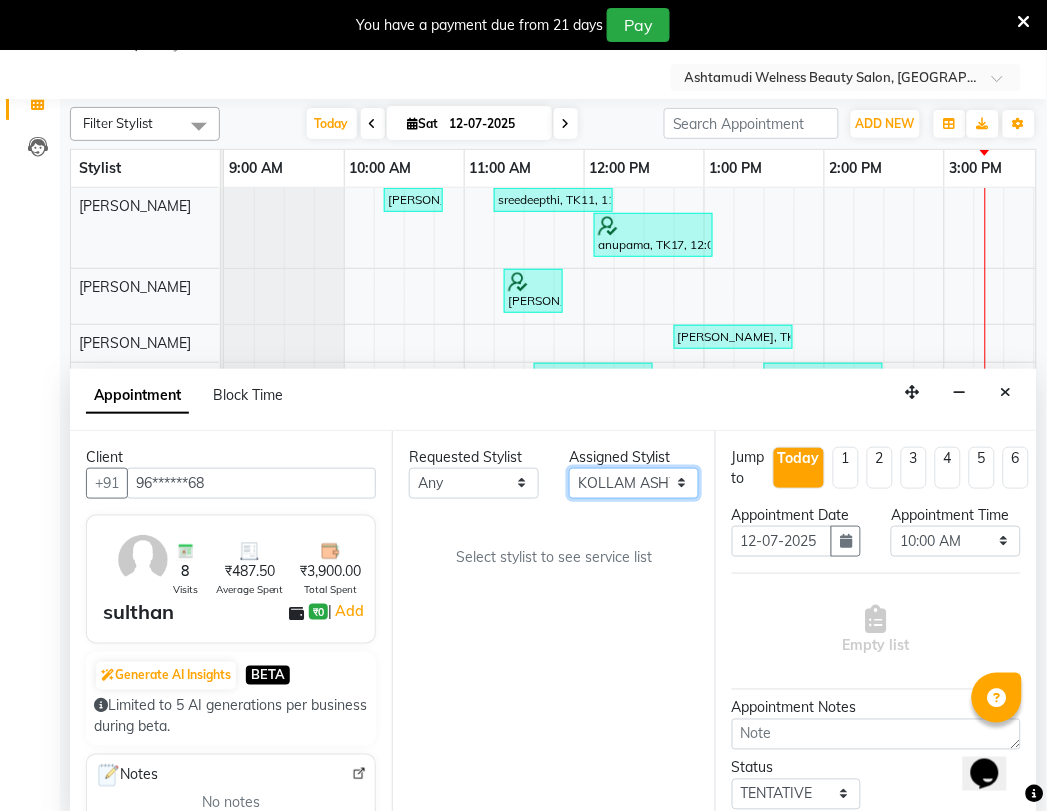 click on "Select ADITHYA   TAMANG Admin ALTHAF  Anitha  Ardra ATHIRA SANAL BETZA  M BINU GANESH  JIJUMON  P Kavya KOLLAM ASHTAMUDI KOLLAM ASHTAMUDI NEW  Kusum Mohammad Aalam Rahul REENA  VIDHYA RENUKA SUNDAS Revathy B Nair RINA RAI SAJEEV M SAMIR RAI SARIGA PRASAD Shilu Fathima Shyni Salim SIBI SUKANYA Supriya" at bounding box center (634, 483) 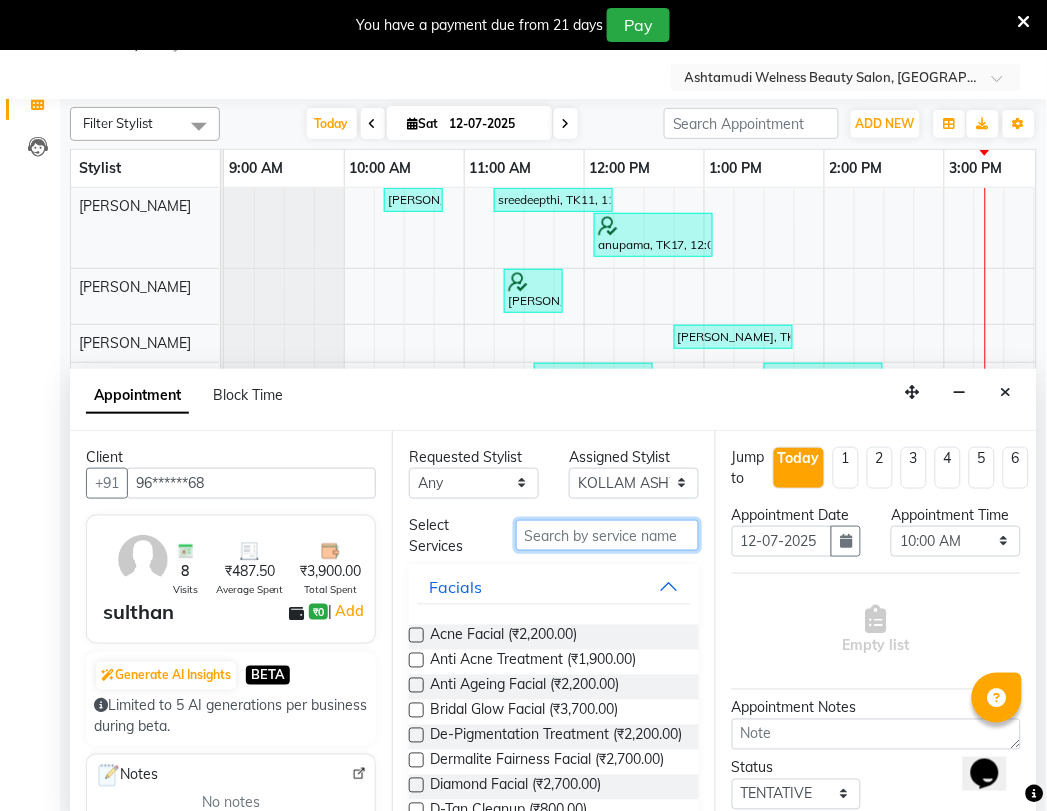 click at bounding box center (607, 535) 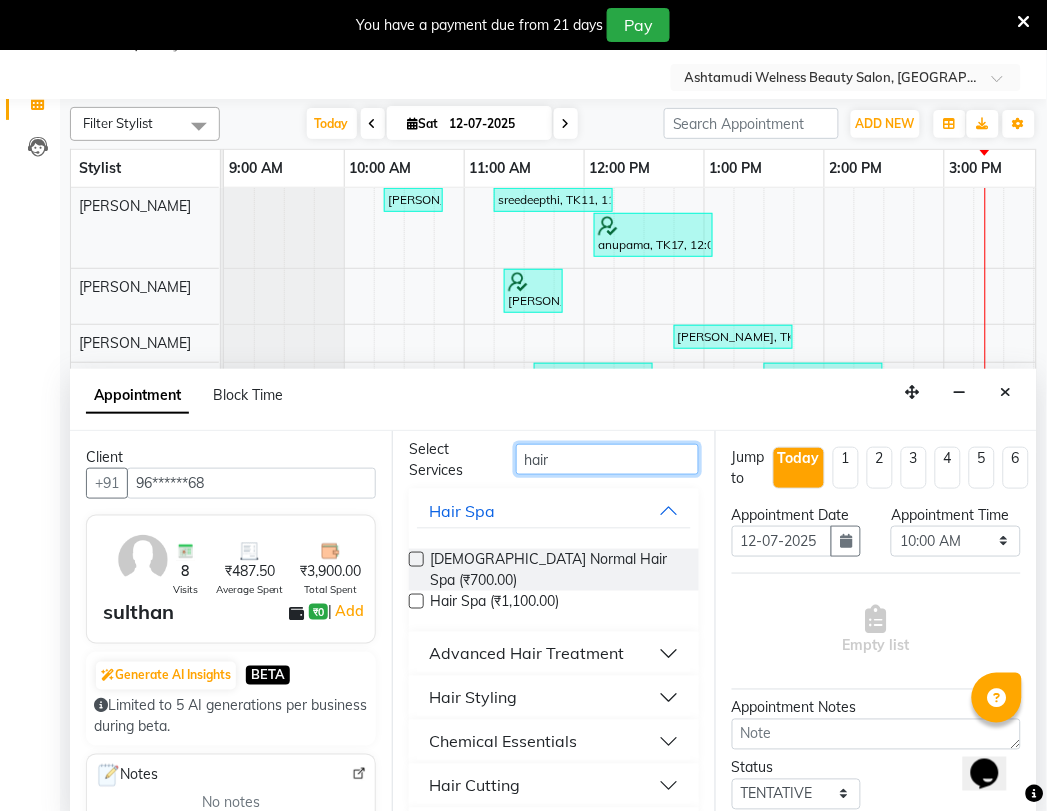 scroll, scrollTop: 107, scrollLeft: 0, axis: vertical 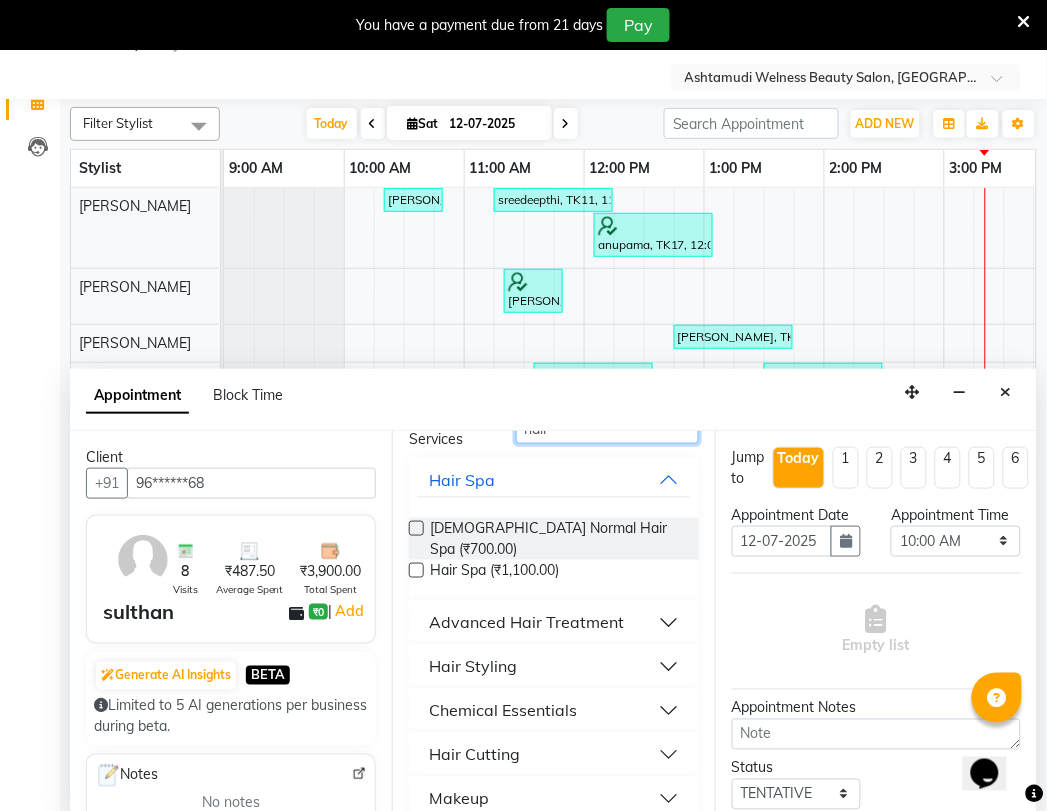type on "hair" 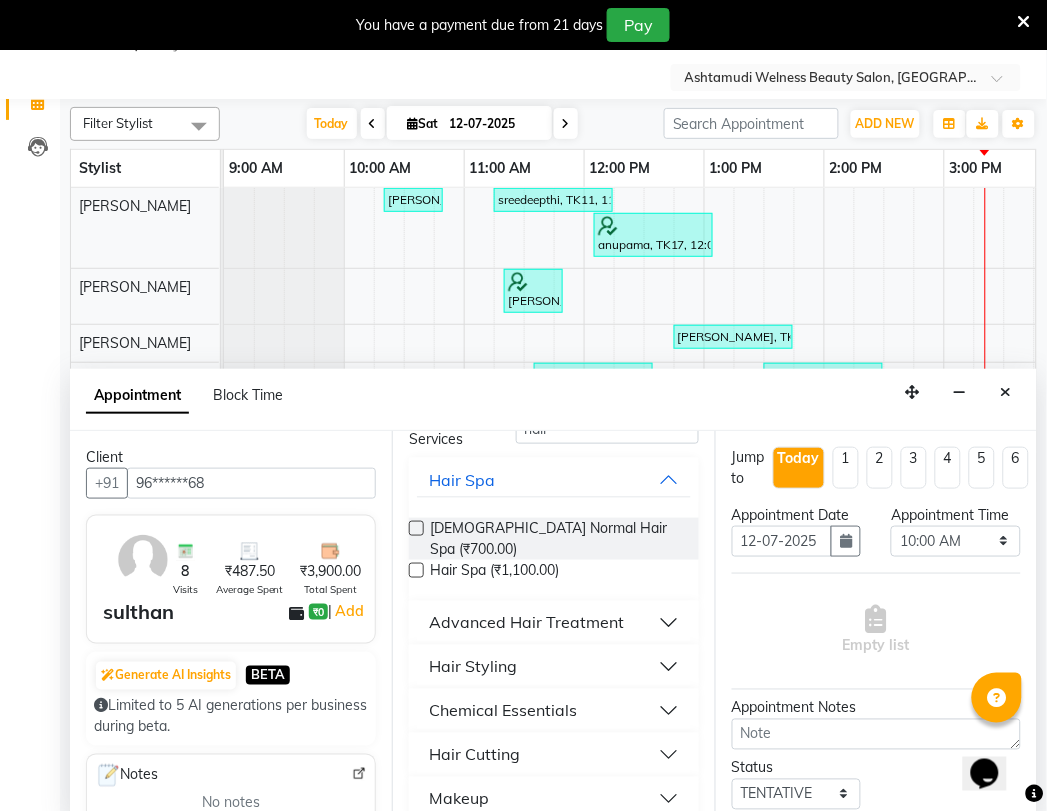 click on "Hair Styling" at bounding box center (473, 667) 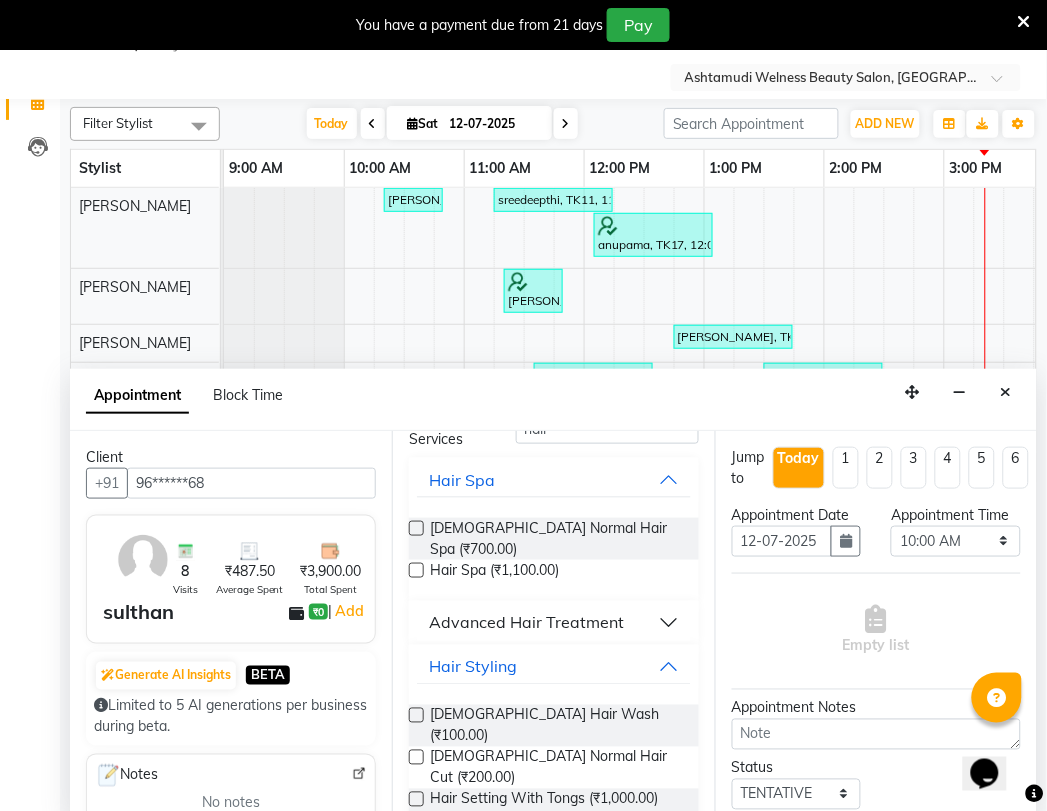 click at bounding box center [416, 757] 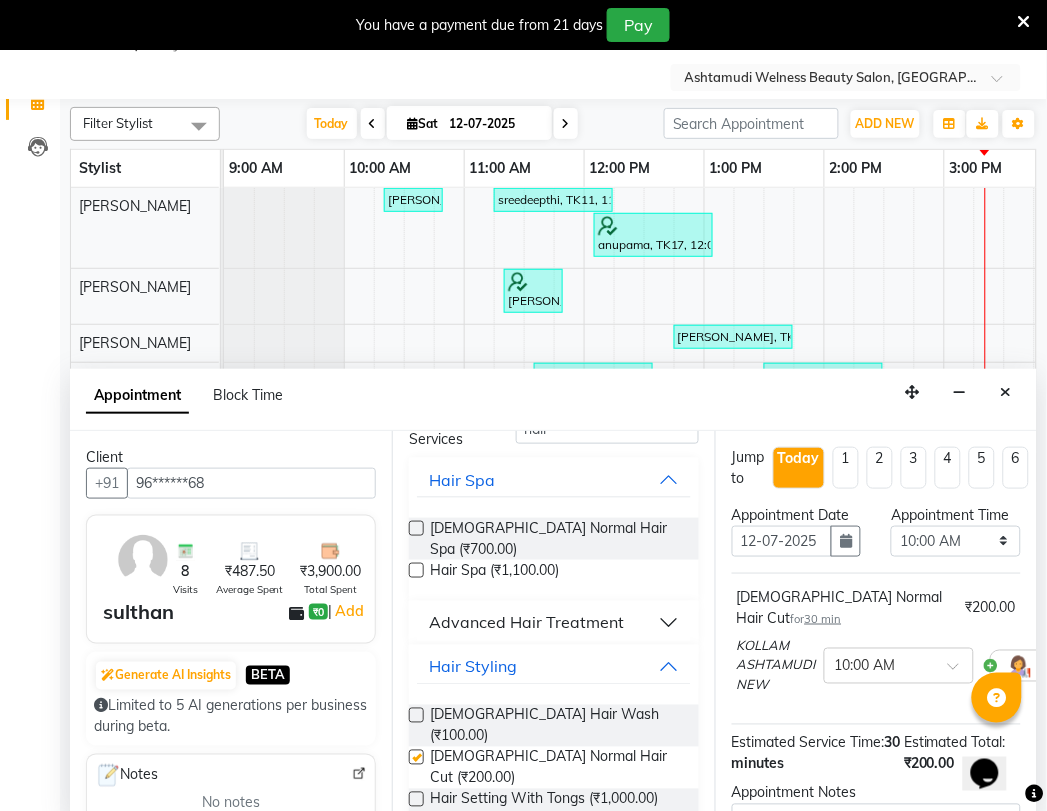 checkbox on "false" 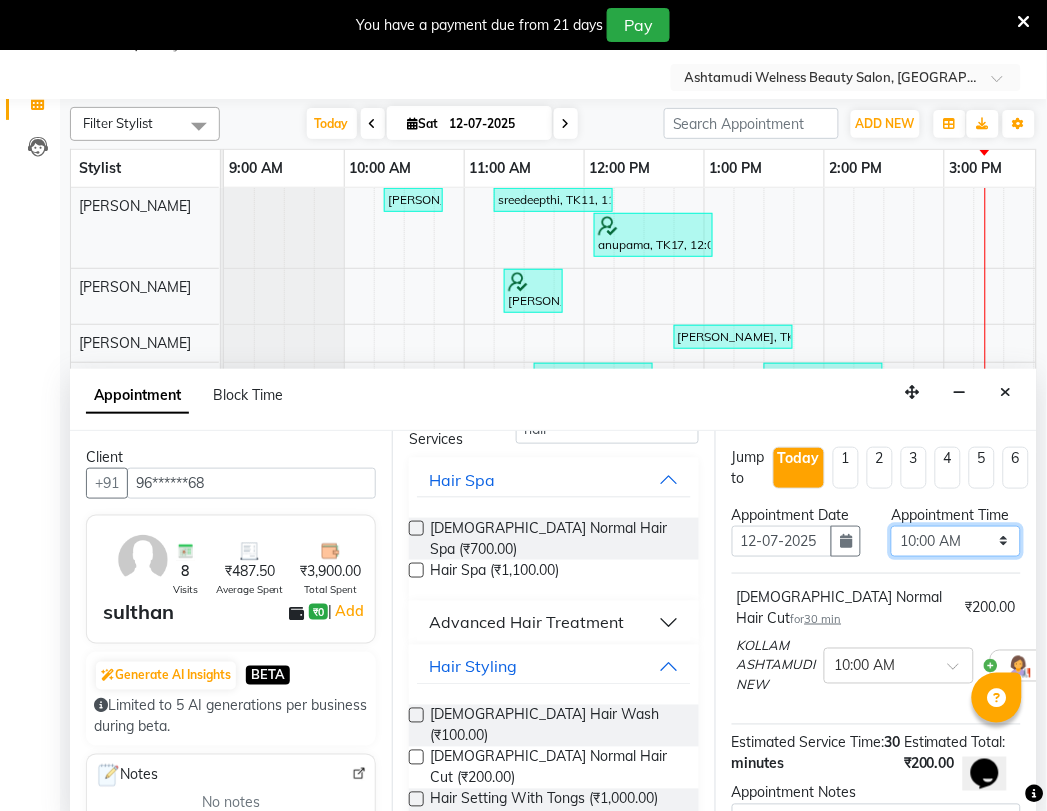 click on "Select 10:00 AM 10:15 AM 10:30 AM 10:45 AM 11:00 AM 11:15 AM 11:30 AM 11:45 AM 12:00 PM 12:15 PM 12:30 PM 12:45 PM 01:00 PM 01:15 PM 01:30 PM 01:45 PM 02:00 PM 02:15 PM 02:30 PM 02:45 PM 03:00 PM 03:15 PM 03:30 PM 03:45 PM 04:00 PM 04:15 PM 04:30 PM 04:45 PM 05:00 PM 05:15 PM 05:30 PM 05:45 PM 06:00 PM 06:15 PM 06:30 PM 06:45 PM 07:00 PM 07:15 PM 07:30 PM 07:45 PM 08:00 PM" at bounding box center (956, 541) 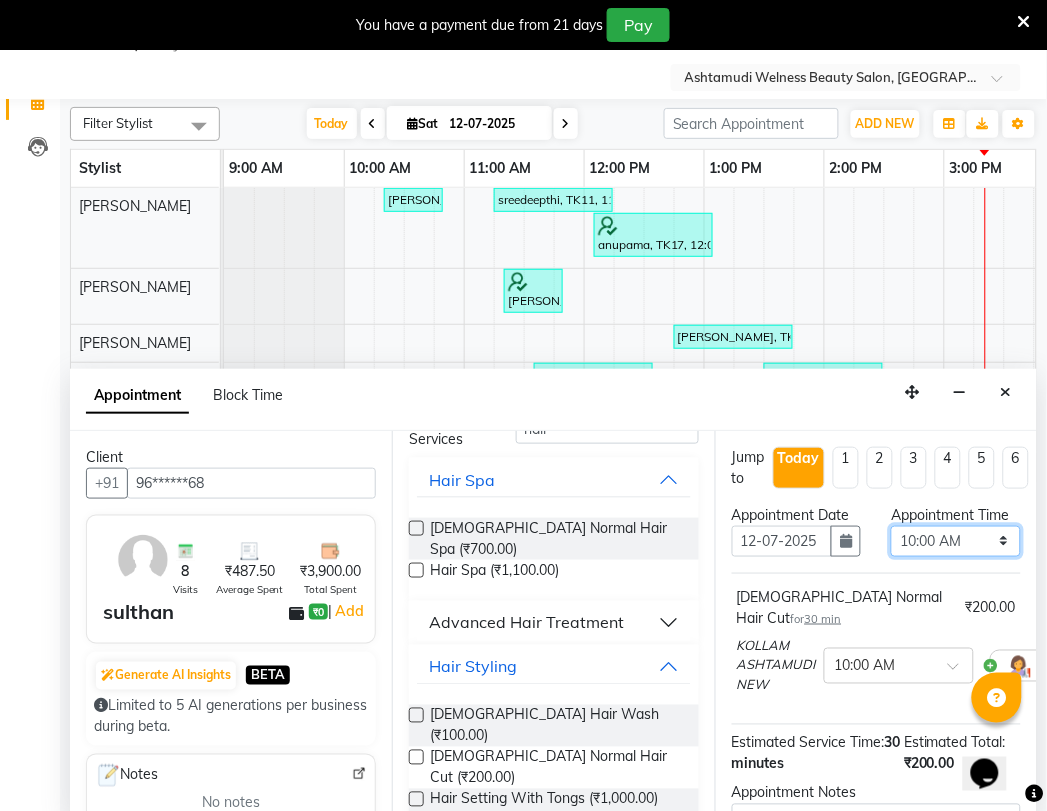 select on "930" 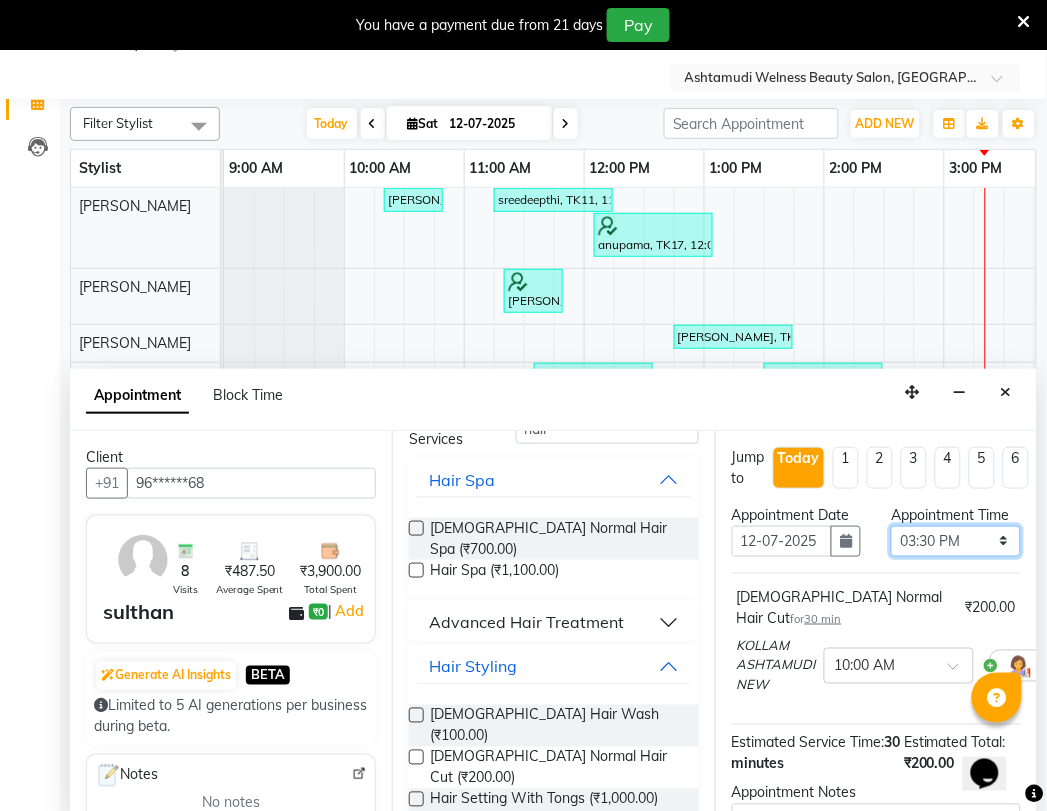 click on "Select 10:00 AM 10:15 AM 10:30 AM 10:45 AM 11:00 AM 11:15 AM 11:30 AM 11:45 AM 12:00 PM 12:15 PM 12:30 PM 12:45 PM 01:00 PM 01:15 PM 01:30 PM 01:45 PM 02:00 PM 02:15 PM 02:30 PM 02:45 PM 03:00 PM 03:15 PM 03:30 PM 03:45 PM 04:00 PM 04:15 PM 04:30 PM 04:45 PM 05:00 PM 05:15 PM 05:30 PM 05:45 PM 06:00 PM 06:15 PM 06:30 PM 06:45 PM 07:00 PM 07:15 PM 07:30 PM 07:45 PM 08:00 PM" at bounding box center [956, 541] 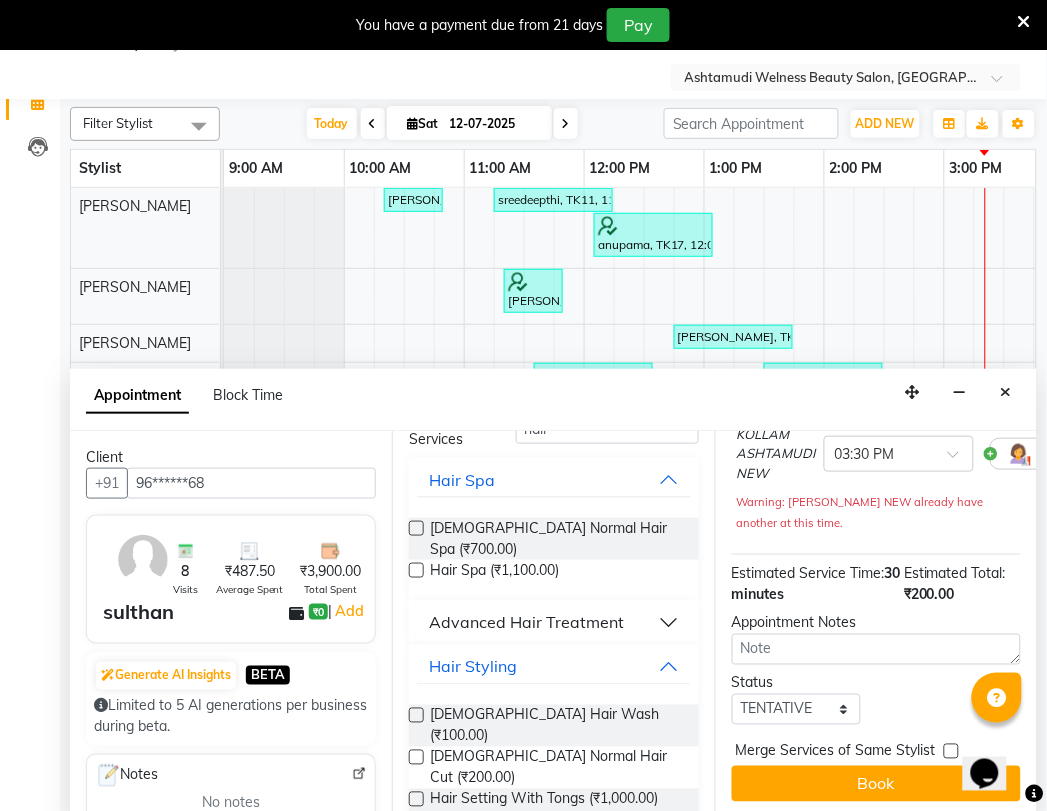 scroll, scrollTop: 227, scrollLeft: 0, axis: vertical 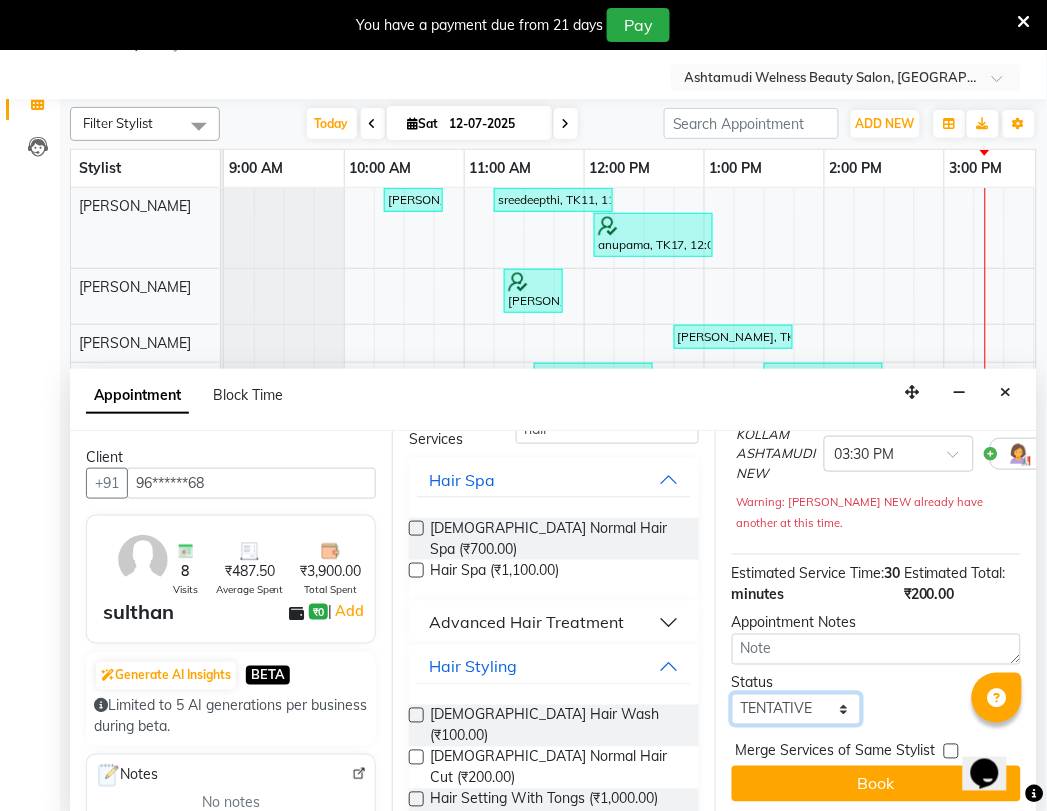 click on "Select TENTATIVE CONFIRM CHECK-IN UPCOMING" at bounding box center [797, 709] 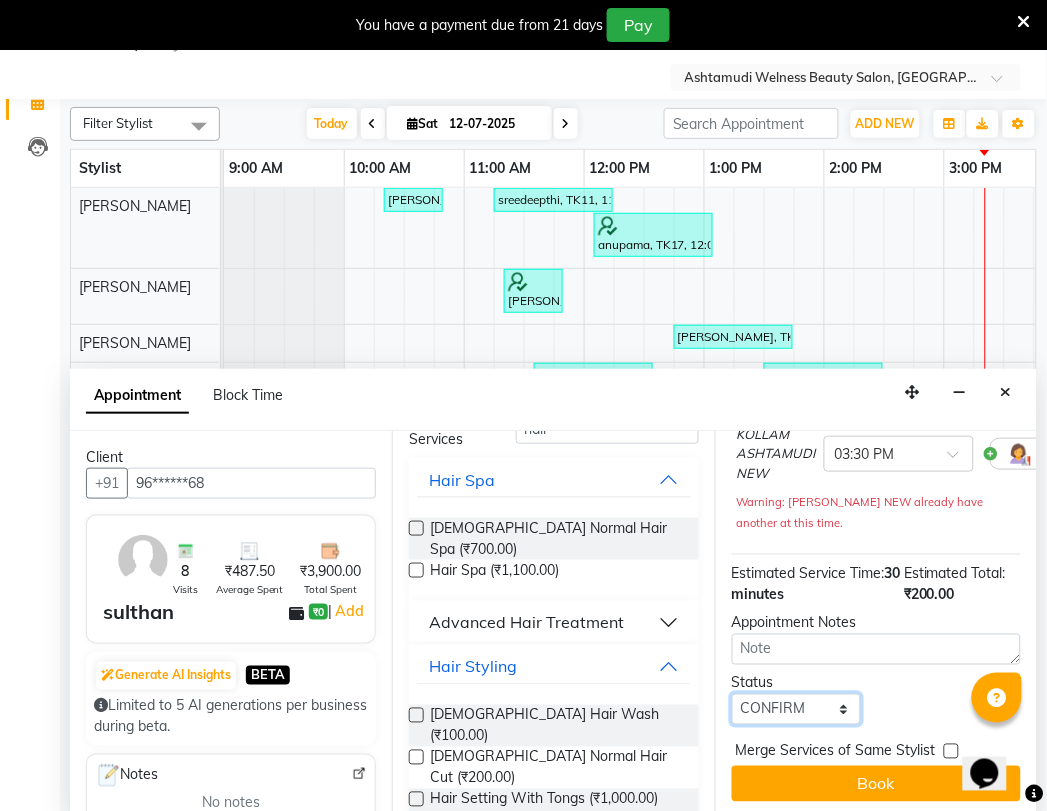 click on "Select TENTATIVE CONFIRM CHECK-IN UPCOMING" at bounding box center [797, 709] 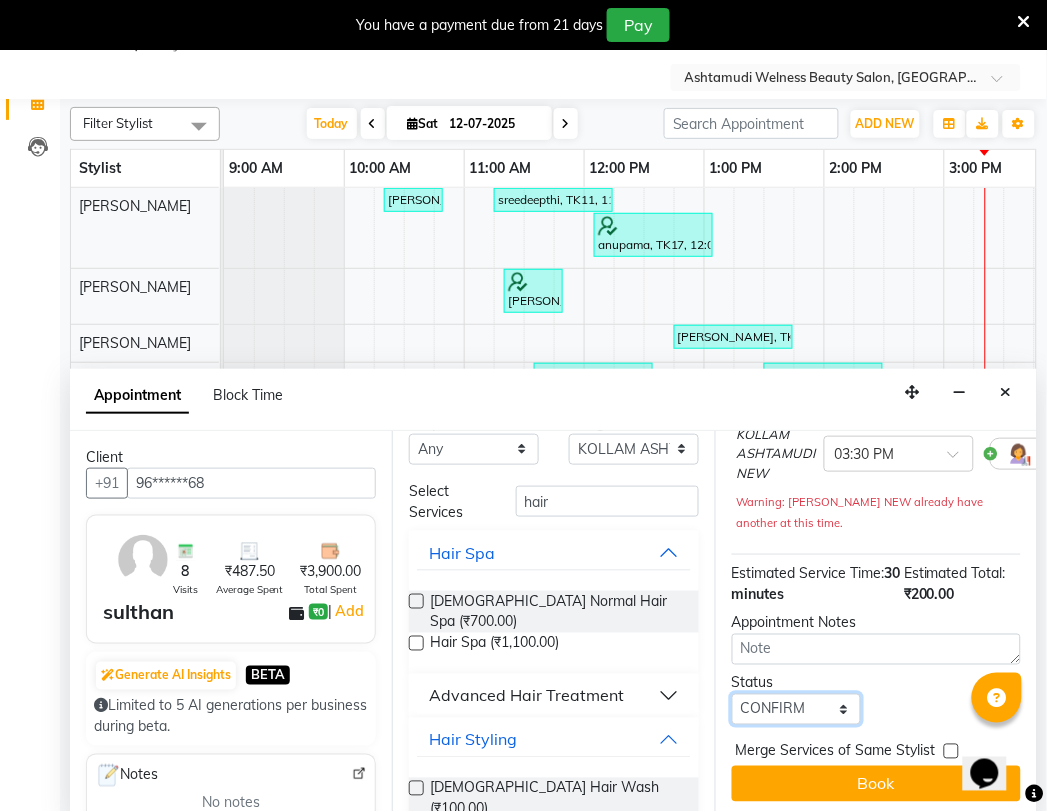 scroll, scrollTop: 0, scrollLeft: 0, axis: both 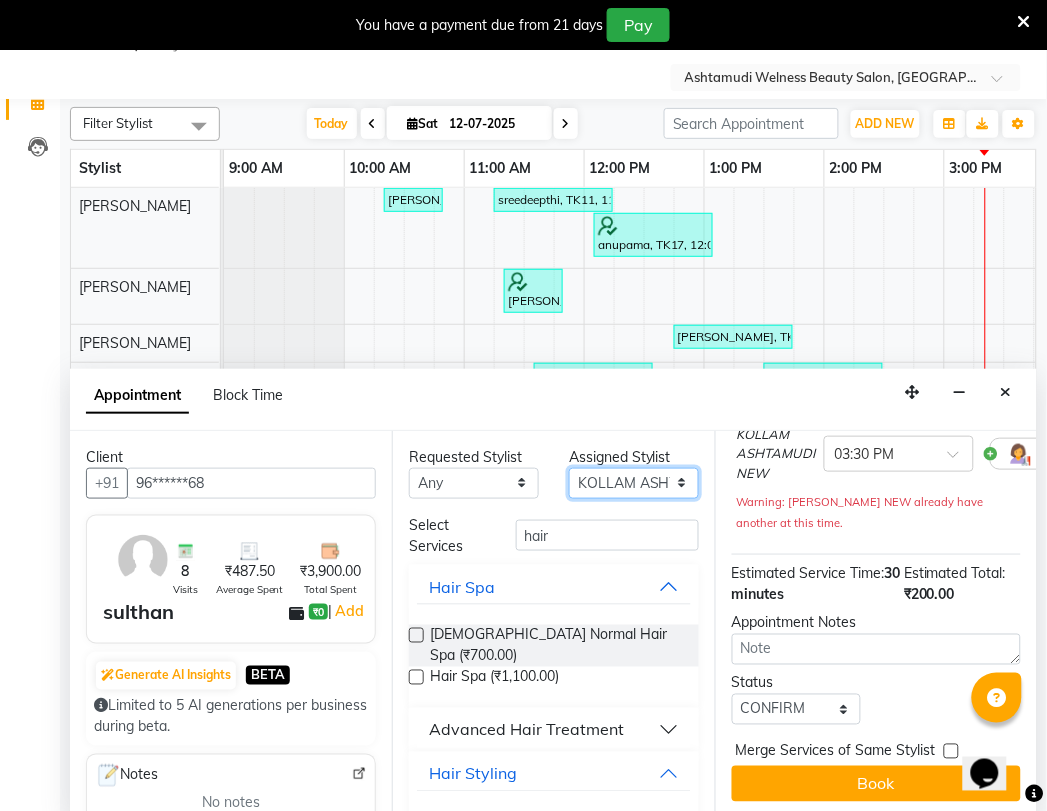 click on "Select ADITHYA   TAMANG Admin ALTHAF  Anitha  Ardra ATHIRA SANAL BETZA  M BINU GANESH  JIJUMON  P Kavya KOLLAM ASHTAMUDI KOLLAM ASHTAMUDI NEW  Kusum Mohammad Aalam Rahul REENA  VIDHYA RENUKA SUNDAS Revathy B Nair RINA RAI SAJEEV M SAMIR RAI SARIGA PRASAD Shilu Fathima Shyni Salim SIBI SUKANYA Supriya" at bounding box center (634, 483) 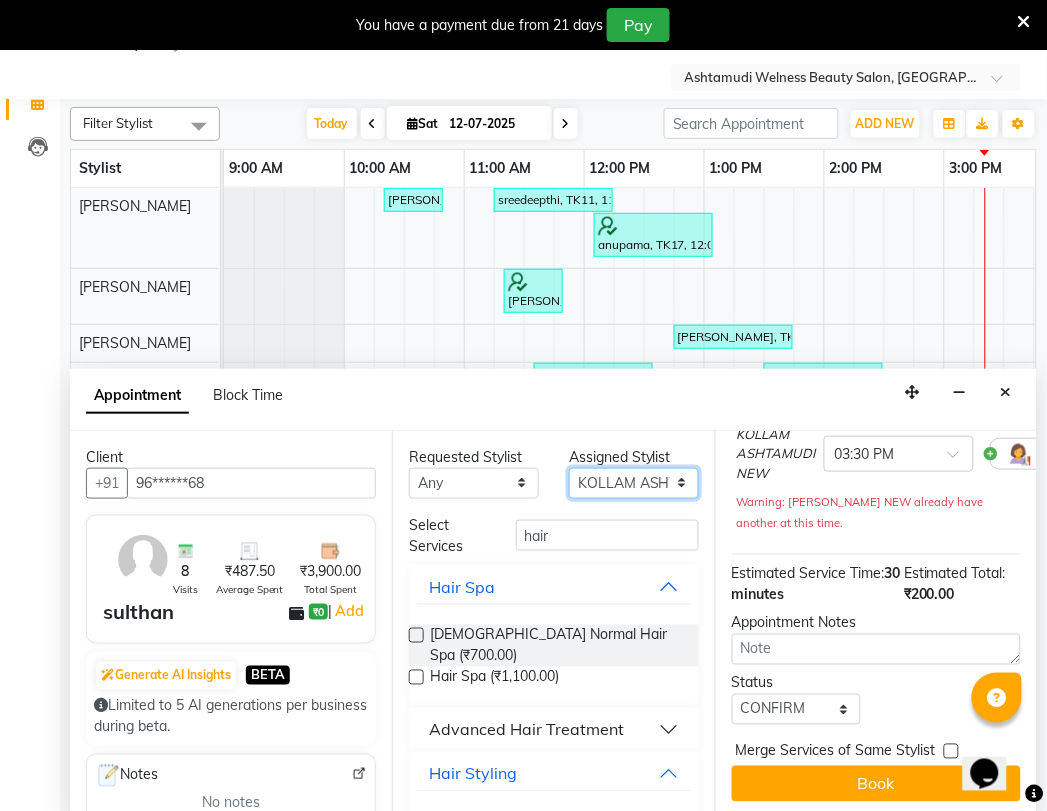 select on "25963" 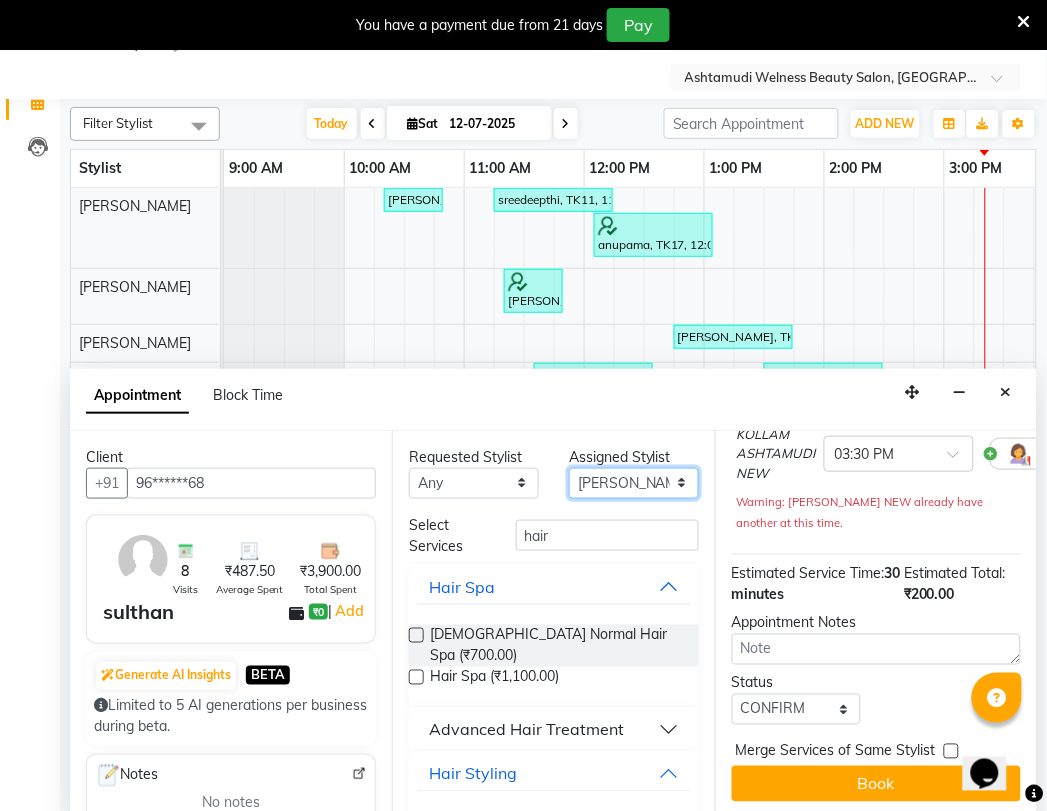 click on "Select ADITHYA   TAMANG Admin ALTHAF  Anitha  Ardra ATHIRA SANAL BETZA  M BINU GANESH  JIJUMON  P Kavya KOLLAM ASHTAMUDI KOLLAM ASHTAMUDI NEW  Kusum Mohammad Aalam Rahul REENA  VIDHYA RENUKA SUNDAS Revathy B Nair RINA RAI SAJEEV M SAMIR RAI SARIGA PRASAD Shilu Fathima Shyni Salim SIBI SUKANYA Supriya" at bounding box center [634, 483] 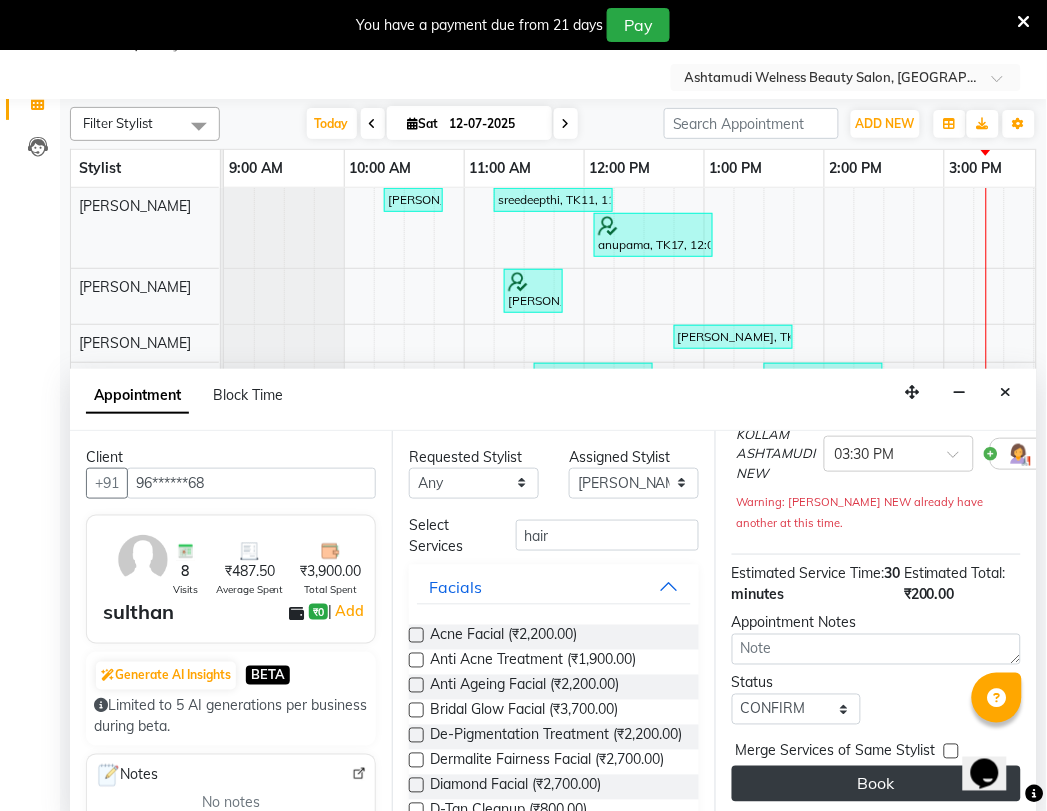 click on "Book" at bounding box center (876, 784) 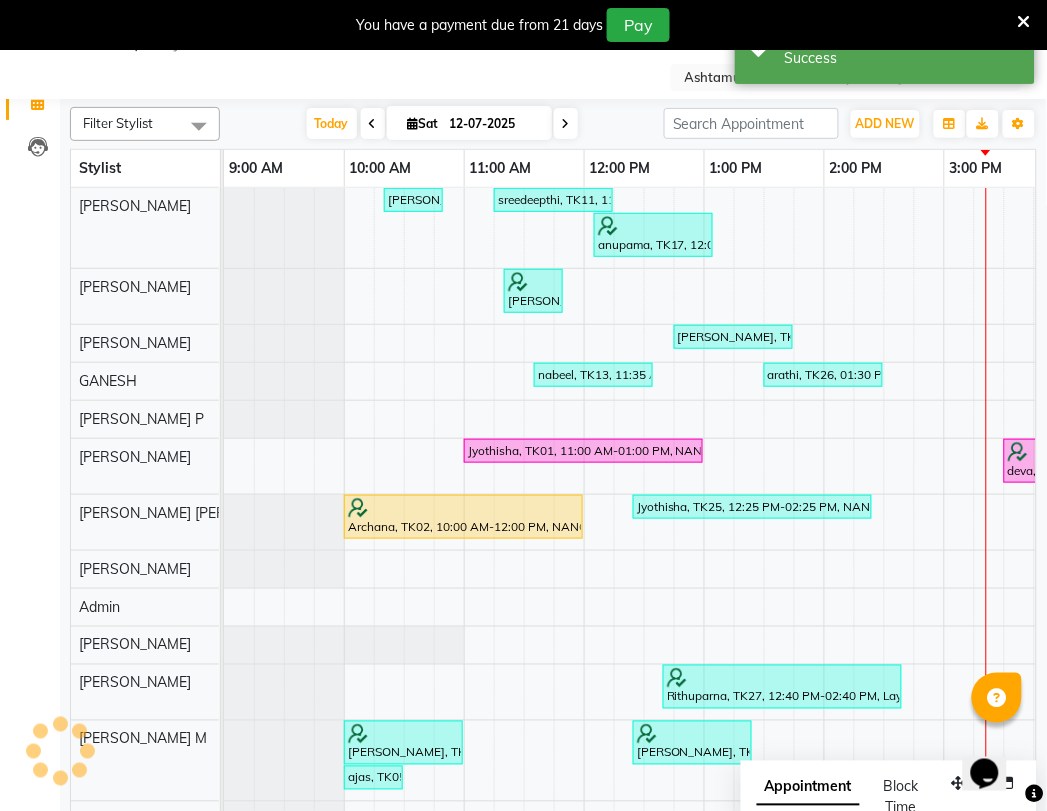 scroll, scrollTop: 0, scrollLeft: 0, axis: both 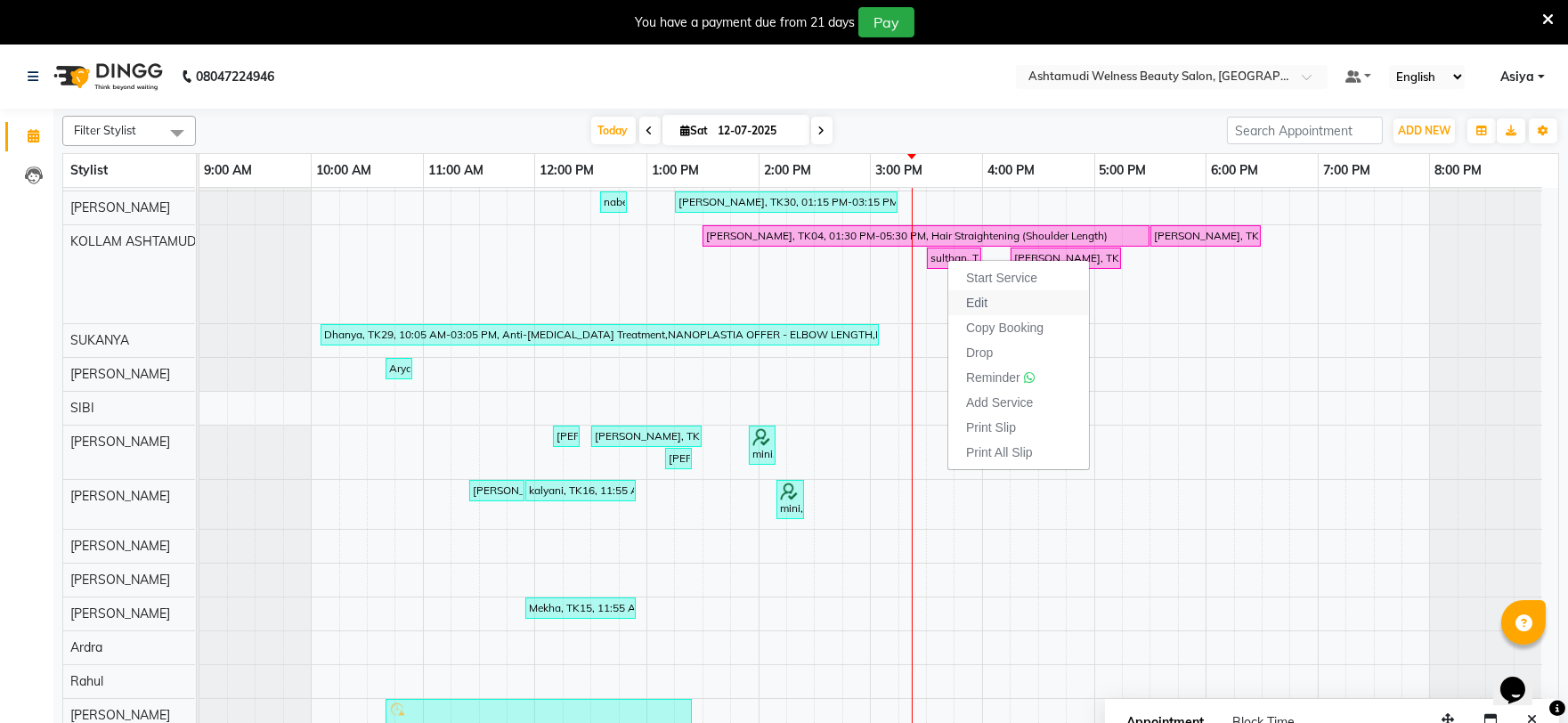click on "Edit" at bounding box center [977, 303] 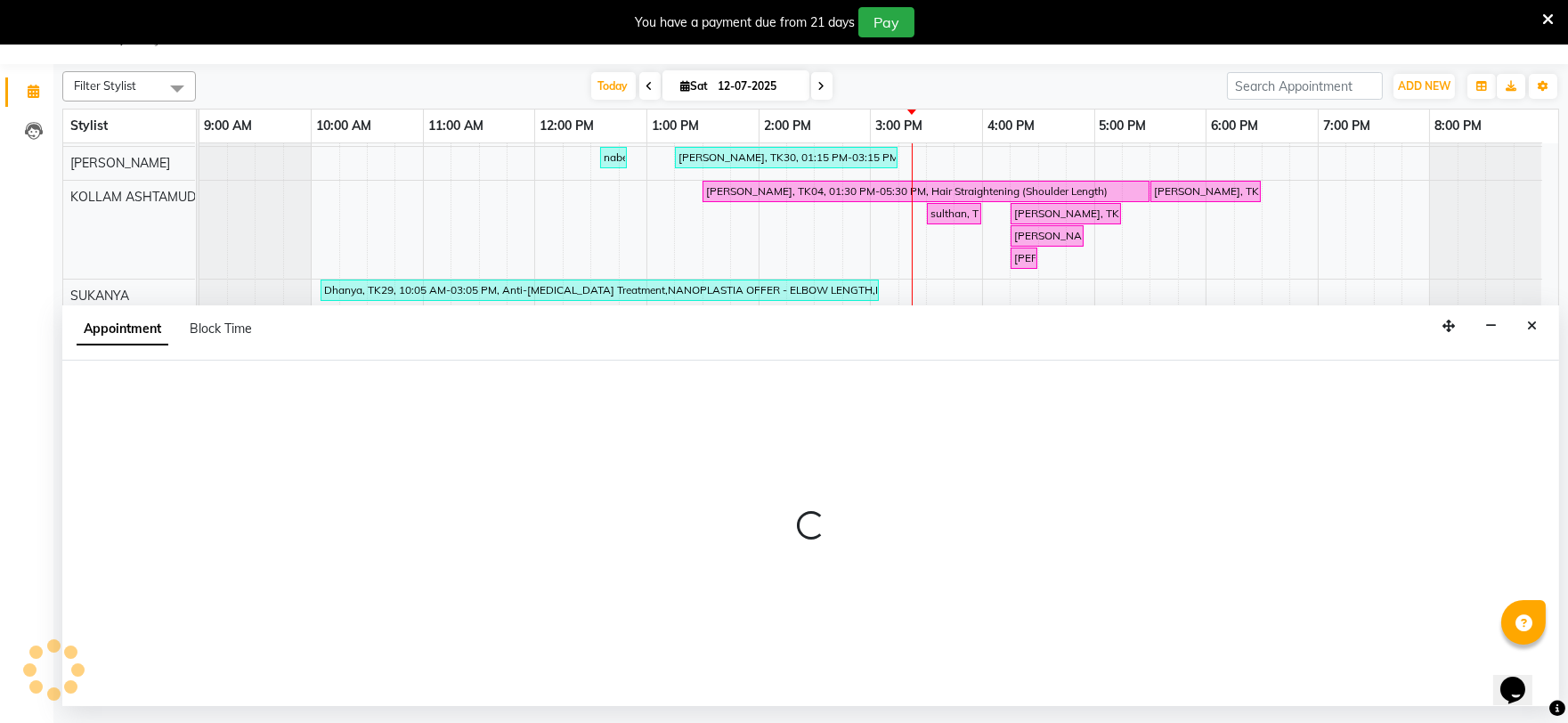select on "tentative" 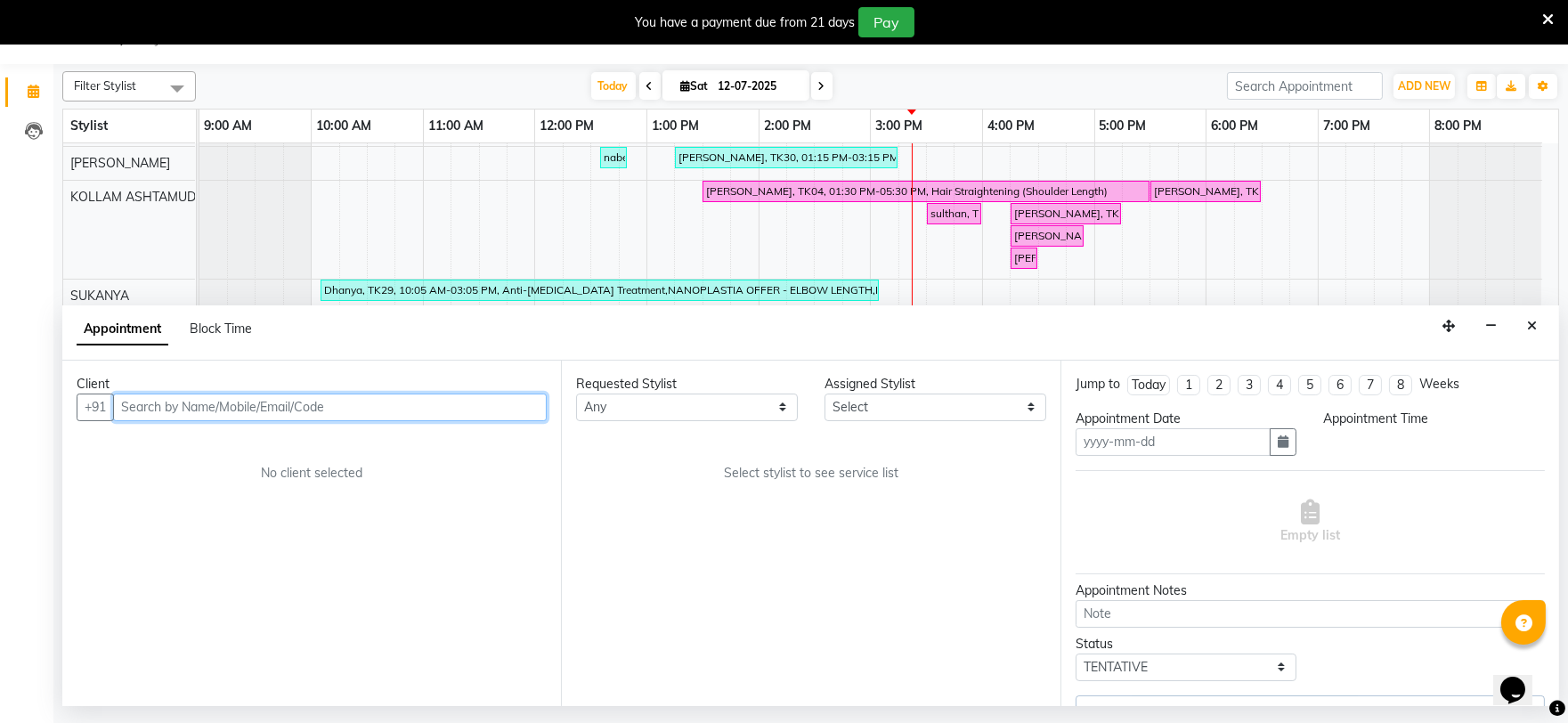type on "12-07-2025" 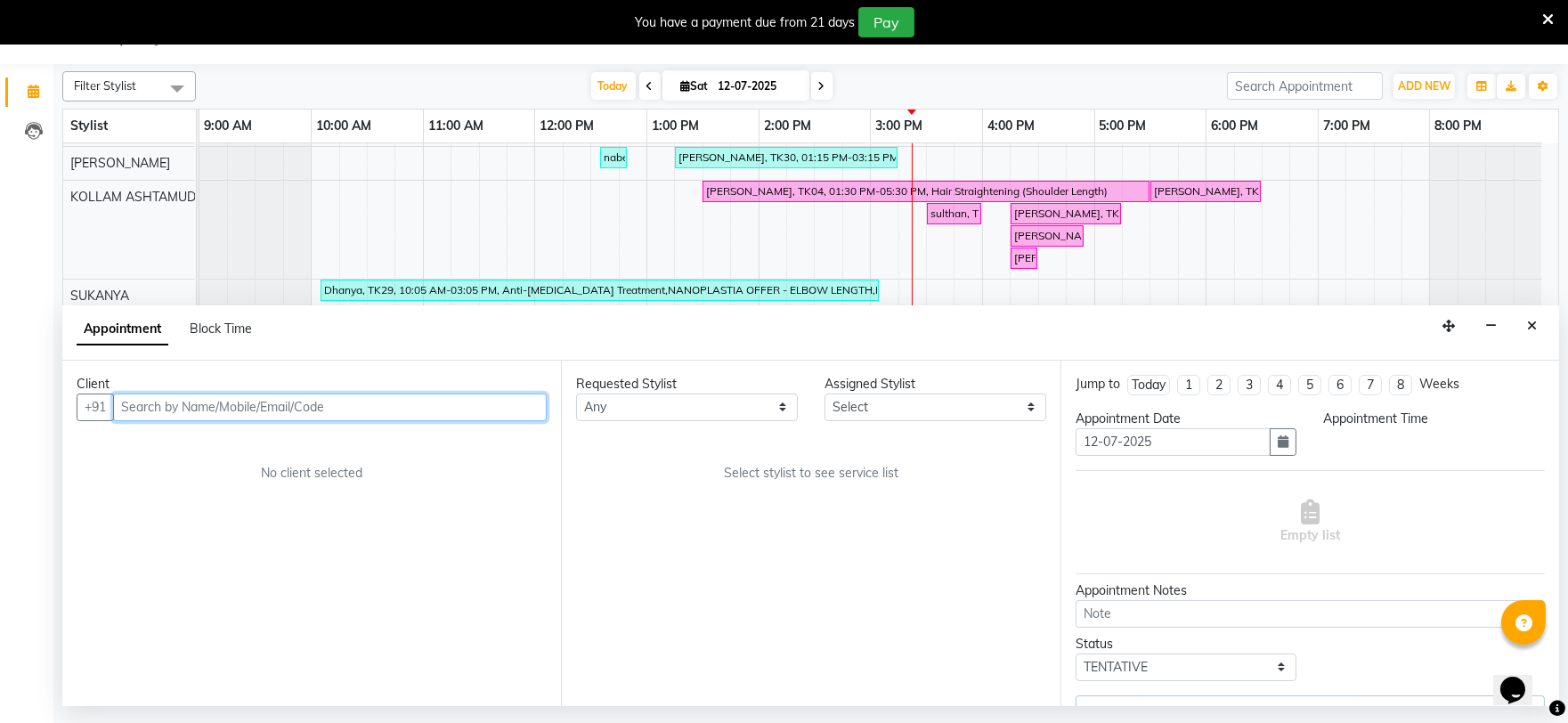 select on "confirm booking" 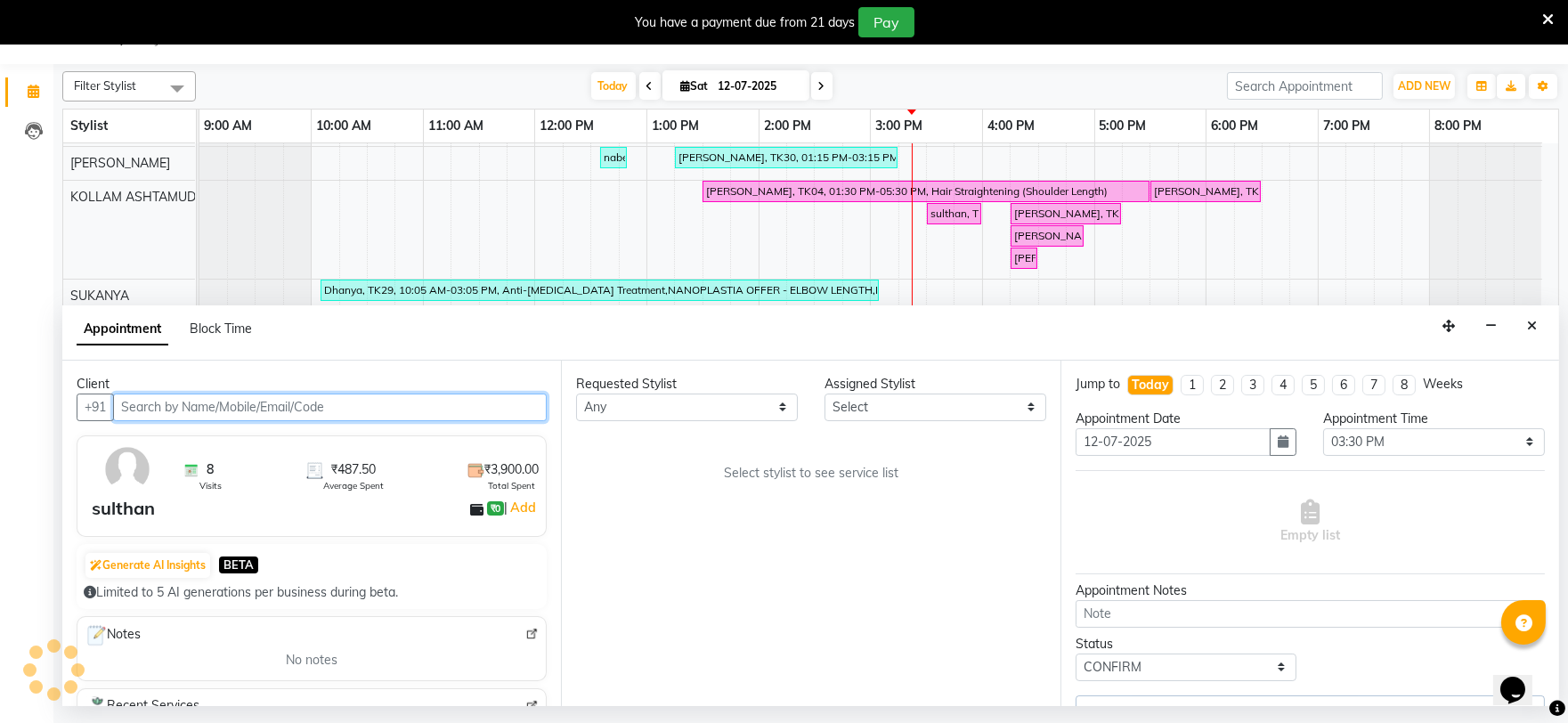 select on "45019" 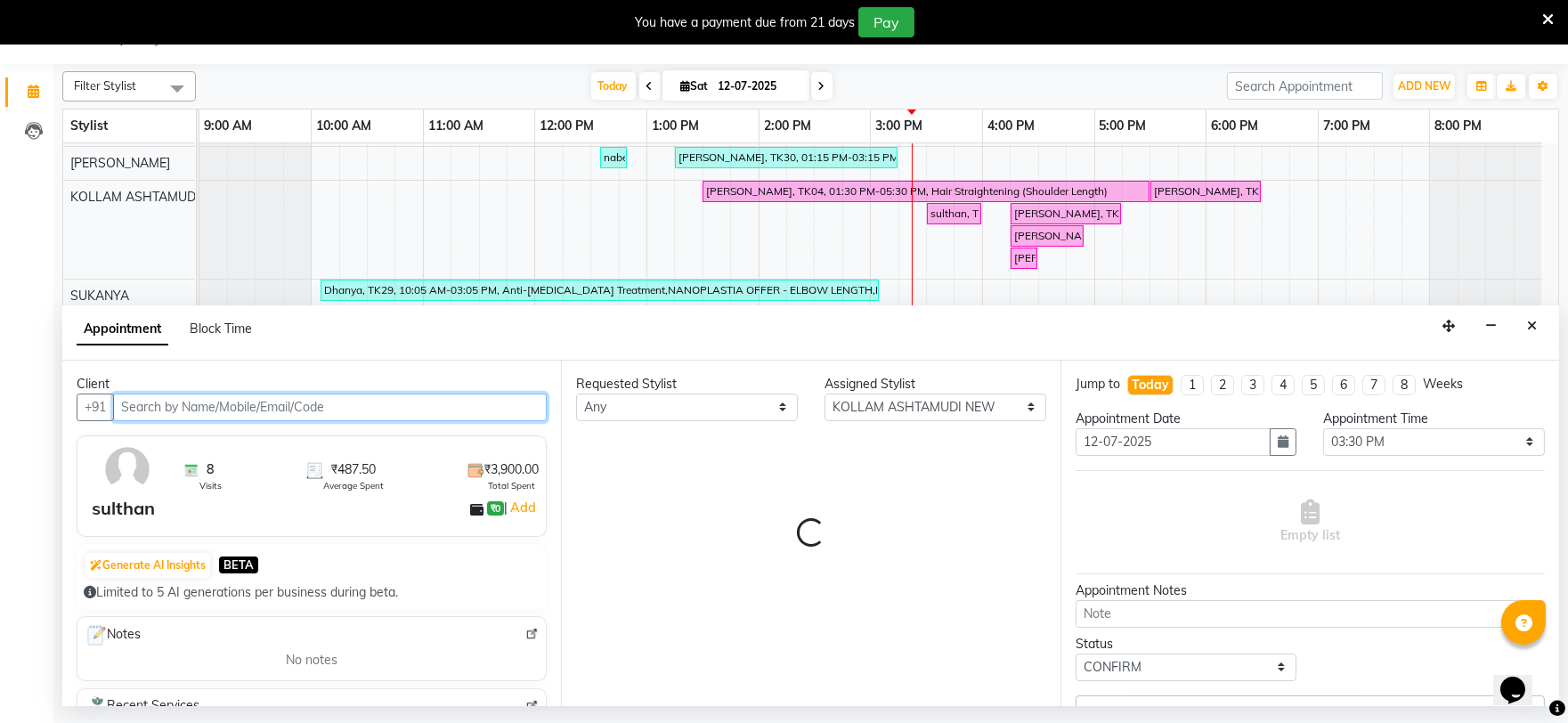 select on "1956" 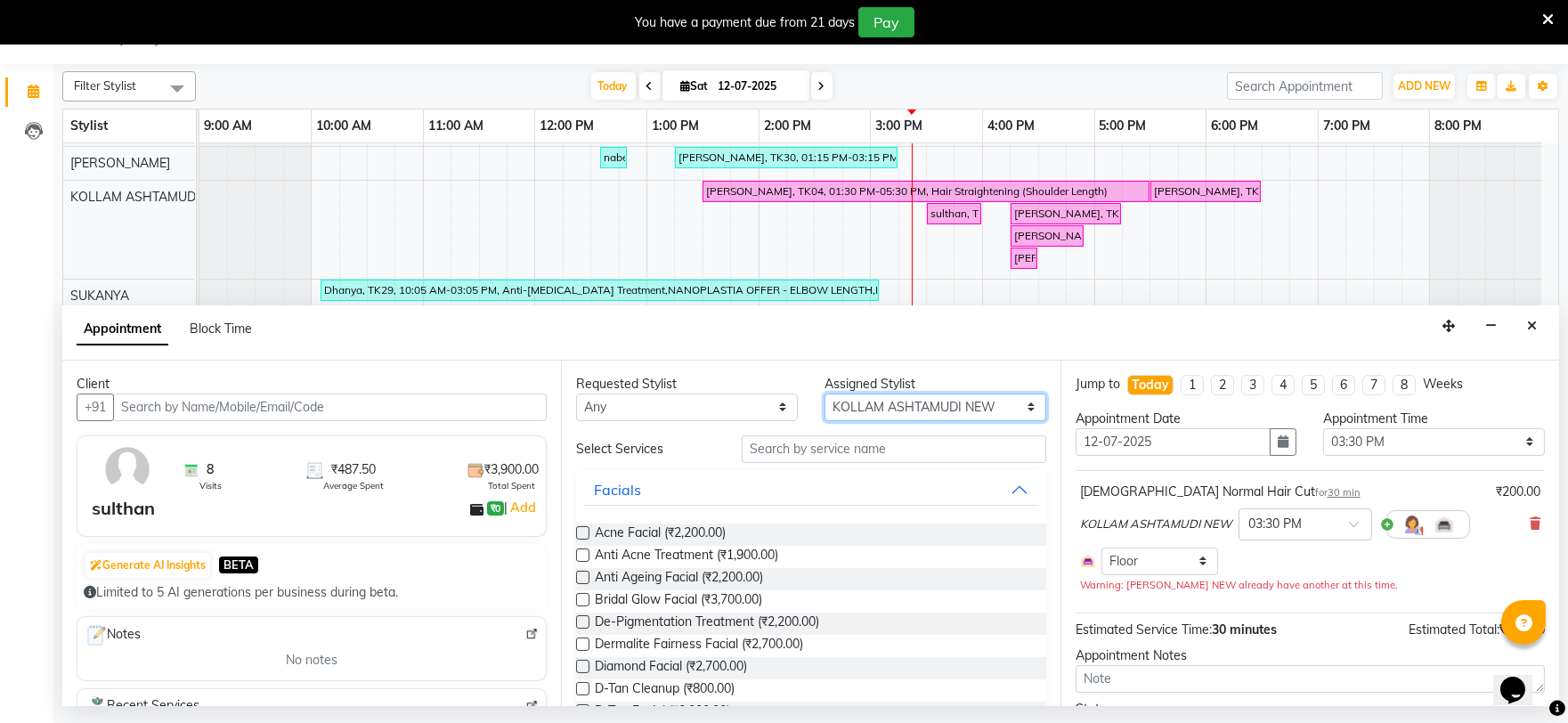 click on "Select ADITHYA   TAMANG Admin ALTHAF  Anitha  Ardra ATHIRA SANAL BETZA  M BINU GANESH  JIJUMON  P Kavya KOLLAM ASHTAMUDI KOLLAM ASHTAMUDI NEW  Kusum Mohammad Aalam Rahul REENA  VIDHYA RENUKA SUNDAS Revathy B Nair RINA RAI SAJEEV M SAMIR RAI SARIGA PRASAD Shilu Fathima Shyni Salim SIBI SUKANYA Supriya" at bounding box center (935, 407) 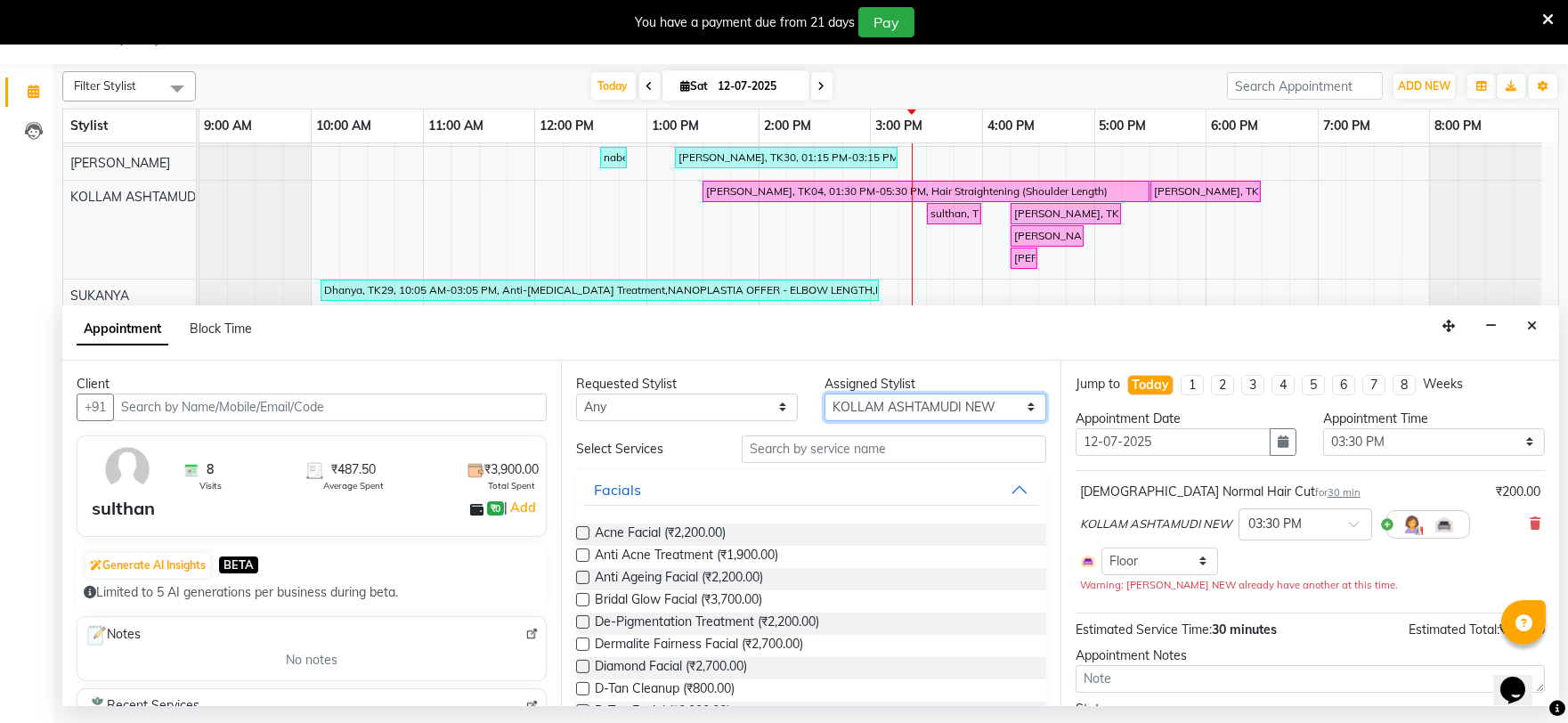 select on "25963" 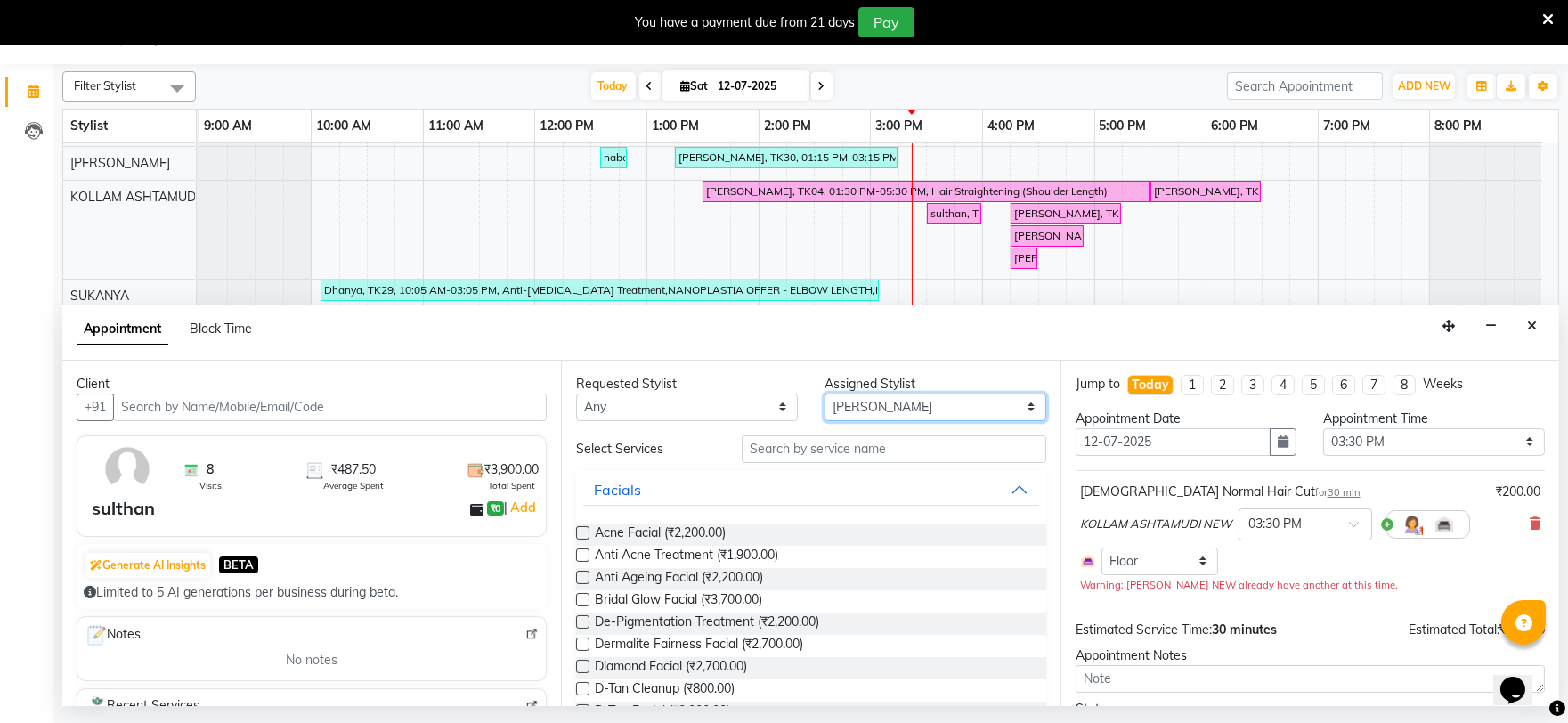 click on "Select ADITHYA   TAMANG Admin ALTHAF  Anitha  Ardra ATHIRA SANAL BETZA  M BINU GANESH  JIJUMON  P Kavya KOLLAM ASHTAMUDI KOLLAM ASHTAMUDI NEW  Kusum Mohammad Aalam Rahul REENA  VIDHYA RENUKA SUNDAS Revathy B Nair RINA RAI SAJEEV M SAMIR RAI SARIGA PRASAD Shilu Fathima Shyni Salim SIBI SUKANYA Supriya" at bounding box center (935, 407) 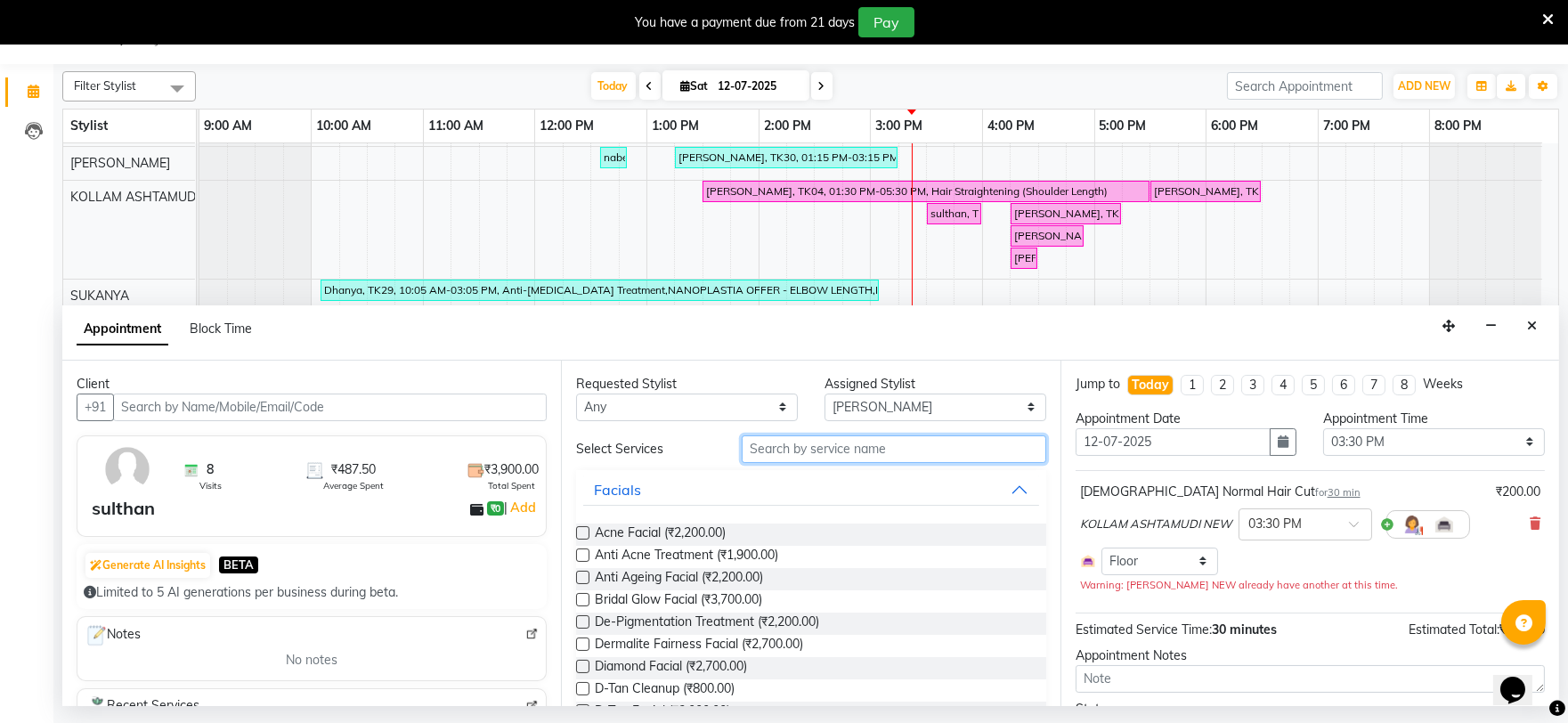 click at bounding box center [894, 449] 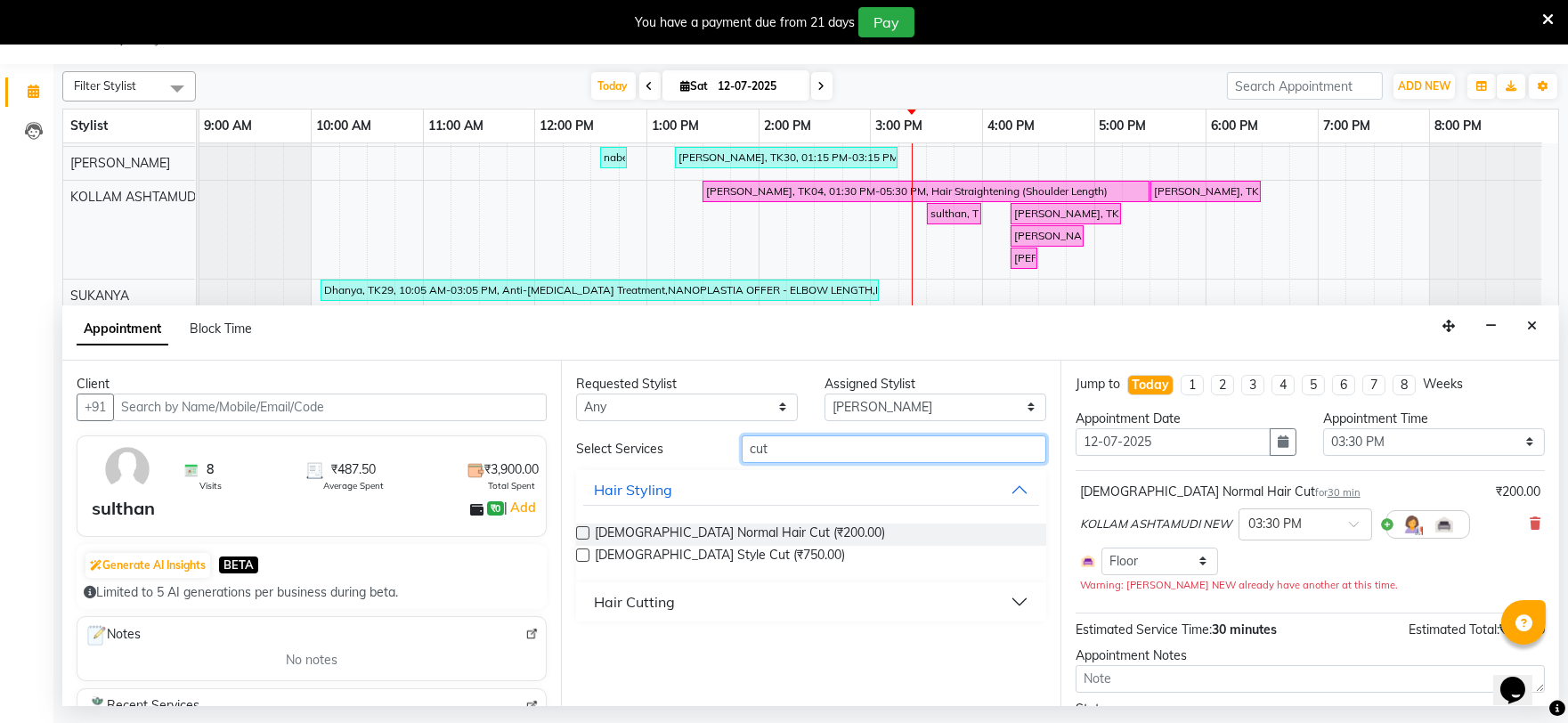 type on "cut" 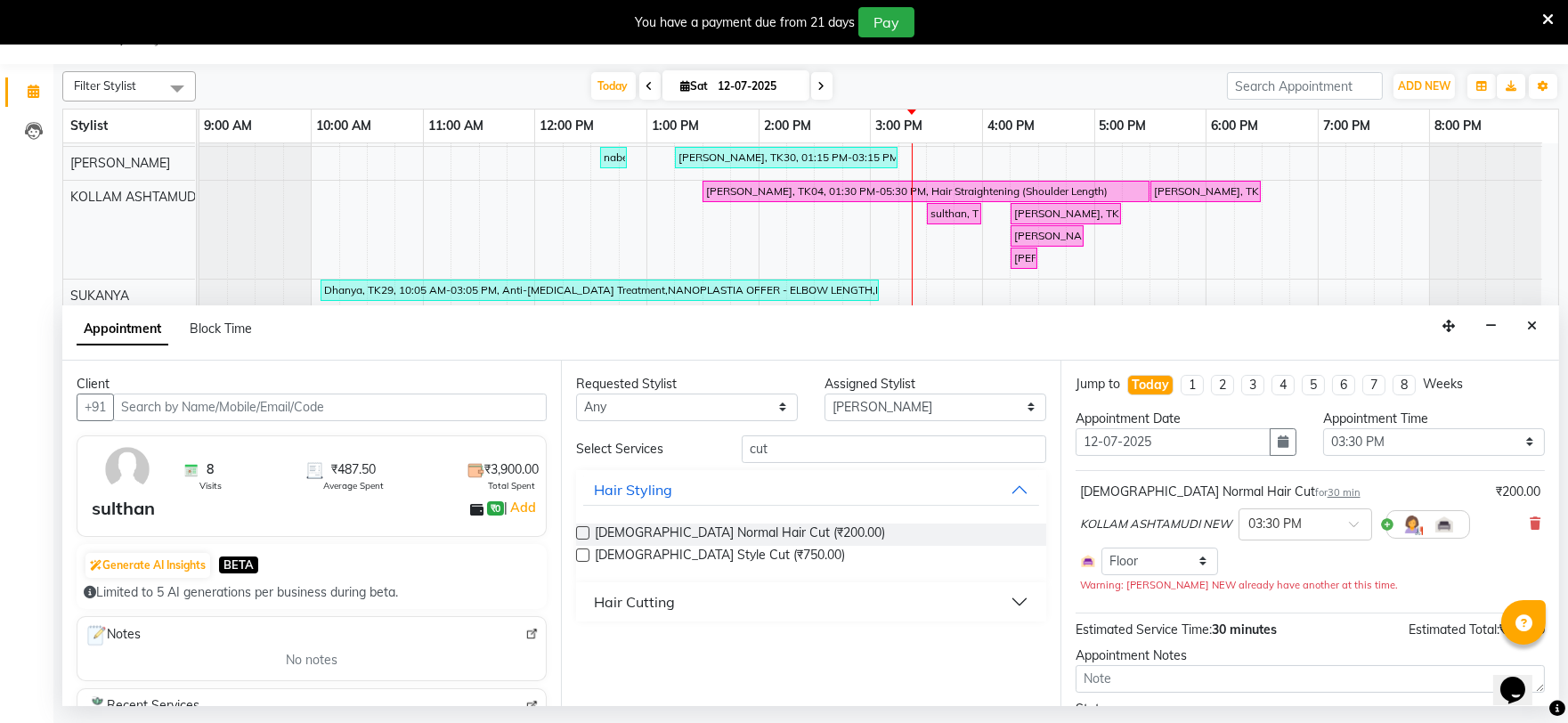 click at bounding box center (582, 532) 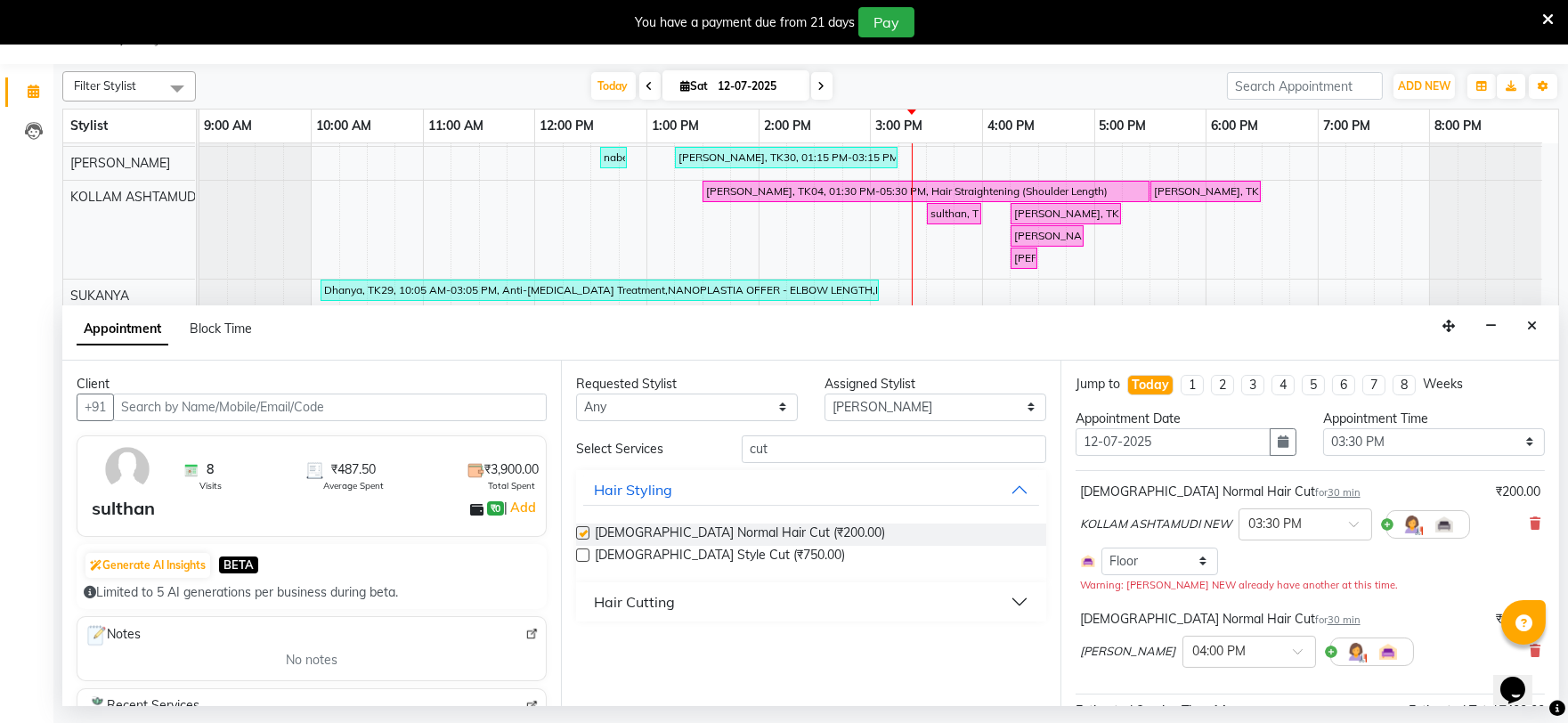 checkbox on "false" 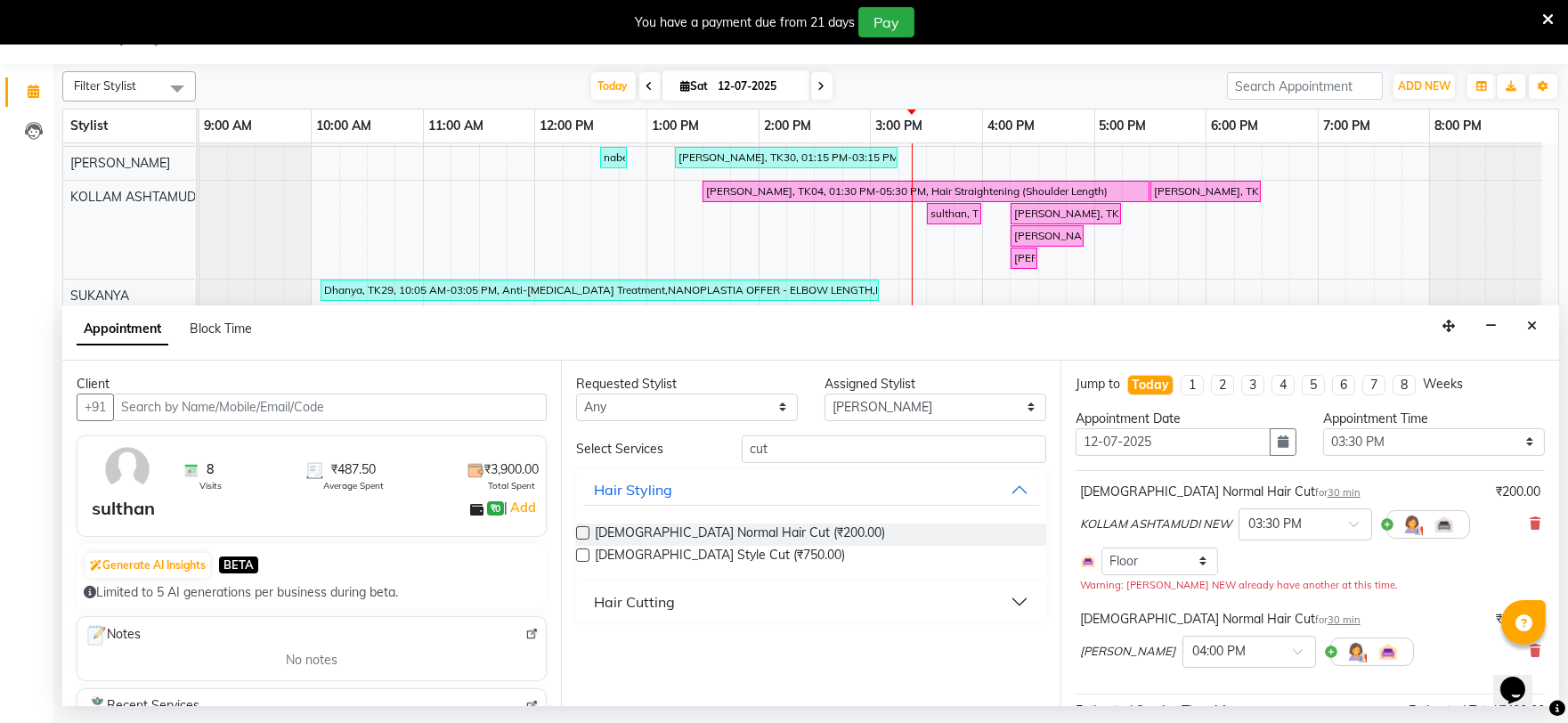 click on "KOLLAM ASHTAMUDI NEW  × 03:30 PM" at bounding box center [1310, 524] 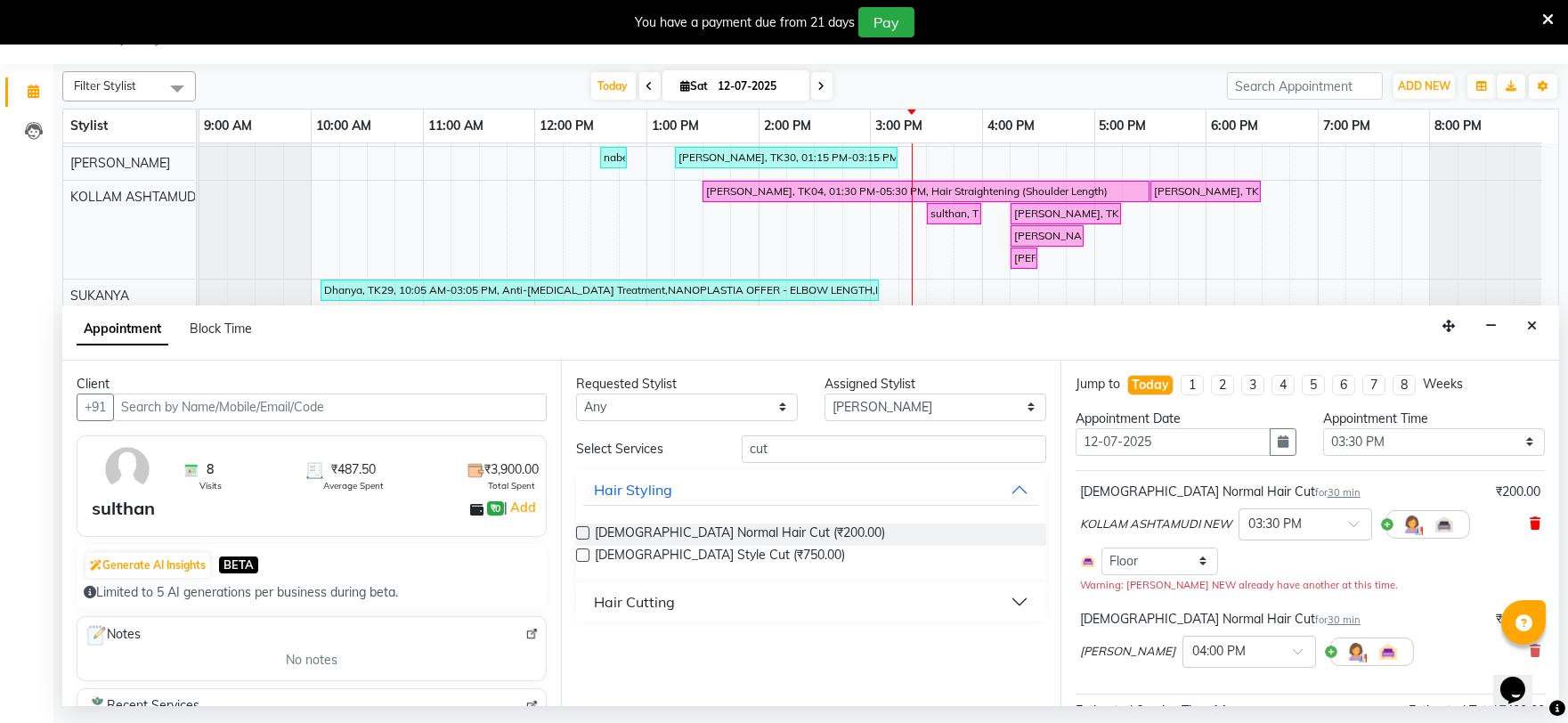 click at bounding box center [1535, 524] 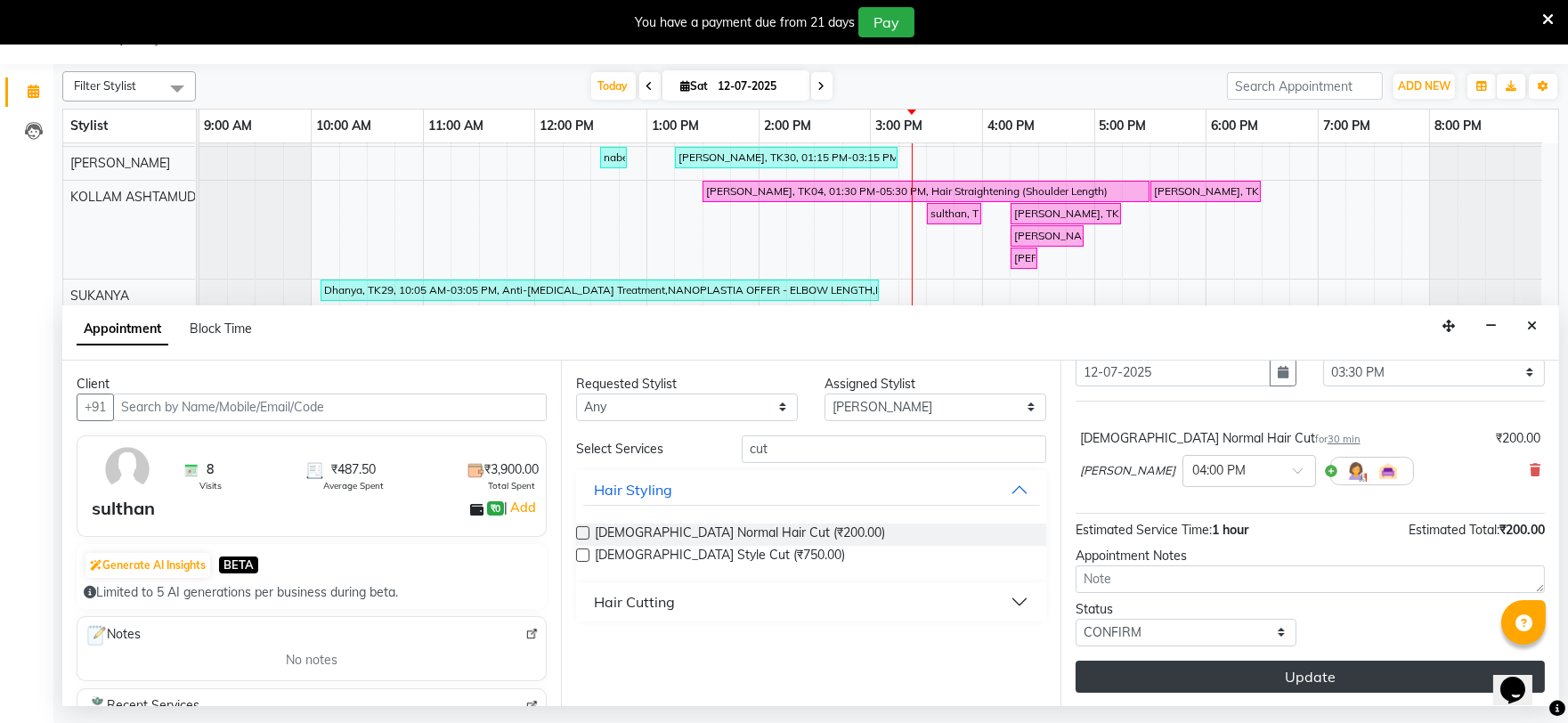 click on "Update" at bounding box center (1310, 677) 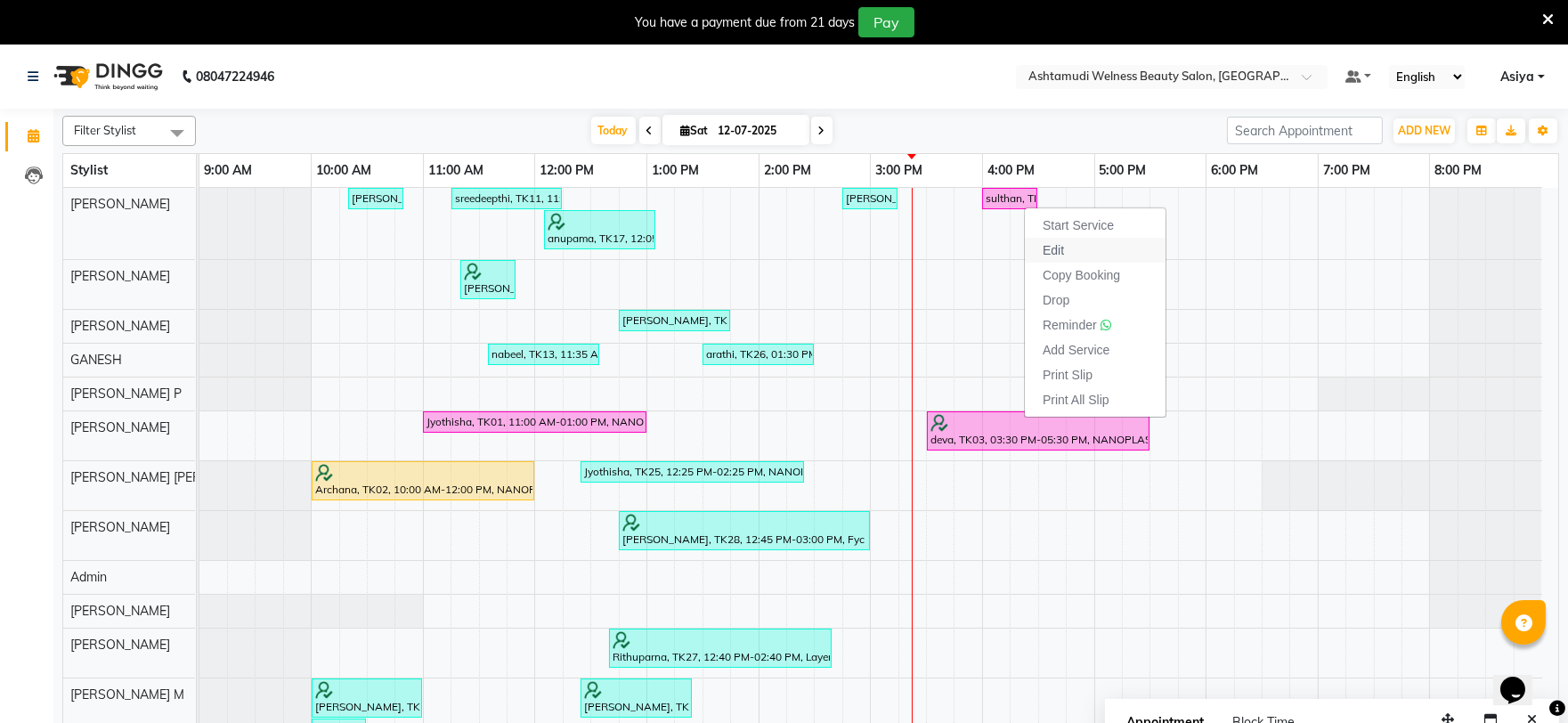 click on "Edit" at bounding box center (1095, 250) 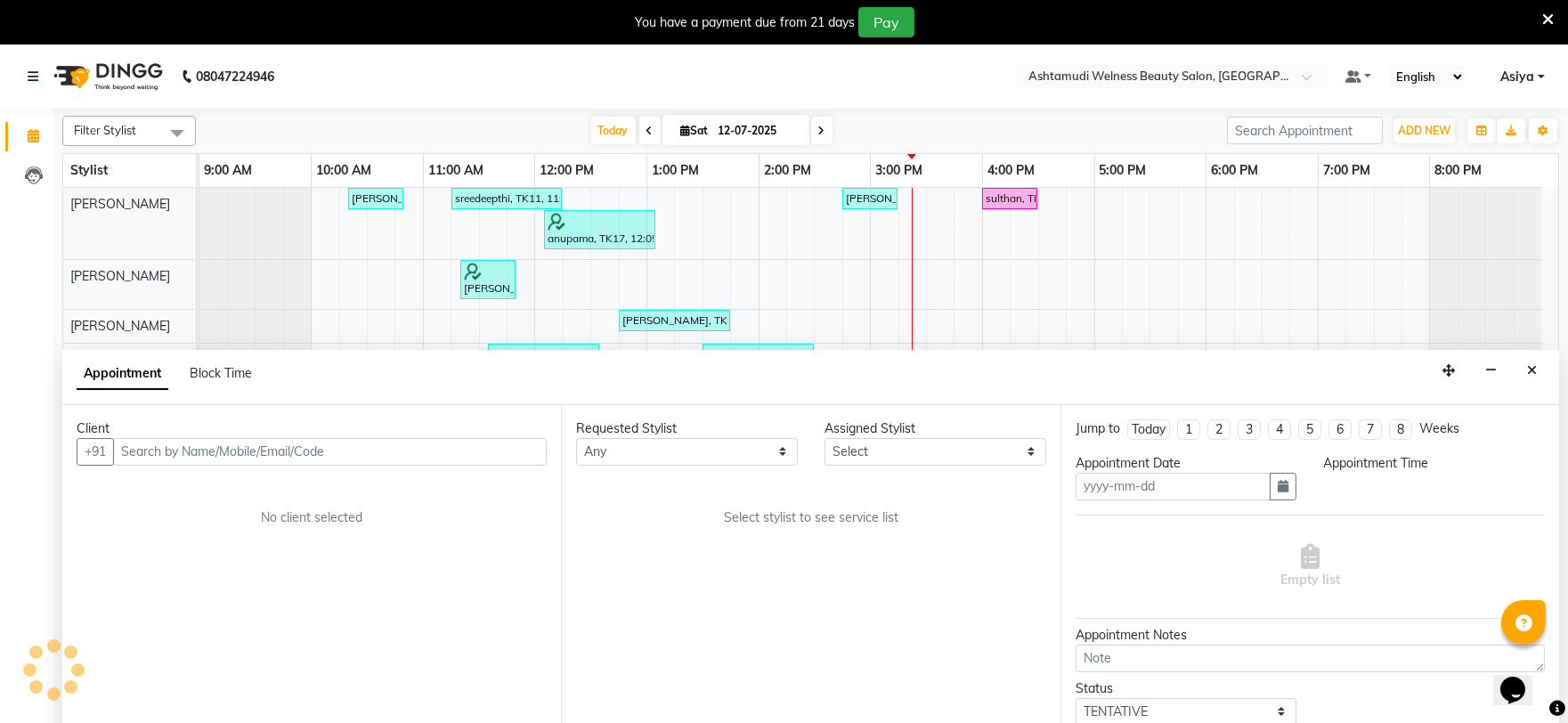 type on "12-07-2025" 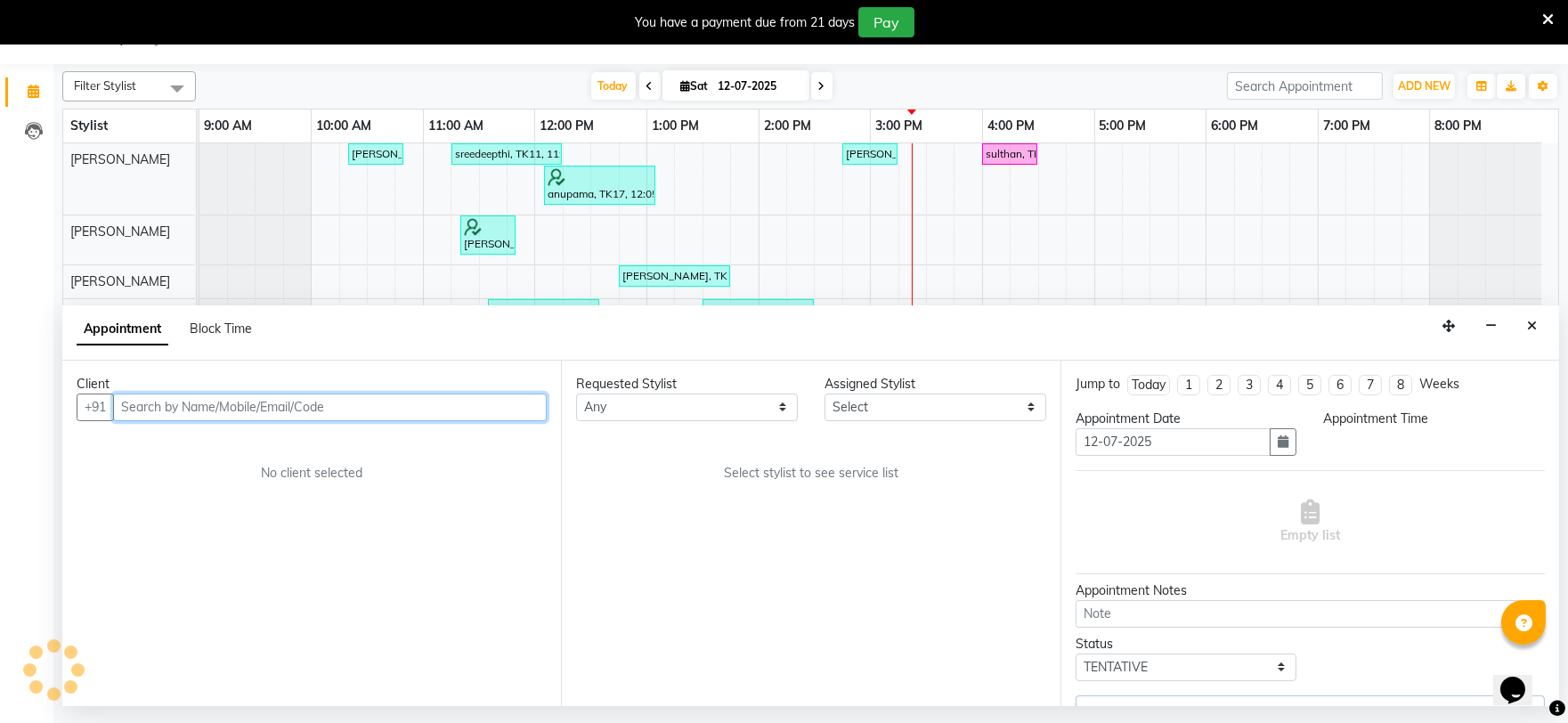 select on "25963" 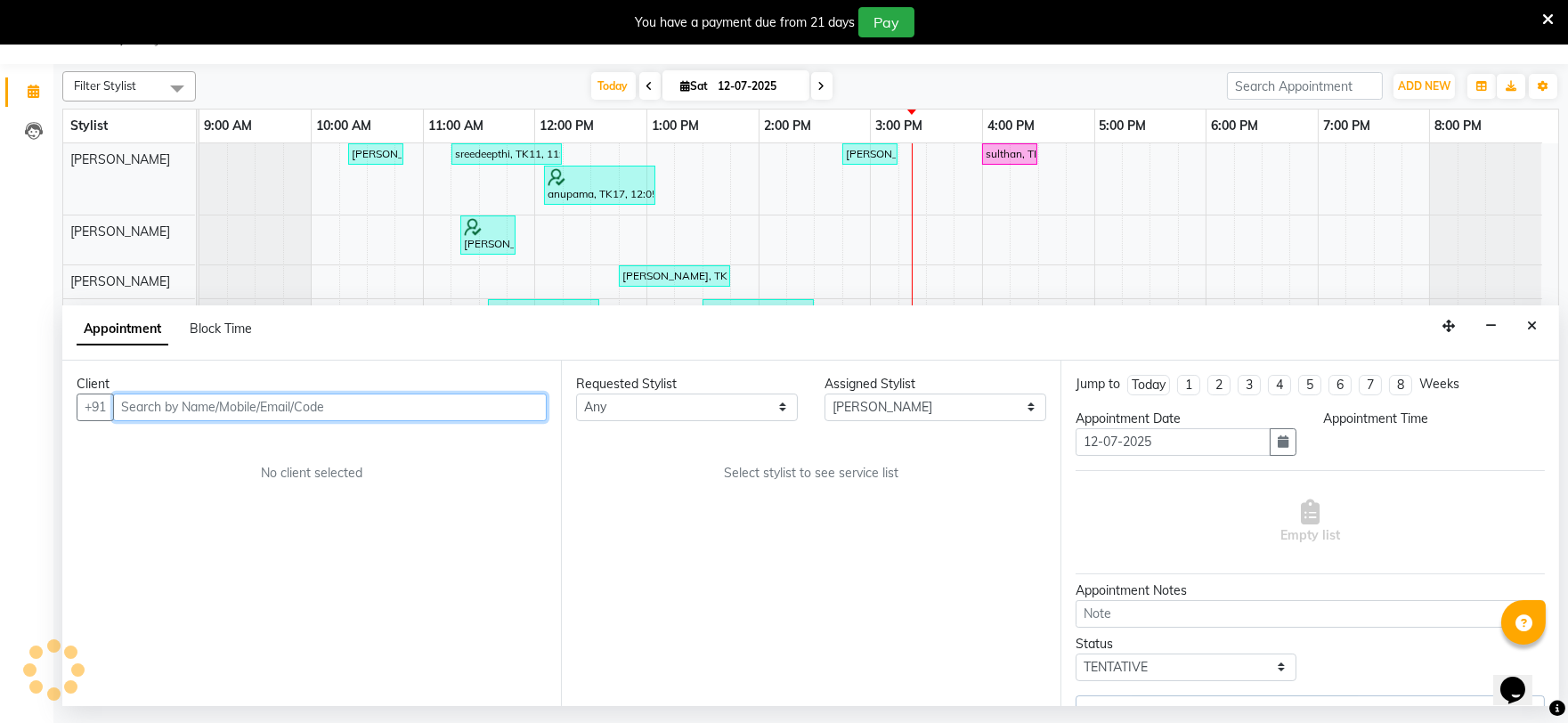 select on "confirm booking" 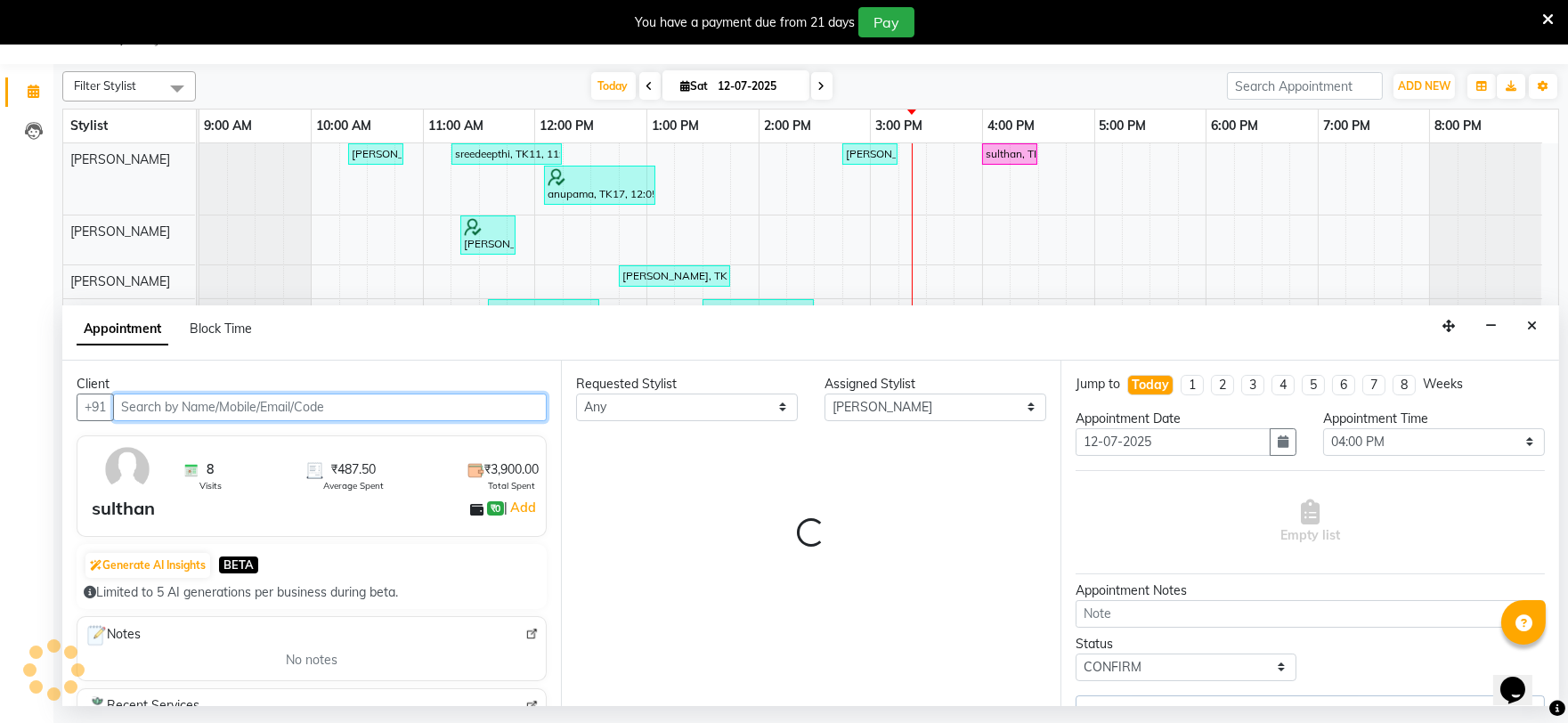 select on "1956" 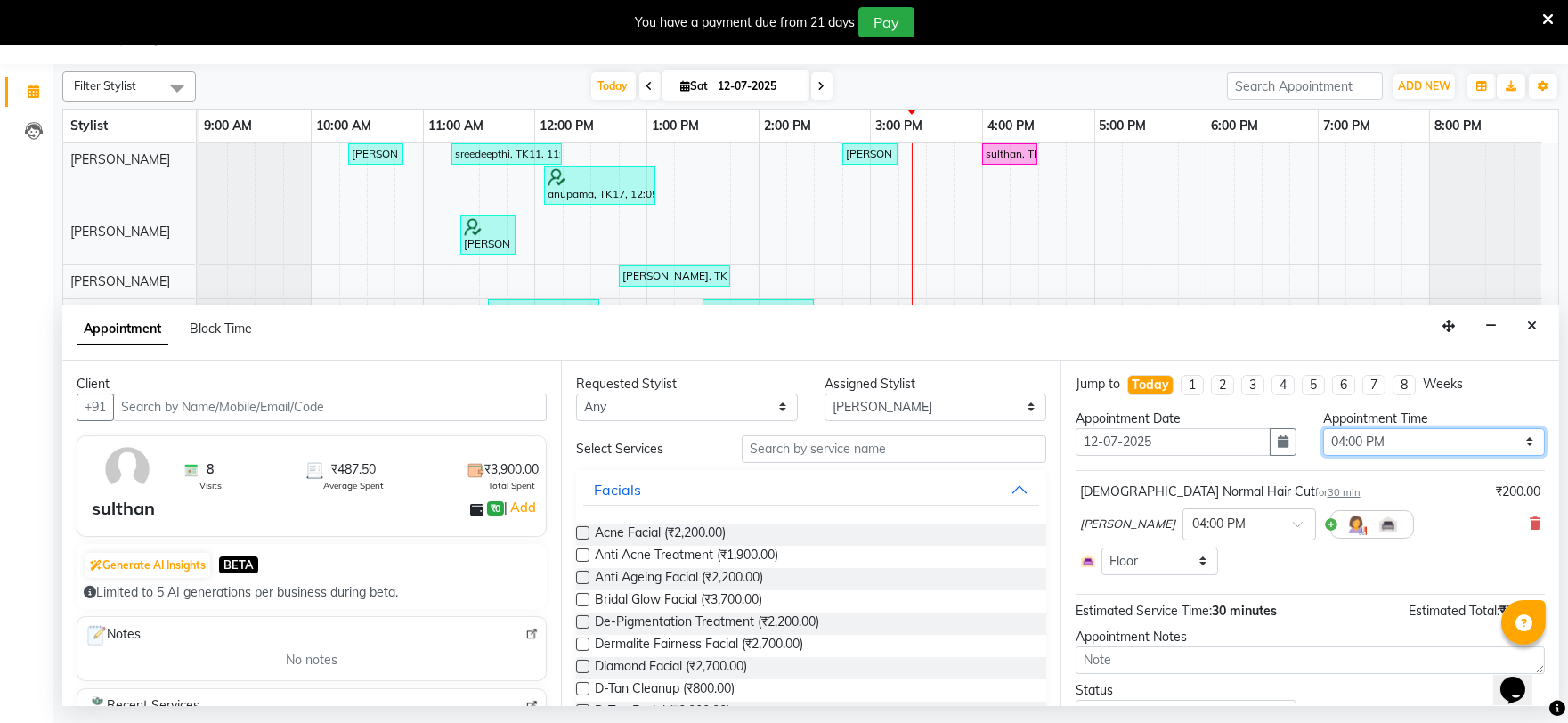 click on "Select 10:00 AM 10:15 AM 10:30 AM 10:45 AM 11:00 AM 11:15 AM 11:30 AM 11:45 AM 12:00 PM 12:15 PM 12:30 PM 12:45 PM 01:00 PM 01:15 PM 01:30 PM 01:45 PM 02:00 PM 02:15 PM 02:30 PM 02:45 PM 03:00 PM 03:15 PM 03:30 PM 03:45 PM 04:00 PM 04:15 PM 04:30 PM 04:45 PM 05:00 PM 05:15 PM 05:30 PM 05:45 PM 06:00 PM 06:15 PM 06:30 PM 06:45 PM 07:00 PM 07:15 PM 07:30 PM 07:45 PM 08:00 PM" at bounding box center (1434, 442) 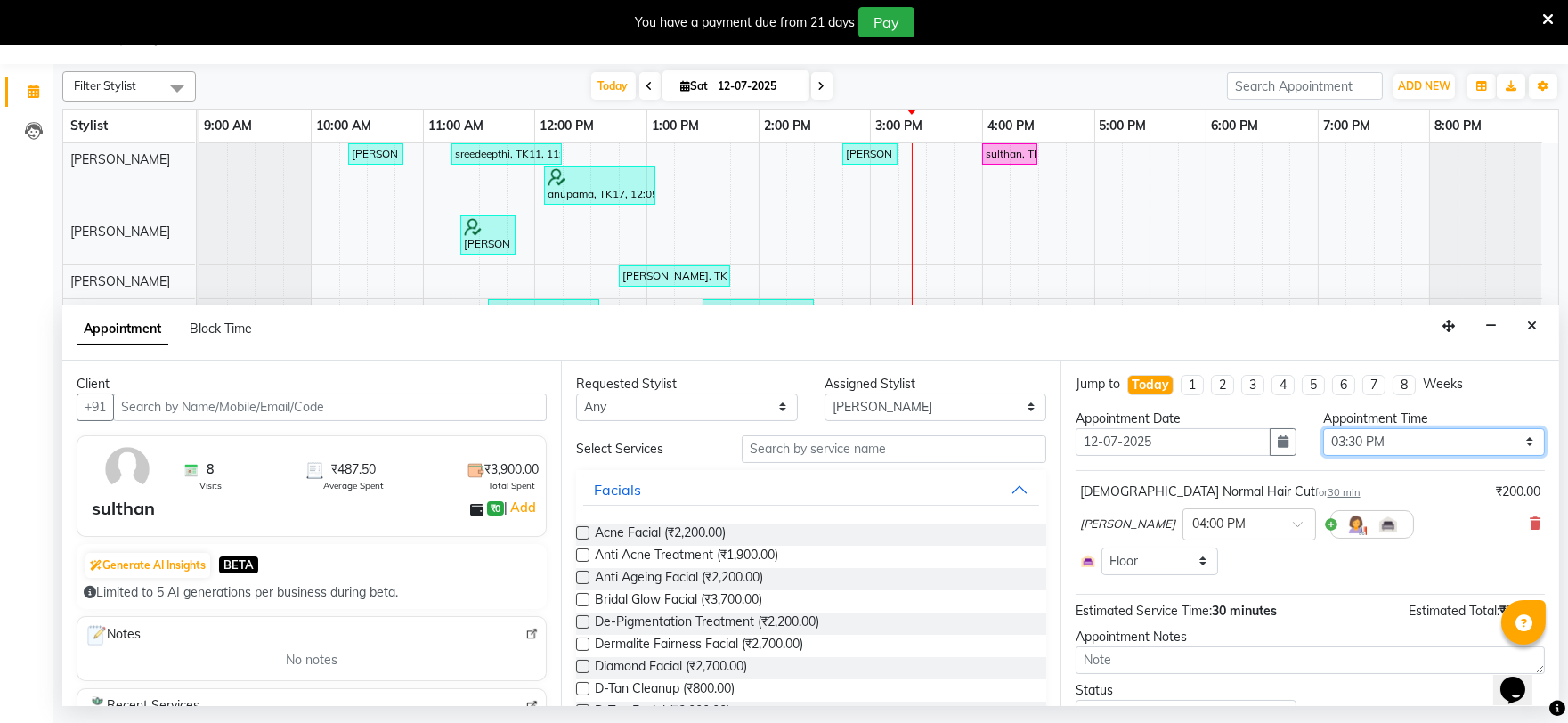 click on "Select 10:00 AM 10:15 AM 10:30 AM 10:45 AM 11:00 AM 11:15 AM 11:30 AM 11:45 AM 12:00 PM 12:15 PM 12:30 PM 12:45 PM 01:00 PM 01:15 PM 01:30 PM 01:45 PM 02:00 PM 02:15 PM 02:30 PM 02:45 PM 03:00 PM 03:15 PM 03:30 PM 03:45 PM 04:00 PM 04:15 PM 04:30 PM 04:45 PM 05:00 PM 05:15 PM 05:30 PM 05:45 PM 06:00 PM 06:15 PM 06:30 PM 06:45 PM 07:00 PM 07:15 PM 07:30 PM 07:45 PM 08:00 PM" at bounding box center [1434, 442] 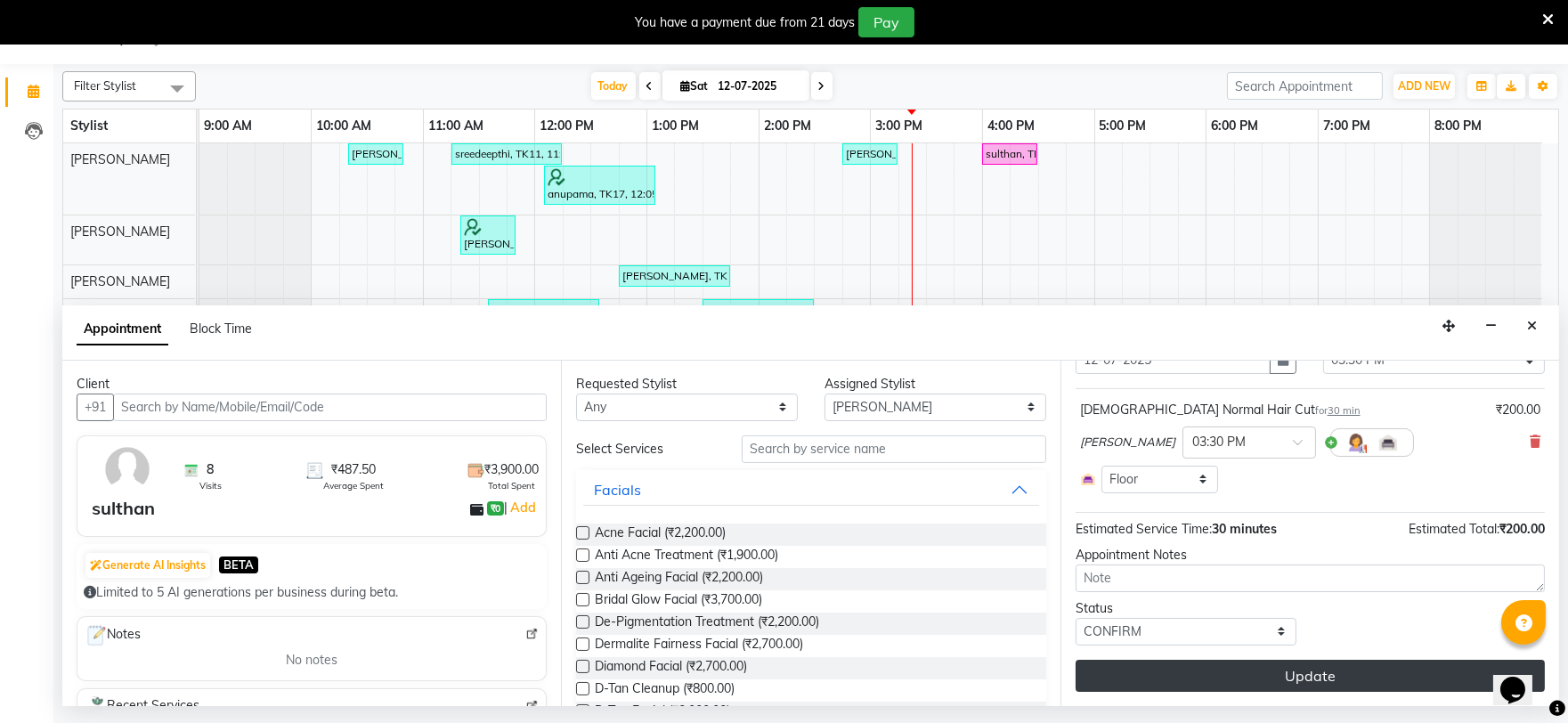click on "Update" at bounding box center (1310, 676) 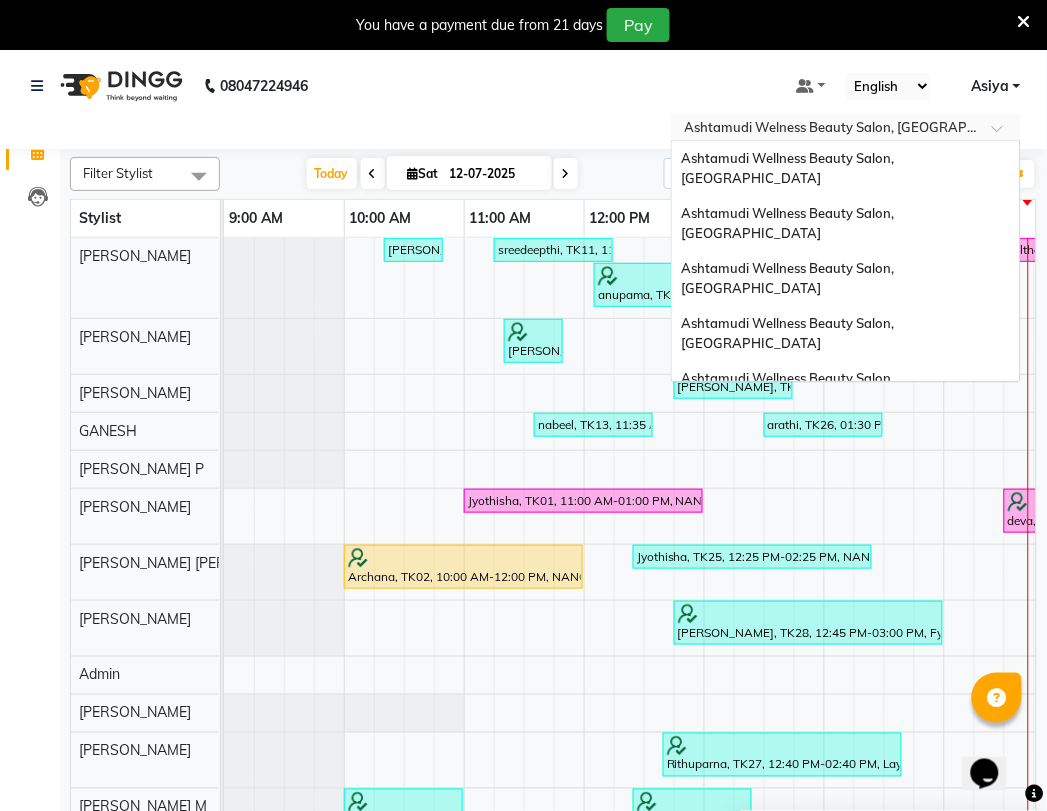 click at bounding box center (826, 129) 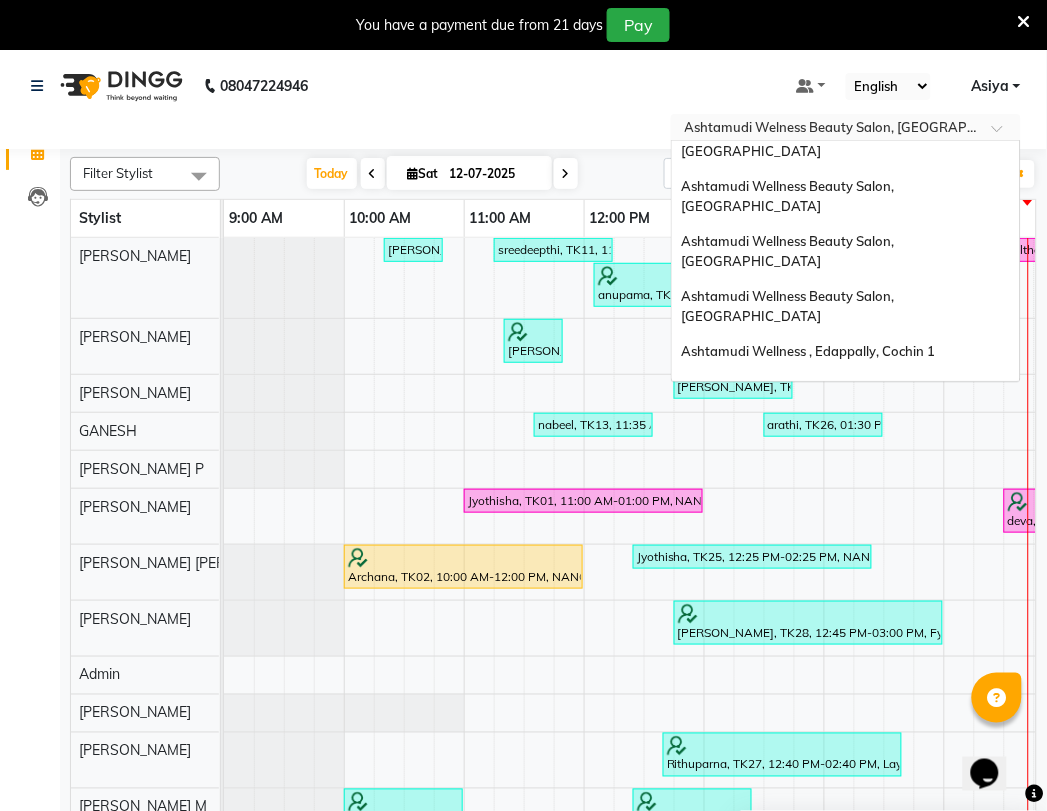 scroll, scrollTop: 53, scrollLeft: 0, axis: vertical 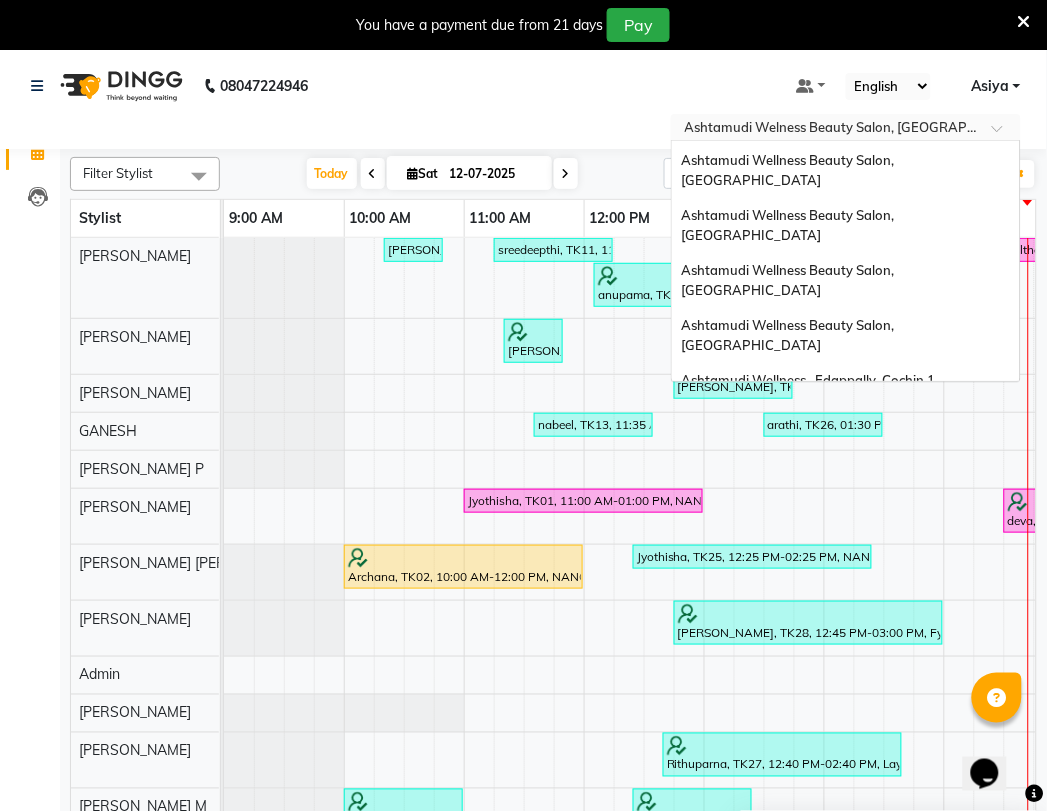 click on "Ashtamudi Wellness Beauty Salon, Trivandrum" at bounding box center (825, 416) 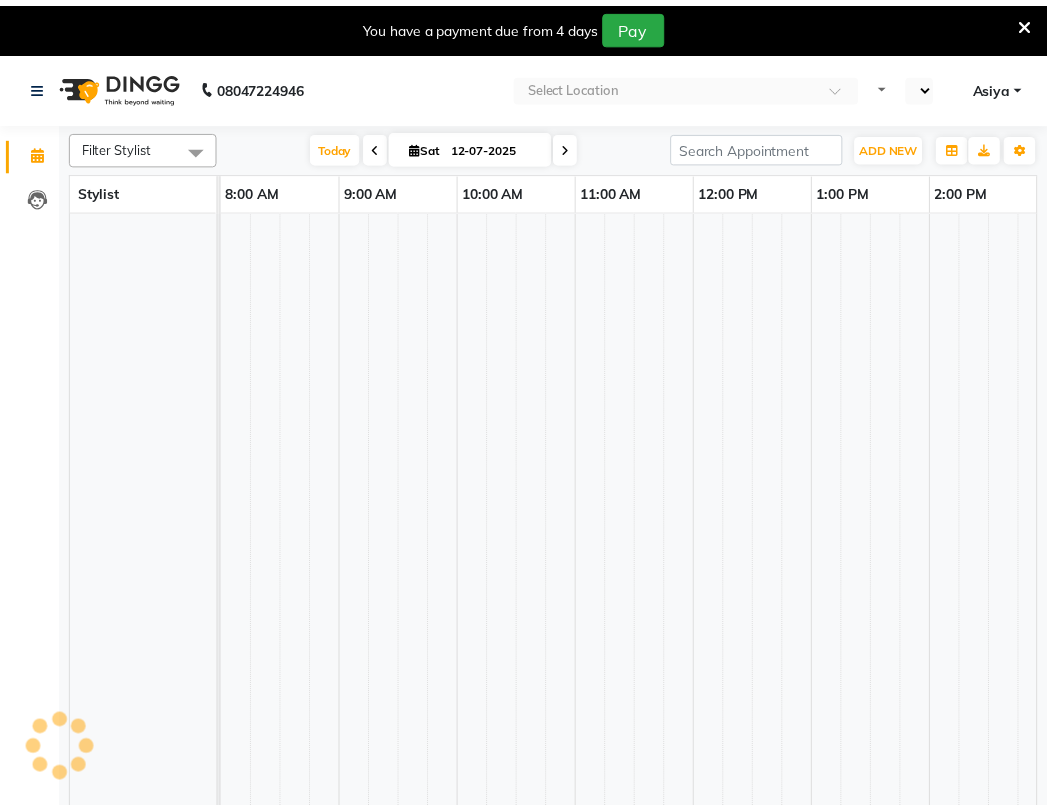 scroll, scrollTop: 0, scrollLeft: 0, axis: both 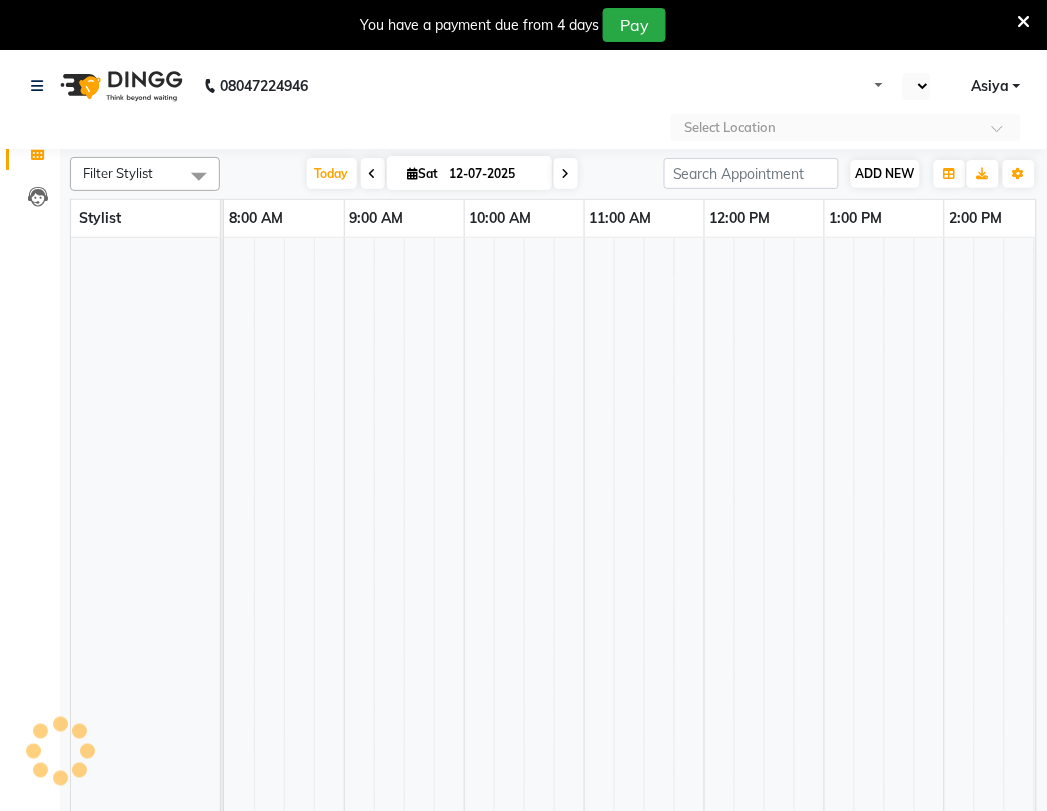 select on "en" 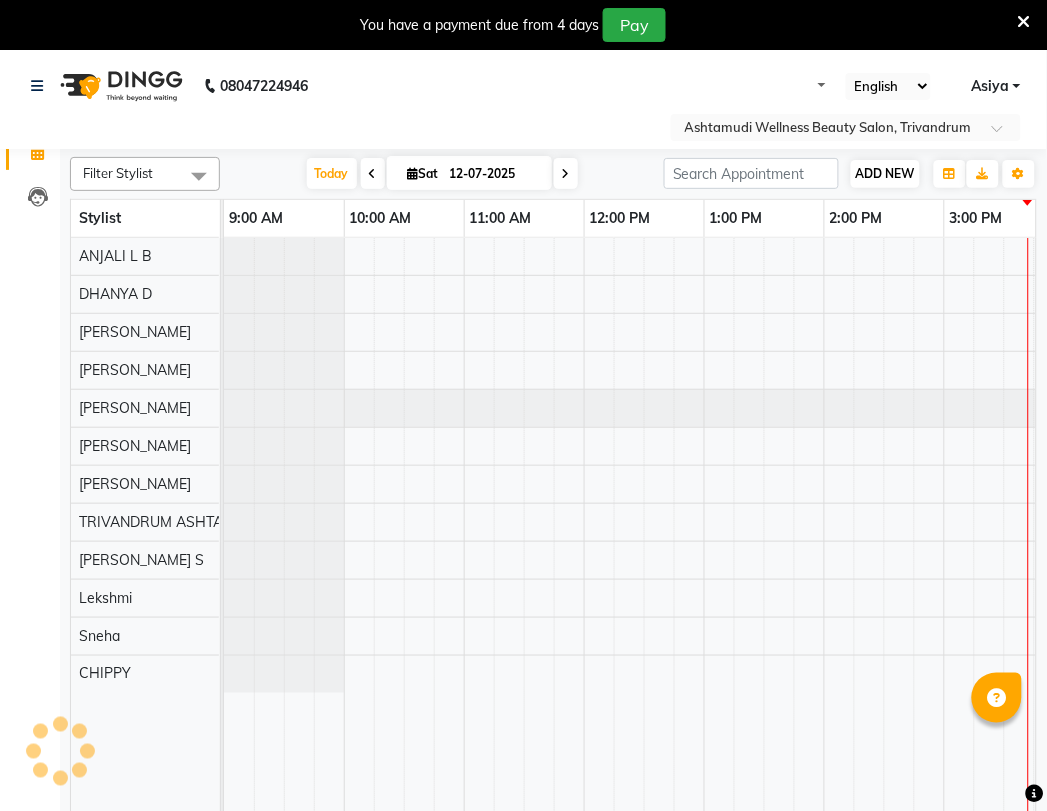 scroll, scrollTop: 0, scrollLeft: 0, axis: both 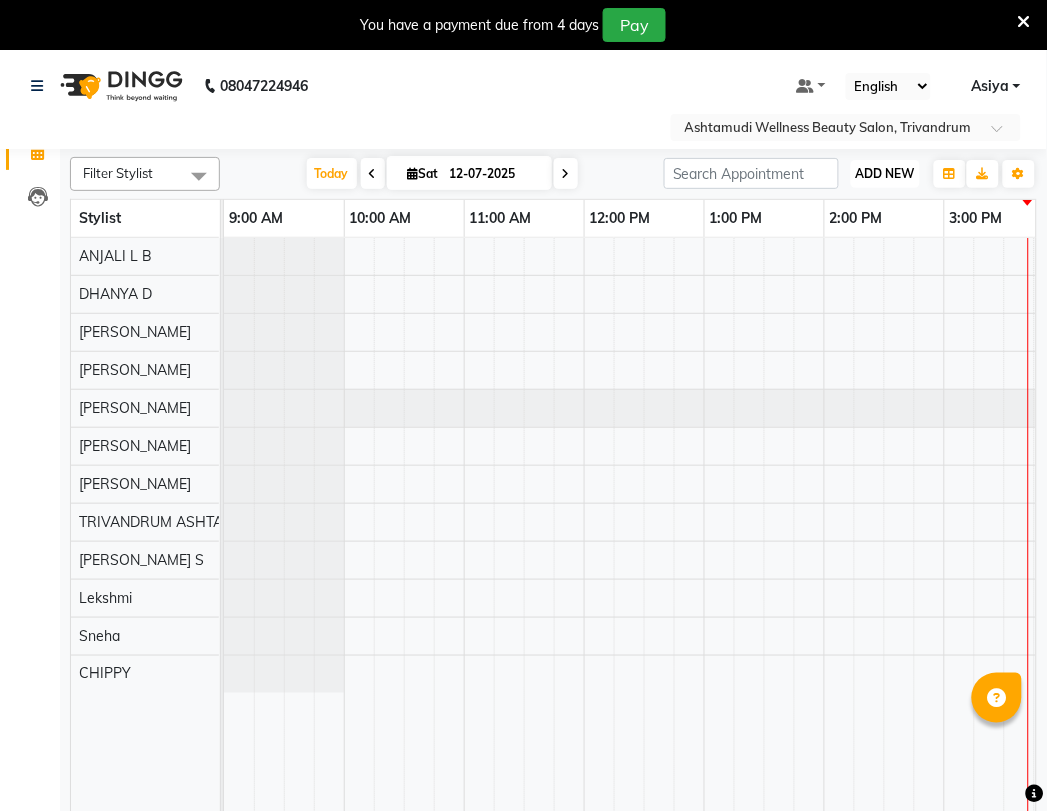 click on "ADD NEW" at bounding box center [885, 173] 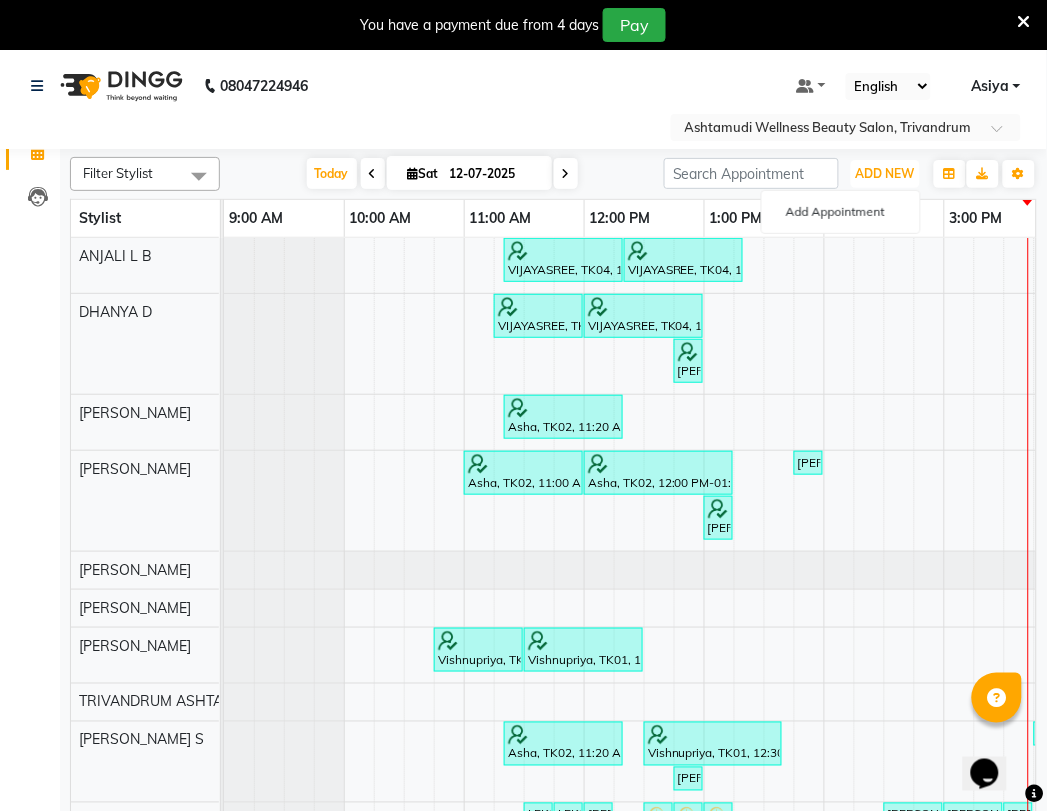scroll, scrollTop: 0, scrollLeft: 0, axis: both 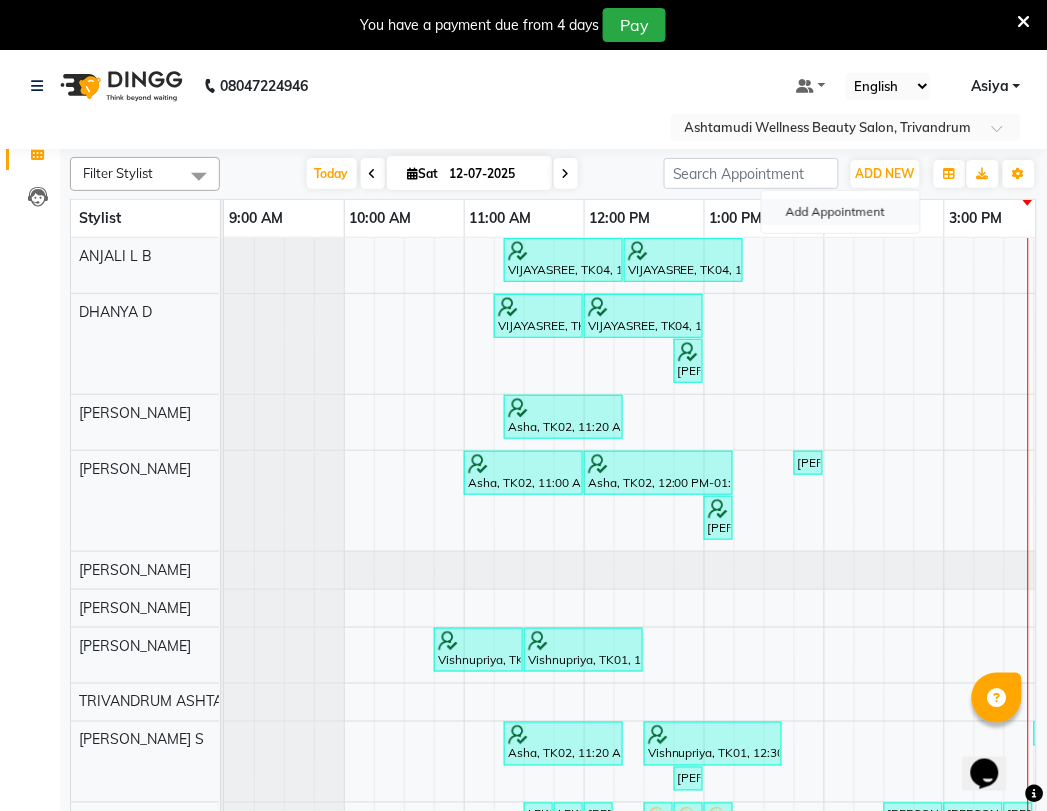 click on "Add Appointment" at bounding box center (841, 212) 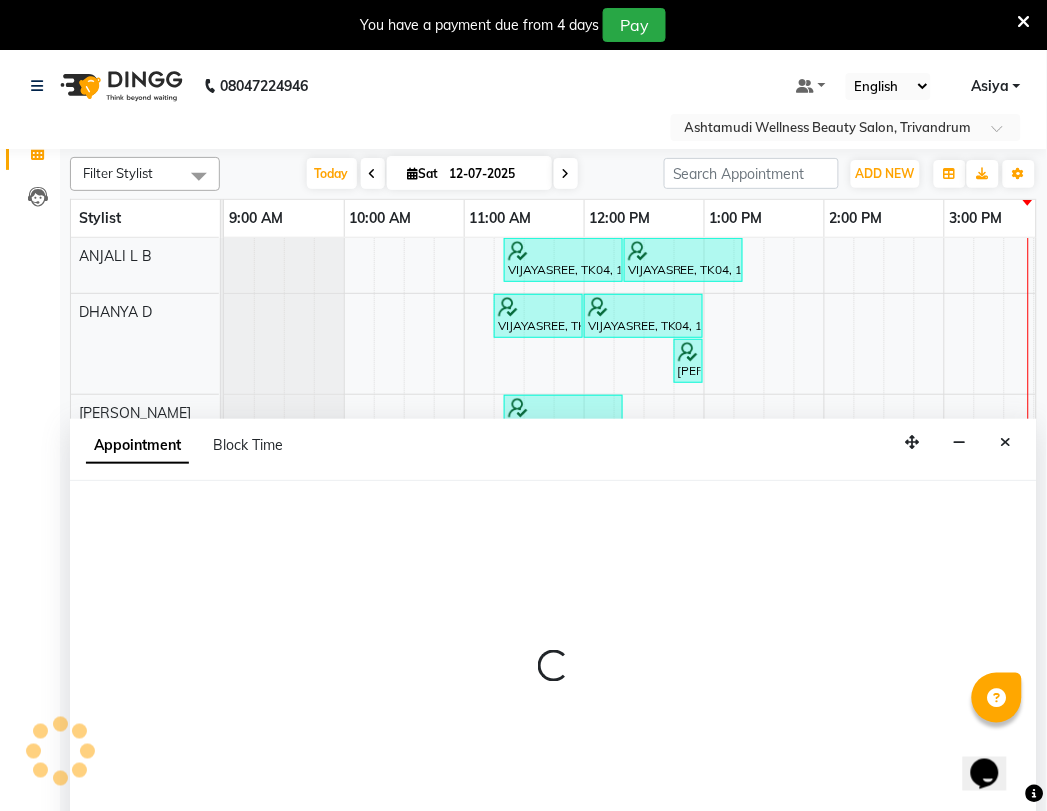 scroll, scrollTop: 50, scrollLeft: 0, axis: vertical 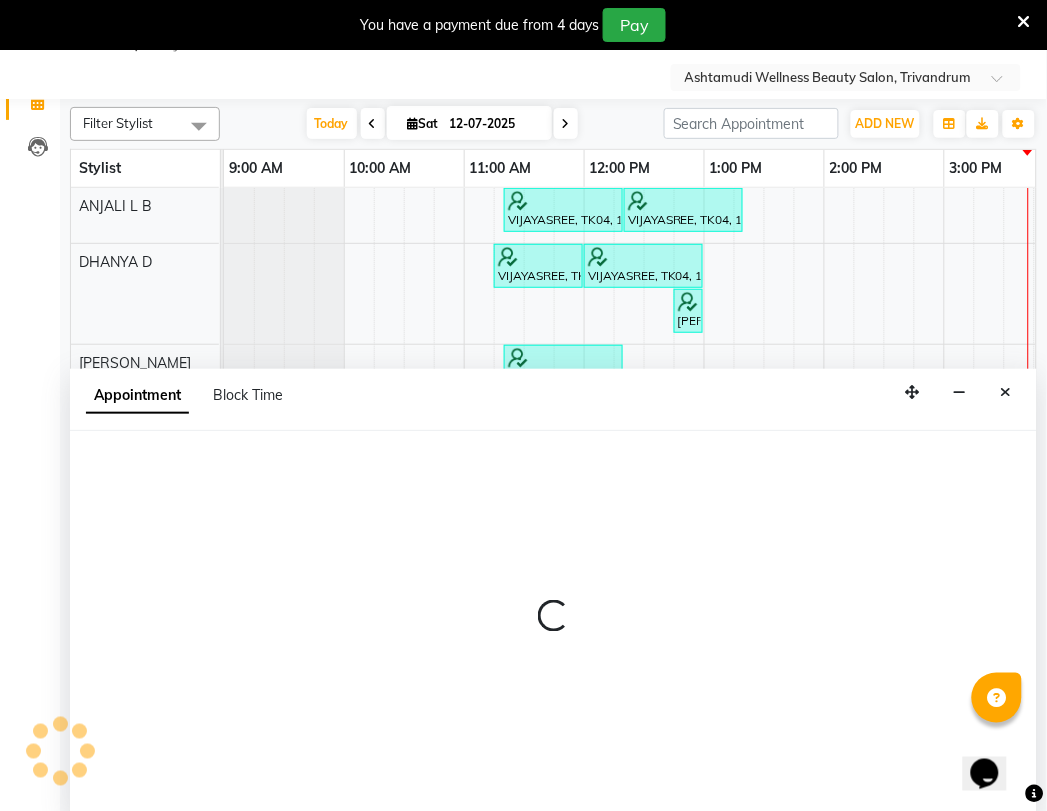 select on "600" 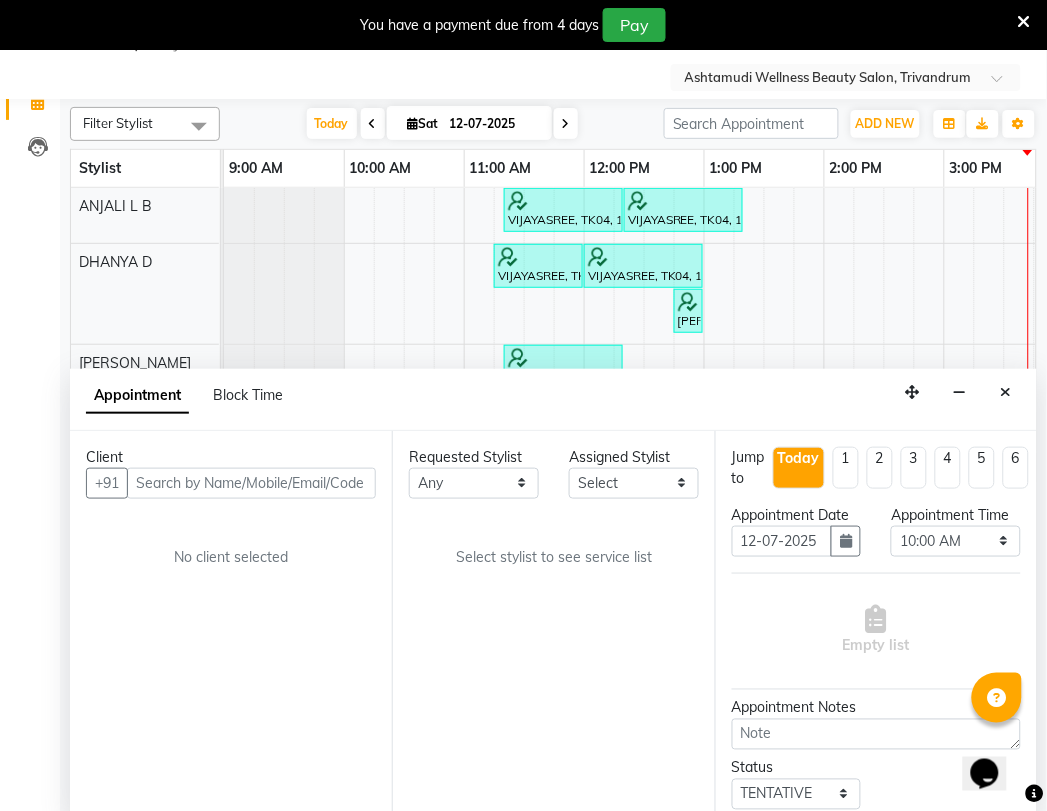 click at bounding box center [251, 483] 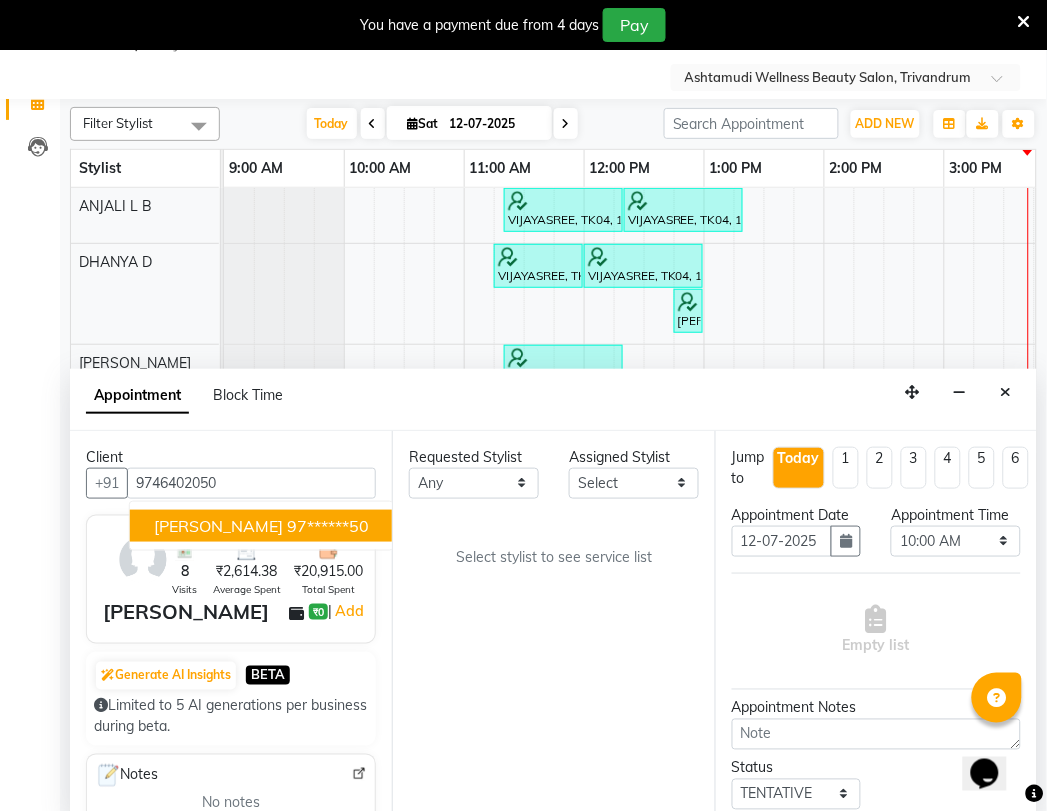 click on "97******50" at bounding box center (328, 526) 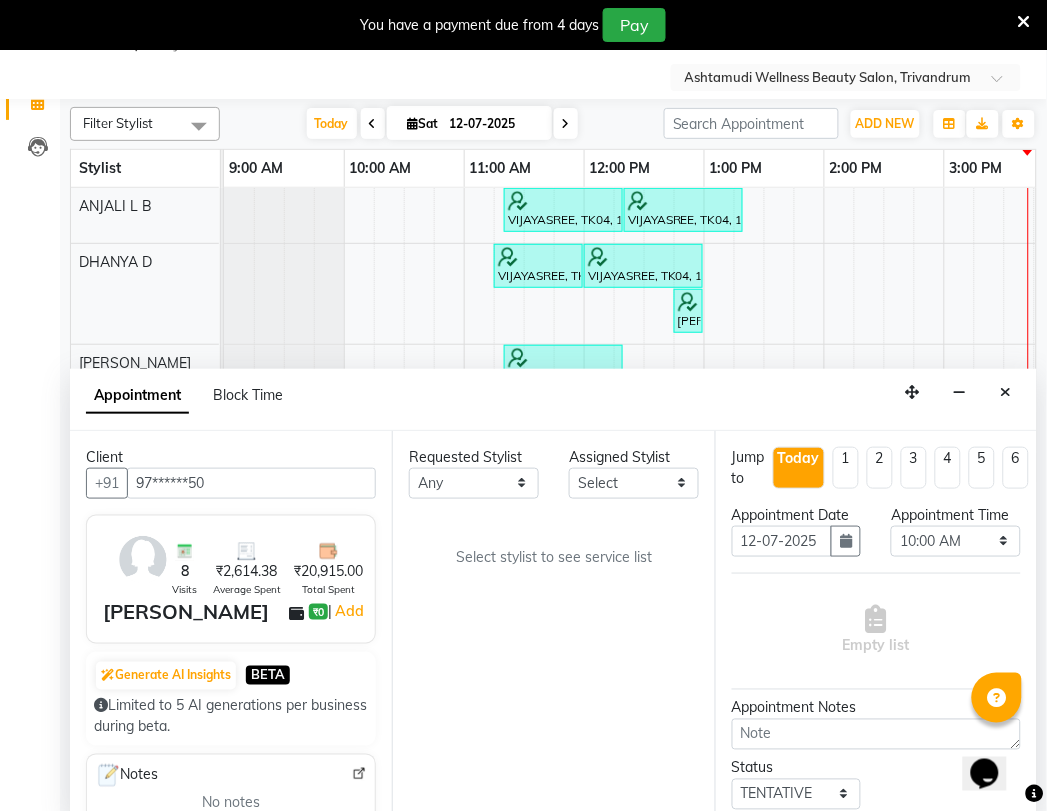 type on "97******50" 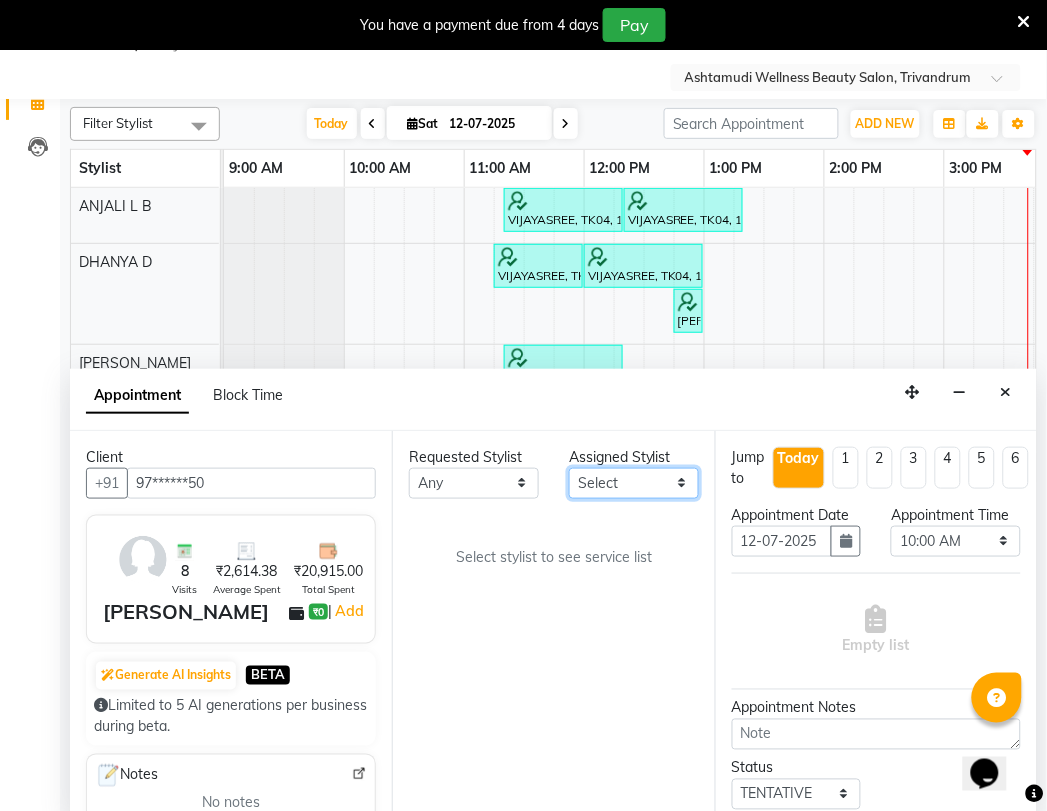 click on "Select ANJALI L B	 CHIPPY DHANYA D [PERSON_NAME]	 [PERSON_NAME] [PERSON_NAME] [PERSON_NAME]	 [PERSON_NAME] TRIVANDRUM ASHTAMUDI [PERSON_NAME] S" at bounding box center [634, 483] 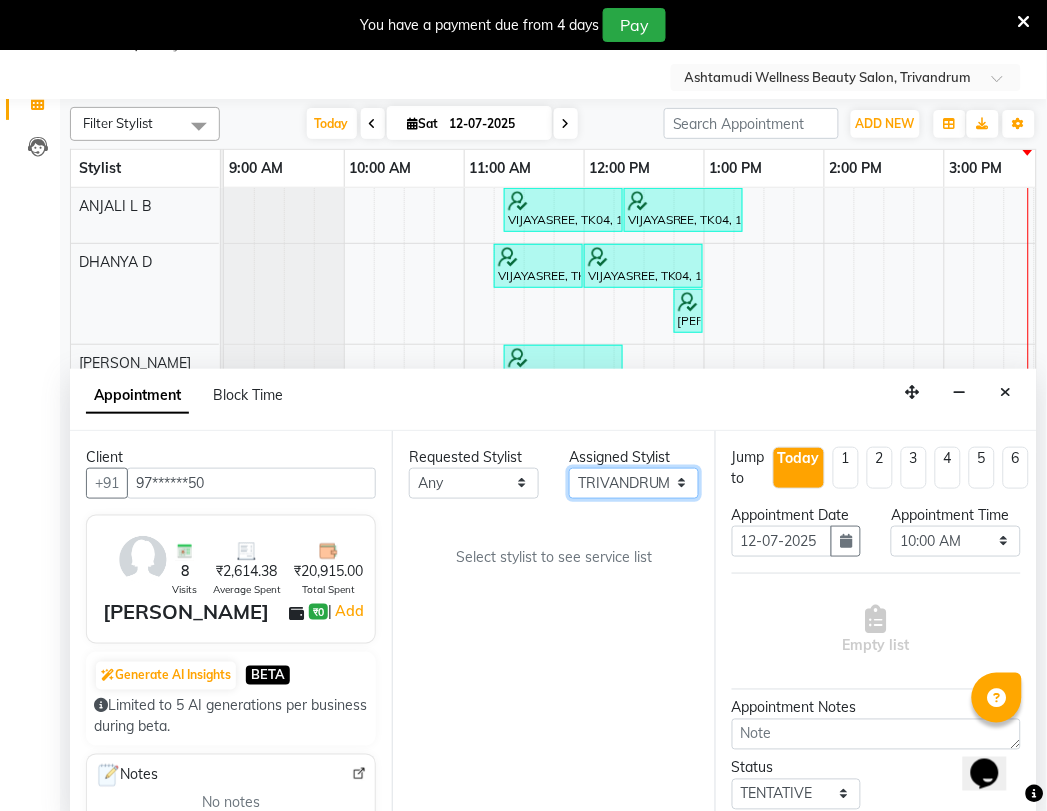 click on "Select ANJALI L B	 CHIPPY DHANYA D [PERSON_NAME]	 [PERSON_NAME] [PERSON_NAME] [PERSON_NAME]	 [PERSON_NAME] TRIVANDRUM ASHTAMUDI [PERSON_NAME] S" at bounding box center [634, 483] 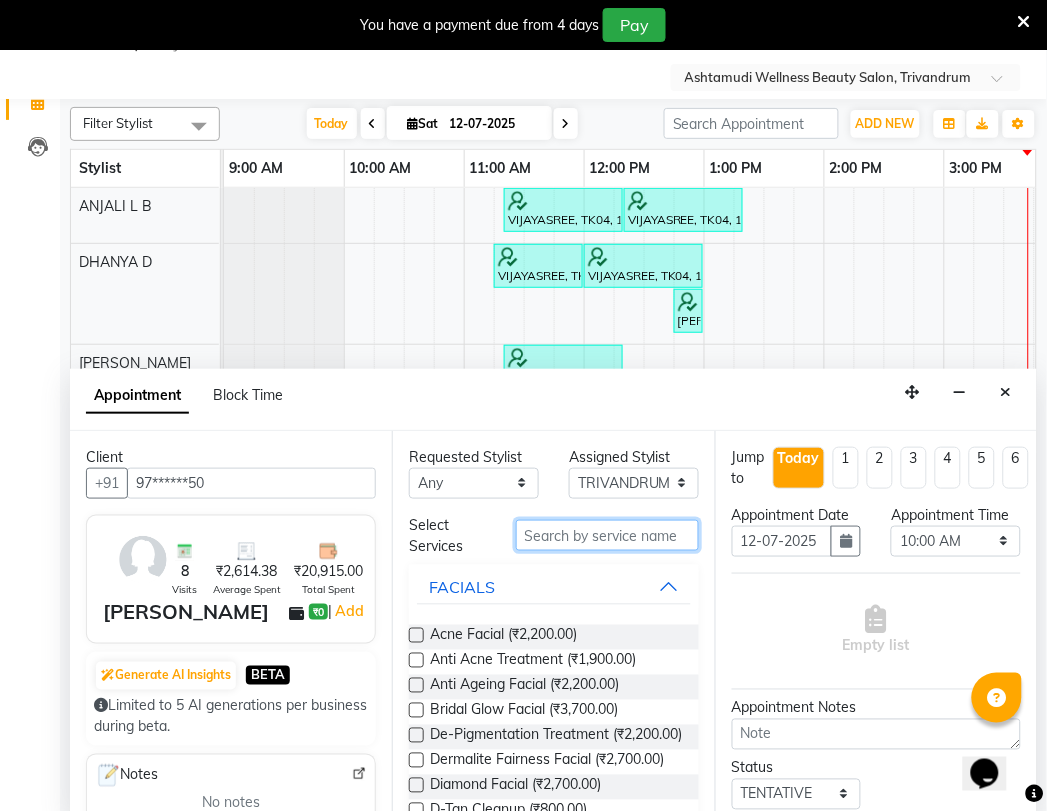 click at bounding box center (607, 535) 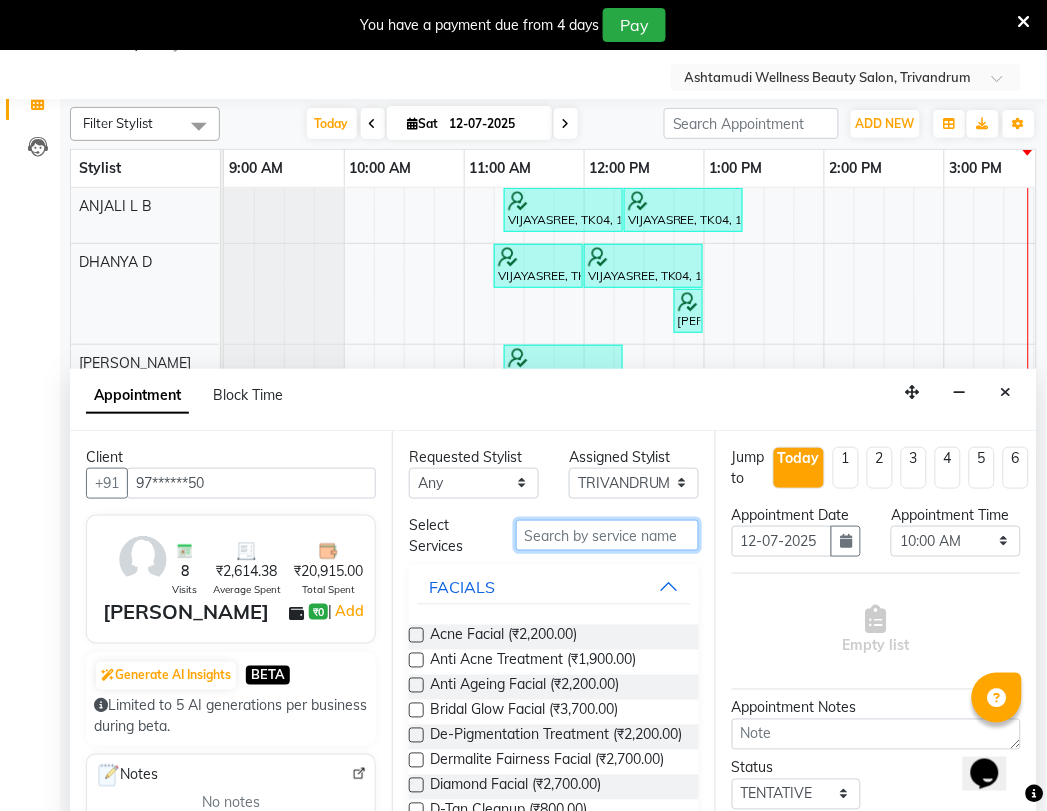 click at bounding box center (607, 535) 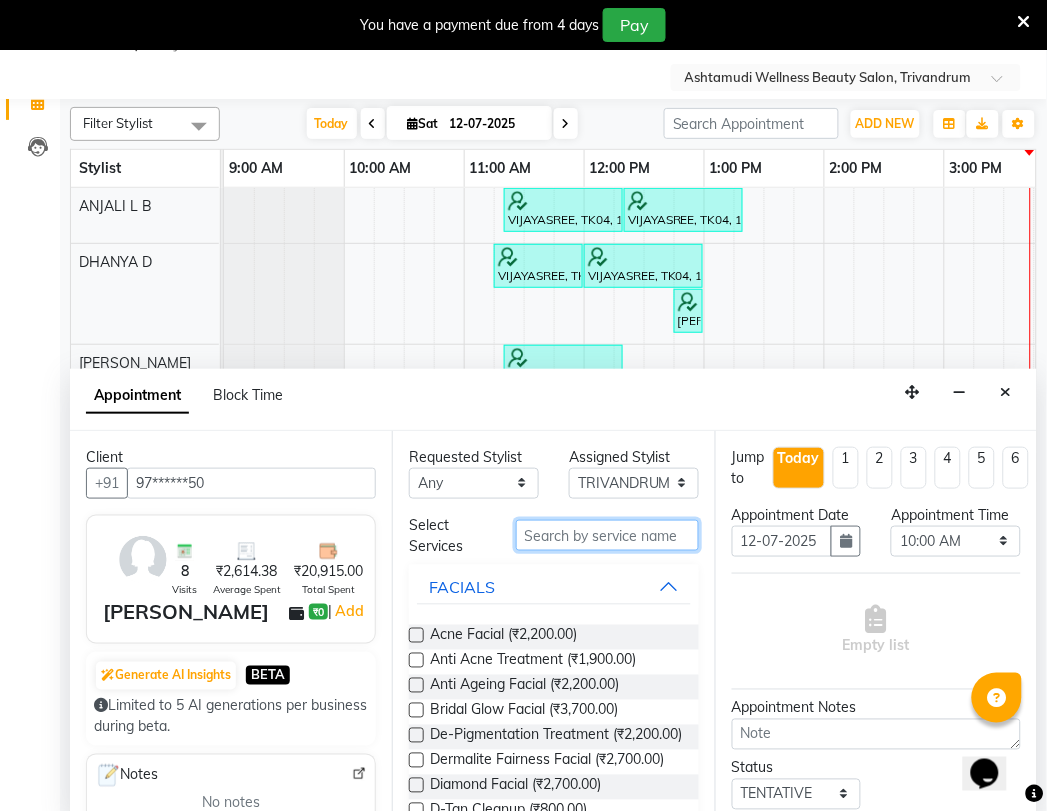click at bounding box center [607, 535] 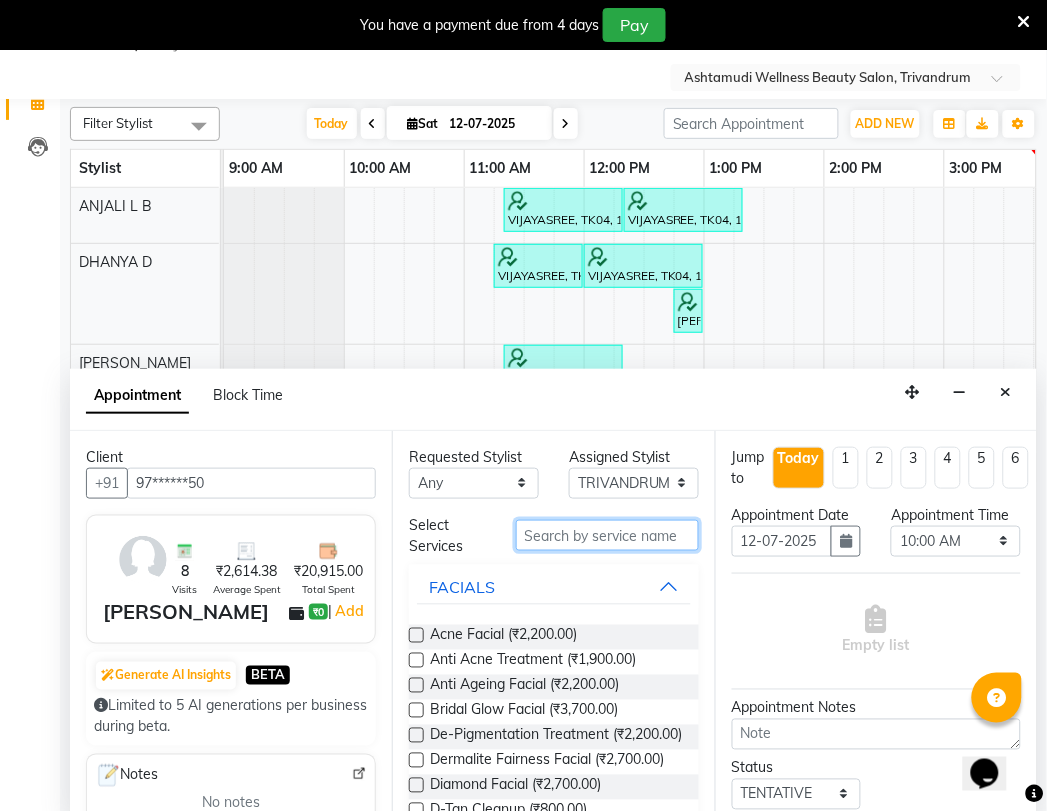 click at bounding box center [607, 535] 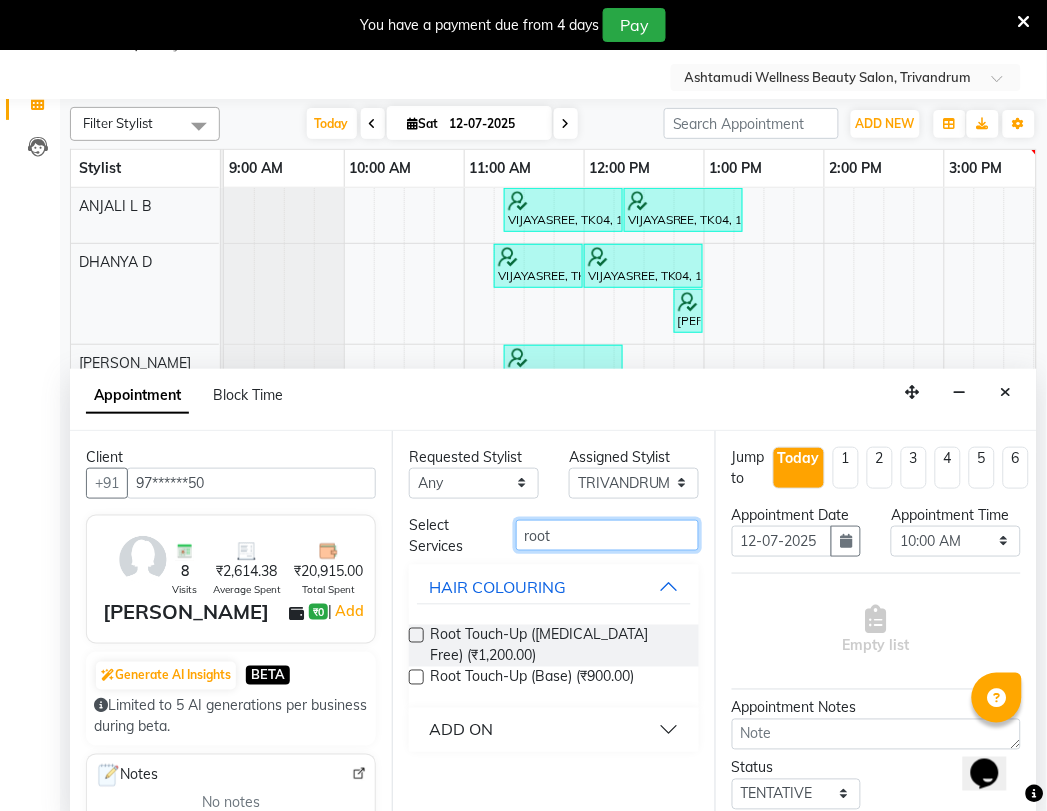 type on "root" 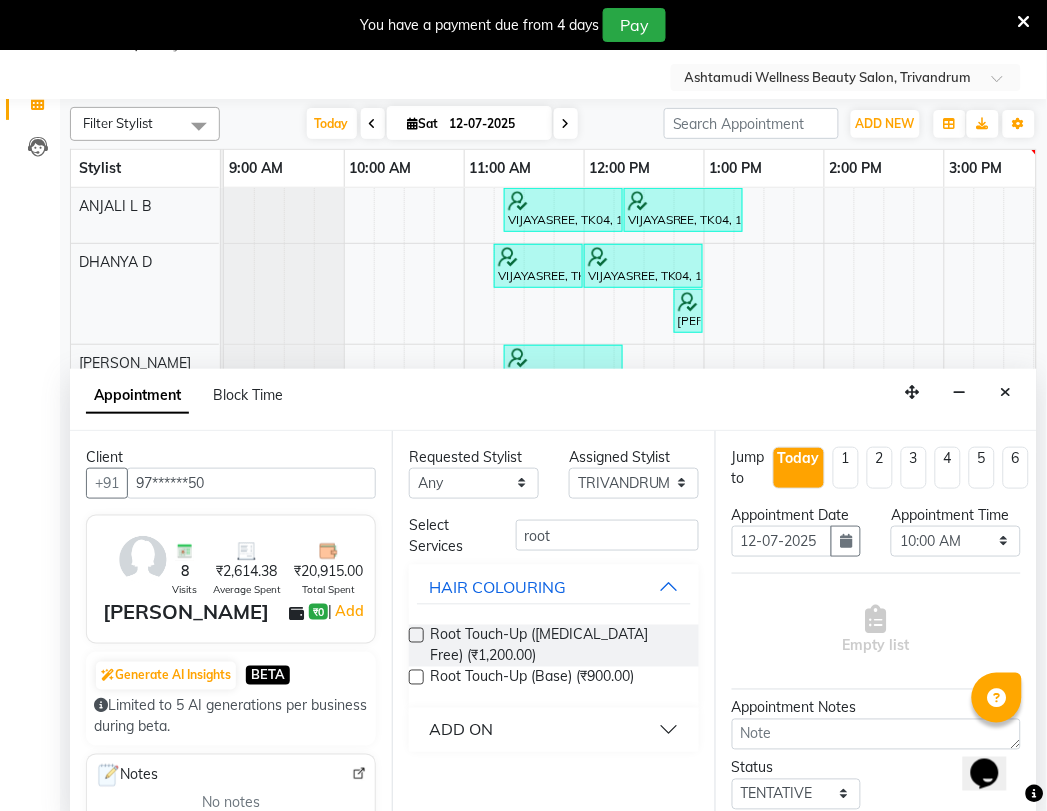 click on "Root Touch-Up ([MEDICAL_DATA] Free) (₹1,200.00)" at bounding box center [553, 646] 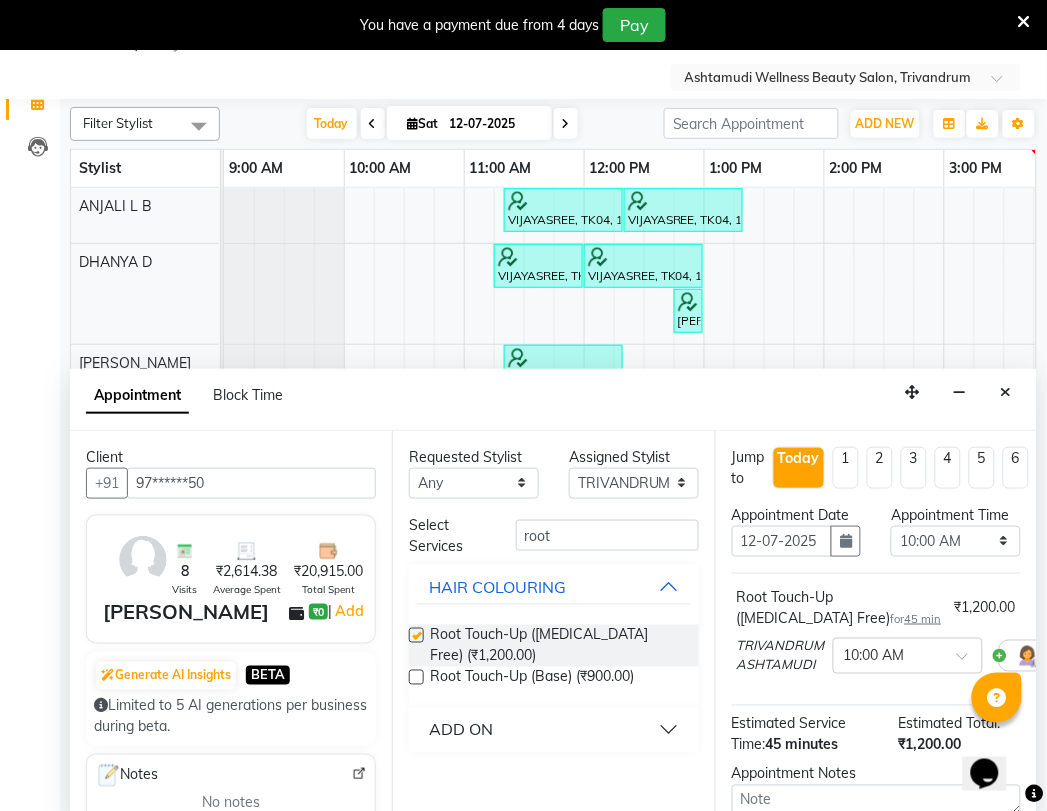checkbox on "false" 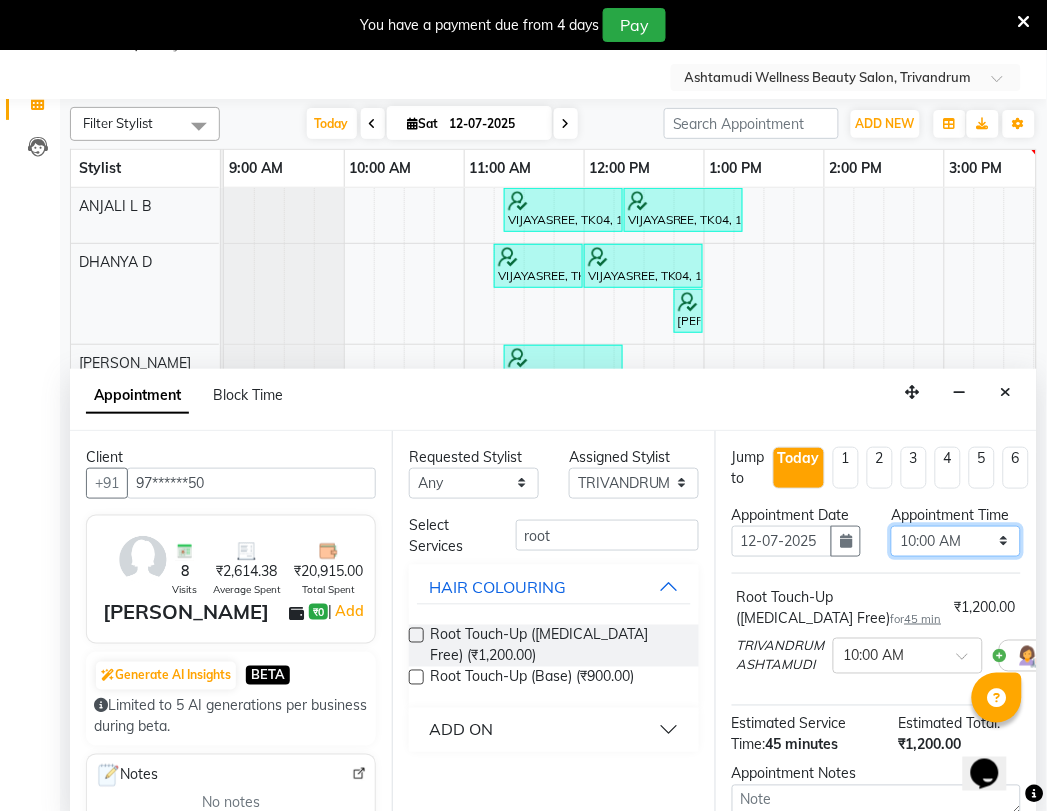 click on "Select 10:00 AM 10:15 AM 10:30 AM 10:45 AM 11:00 AM 11:15 AM 11:30 AM 11:45 AM 12:00 PM 12:15 PM 12:30 PM 12:45 PM 01:00 PM 01:15 PM 01:30 PM 01:45 PM 02:00 PM 02:15 PM 02:30 PM 02:45 PM 03:00 PM 03:15 PM 03:30 PM 03:45 PM 04:00 PM 04:15 PM 04:30 PM 04:45 PM 05:00 PM 05:15 PM 05:30 PM 05:45 PM 06:00 PM 06:15 PM 06:30 PM 06:45 PM 07:00 PM 07:15 PM 07:30 PM 07:45 PM 08:00 PM 08:15 PM 08:30 PM 08:45 PM 09:00 PM 09:15 PM 09:30 PM 09:45 PM 10:00 PM" at bounding box center [956, 541] 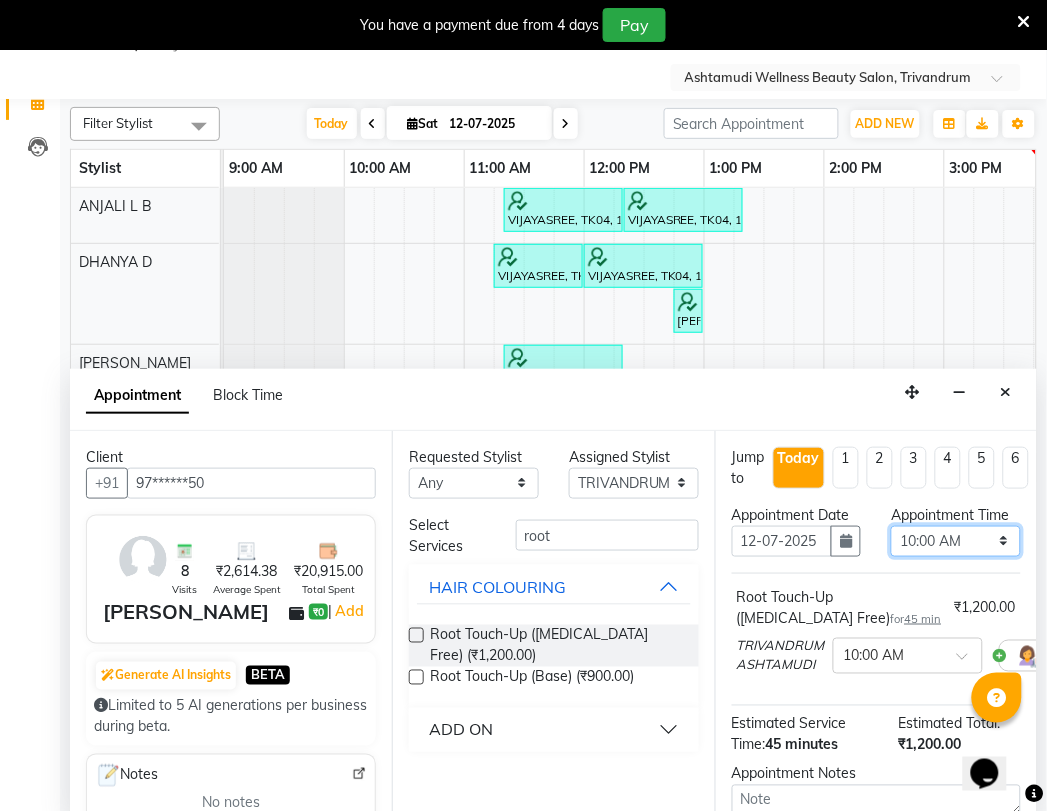 select on "990" 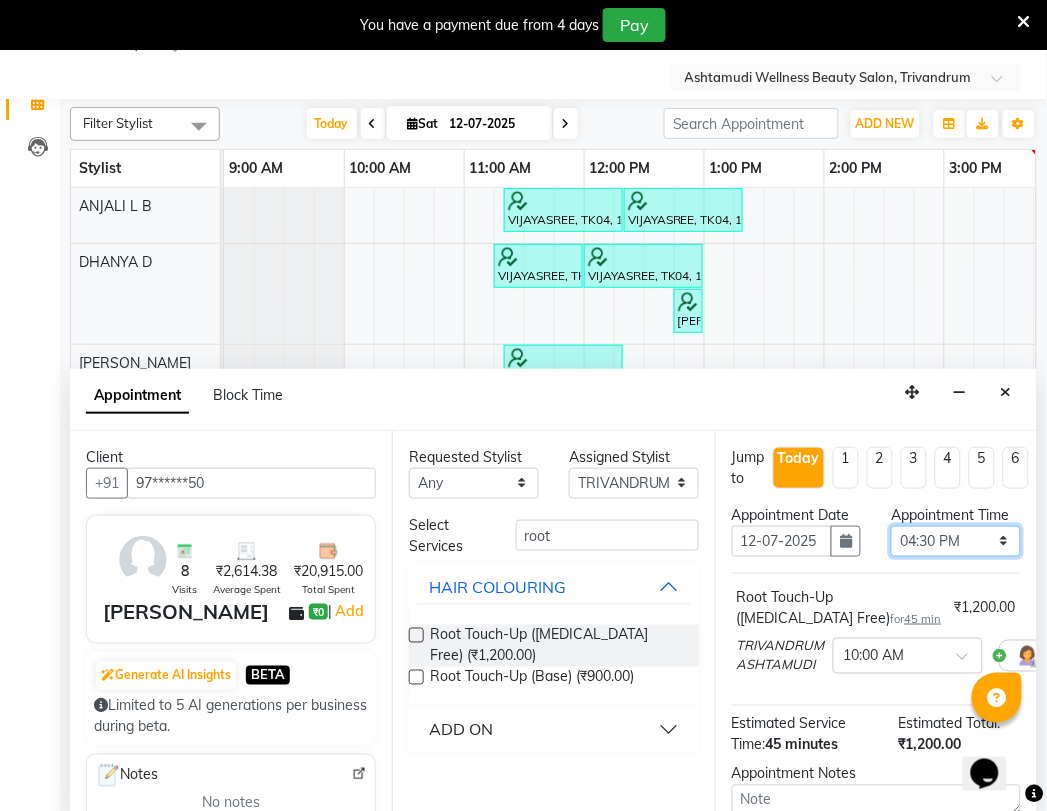 click on "Select 10:00 AM 10:15 AM 10:30 AM 10:45 AM 11:00 AM 11:15 AM 11:30 AM 11:45 AM 12:00 PM 12:15 PM 12:30 PM 12:45 PM 01:00 PM 01:15 PM 01:30 PM 01:45 PM 02:00 PM 02:15 PM 02:30 PM 02:45 PM 03:00 PM 03:15 PM 03:30 PM 03:45 PM 04:00 PM 04:15 PM 04:30 PM 04:45 PM 05:00 PM 05:15 PM 05:30 PM 05:45 PM 06:00 PM 06:15 PM 06:30 PM 06:45 PM 07:00 PM 07:15 PM 07:30 PM 07:45 PM 08:00 PM 08:15 PM 08:30 PM 08:45 PM 09:00 PM 09:15 PM 09:30 PM 09:45 PM 10:00 PM" at bounding box center [956, 541] 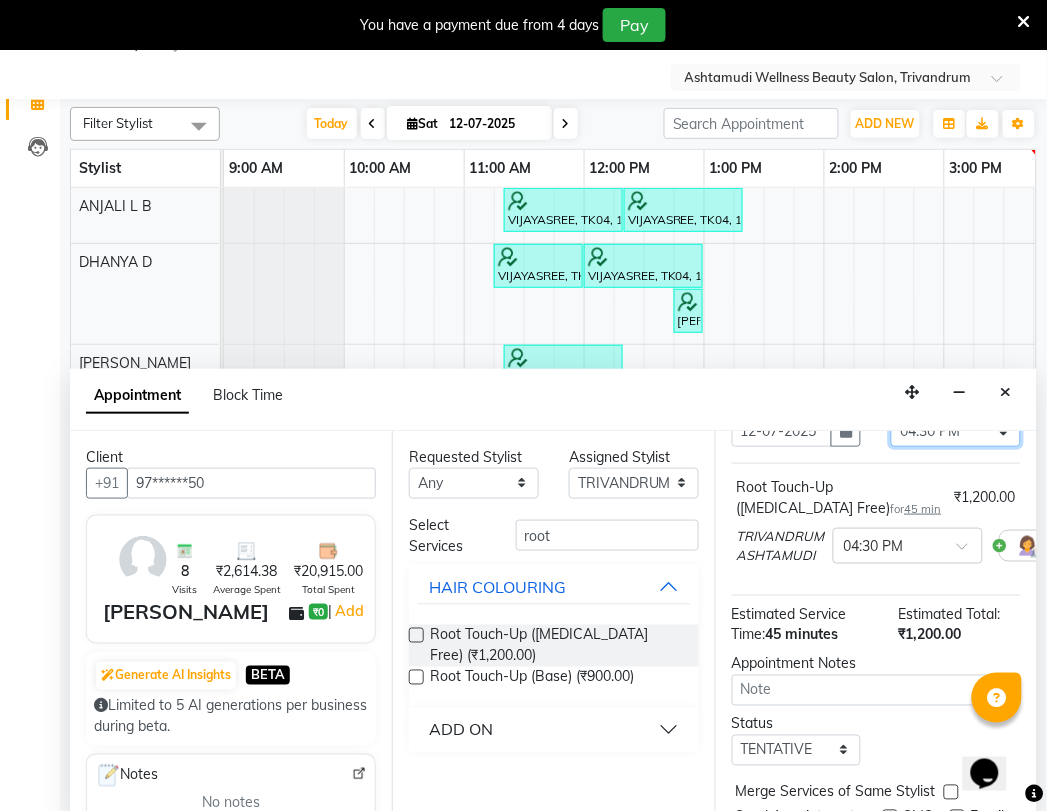 scroll, scrollTop: 111, scrollLeft: 0, axis: vertical 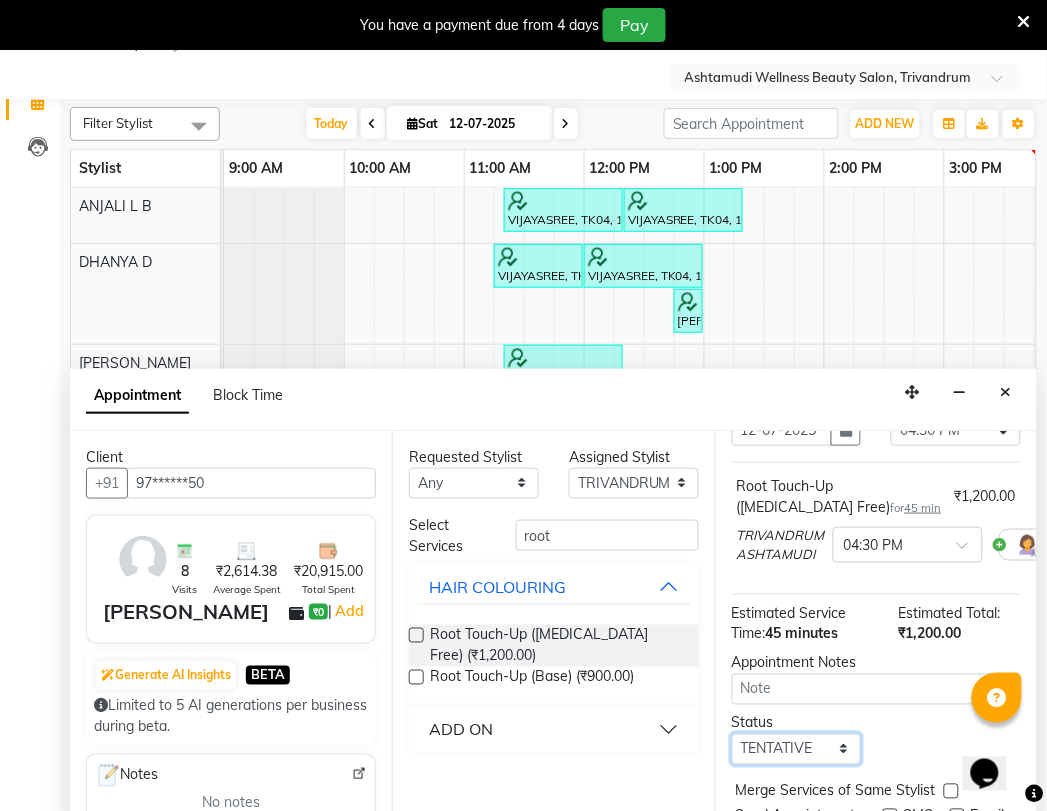 click on "Select TENTATIVE CONFIRM CHECK-IN UPCOMING" at bounding box center (797, 749) 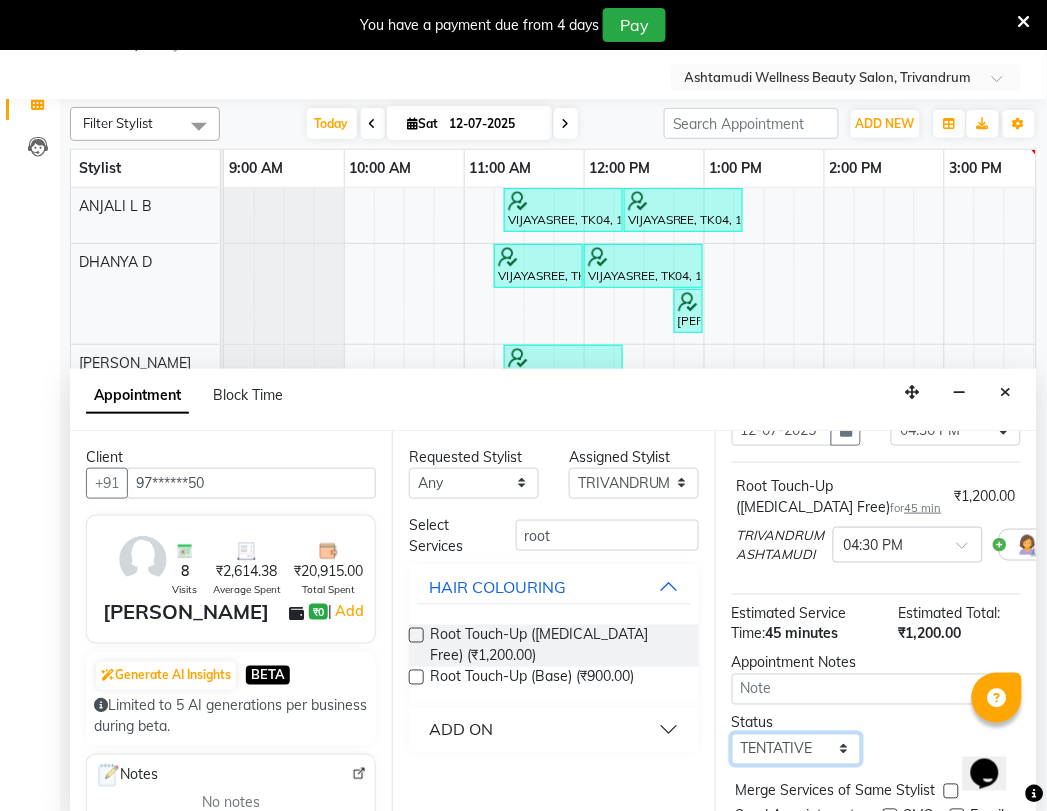 select on "confirm booking" 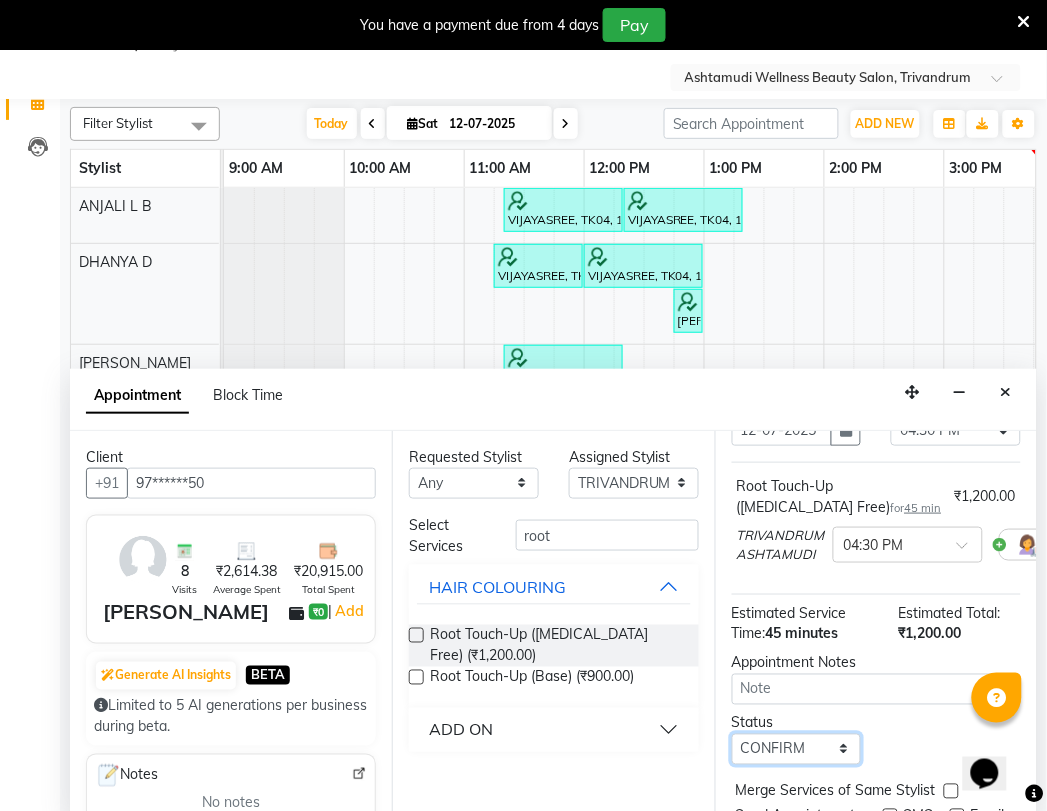 click on "Select TENTATIVE CONFIRM CHECK-IN UPCOMING" at bounding box center [797, 749] 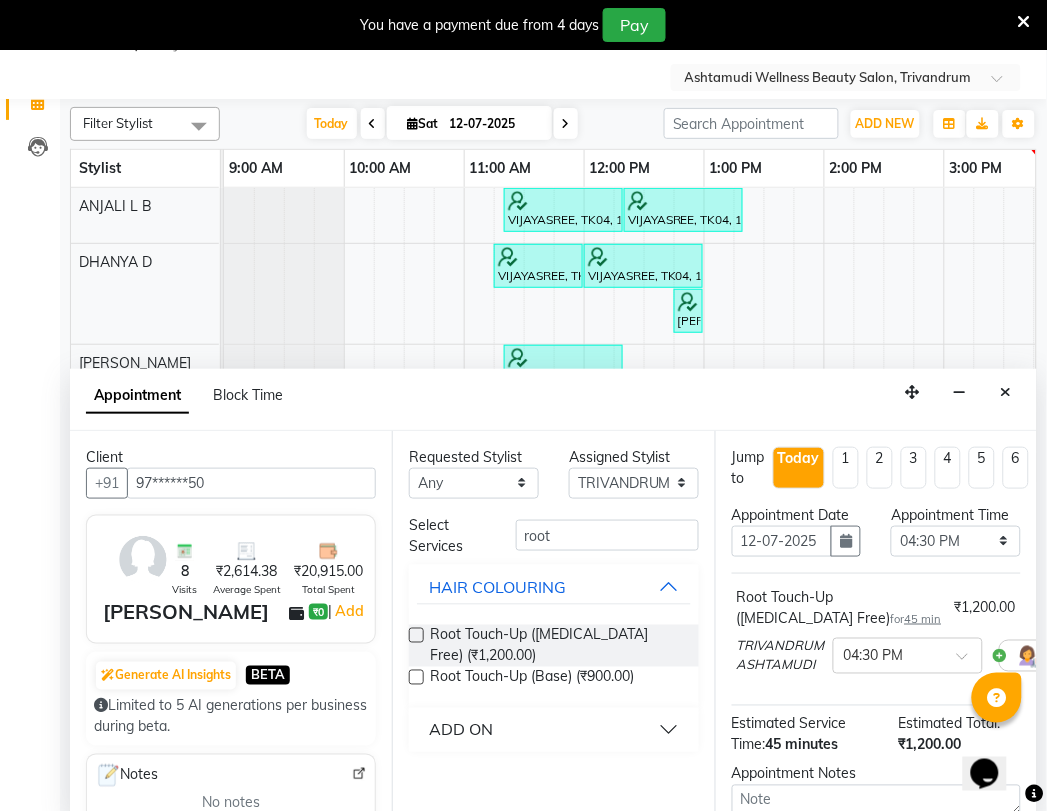 scroll, scrollTop: 216, scrollLeft: 0, axis: vertical 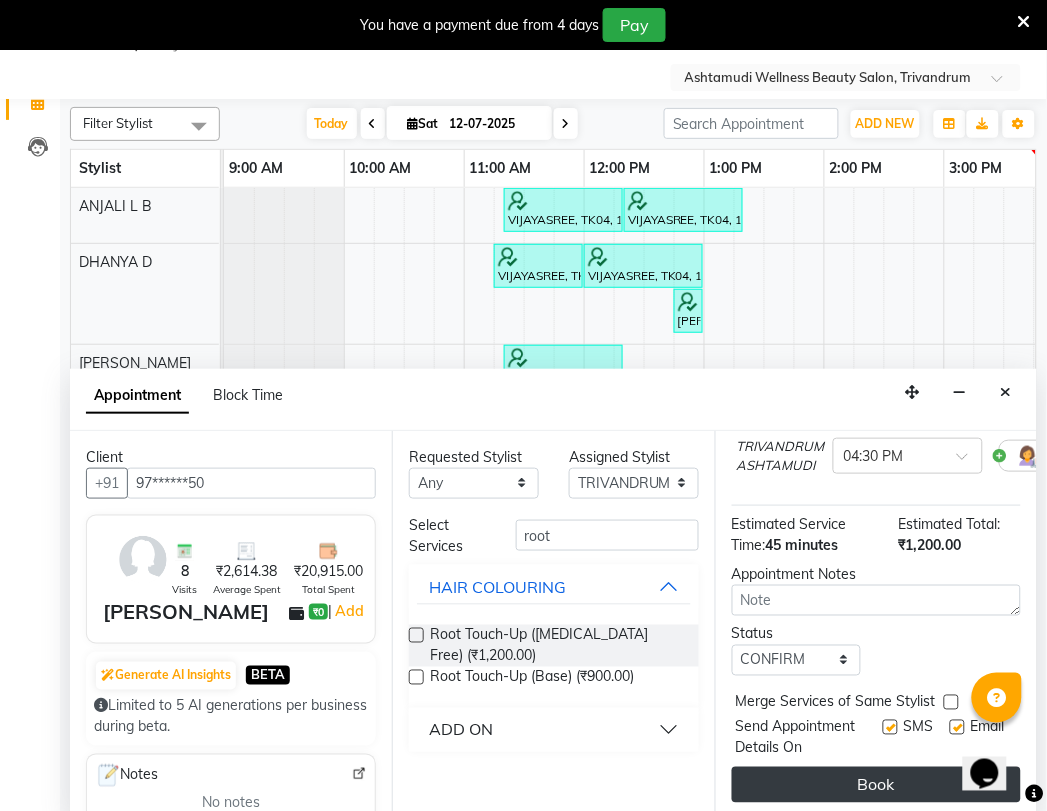click on "Book" at bounding box center [876, 785] 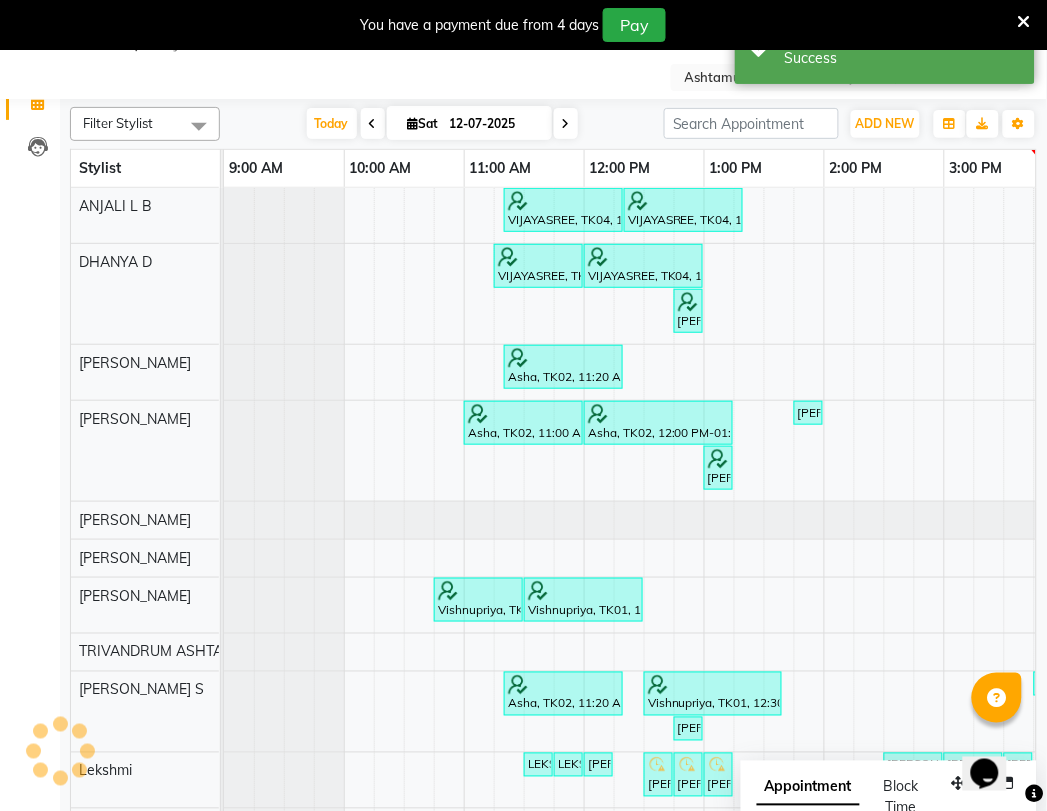 scroll, scrollTop: 0, scrollLeft: 0, axis: both 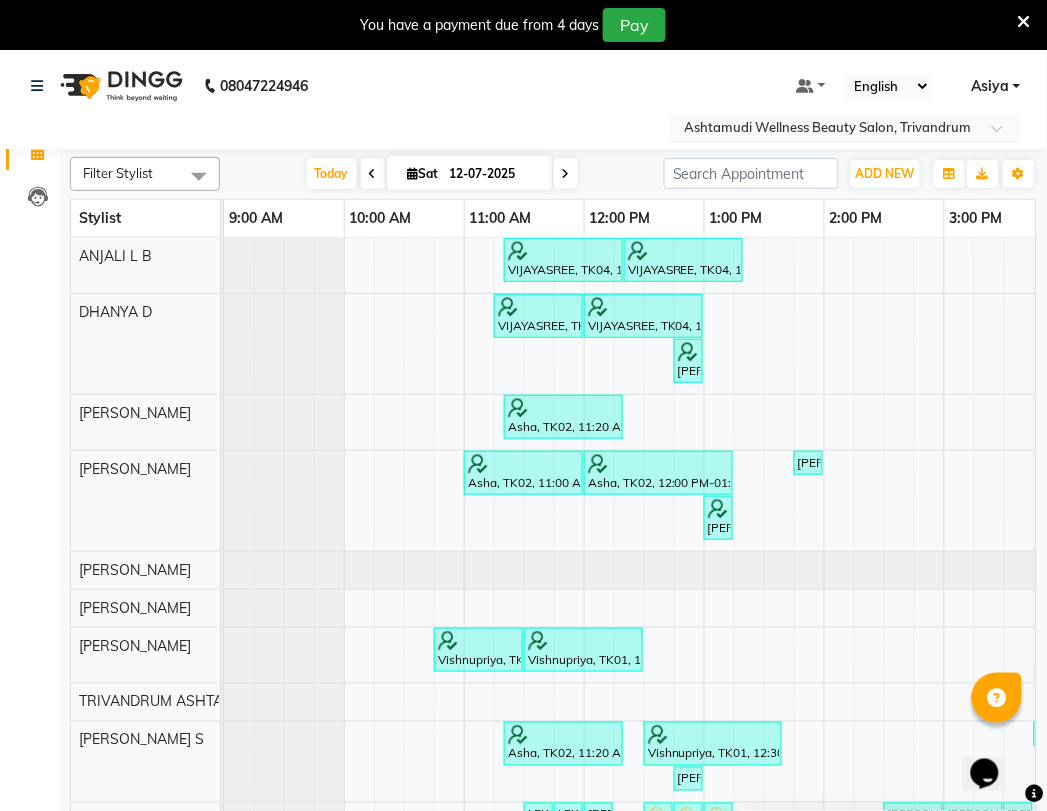 click at bounding box center [826, 129] 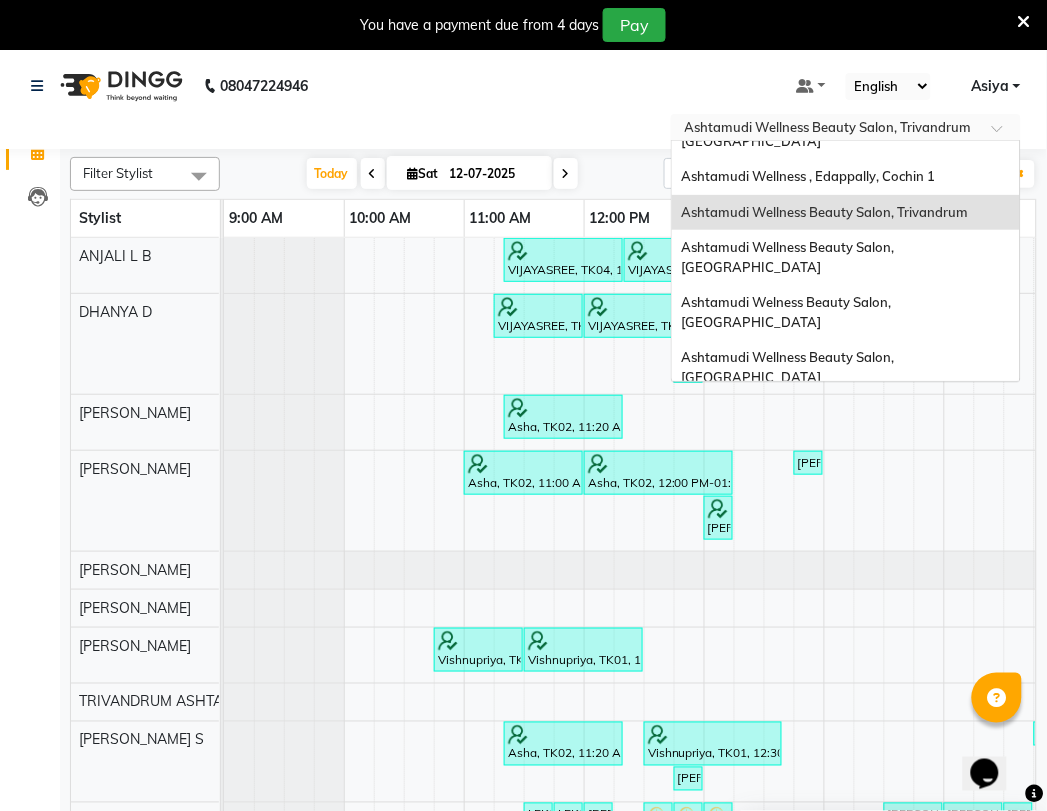 scroll, scrollTop: 275, scrollLeft: 0, axis: vertical 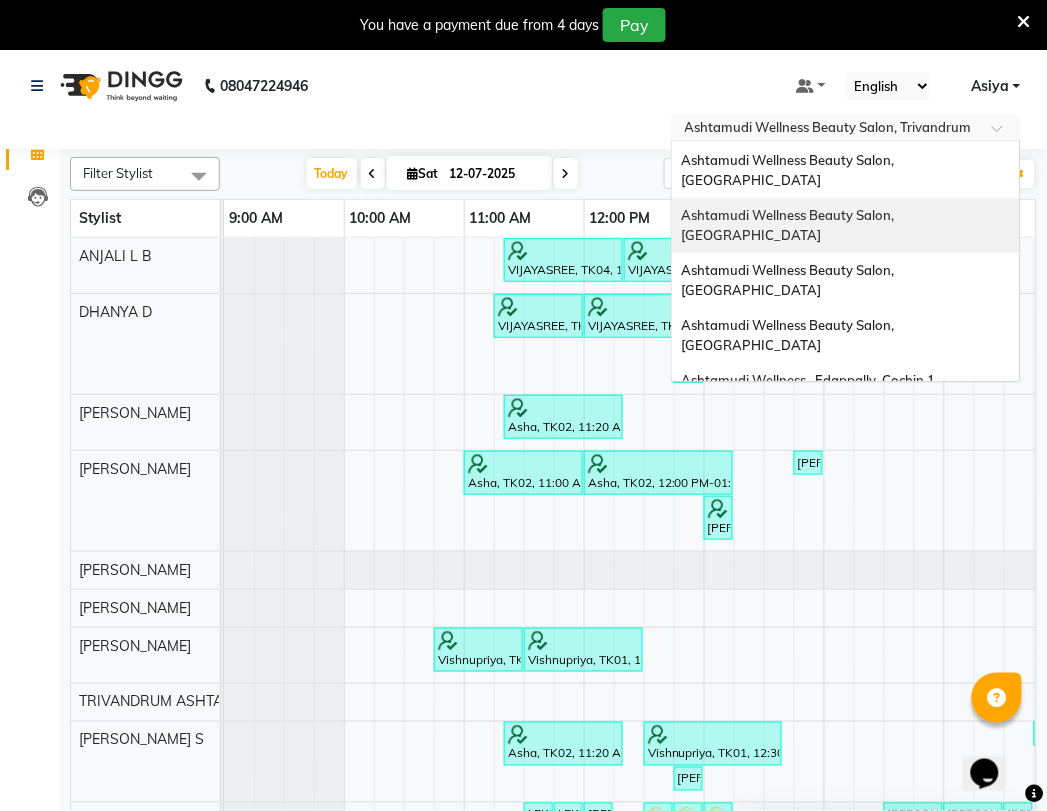 click on "Ashtamudi Wellness Beauty Salon, [GEOGRAPHIC_DATA]" at bounding box center [790, 225] 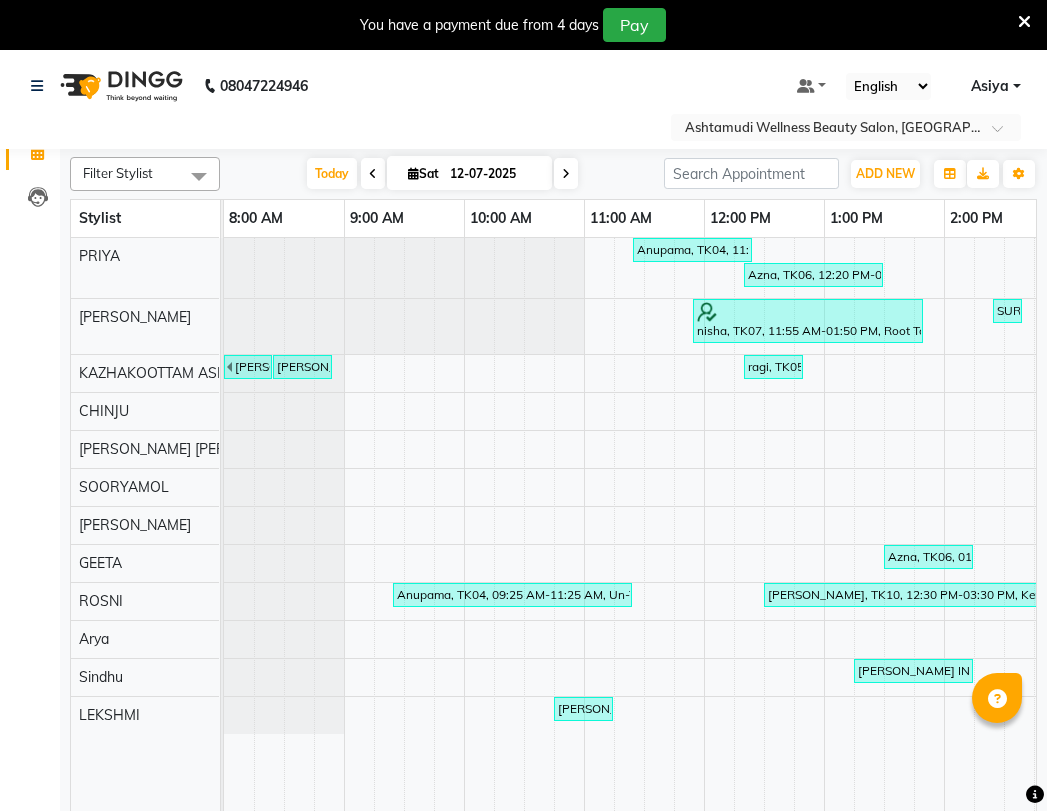 scroll, scrollTop: 0, scrollLeft: 0, axis: both 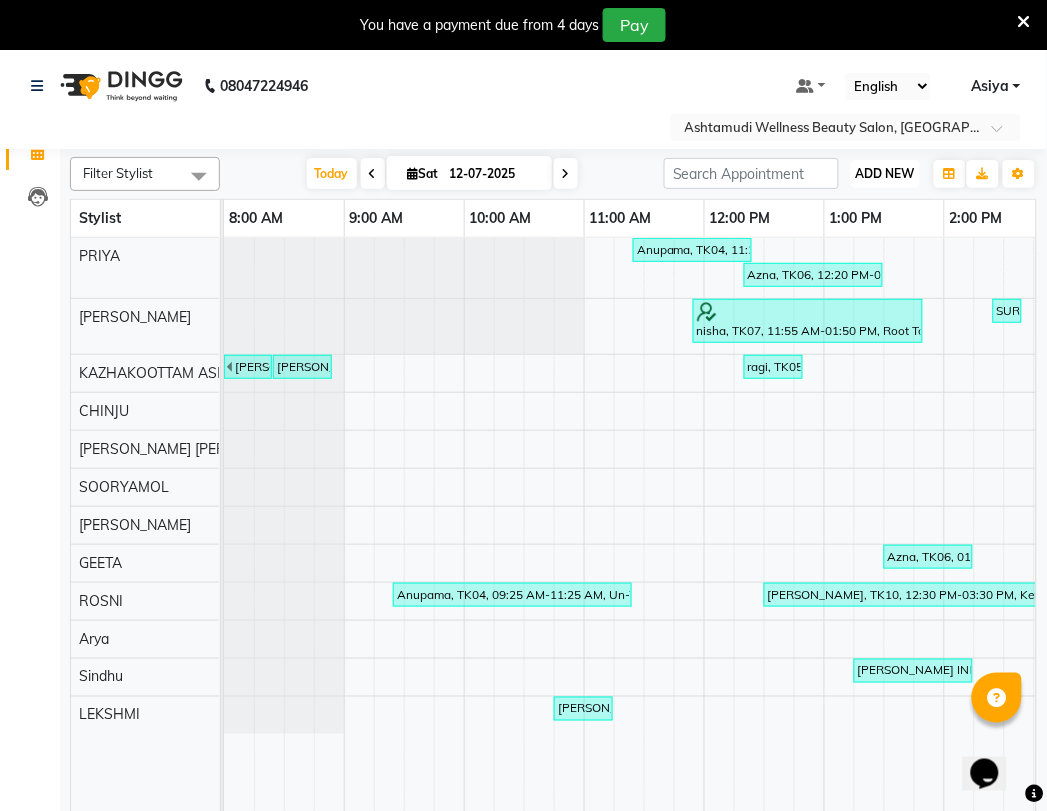 click on "ADD NEW" at bounding box center (885, 173) 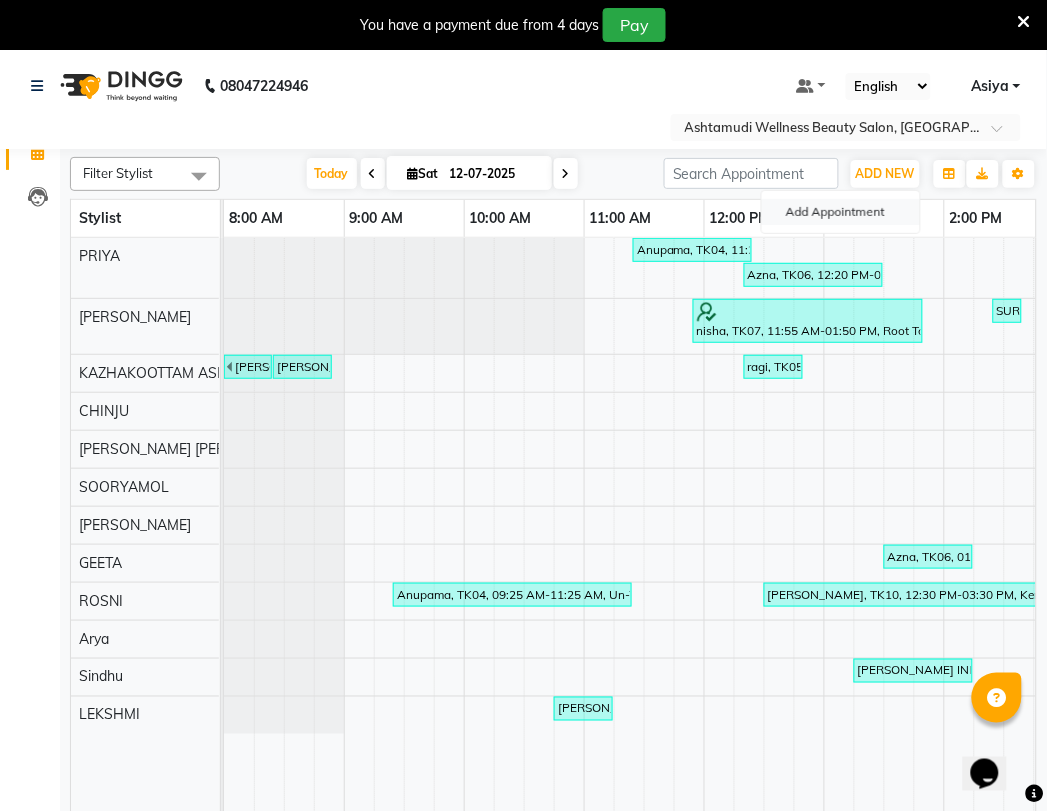 click on "Add Appointment" at bounding box center (841, 212) 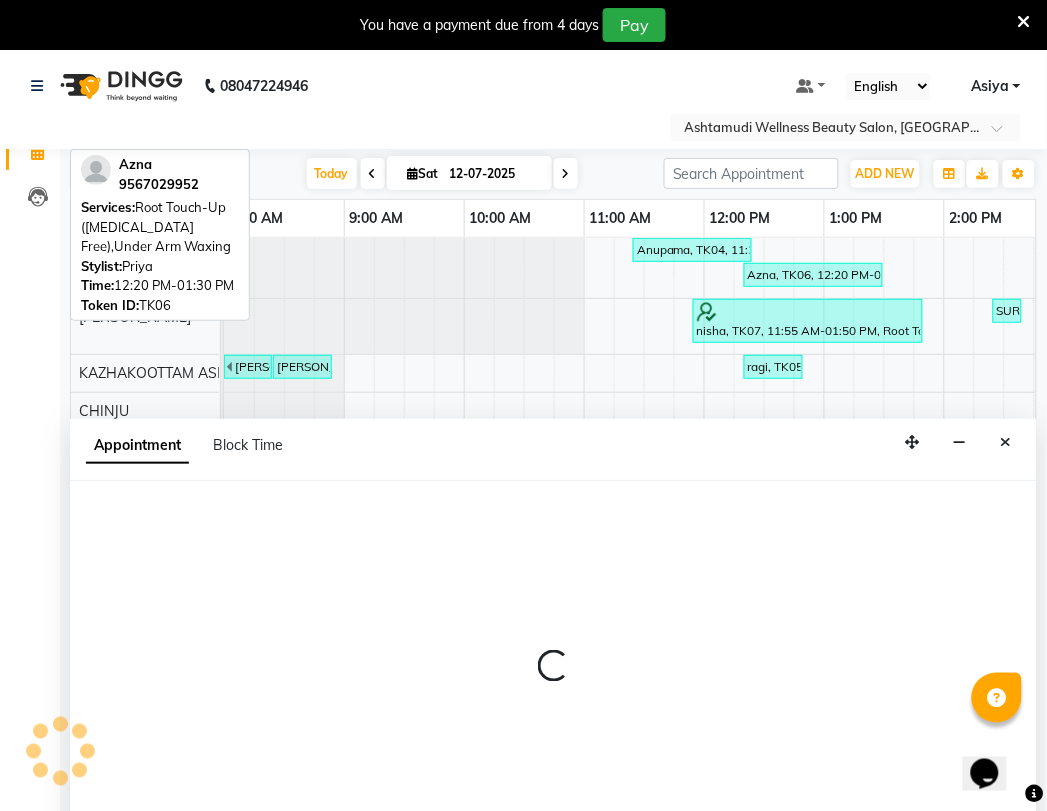 scroll, scrollTop: 50, scrollLeft: 0, axis: vertical 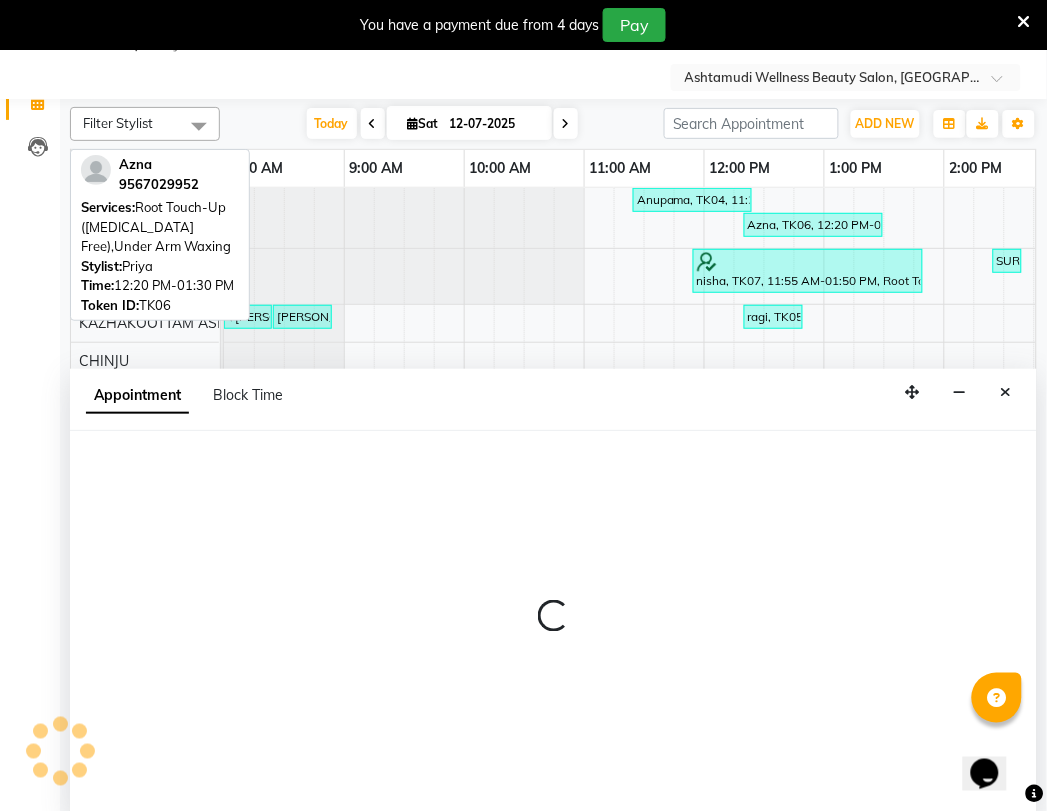 select on "tentative" 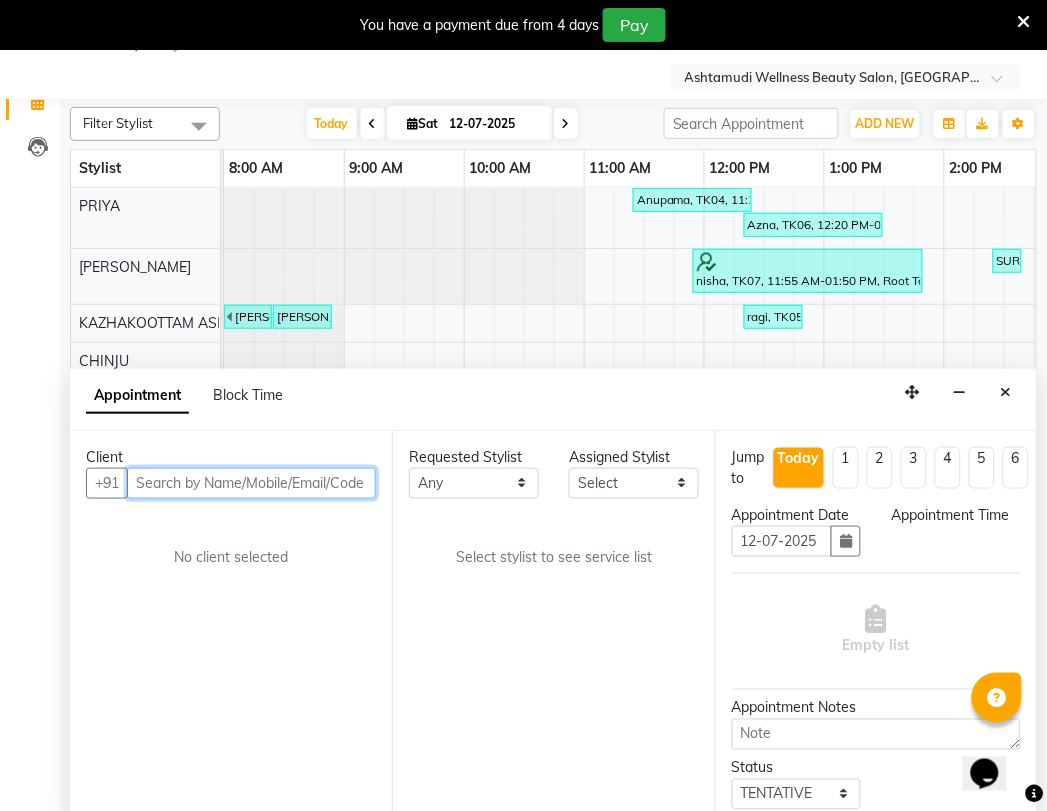 select on "540" 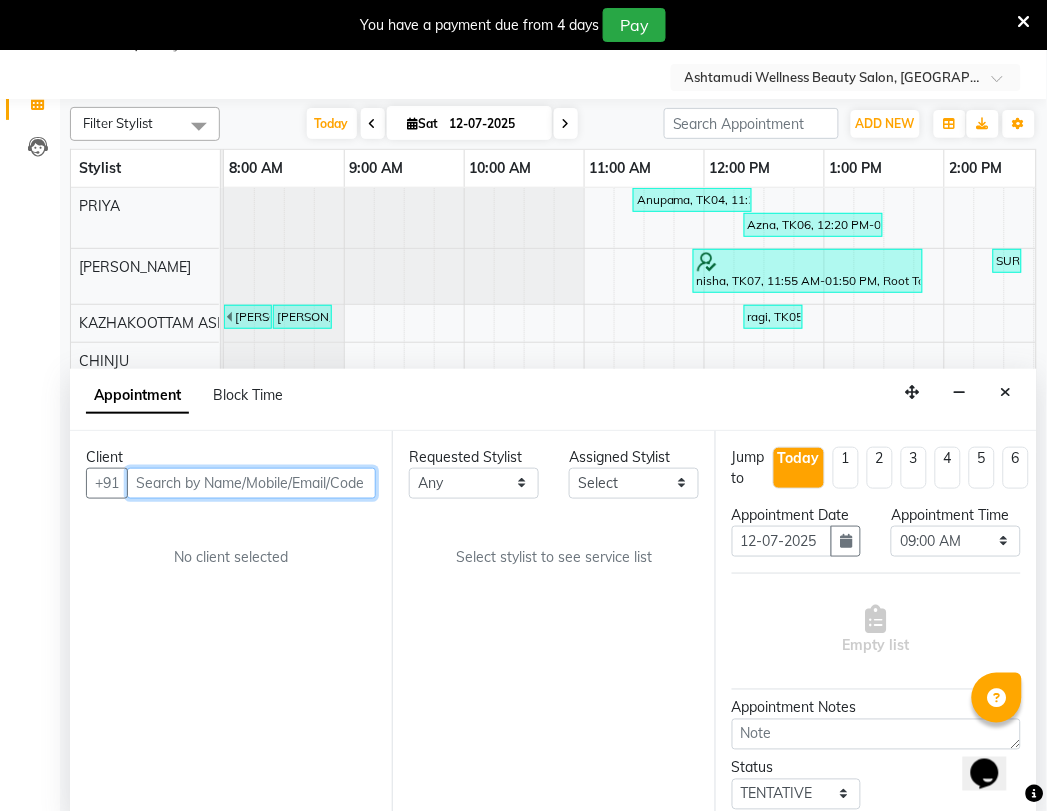 click at bounding box center (251, 483) 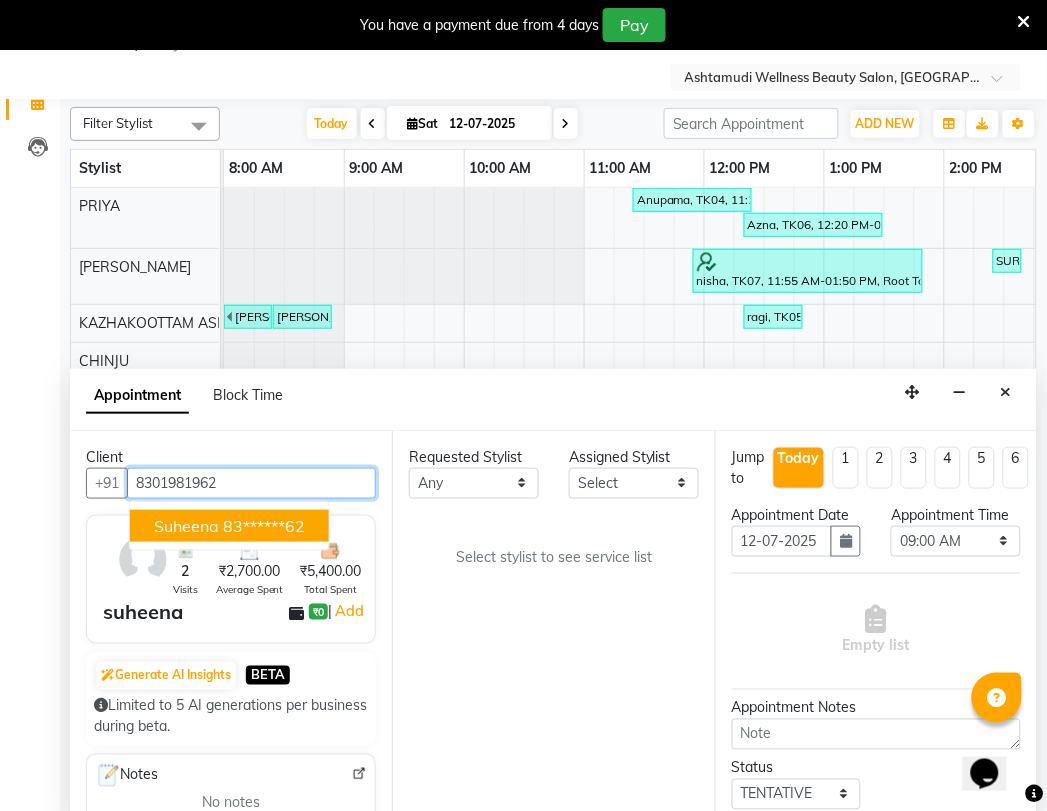 click on "83******62" at bounding box center (264, 526) 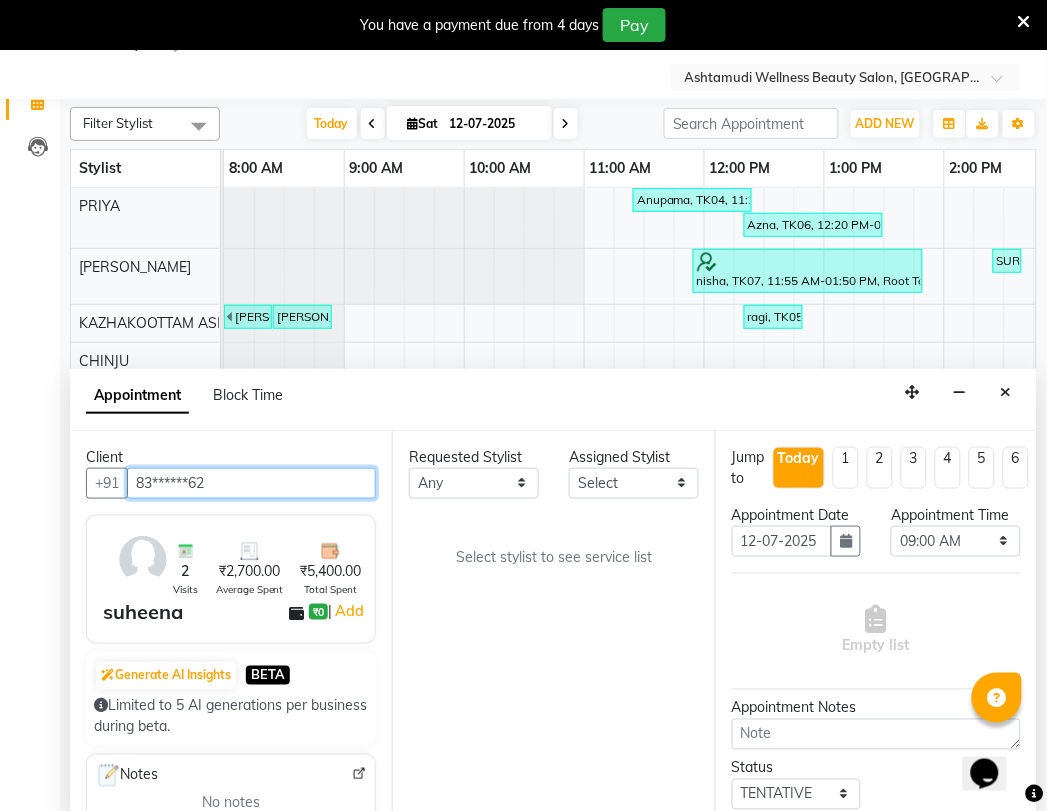 type on "83******62" 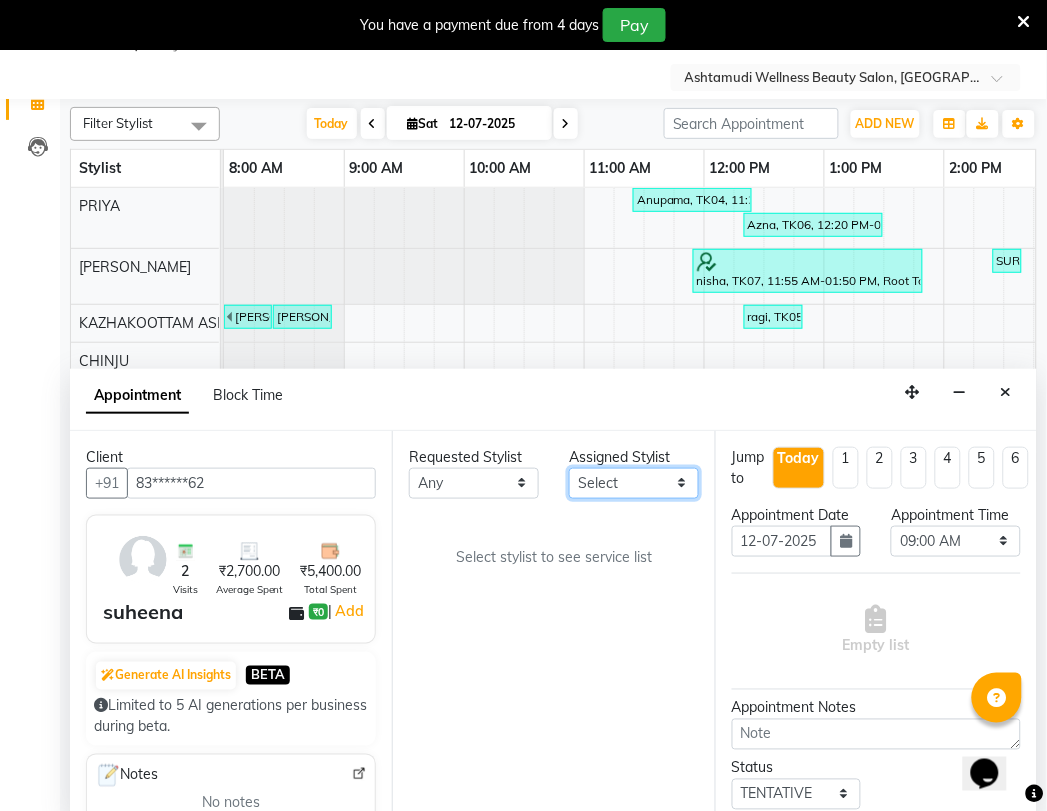 click on "Select Arya  CHINJU GEETA KAZHAKOOTTAM ASHTAMUDI KRISHNA LEKSHMI MADONNA MICHAEL Poornima Gopal PRIYA ROSNI Sindhu SOORYAMOL" at bounding box center (634, 483) 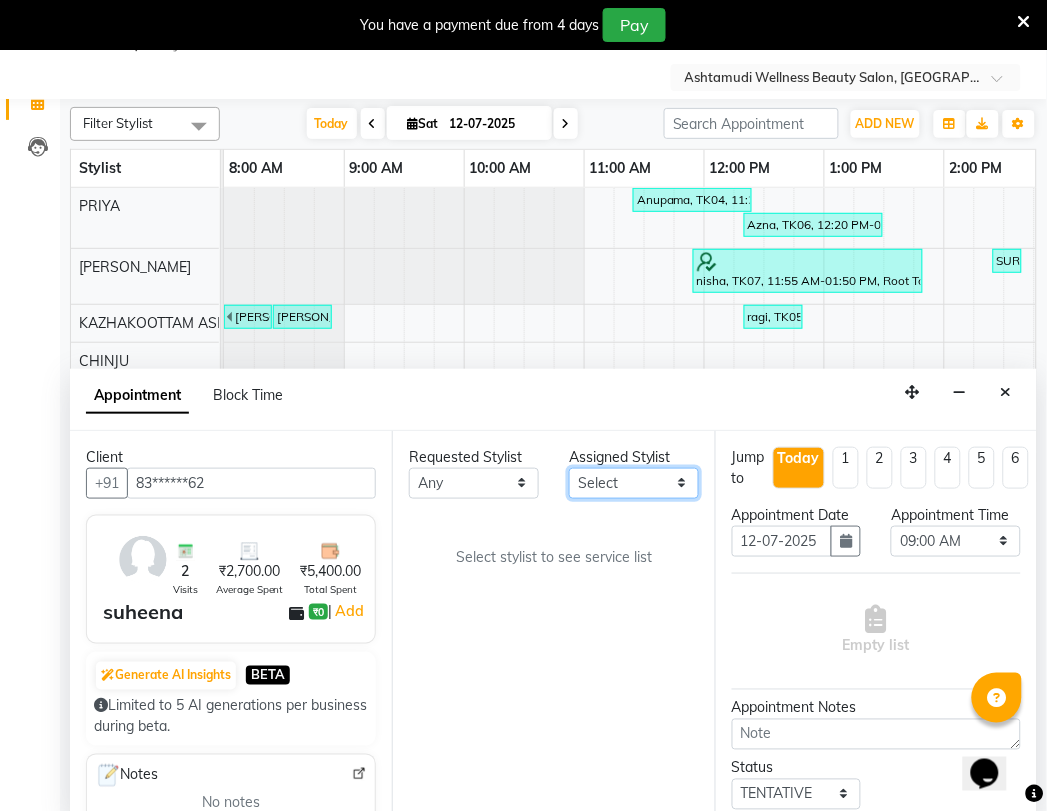 select on "27528" 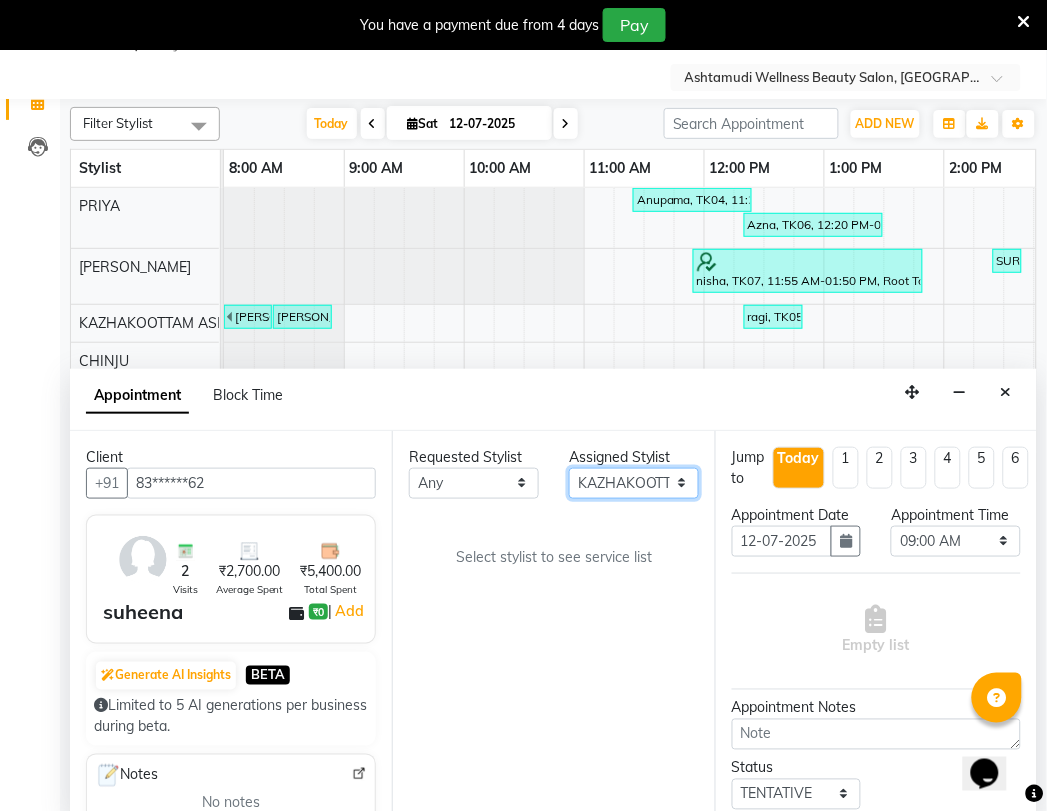 click on "Select Arya  CHINJU GEETA KAZHAKOOTTAM ASHTAMUDI KRISHNA LEKSHMI MADONNA MICHAEL Poornima Gopal PRIYA ROSNI Sindhu SOORYAMOL" at bounding box center [634, 483] 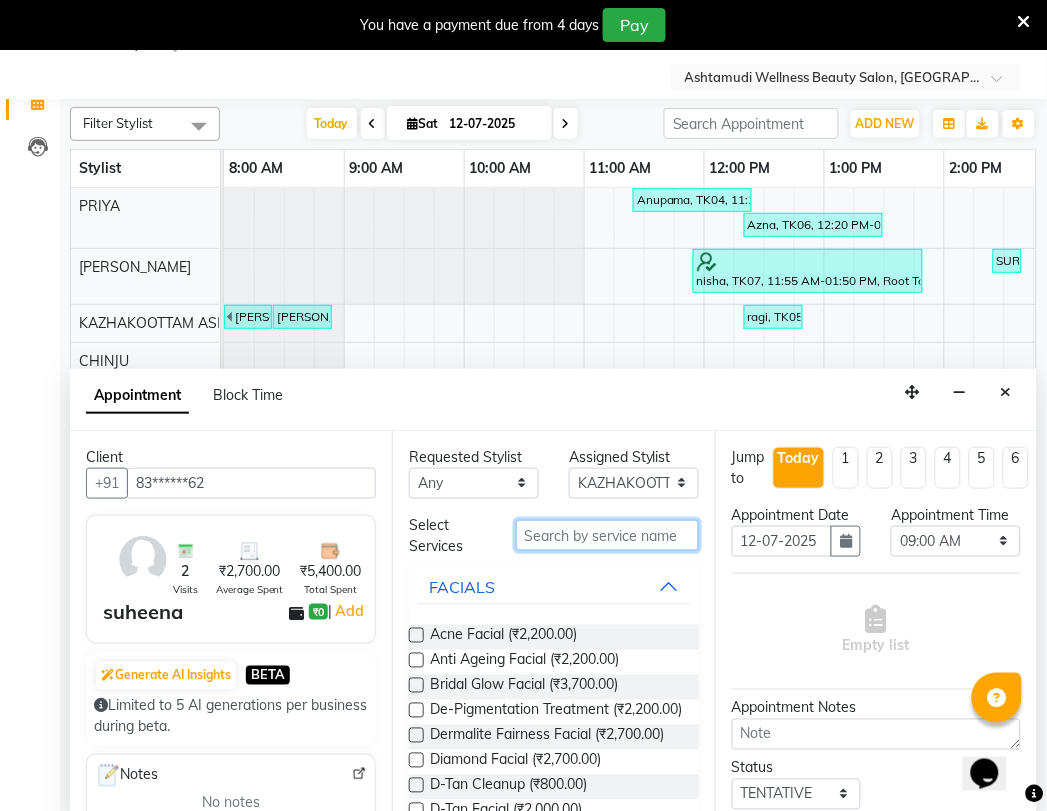 click at bounding box center [607, 535] 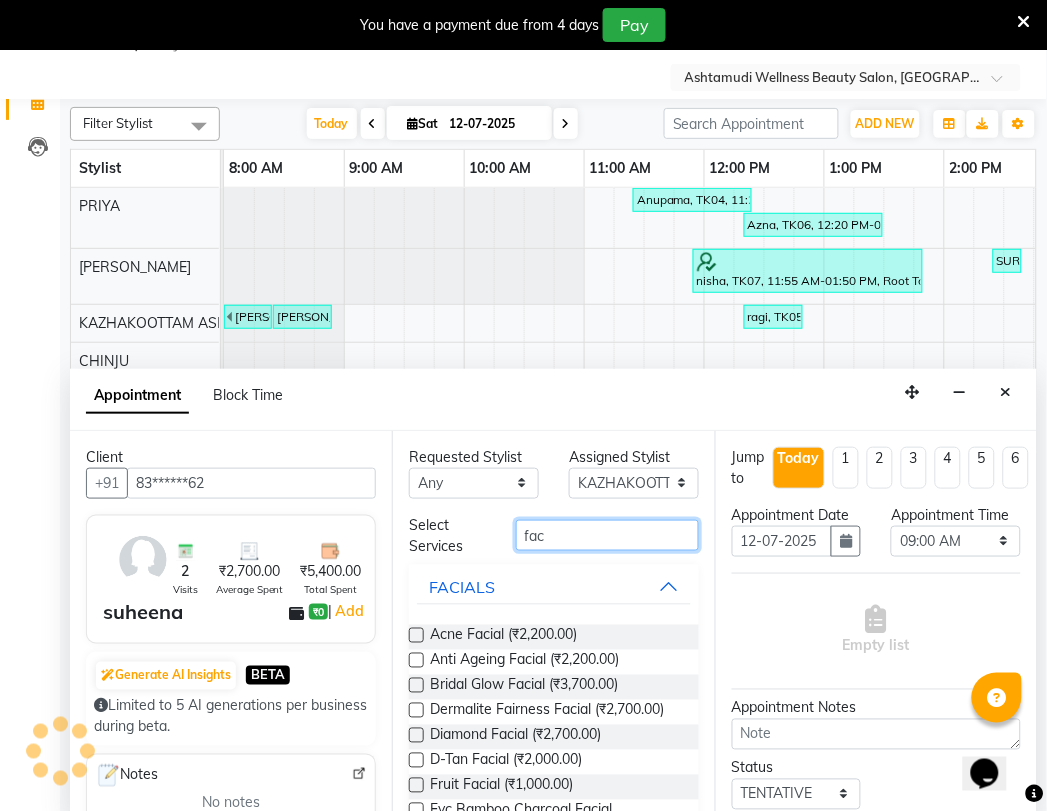 type on "fac" 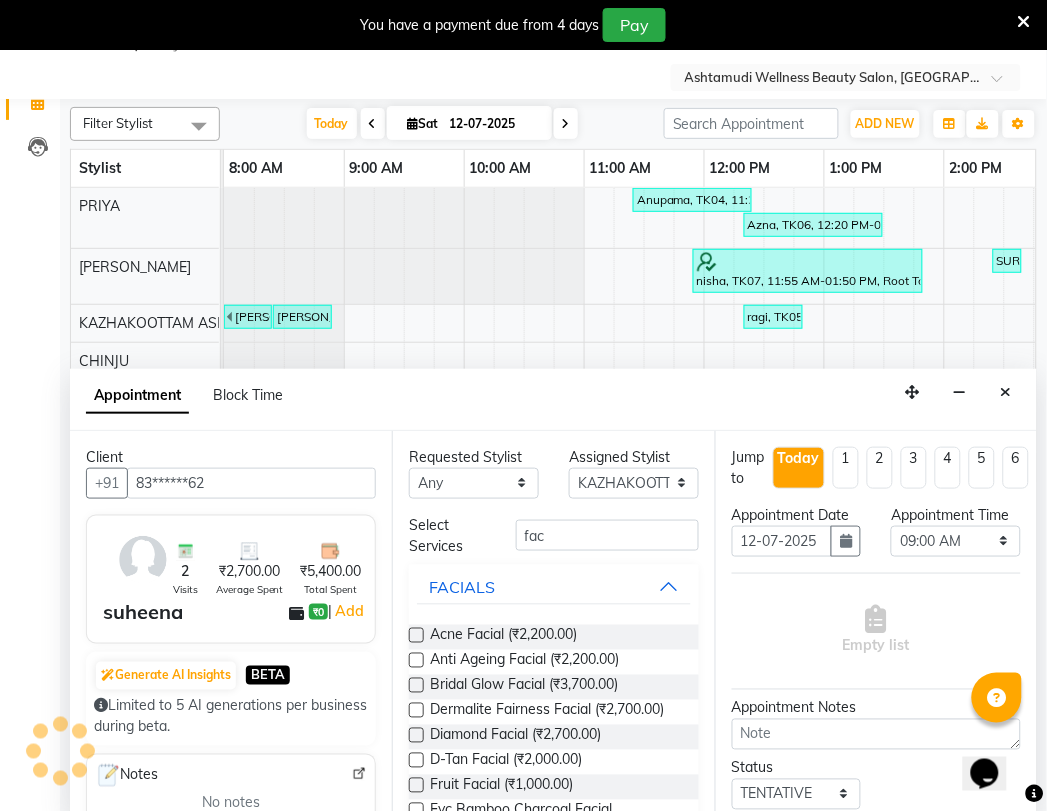 click at bounding box center (416, 785) 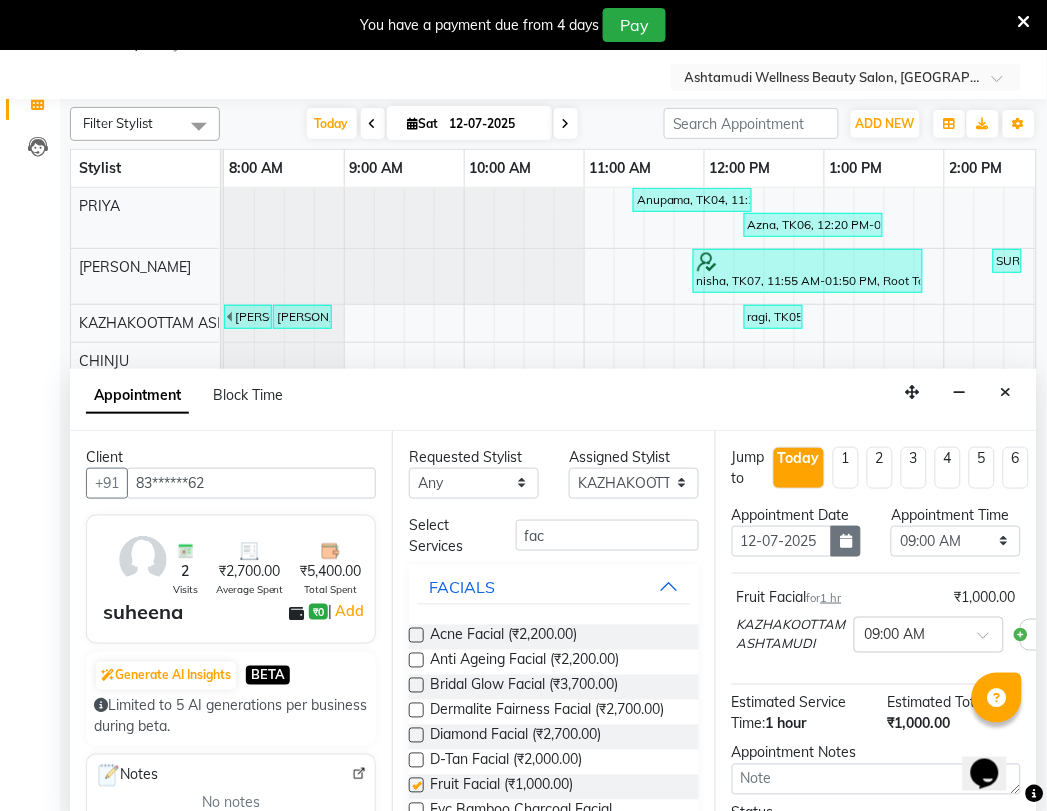checkbox on "false" 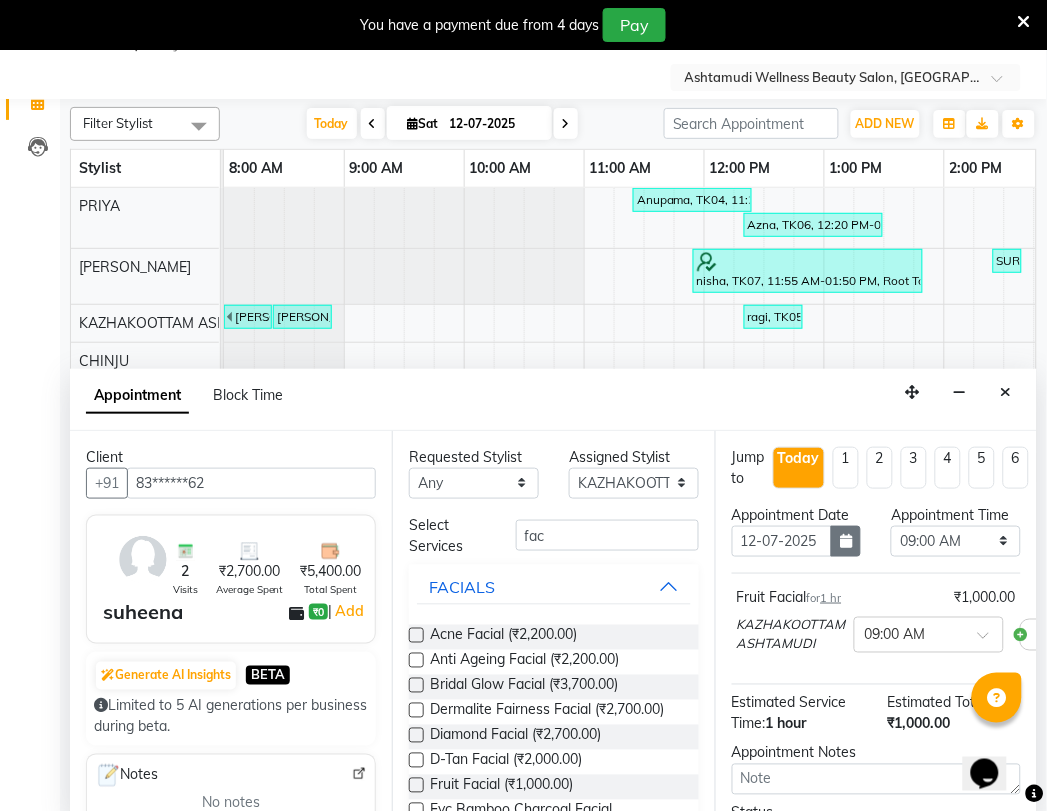 click at bounding box center (846, 541) 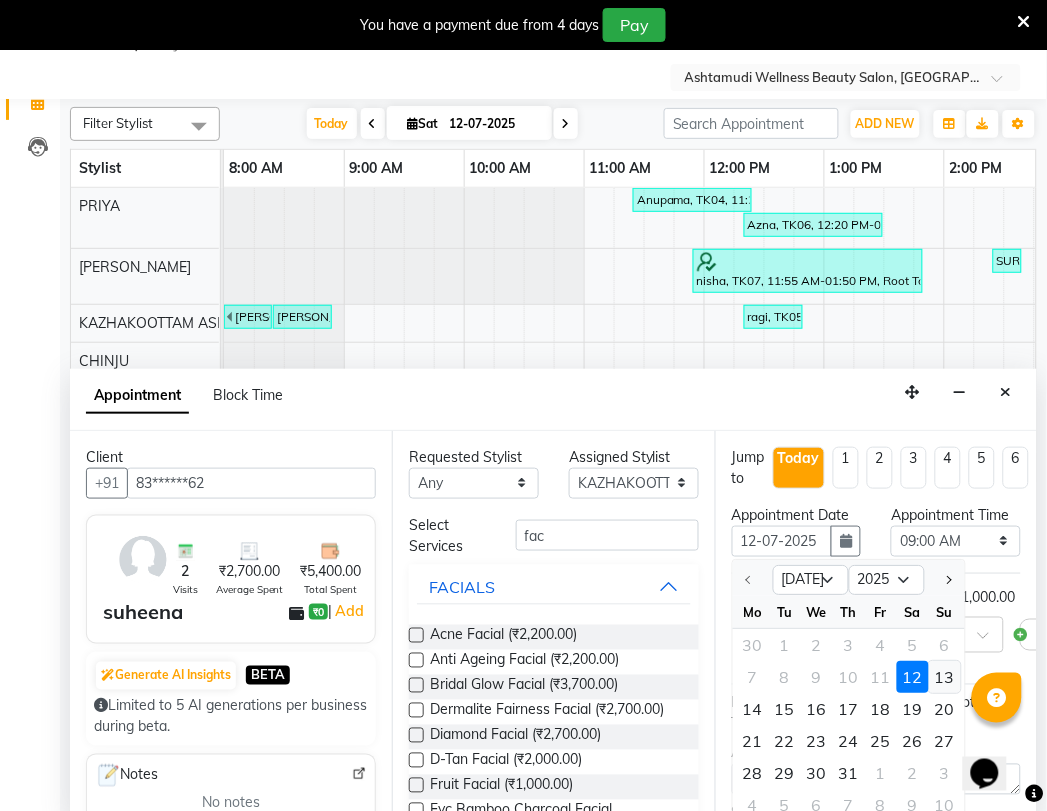 click on "13" at bounding box center (945, 677) 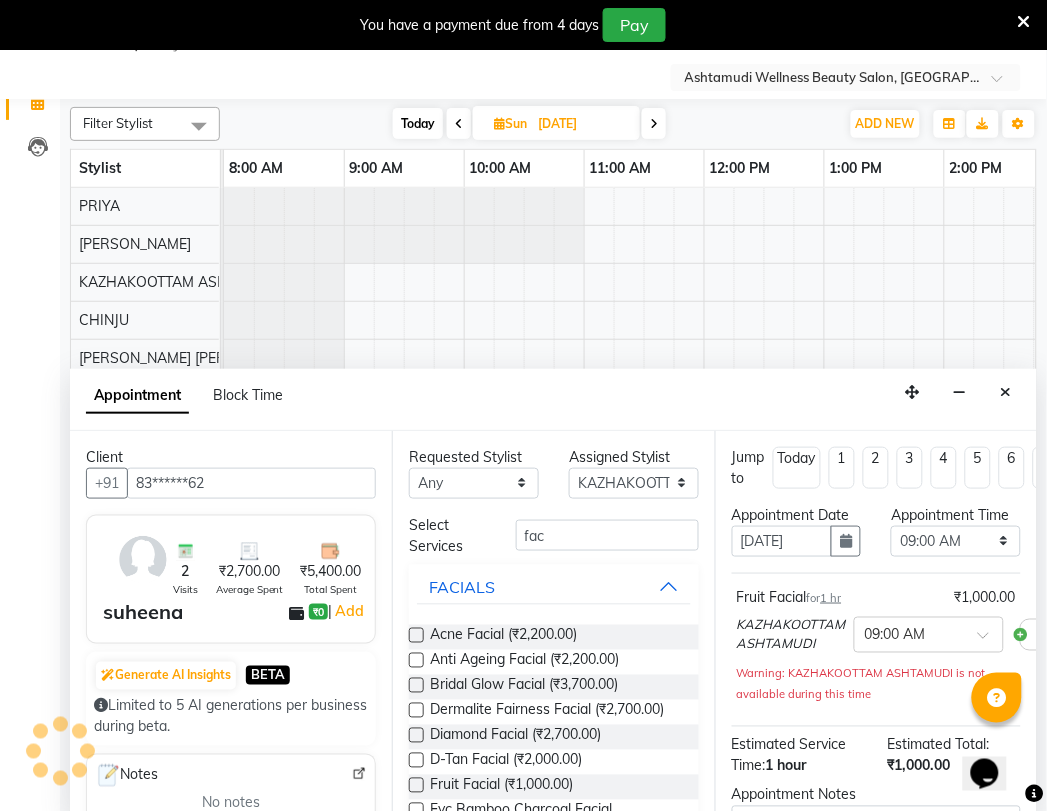 scroll, scrollTop: 0, scrollLeft: 747, axis: horizontal 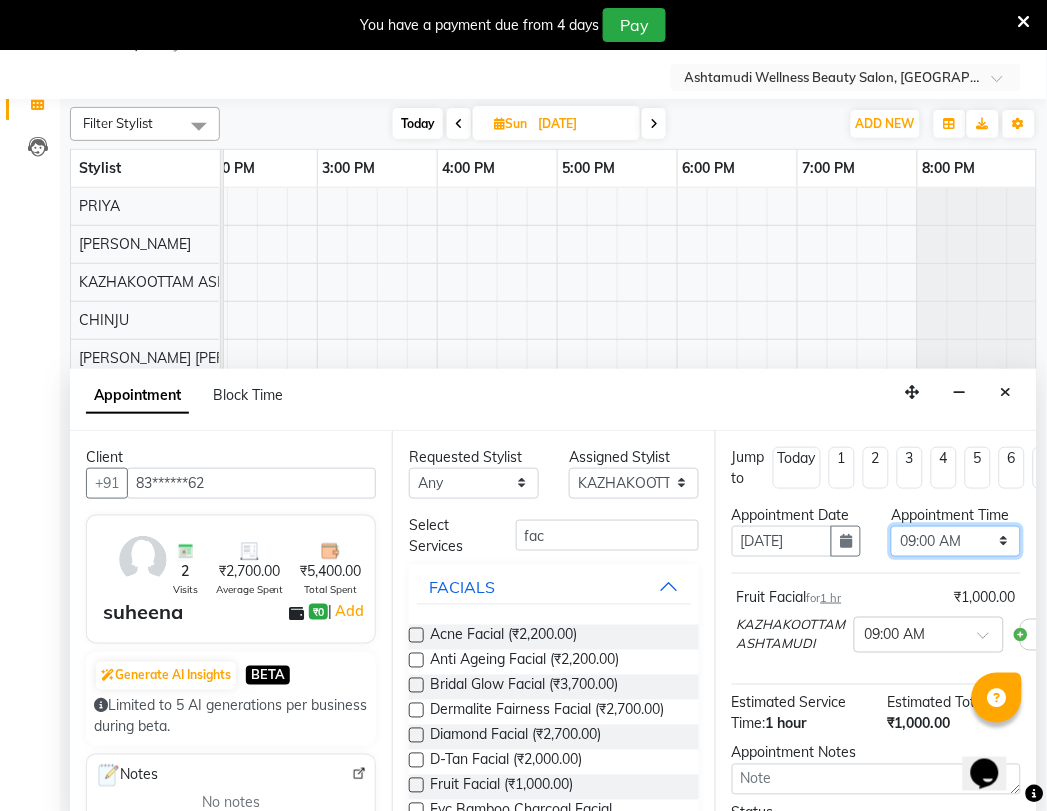 click on "Select 09:00 AM 09:15 AM 09:30 AM 09:45 AM 10:00 AM 10:15 AM 10:30 AM 10:45 AM 11:00 AM 11:15 AM 11:30 AM 11:45 AM 12:00 PM 12:15 PM 12:30 PM 12:45 PM 01:00 PM 01:15 PM 01:30 PM 01:45 PM 02:00 PM 02:15 PM 02:30 PM 02:45 PM 03:00 PM 03:15 PM 03:30 PM 03:45 PM 04:00 PM 04:15 PM 04:30 PM 04:45 PM 05:00 PM 05:15 PM 05:30 PM 05:45 PM 06:00 PM 06:15 PM 06:30 PM 06:45 PM 07:00 PM 07:15 PM 07:30 PM 07:45 PM 08:00 PM" at bounding box center [956, 541] 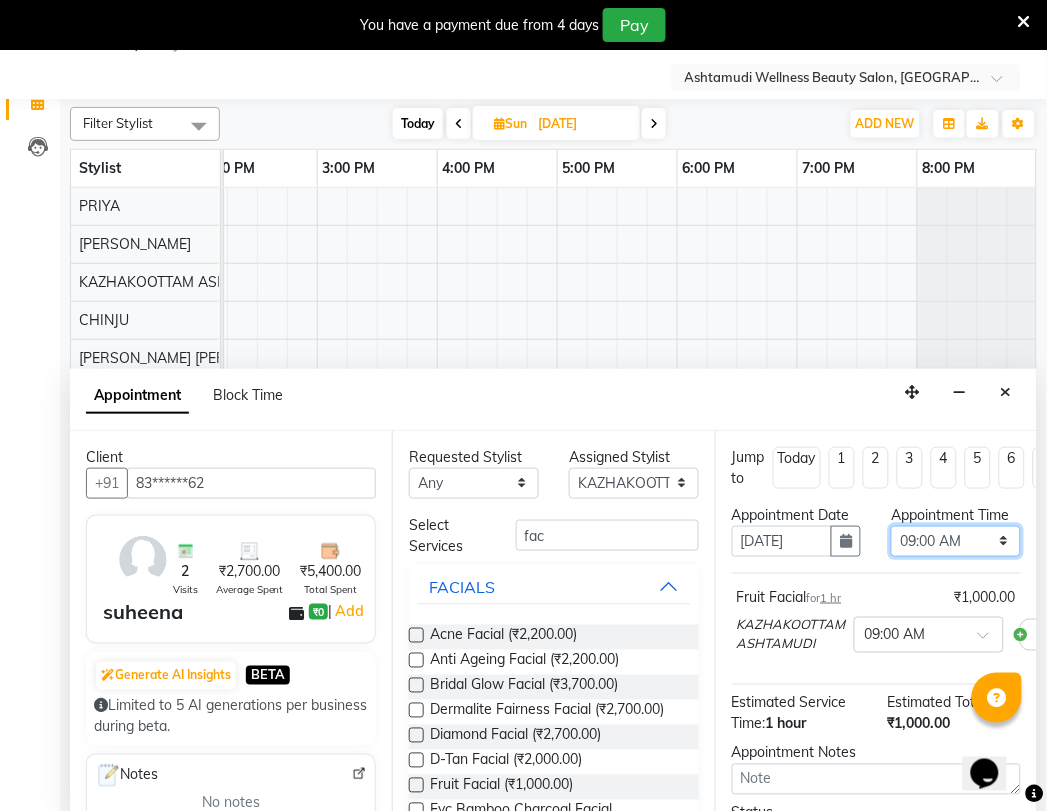 select on "600" 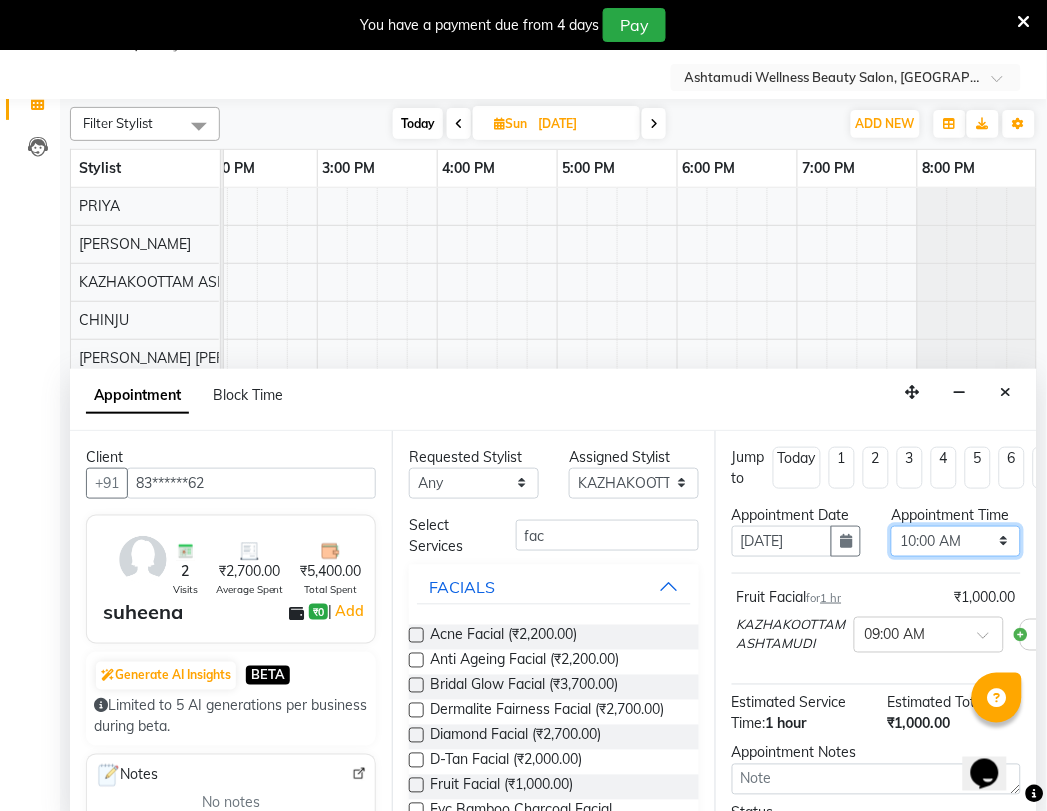 click on "Select 09:00 AM 09:15 AM 09:30 AM 09:45 AM 10:00 AM 10:15 AM 10:30 AM 10:45 AM 11:00 AM 11:15 AM 11:30 AM 11:45 AM 12:00 PM 12:15 PM 12:30 PM 12:45 PM 01:00 PM 01:15 PM 01:30 PM 01:45 PM 02:00 PM 02:15 PM 02:30 PM 02:45 PM 03:00 PM 03:15 PM 03:30 PM 03:45 PM 04:00 PM 04:15 PM 04:30 PM 04:45 PM 05:00 PM 05:15 PM 05:30 PM 05:45 PM 06:00 PM 06:15 PM 06:30 PM 06:45 PM 07:00 PM 07:15 PM 07:30 PM 07:45 PM 08:00 PM" at bounding box center [956, 541] 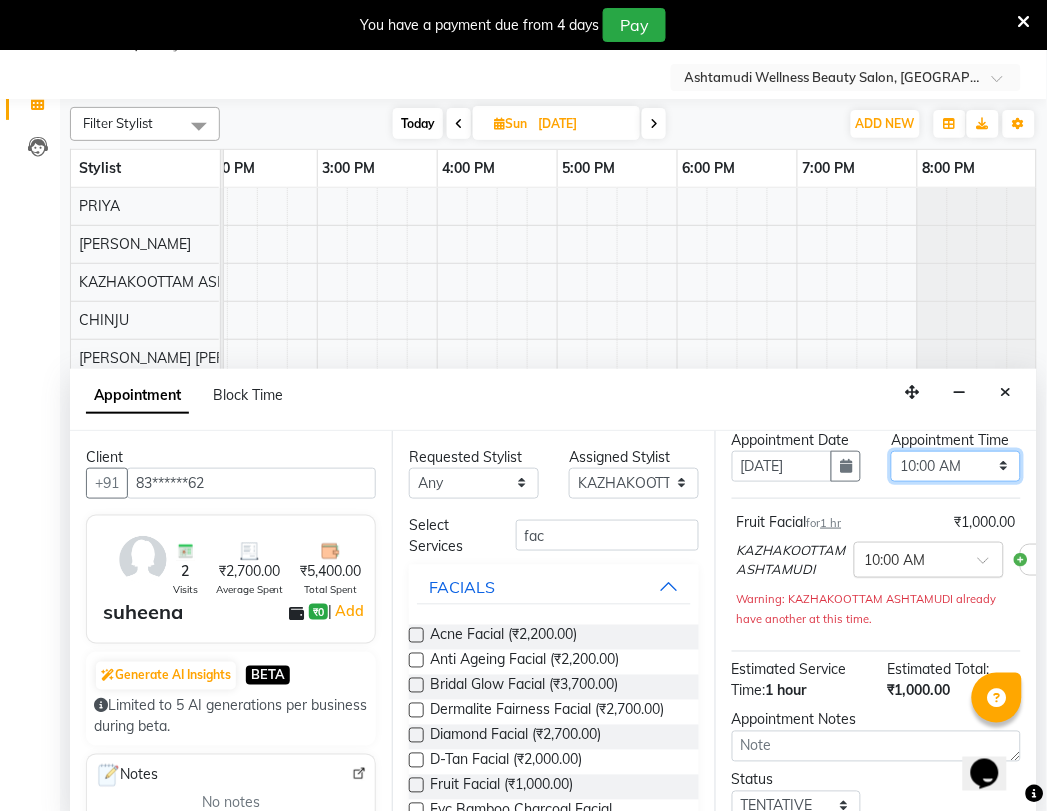 scroll, scrollTop: 111, scrollLeft: 0, axis: vertical 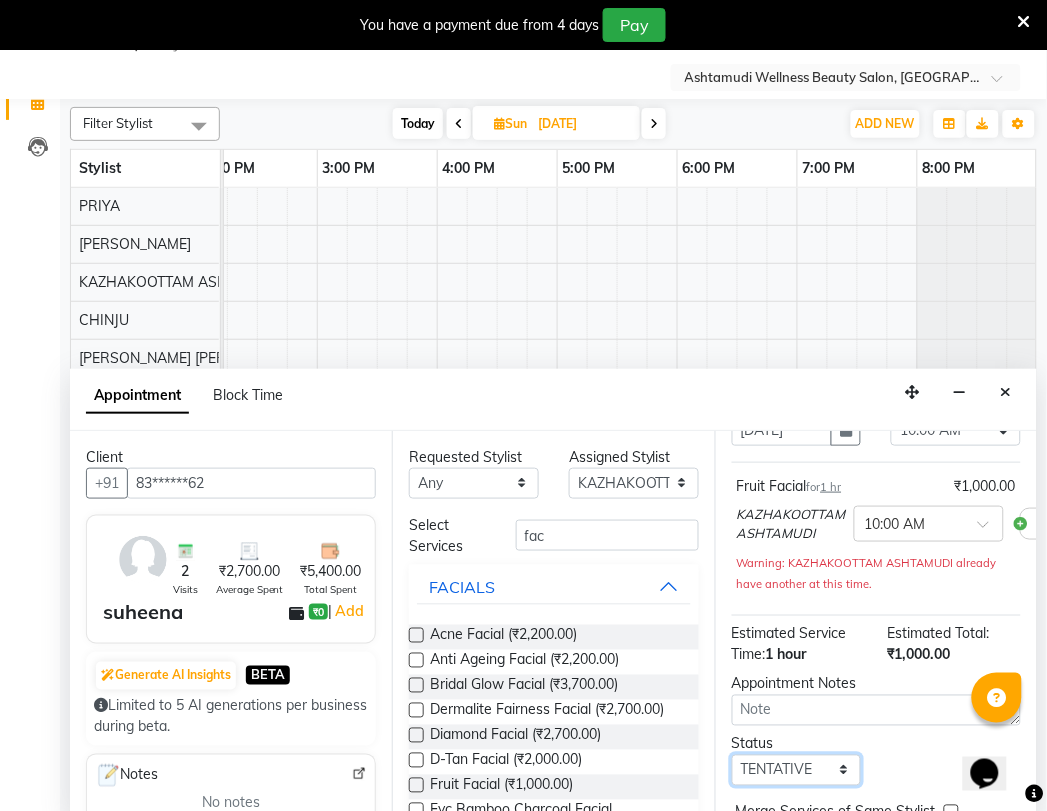 click on "Select TENTATIVE CONFIRM UPCOMING" at bounding box center (797, 770) 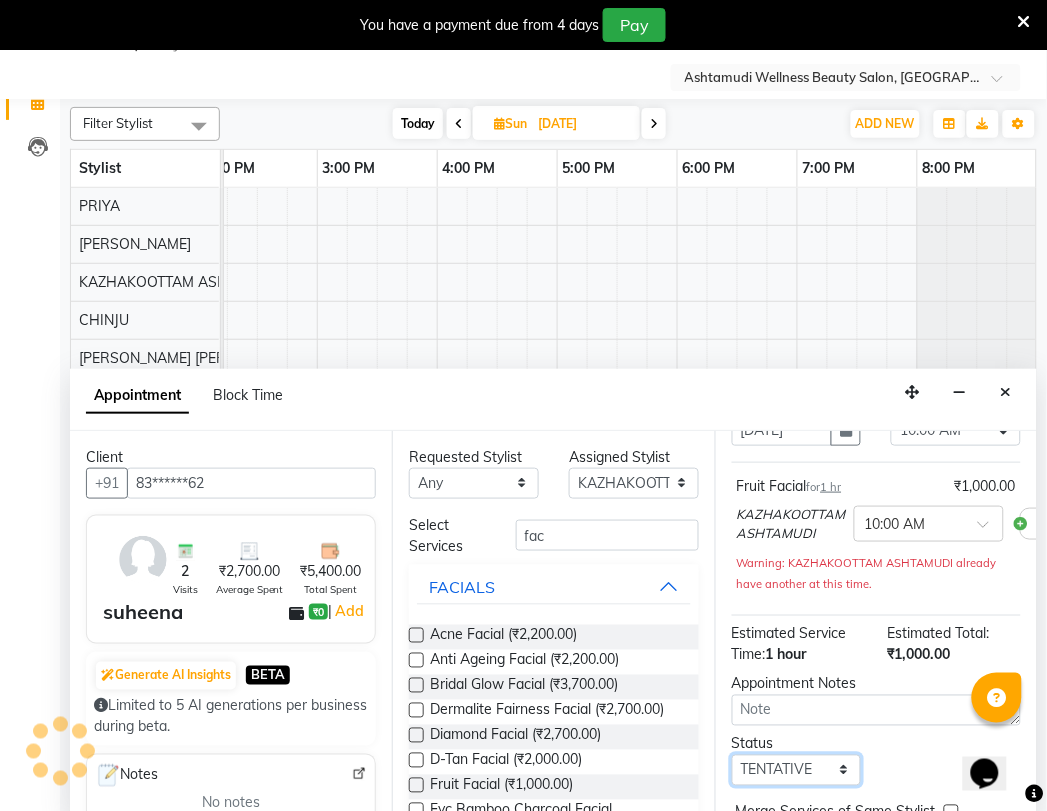 select on "confirm booking" 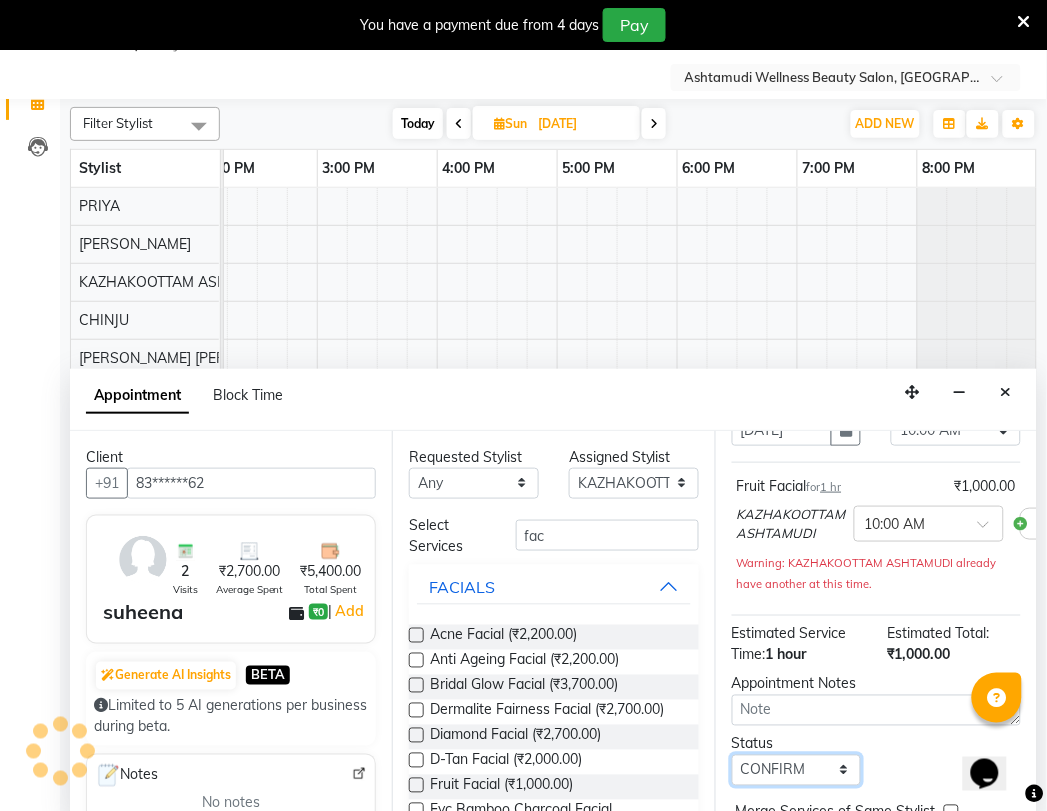 click on "Select TENTATIVE CONFIRM UPCOMING" at bounding box center [797, 770] 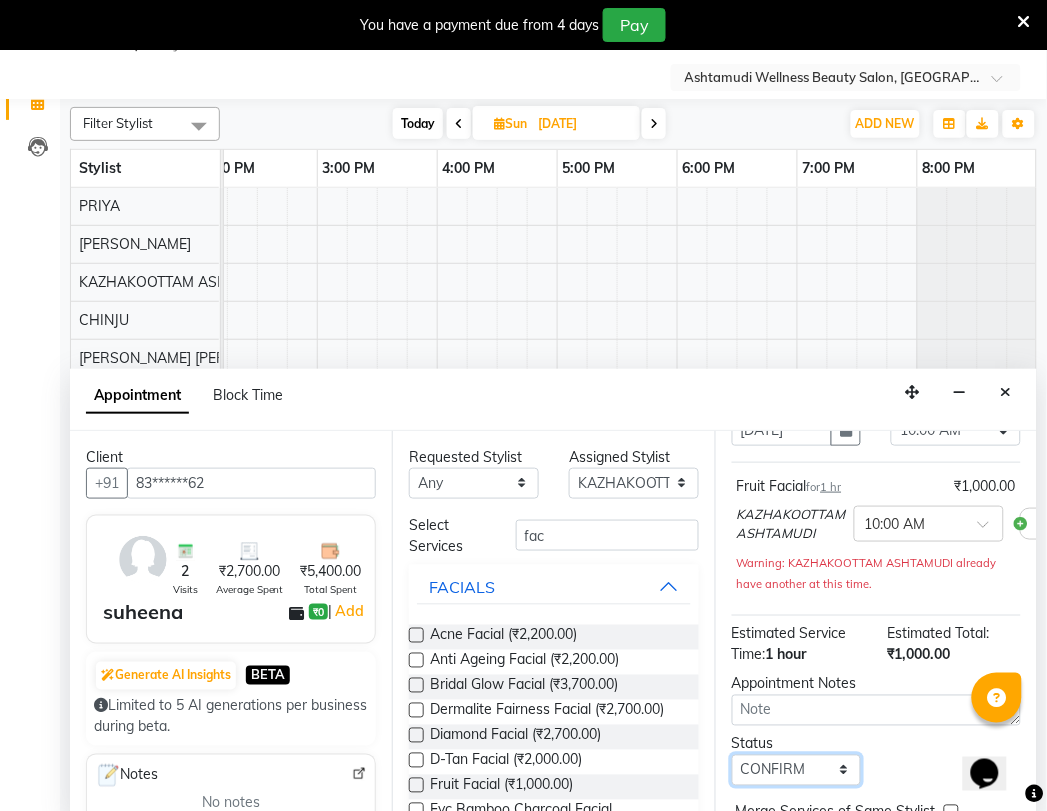 click on "Select TENTATIVE CONFIRM UPCOMING" at bounding box center (797, 770) 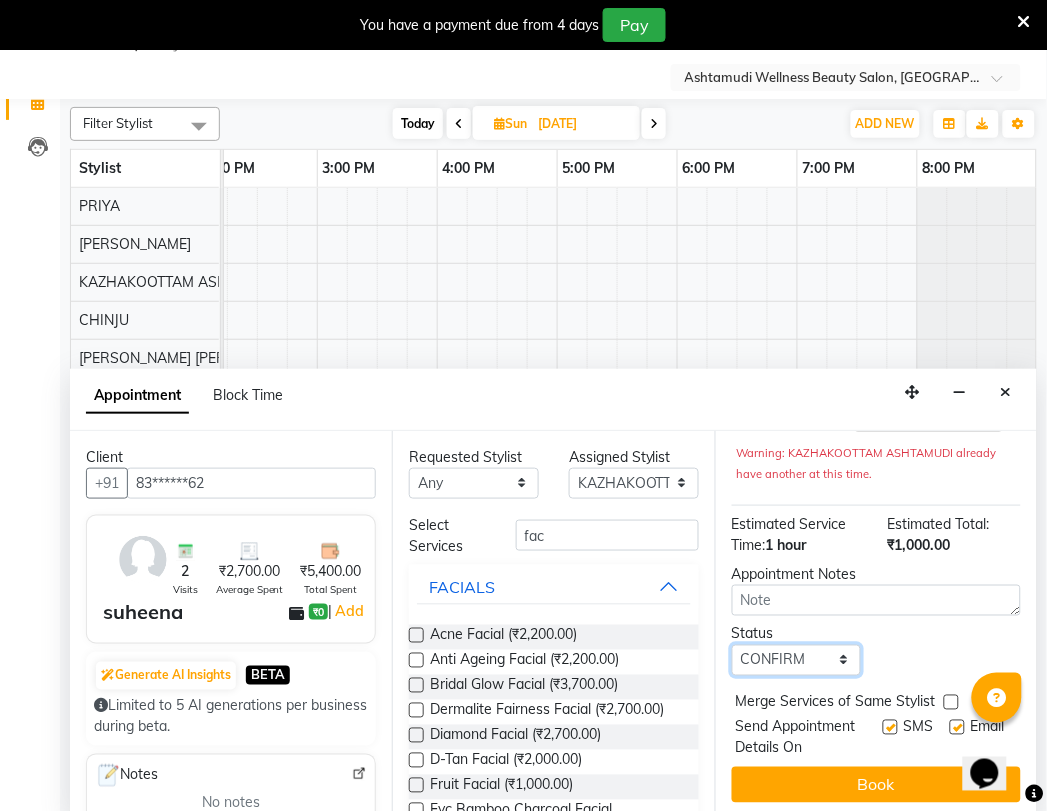 scroll, scrollTop: 237, scrollLeft: 0, axis: vertical 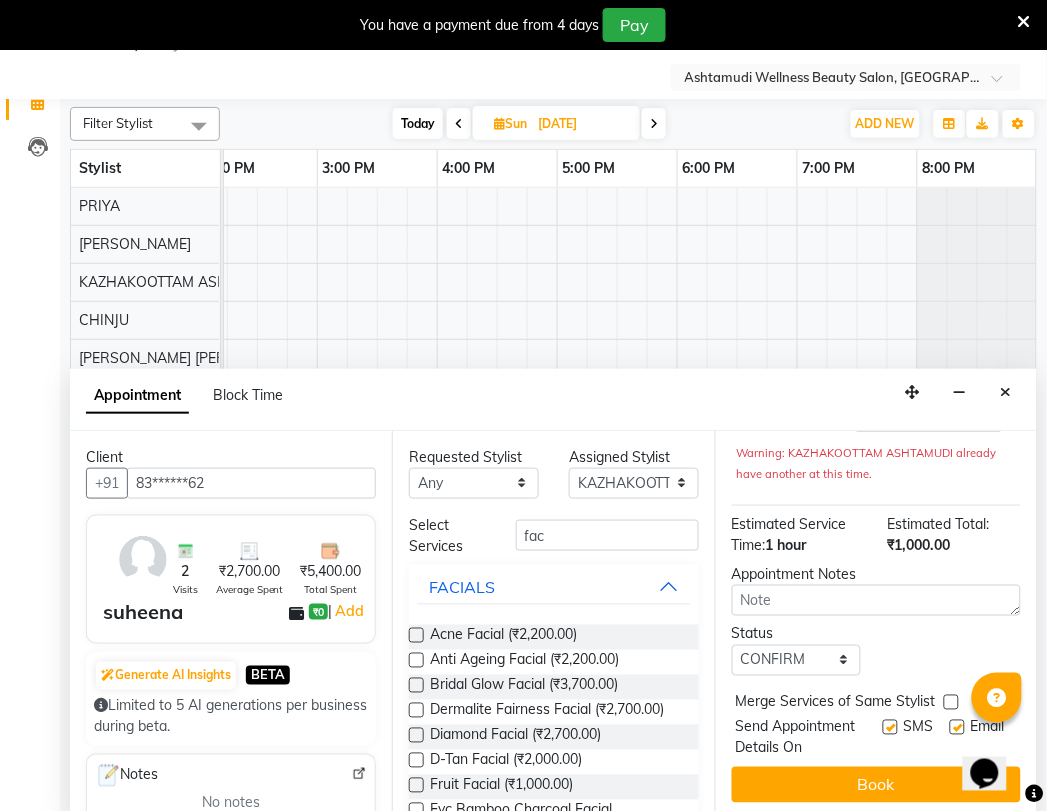 click on "Jump to Today 1 2 3 4 5 6 7 8 Weeks Appointment Date 13-07-2025 Appointment Time Select 09:00 AM 09:15 AM 09:30 AM 09:45 AM 10:00 AM 10:15 AM 10:30 AM 10:45 AM 11:00 AM 11:15 AM 11:30 AM 11:45 AM 12:00 PM 12:15 PM 12:30 PM 12:45 PM 01:00 PM 01:15 PM 01:30 PM 01:45 PM 02:00 PM 02:15 PM 02:30 PM 02:45 PM 03:00 PM 03:15 PM 03:30 PM 03:45 PM 04:00 PM 04:15 PM 04:30 PM 04:45 PM 05:00 PM 05:15 PM 05:30 PM 05:45 PM 06:00 PM 06:15 PM 06:30 PM 06:45 PM 07:00 PM 07:15 PM 07:30 PM 07:45 PM 08:00 PM Fruit Facial   for  1 hr ₹1,000.00 KAZHAKOOTTAM ASHTAMUDI × 10:00 AM Warning: KAZHAKOOTTAM ASHTAMUDI already have another at this time. Estimated Service Time:  1 hour Estimated Total:  ₹1,000.00 Appointment Notes Status Select TENTATIVE CONFIRM UPCOMING Merge Services of Same Stylist Send Appointment Details On SMS Email  Book" at bounding box center (876, 625) 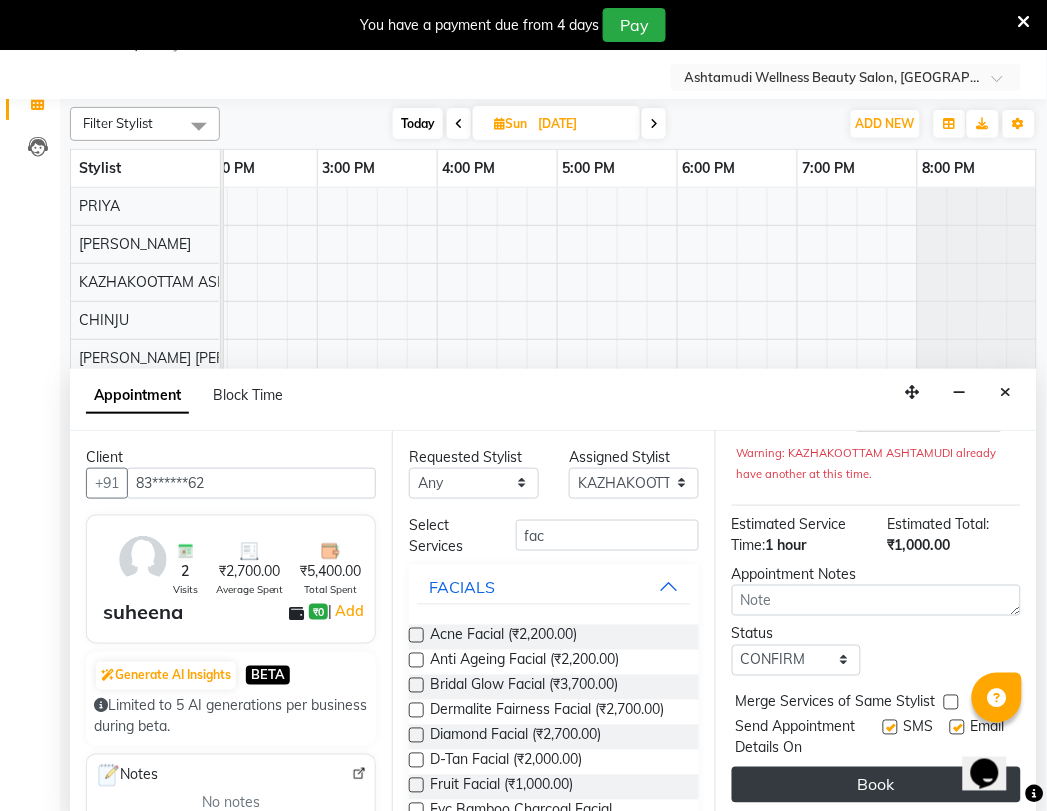 click on "Book" at bounding box center [876, 785] 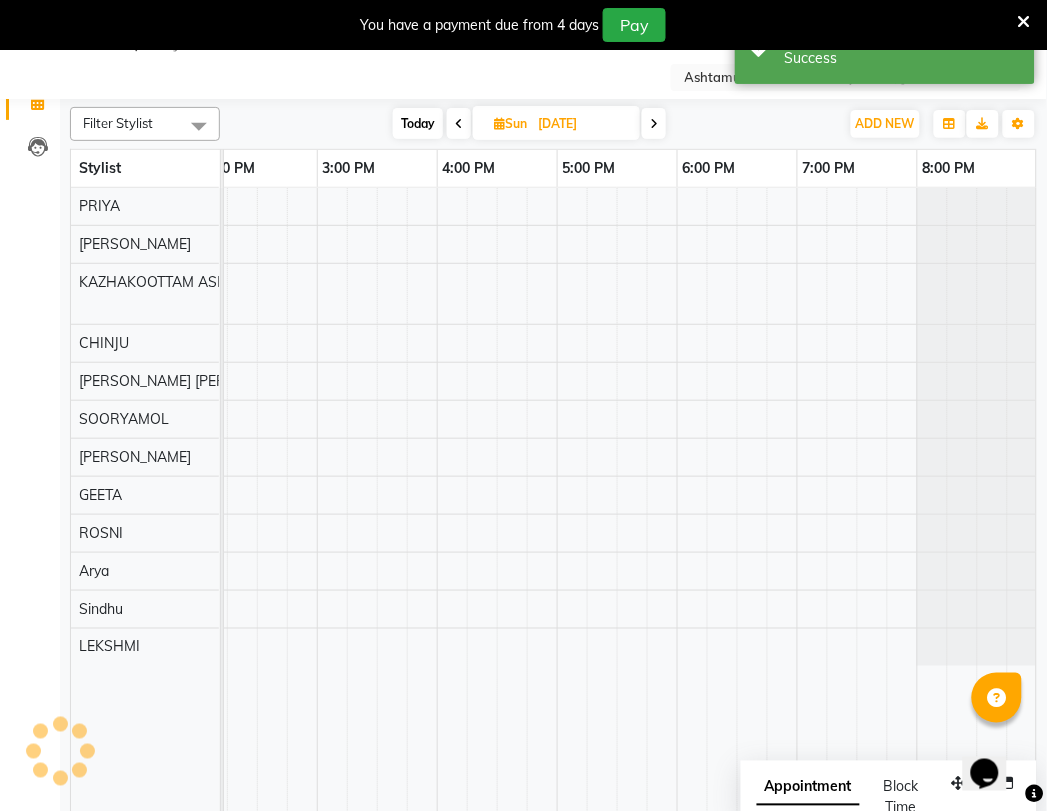 scroll, scrollTop: 0, scrollLeft: 0, axis: both 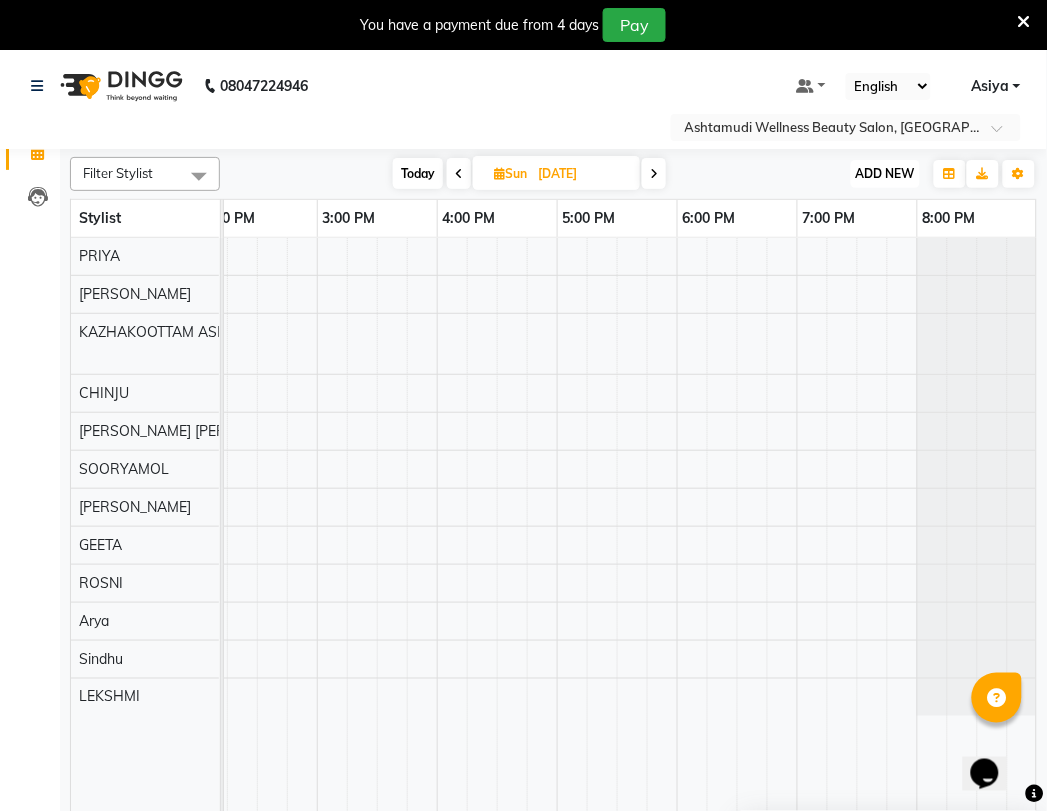 click on "ADD NEW" at bounding box center [885, 173] 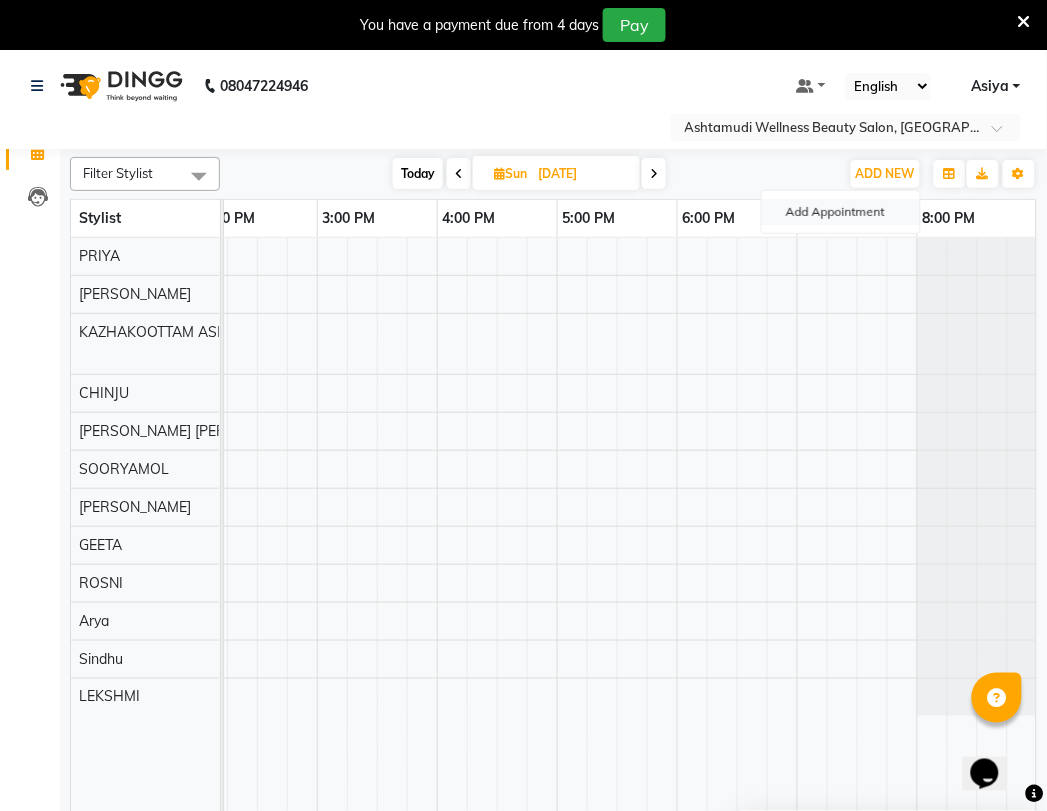 click on "Add Appointment" at bounding box center (841, 212) 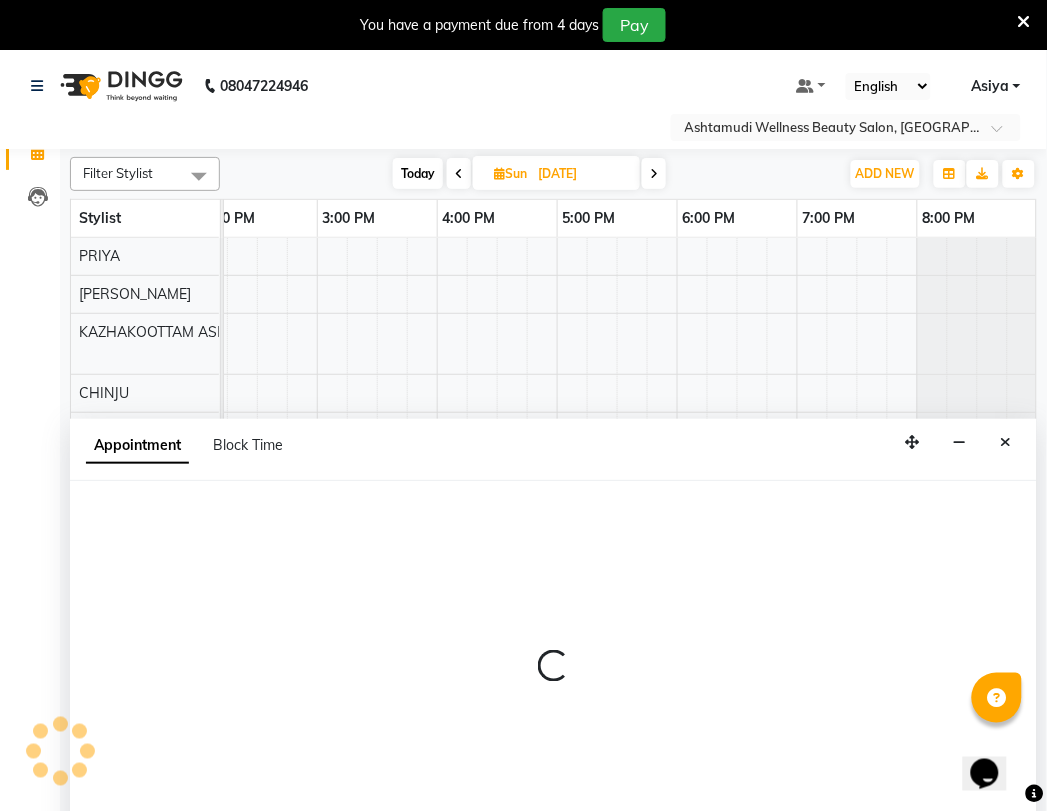 scroll, scrollTop: 50, scrollLeft: 0, axis: vertical 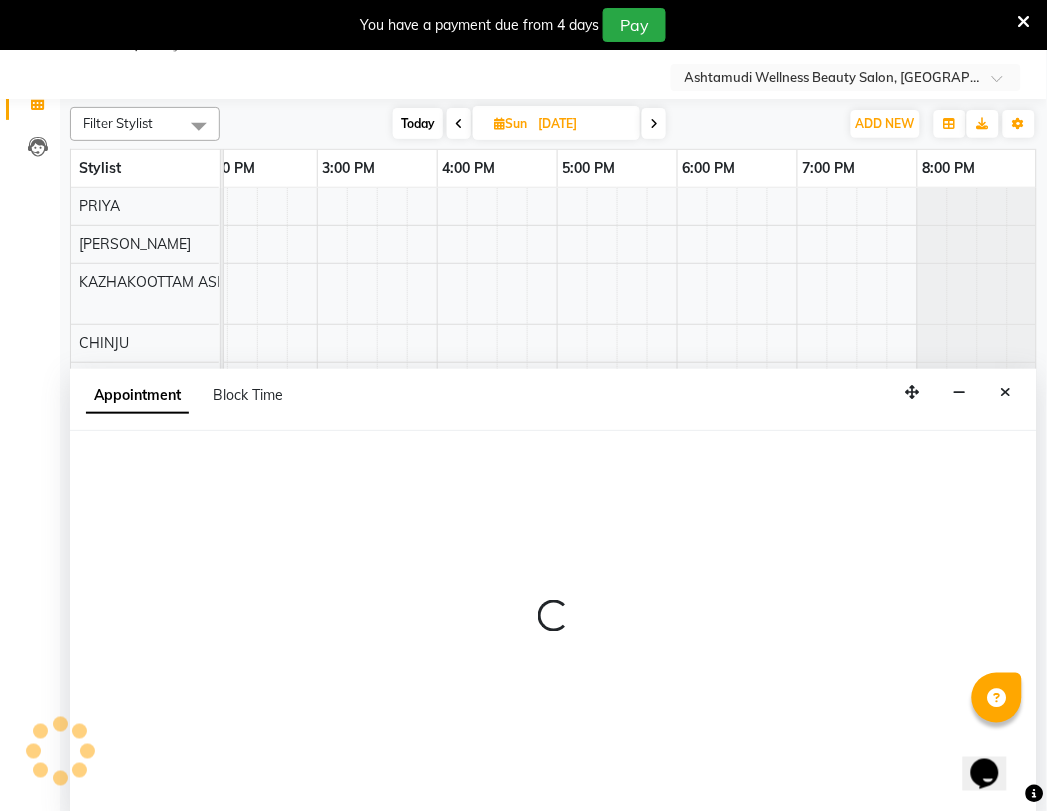 select on "tentative" 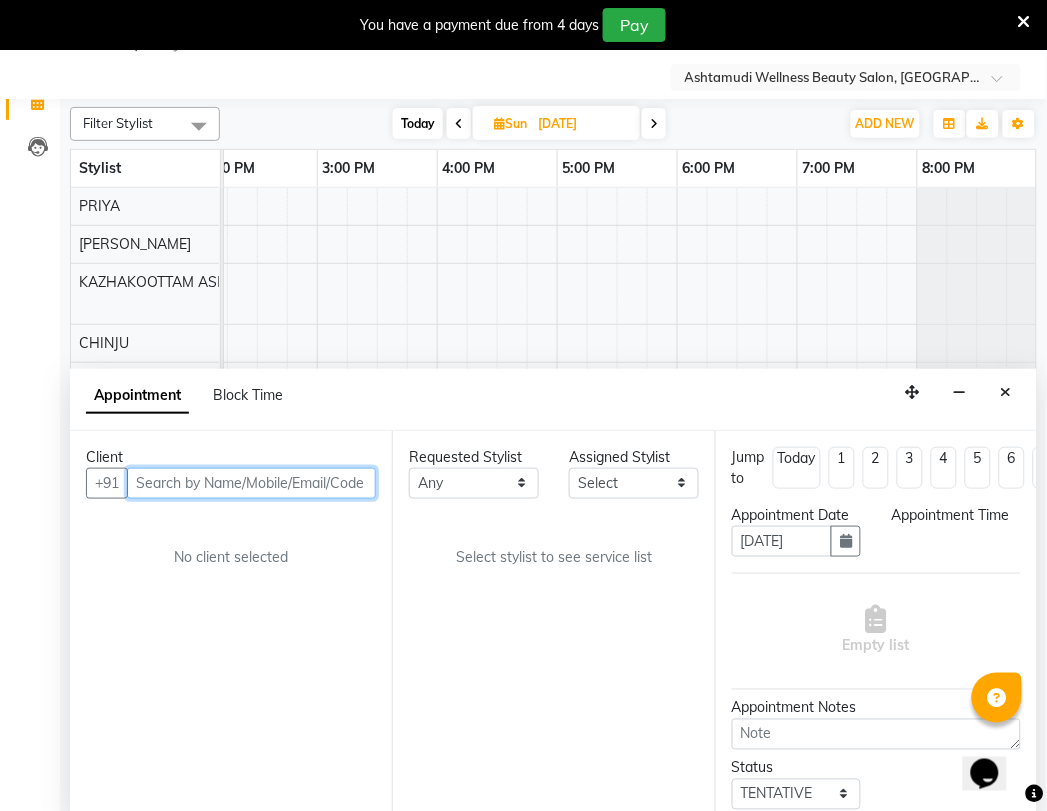 select on "540" 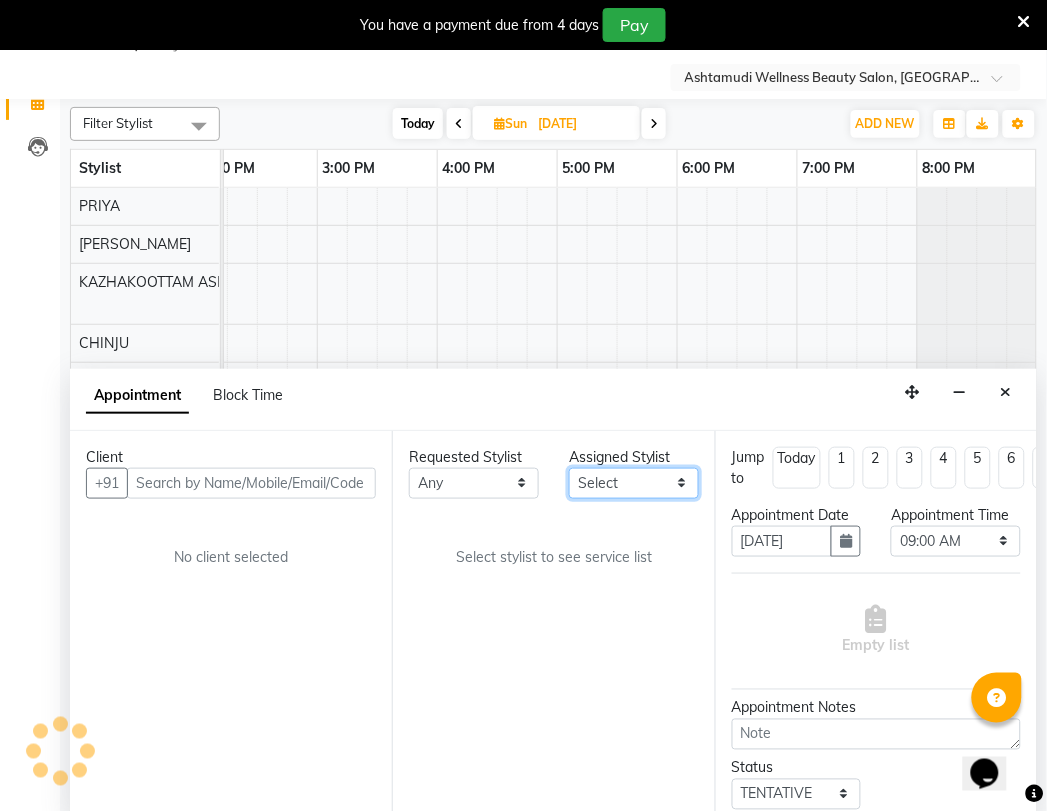 click on "Select Arya  CHINJU GEETA KAZHAKOOTTAM ASHTAMUDI KRISHNA LEKSHMI MADONNA MICHAEL Poornima Gopal PRIYA ROSNI Sindhu SOORYAMOL" at bounding box center (634, 483) 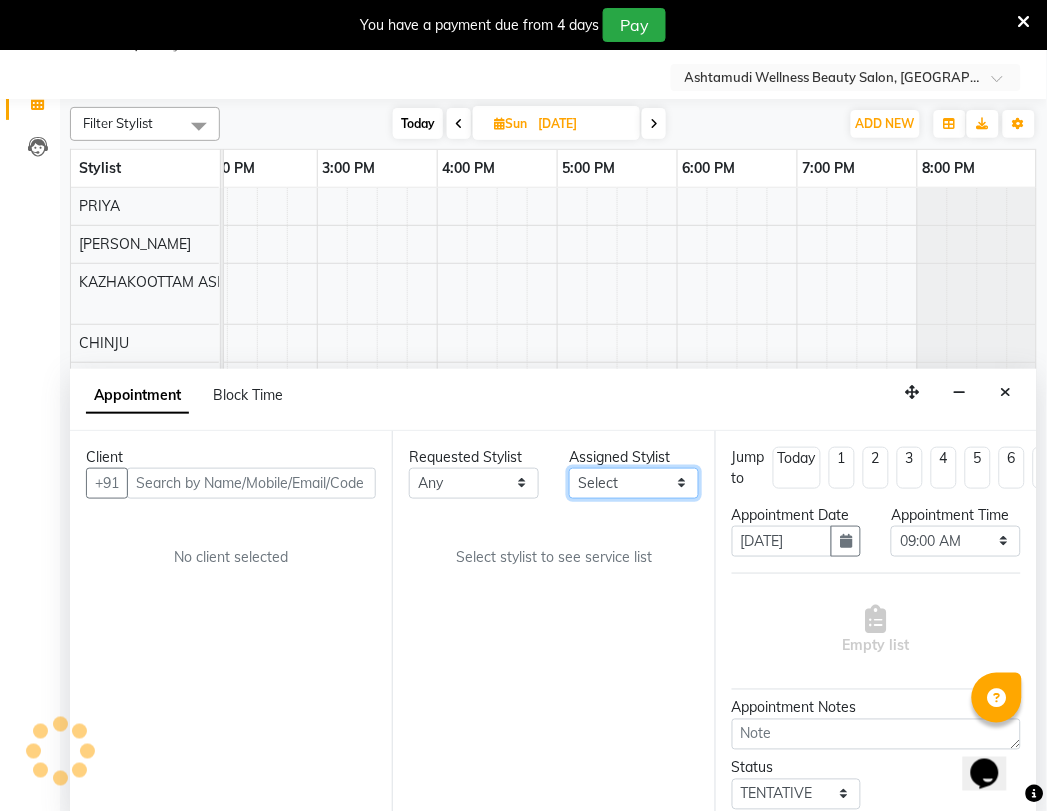 select on "27528" 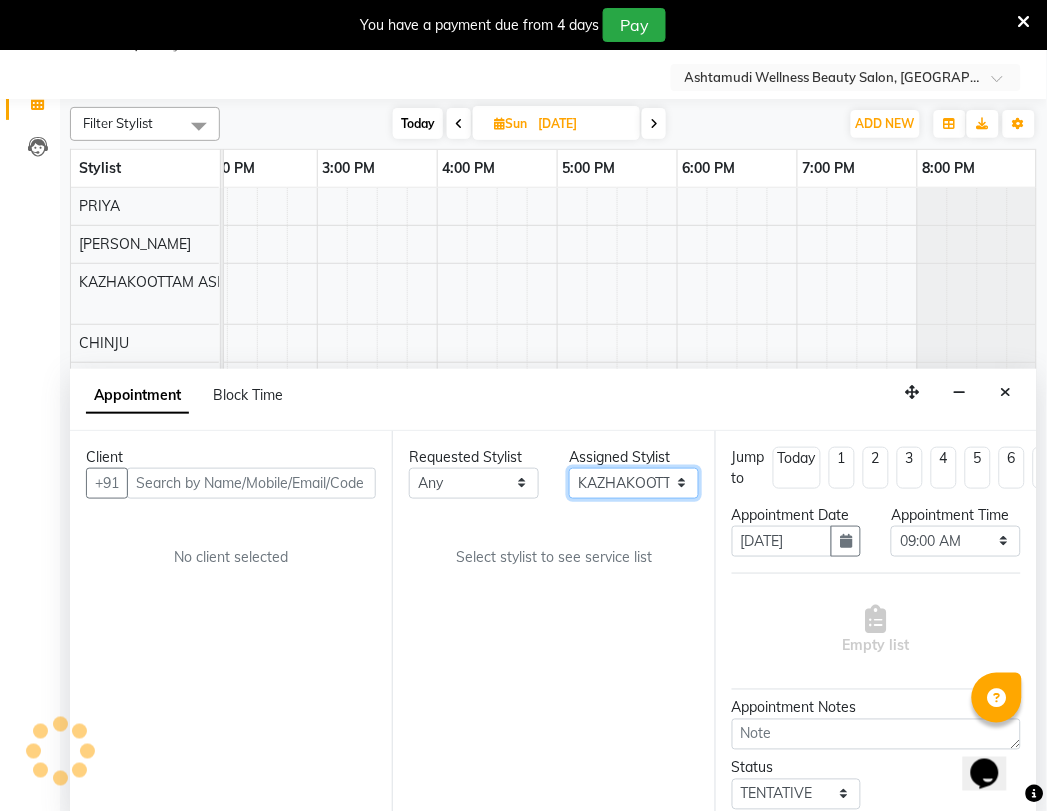 click on "Select Arya  CHINJU GEETA KAZHAKOOTTAM ASHTAMUDI KRISHNA LEKSHMI MADONNA MICHAEL Poornima Gopal PRIYA ROSNI Sindhu SOORYAMOL" at bounding box center [634, 483] 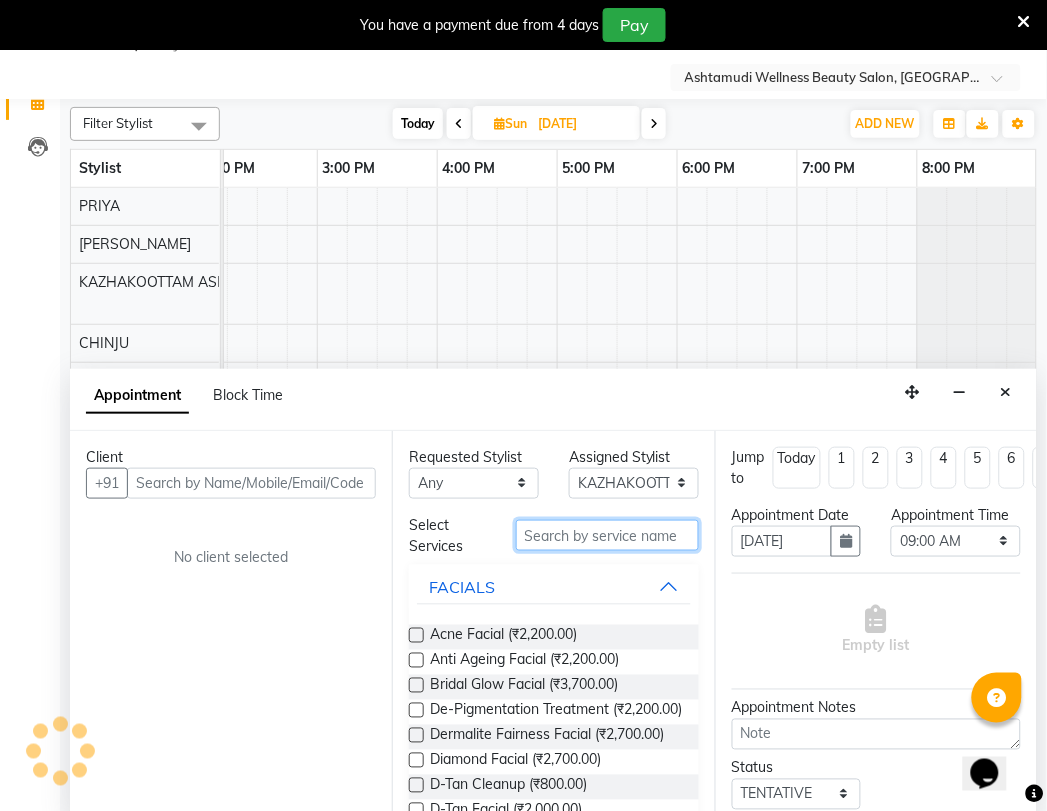 click at bounding box center (607, 535) 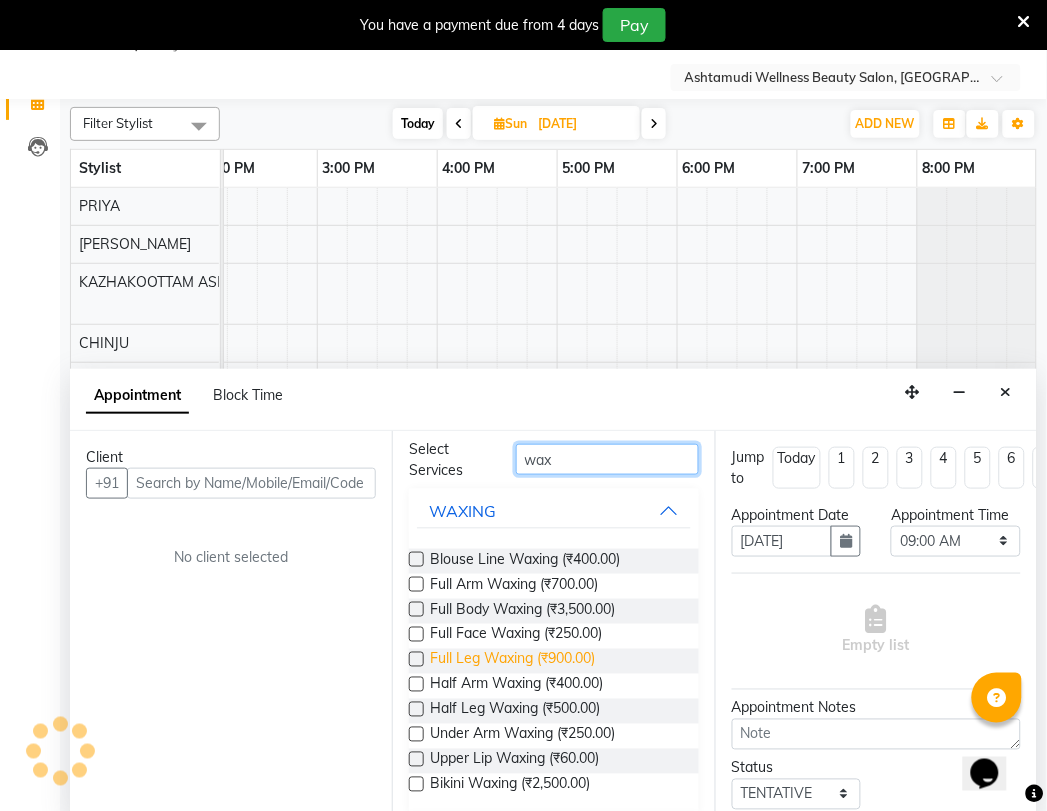 scroll, scrollTop: 111, scrollLeft: 0, axis: vertical 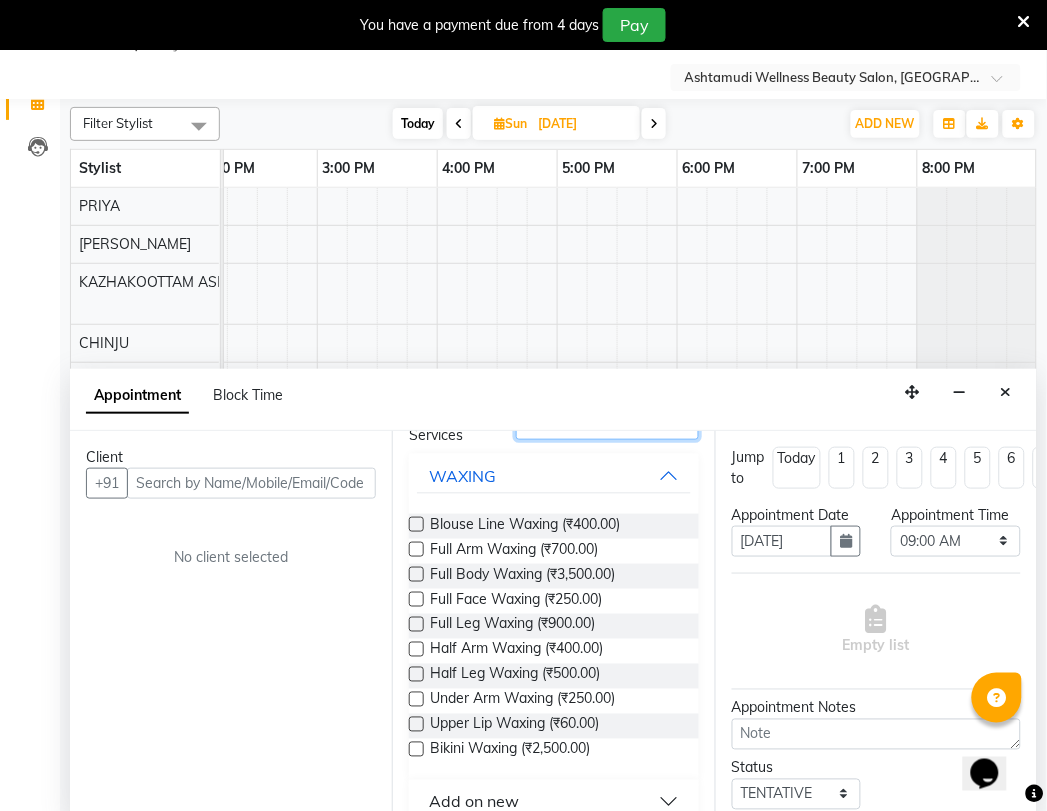 type on "wax" 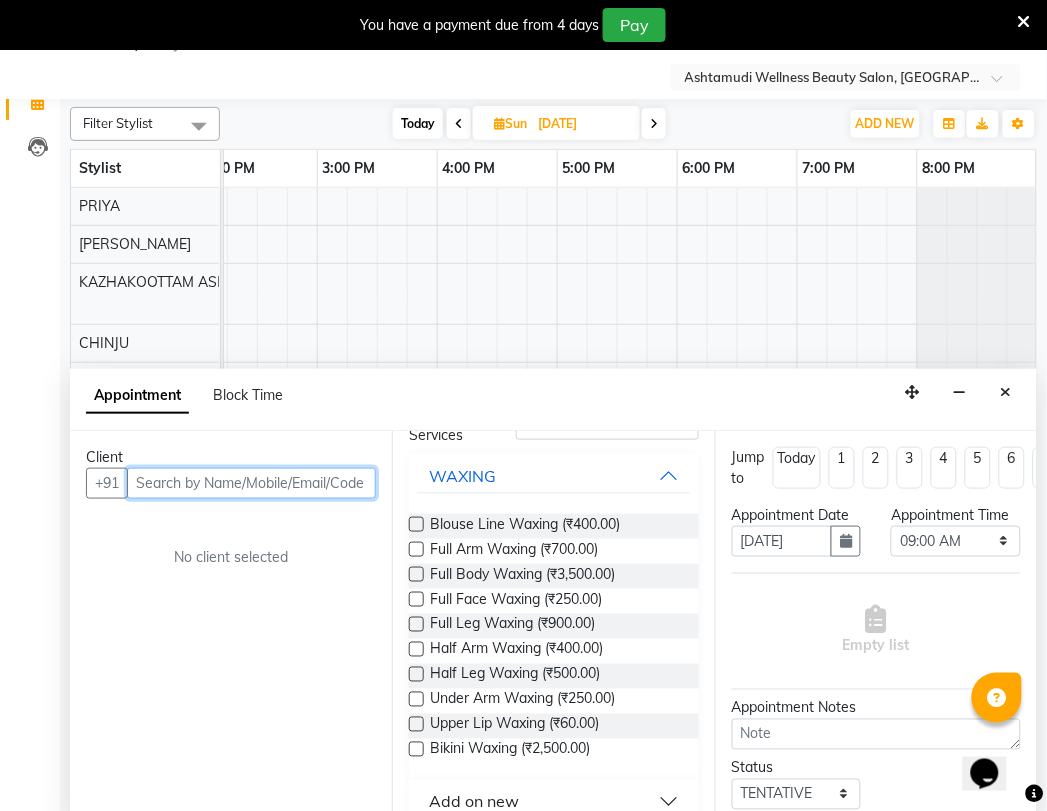click at bounding box center [251, 483] 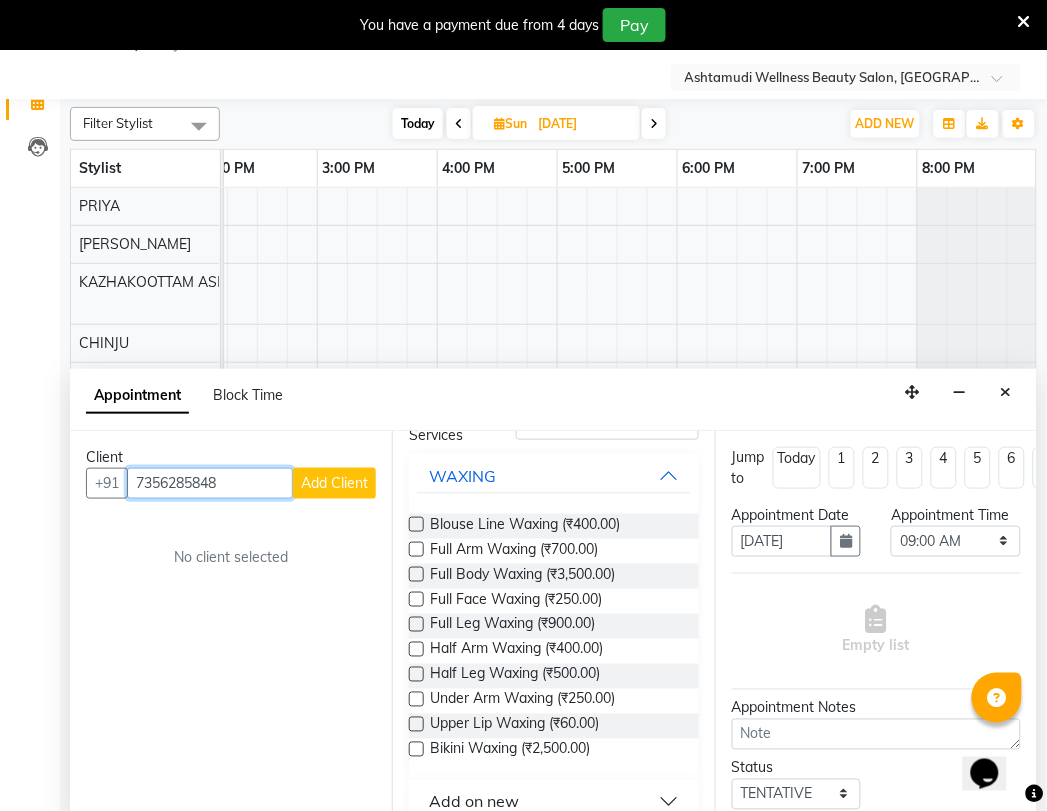 type on "7356285848" 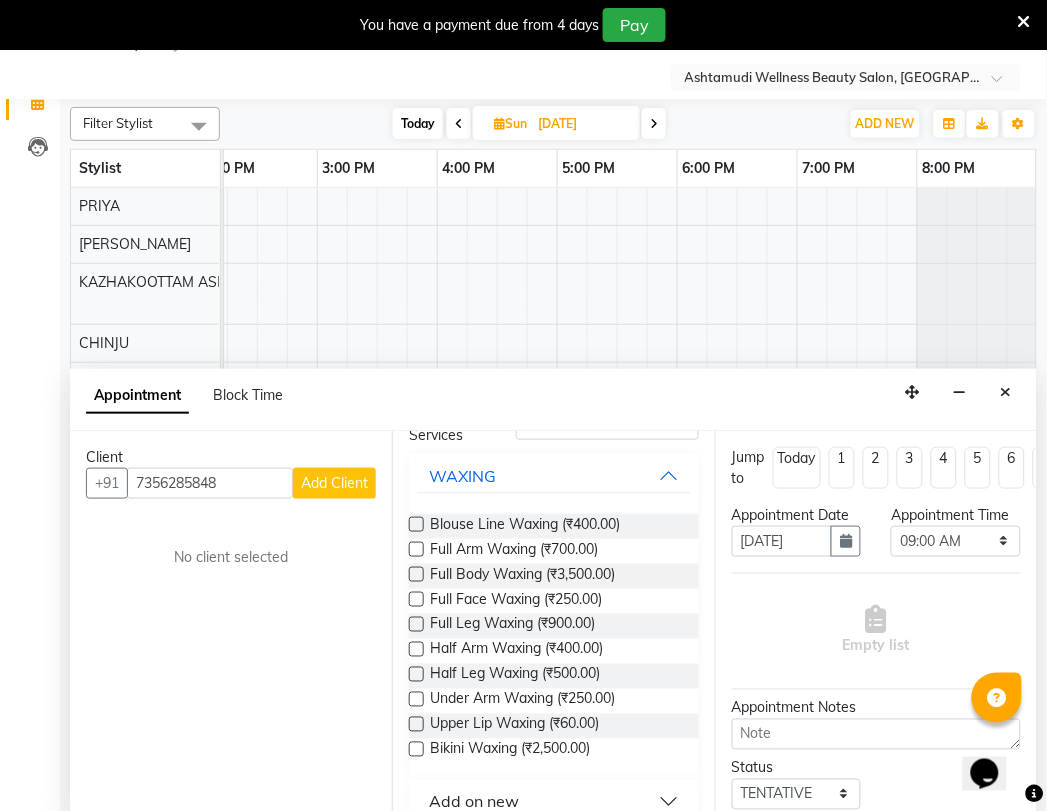 click on "Add Client" at bounding box center (334, 483) 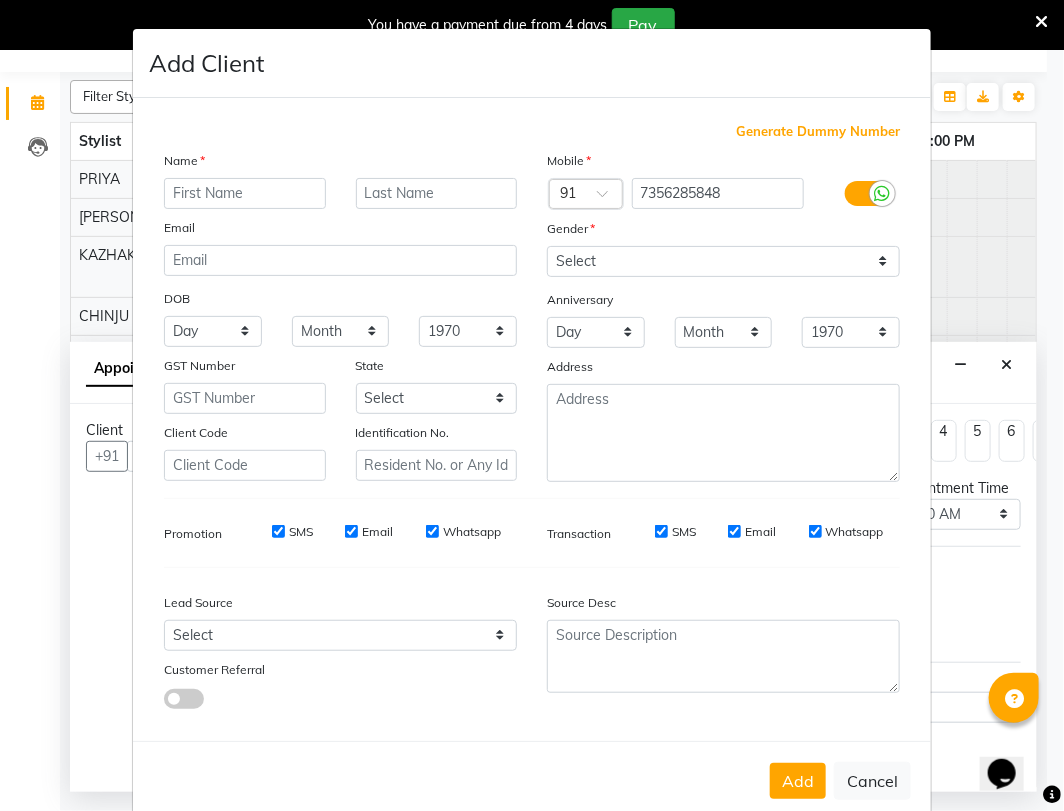 click at bounding box center (245, 193) 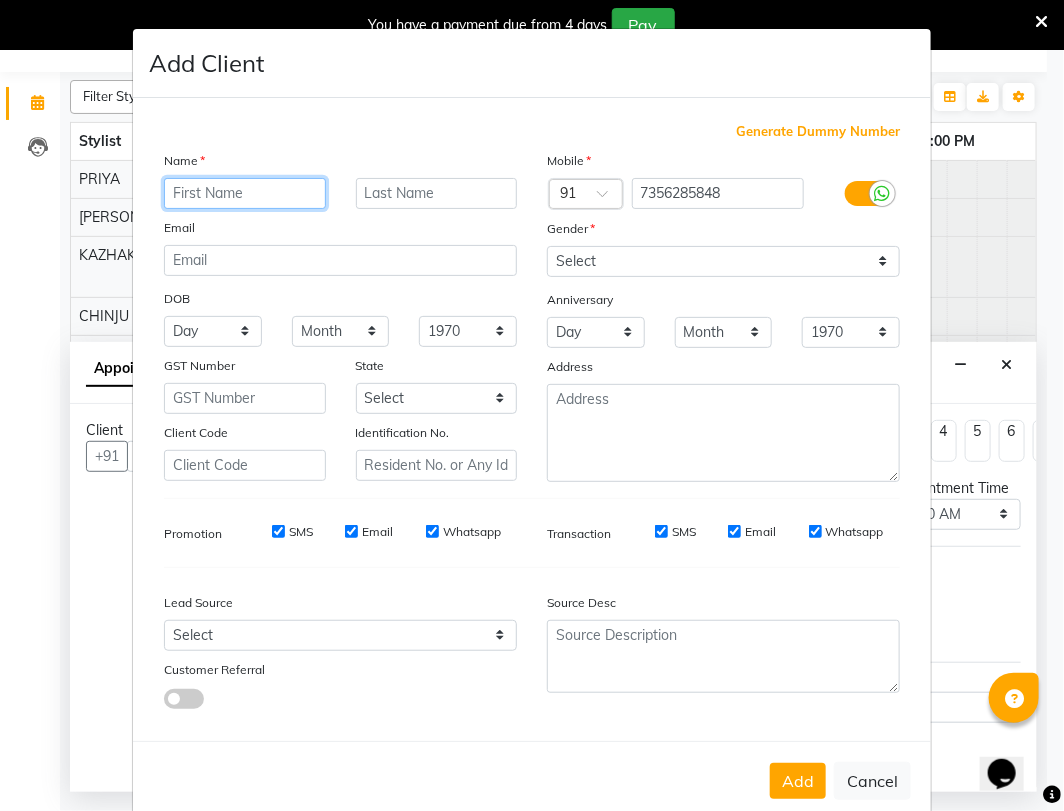 click at bounding box center (245, 193) 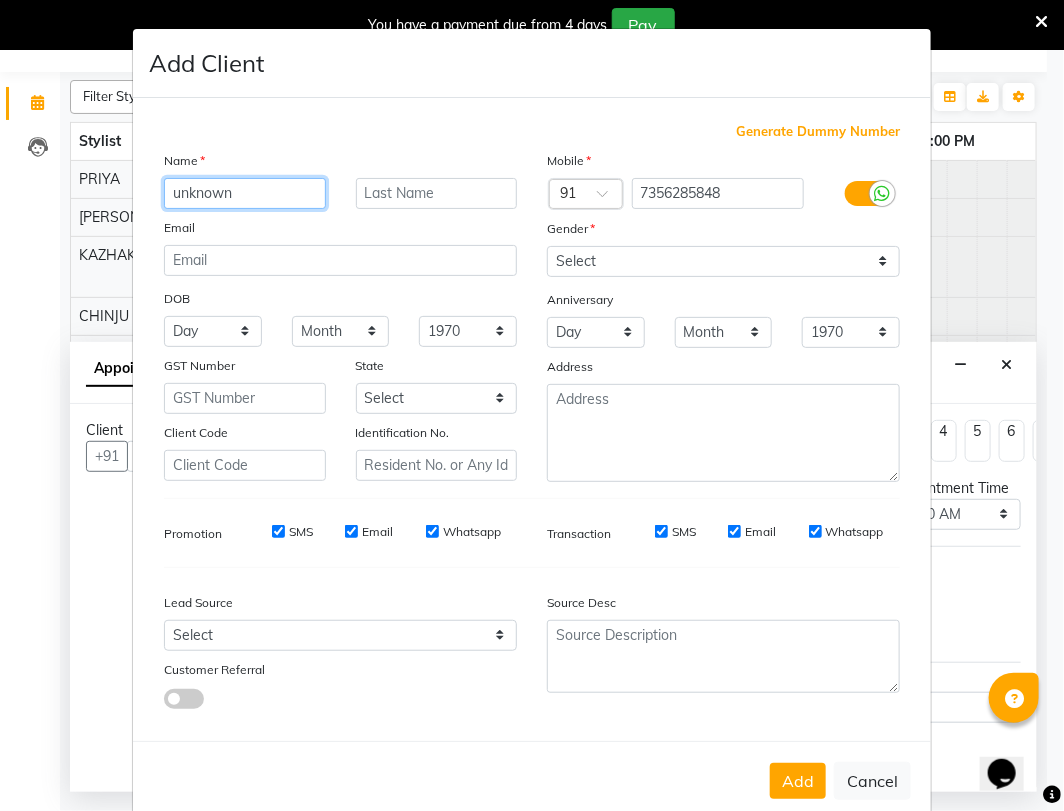 type on "unknown" 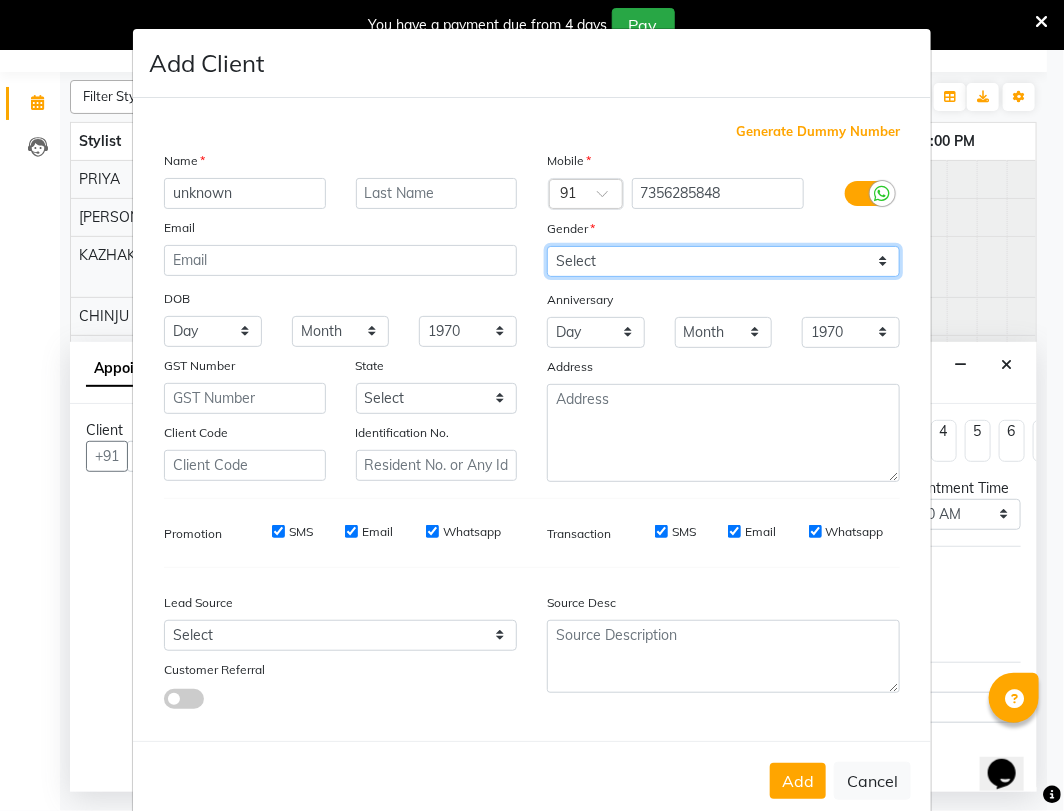 click on "Select Male Female Other Prefer Not To Say" at bounding box center [723, 261] 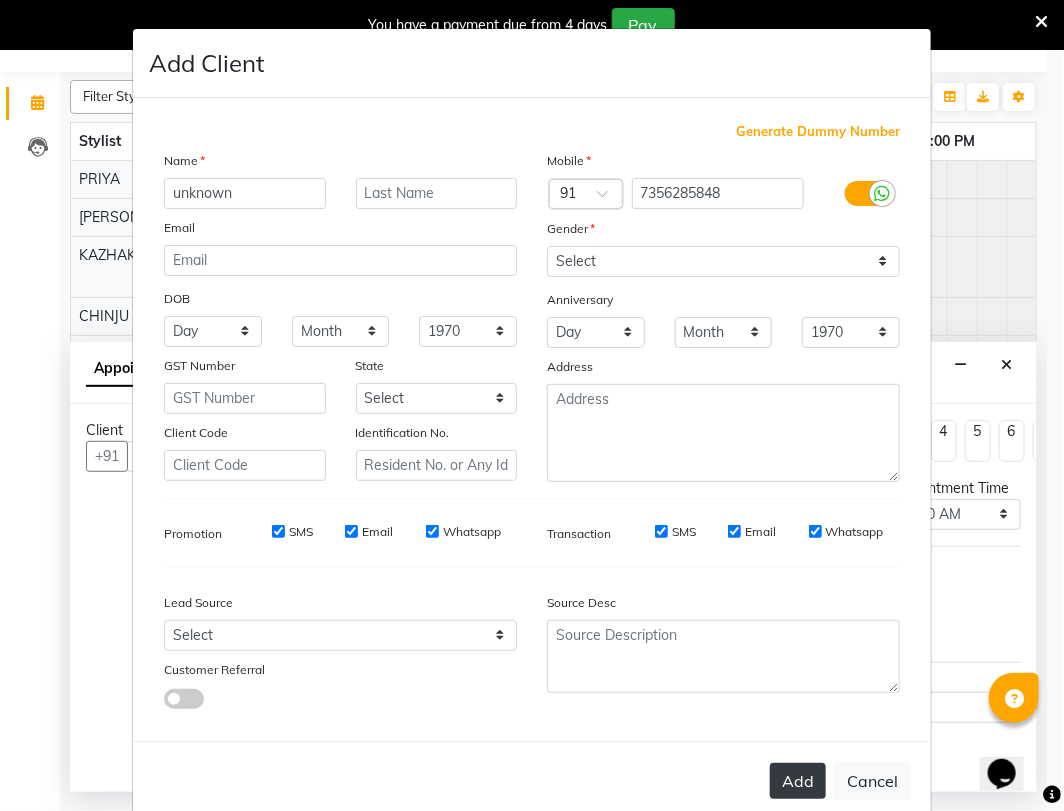 click on "Add" at bounding box center [798, 781] 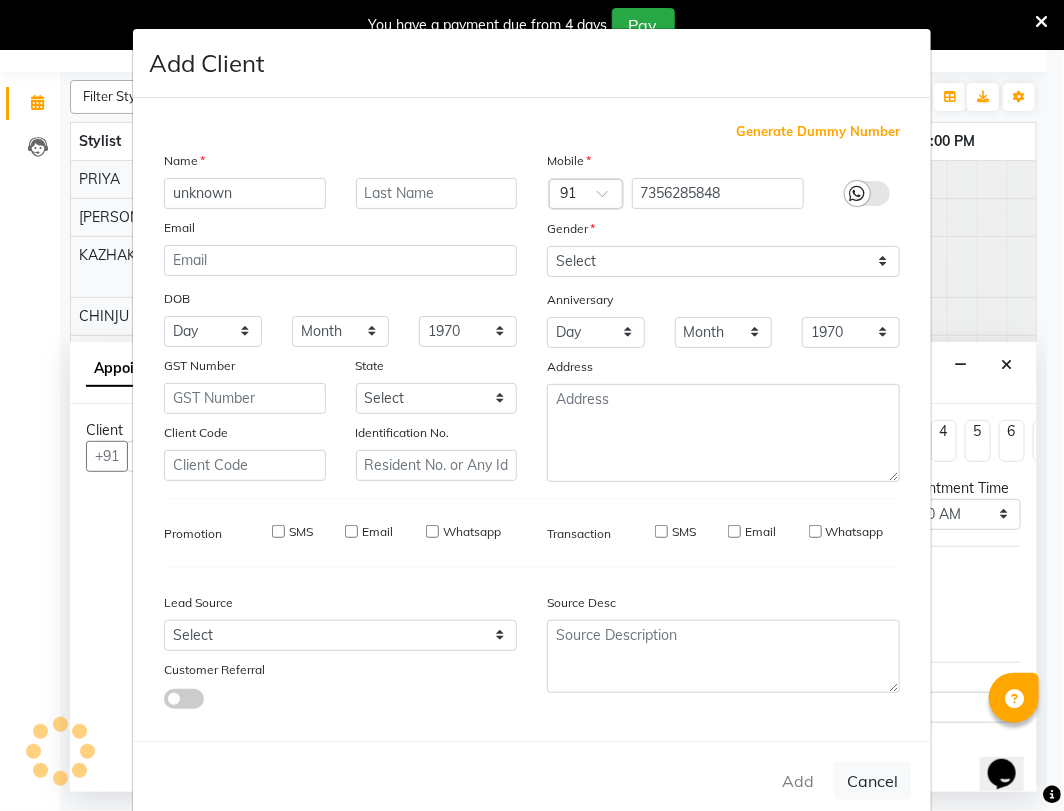 type on "73******48" 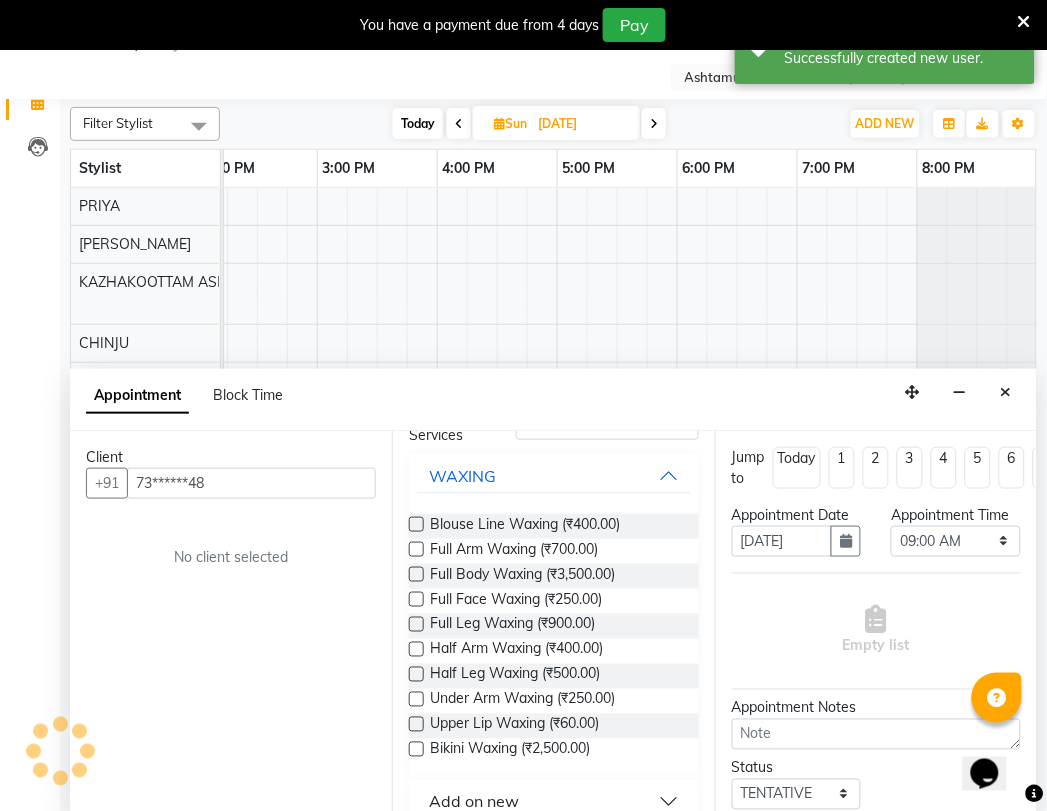 scroll, scrollTop: 0, scrollLeft: 731, axis: horizontal 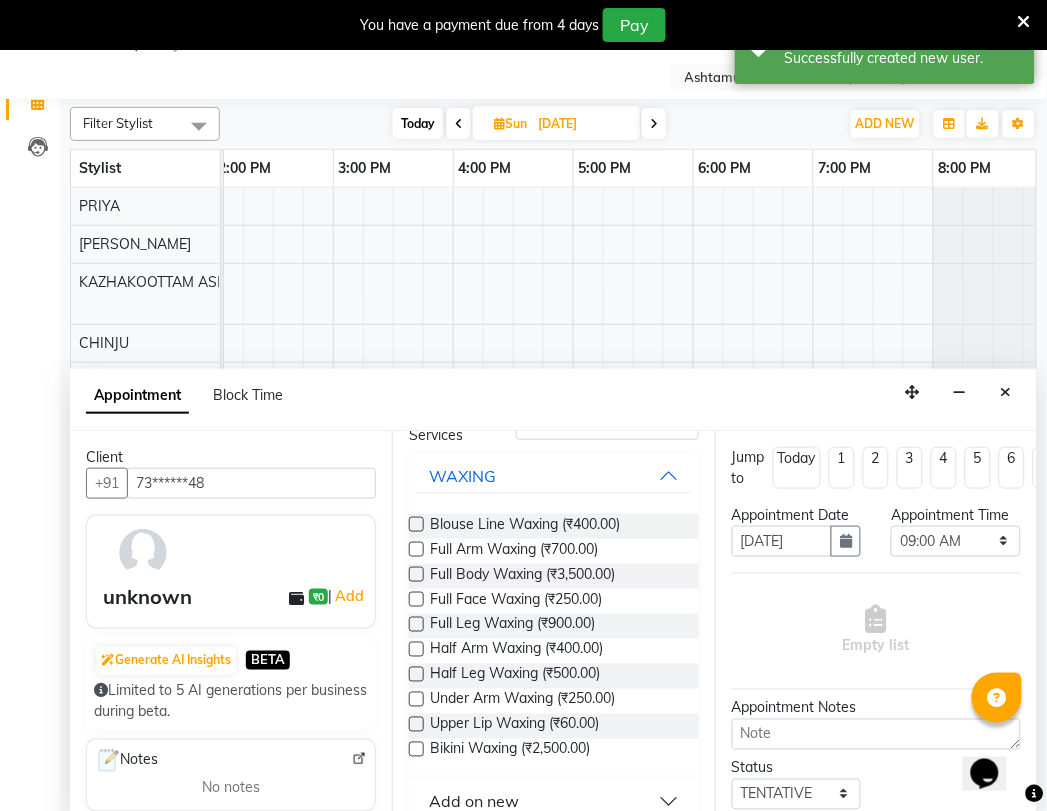 click at bounding box center (416, 624) 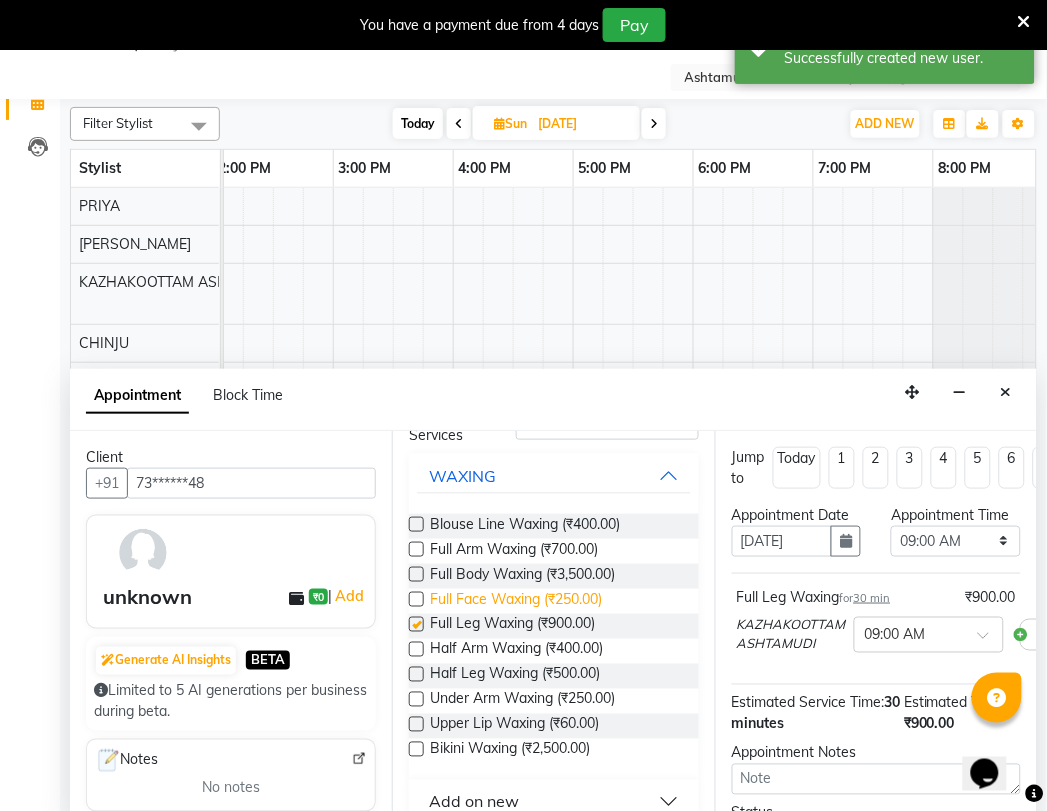 scroll, scrollTop: 38, scrollLeft: 0, axis: vertical 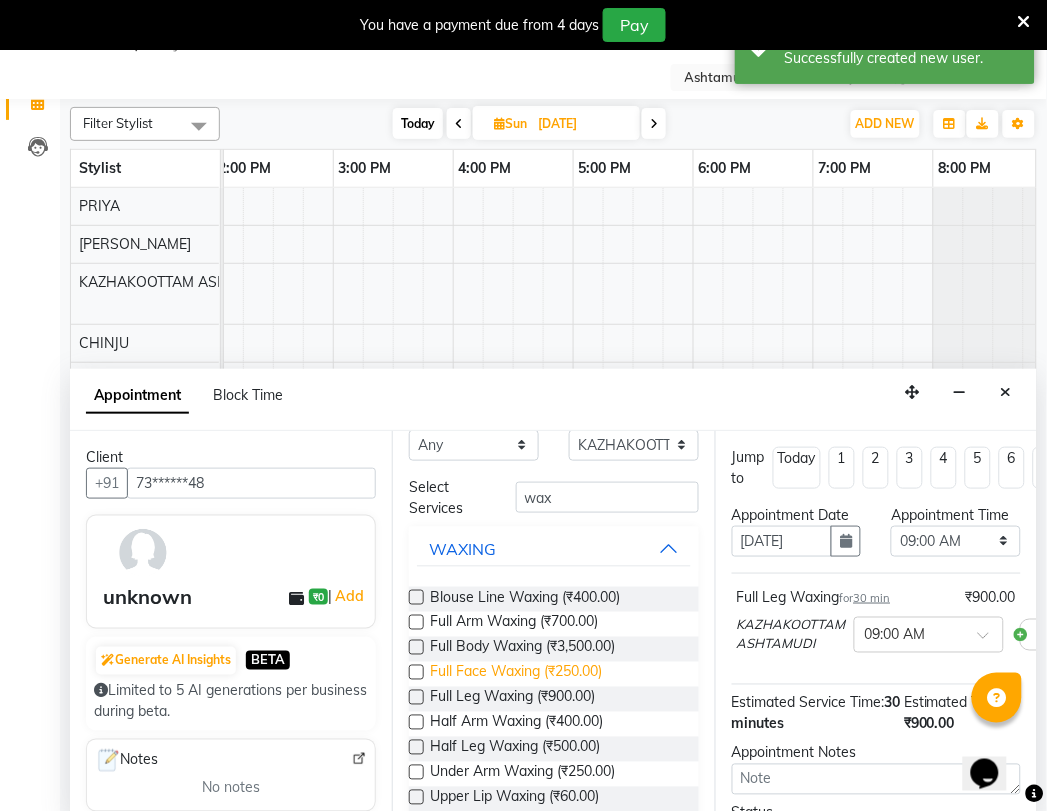 checkbox on "false" 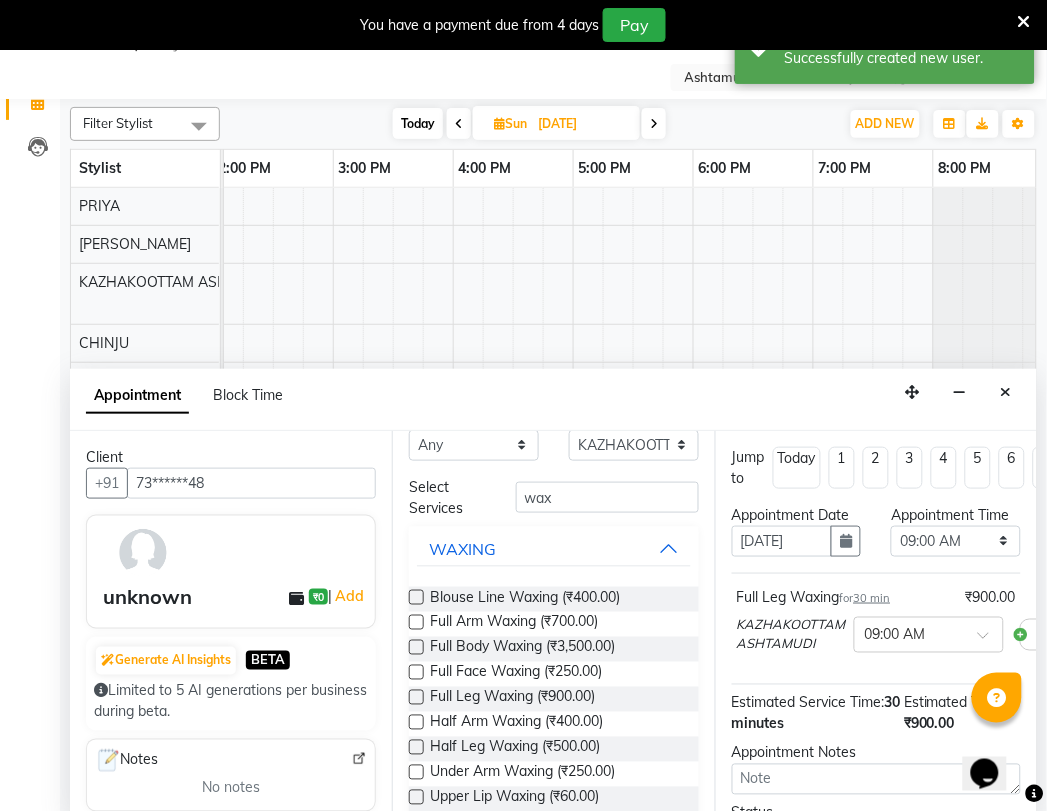 scroll, scrollTop: 0, scrollLeft: 0, axis: both 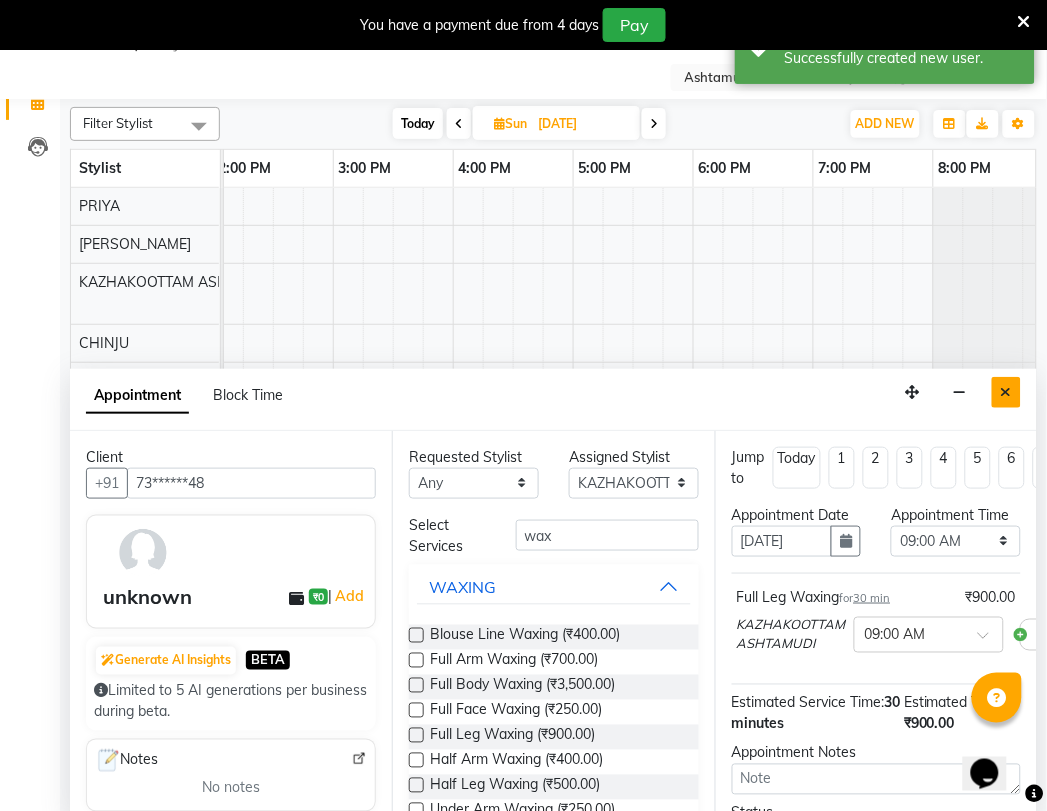 click at bounding box center (1006, 392) 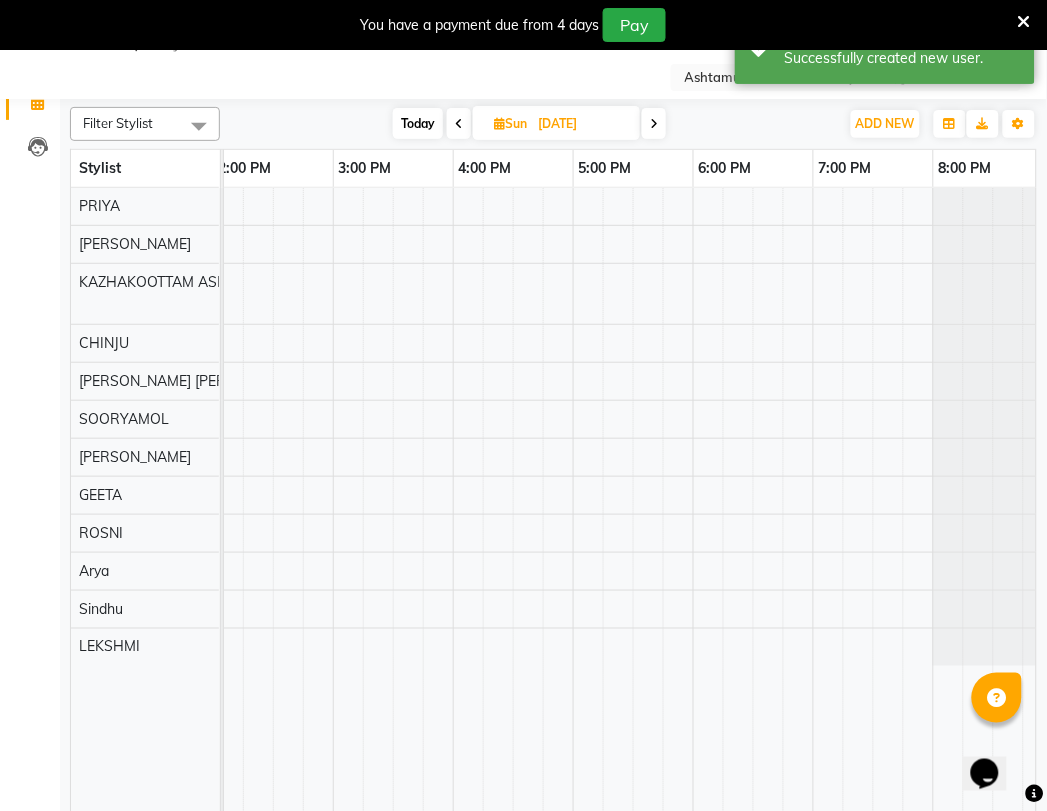 scroll, scrollTop: 0, scrollLeft: 0, axis: both 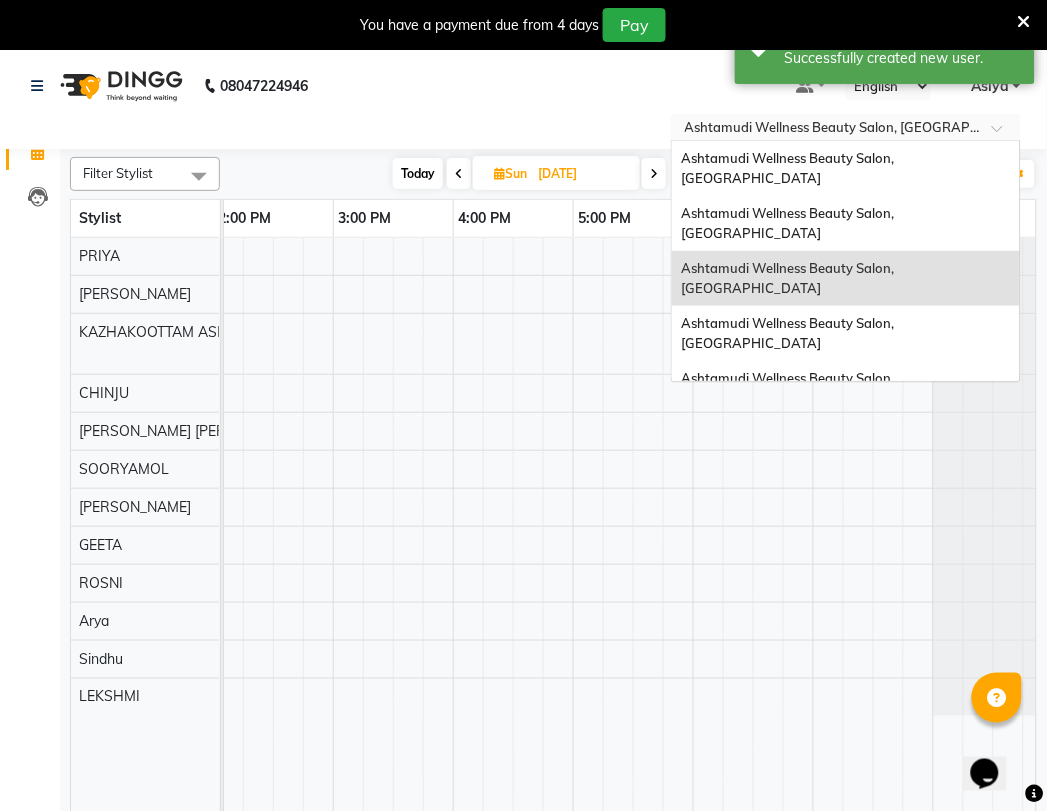 click at bounding box center [826, 129] 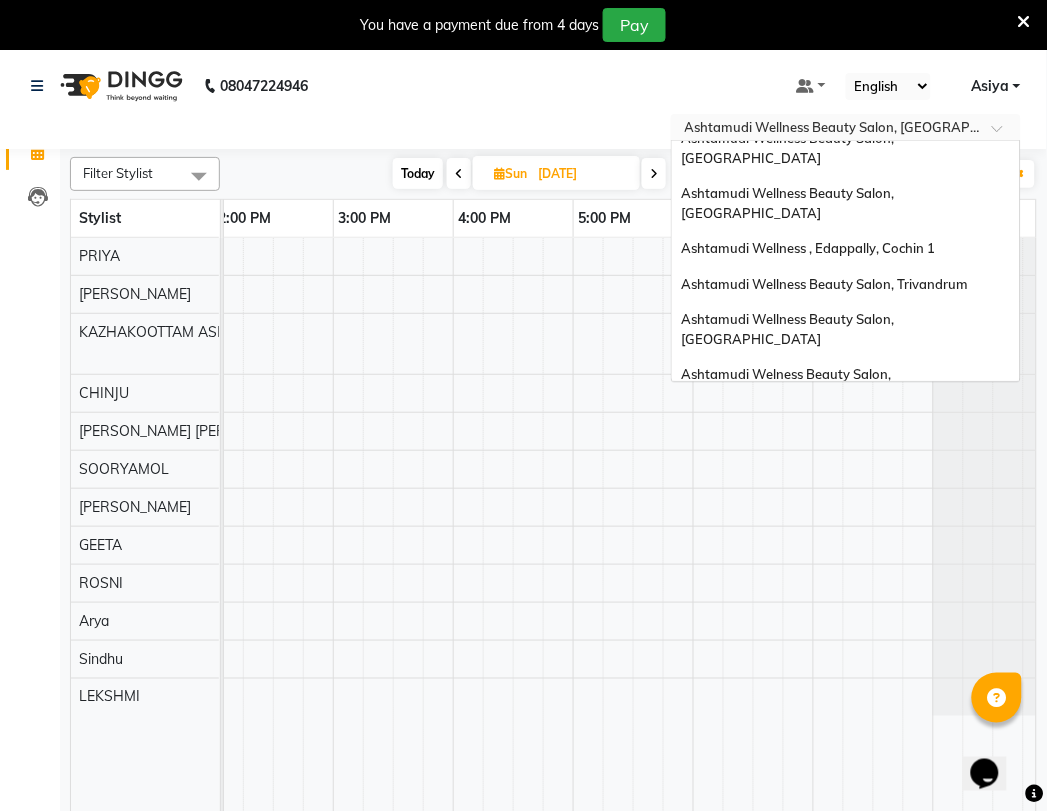 scroll, scrollTop: 222, scrollLeft: 0, axis: vertical 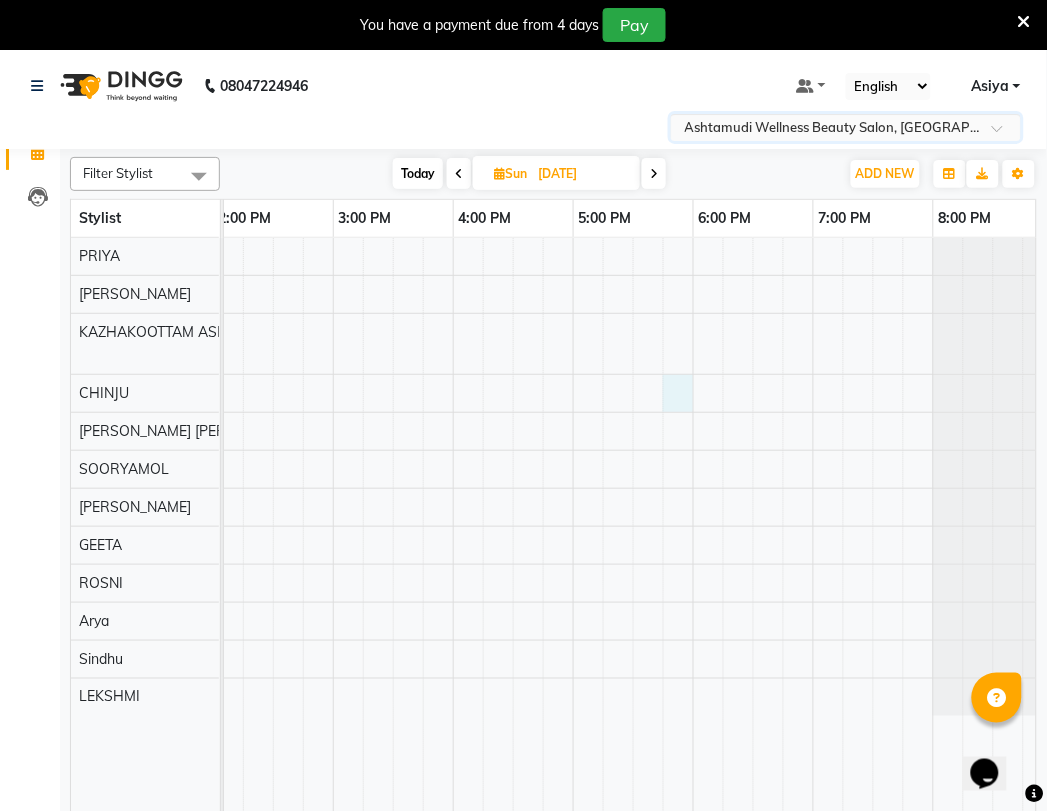 click on "suheena, 10:00 AM-11:00 AM, Fruit Facial    Kasia matuza, 10:00 AM-10:30 AM, Make up" at bounding box center (273, 550) 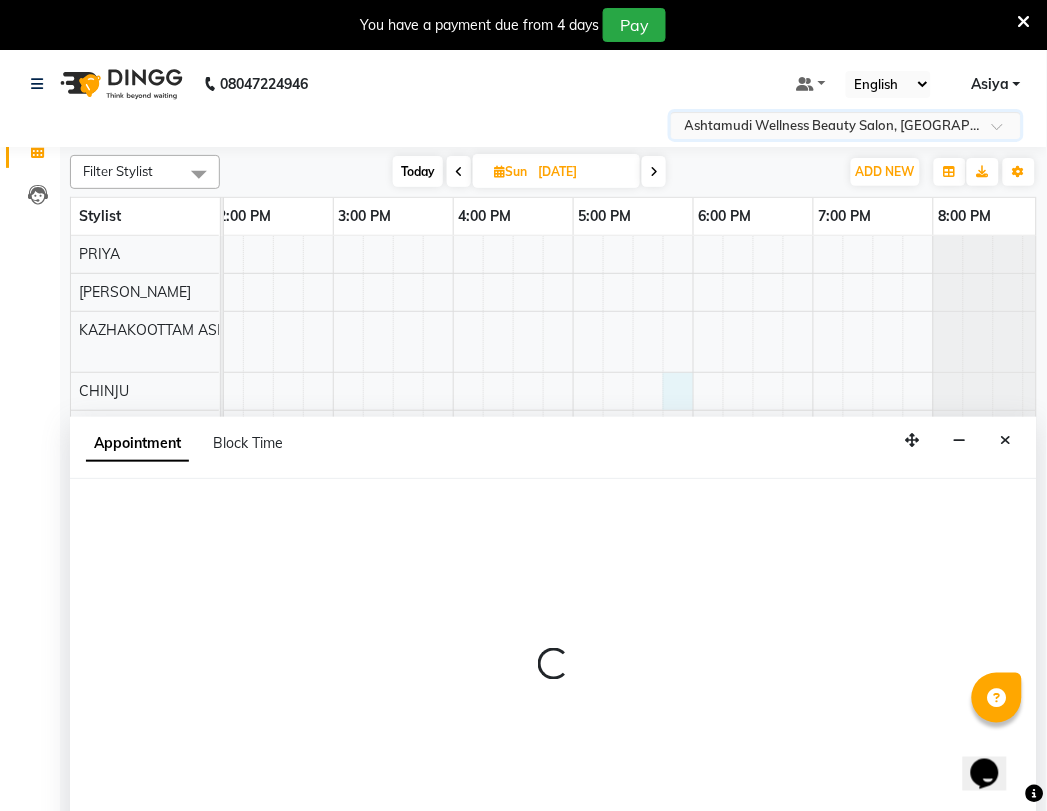 scroll, scrollTop: 50, scrollLeft: 0, axis: vertical 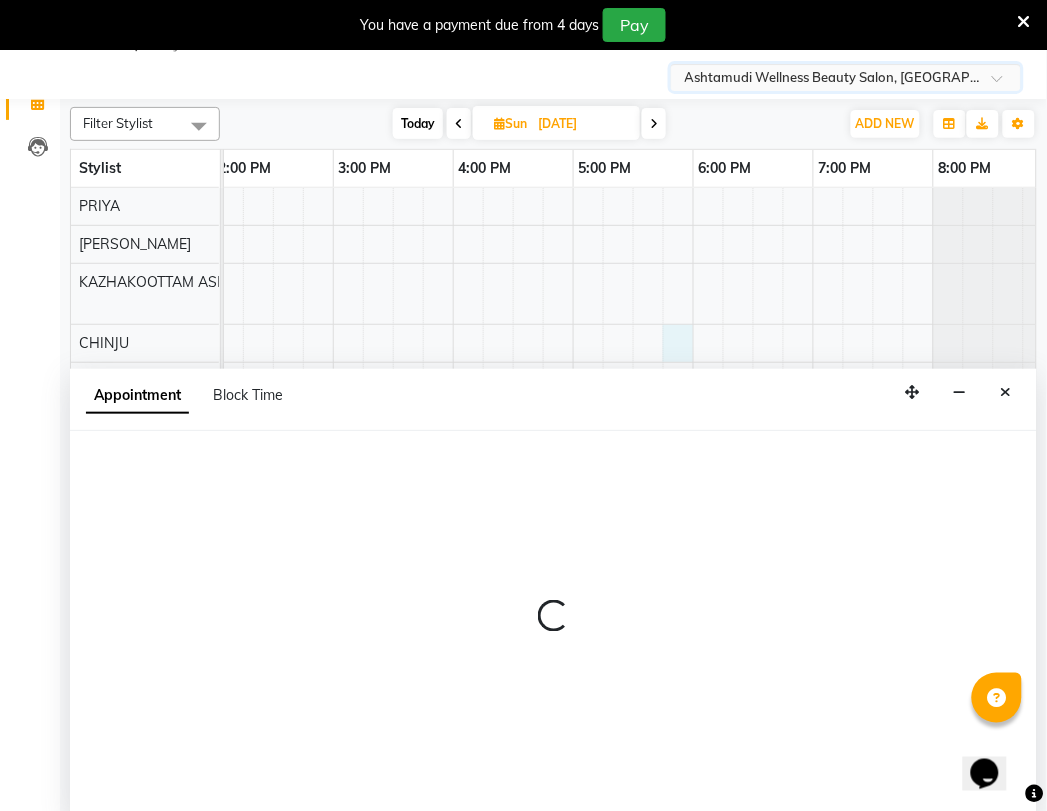 select on "28048" 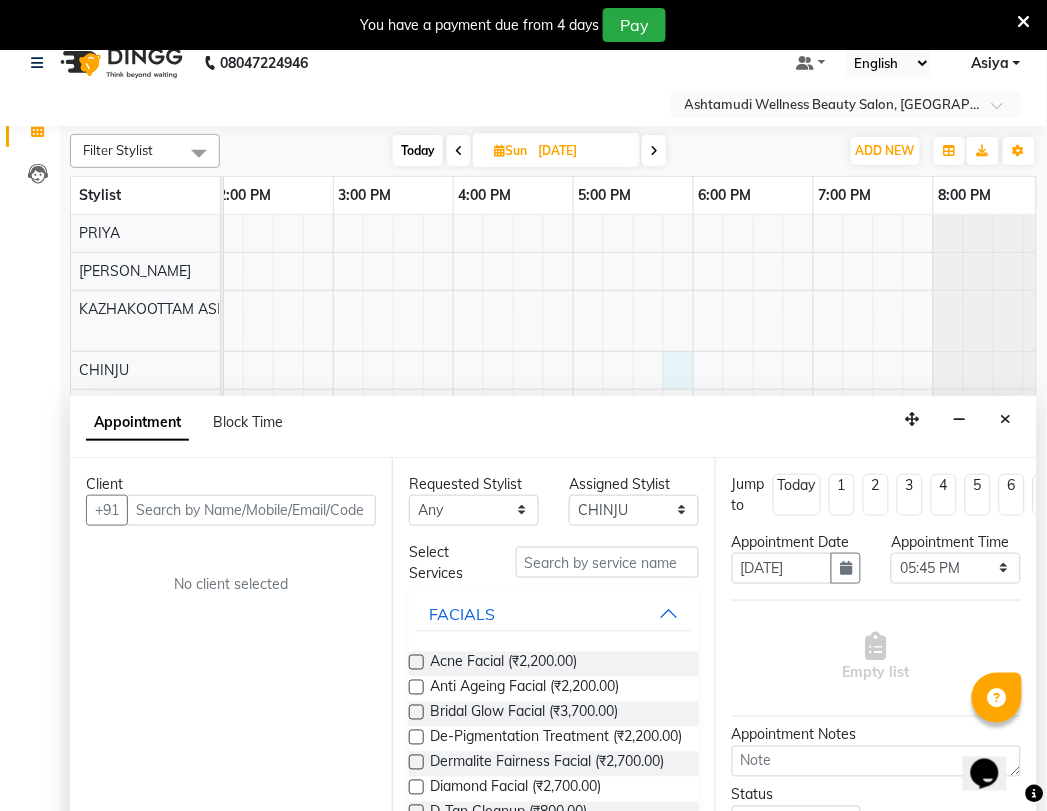 scroll, scrollTop: 0, scrollLeft: 0, axis: both 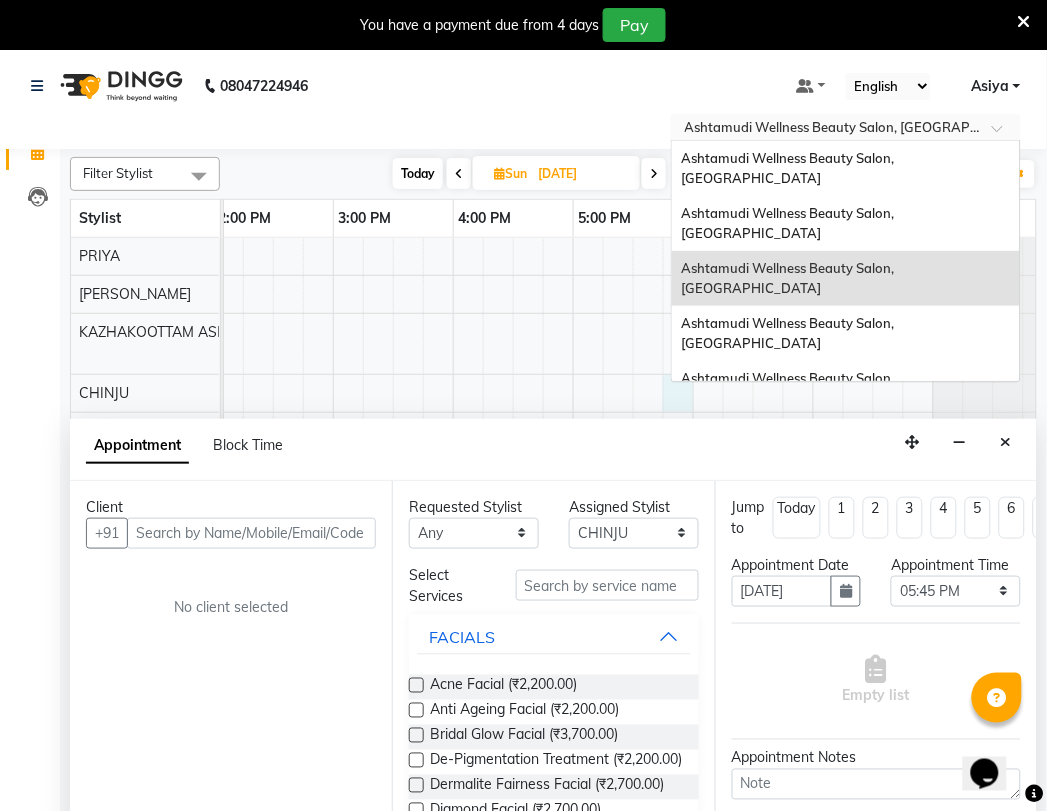 click at bounding box center [846, 129] 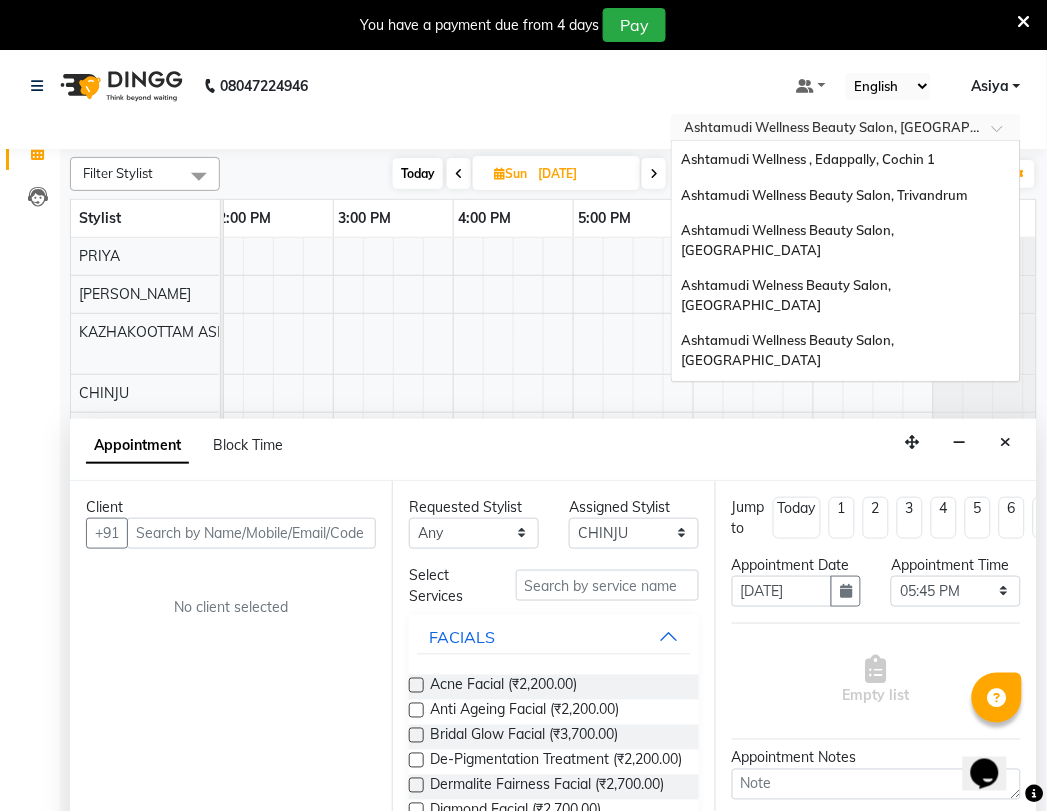 scroll, scrollTop: 275, scrollLeft: 0, axis: vertical 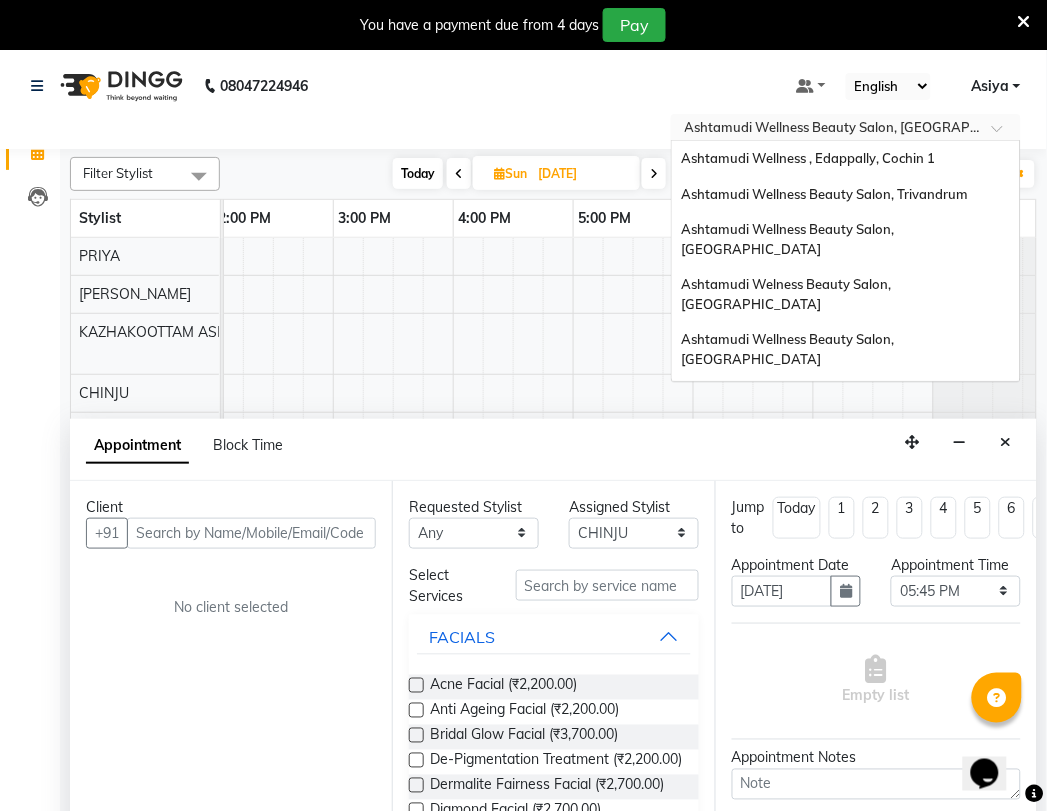 click on "Ashtamudi Wellness Beauty Salon, Alappuzha" at bounding box center (790, 495) 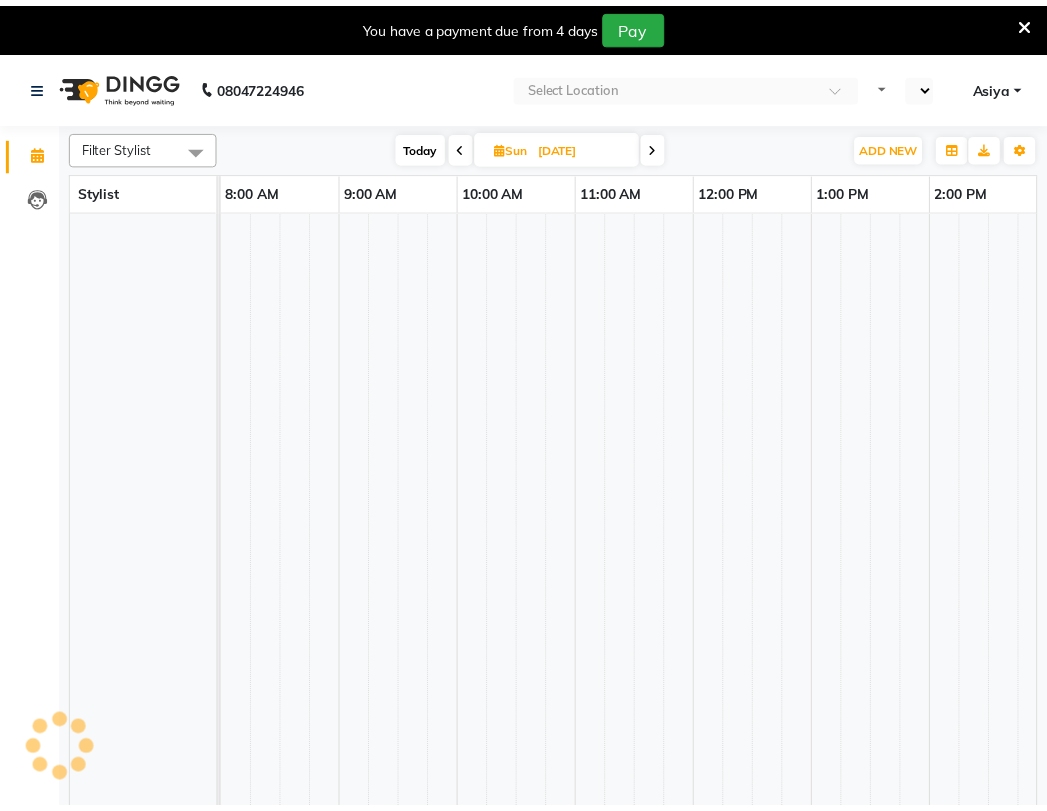 scroll, scrollTop: 0, scrollLeft: 0, axis: both 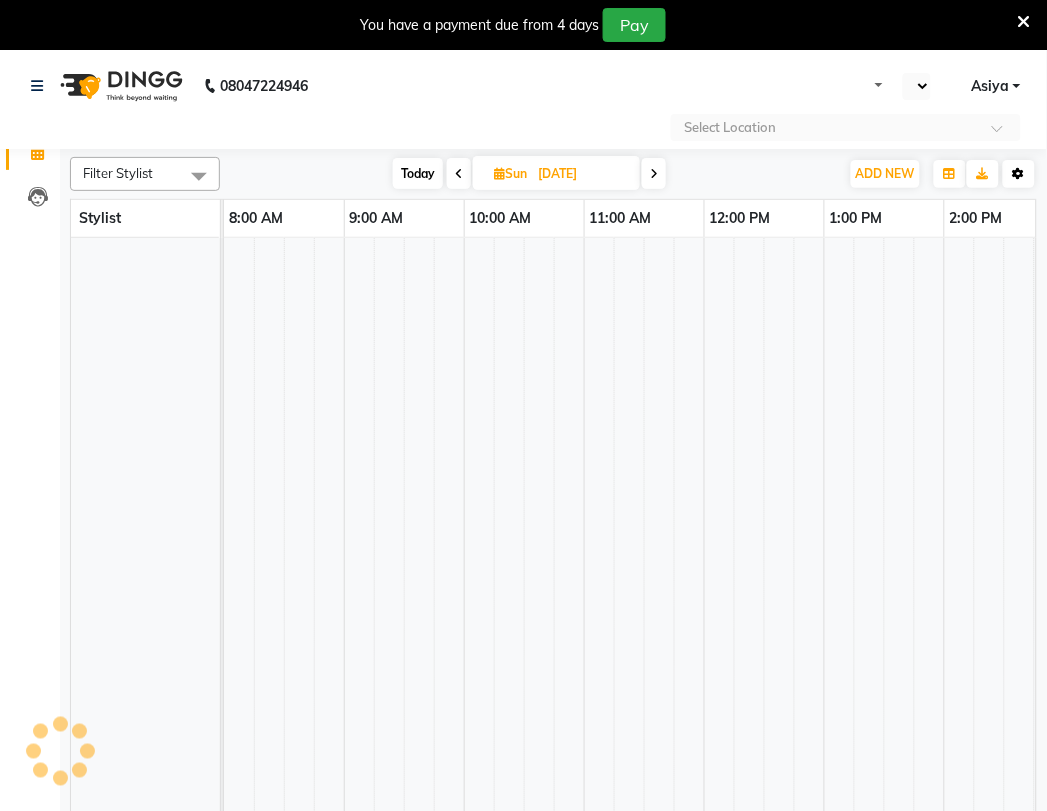 select on "en" 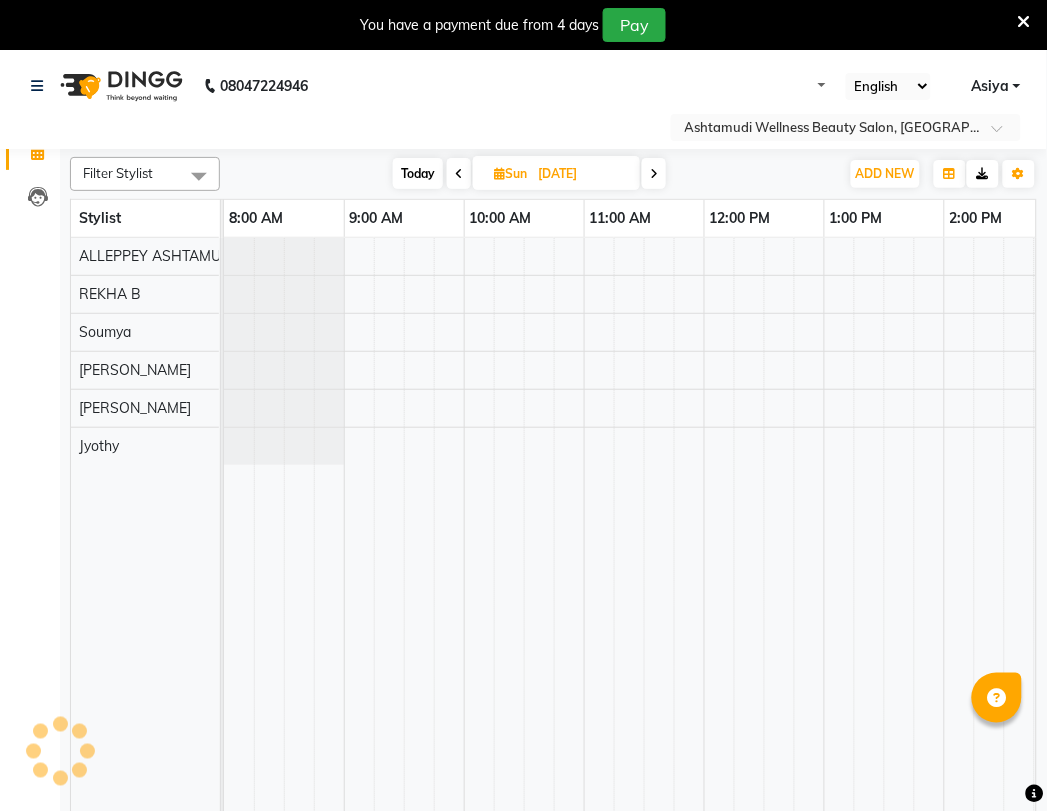 scroll, scrollTop: 0, scrollLeft: 0, axis: both 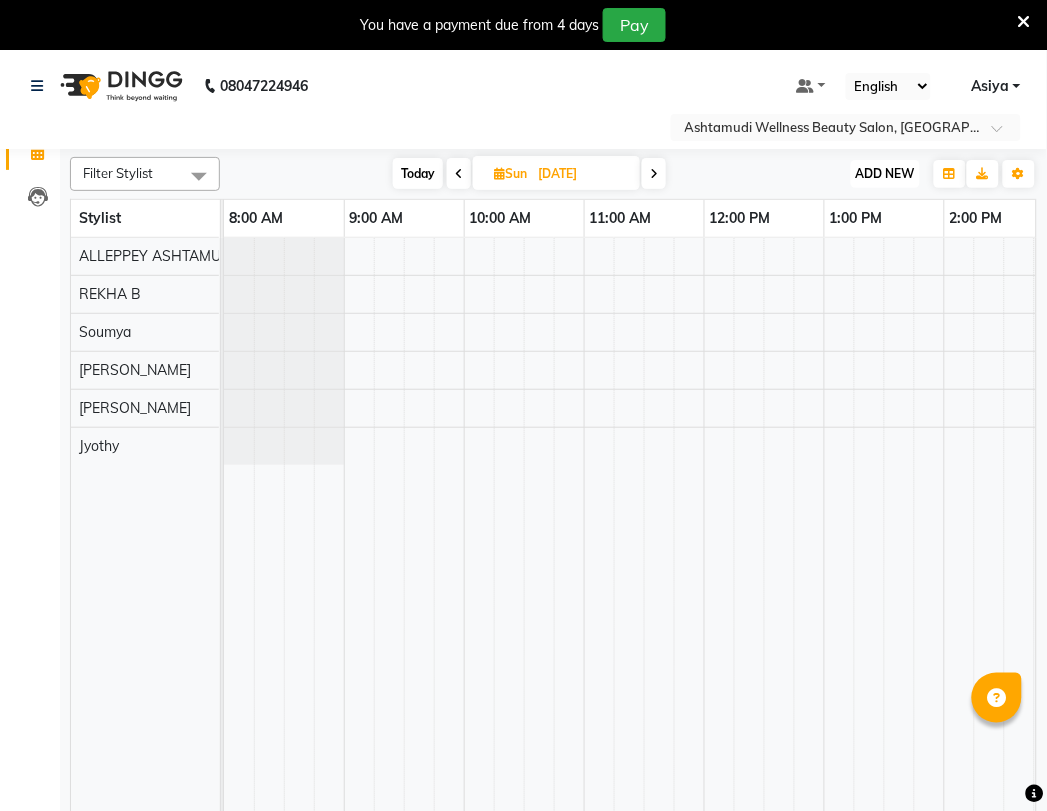click on "ADD NEW" at bounding box center [885, 173] 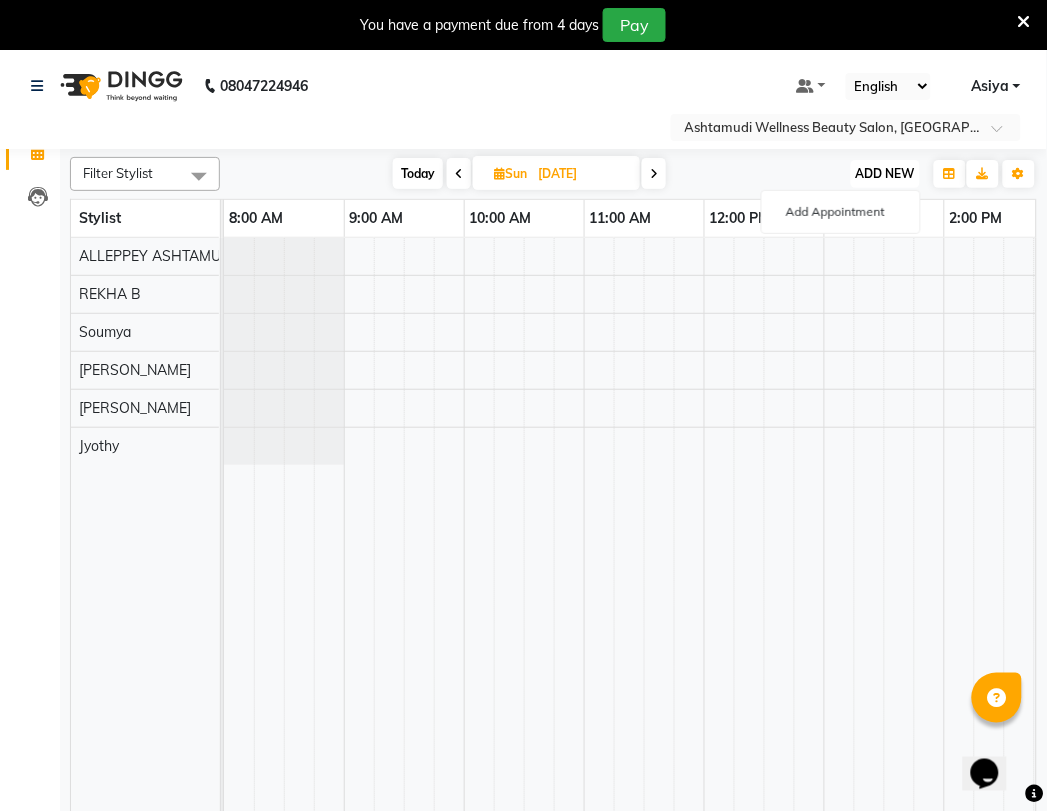 scroll, scrollTop: 0, scrollLeft: 0, axis: both 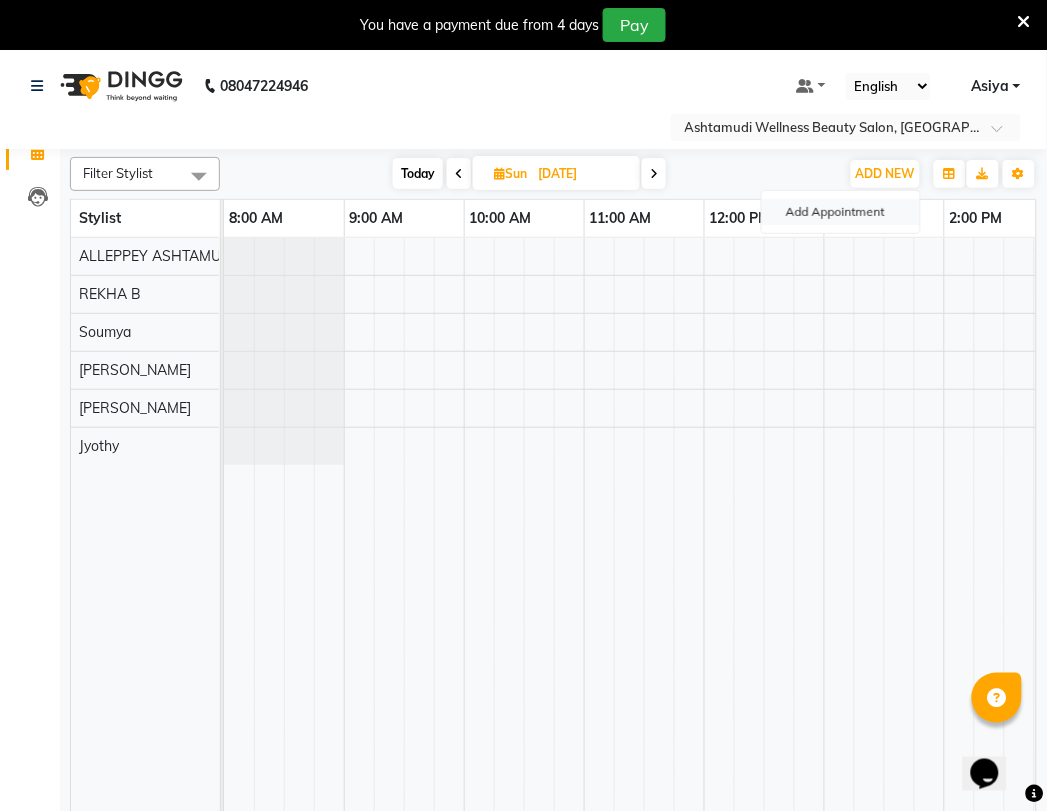 click on "Add Appointment" at bounding box center (841, 212) 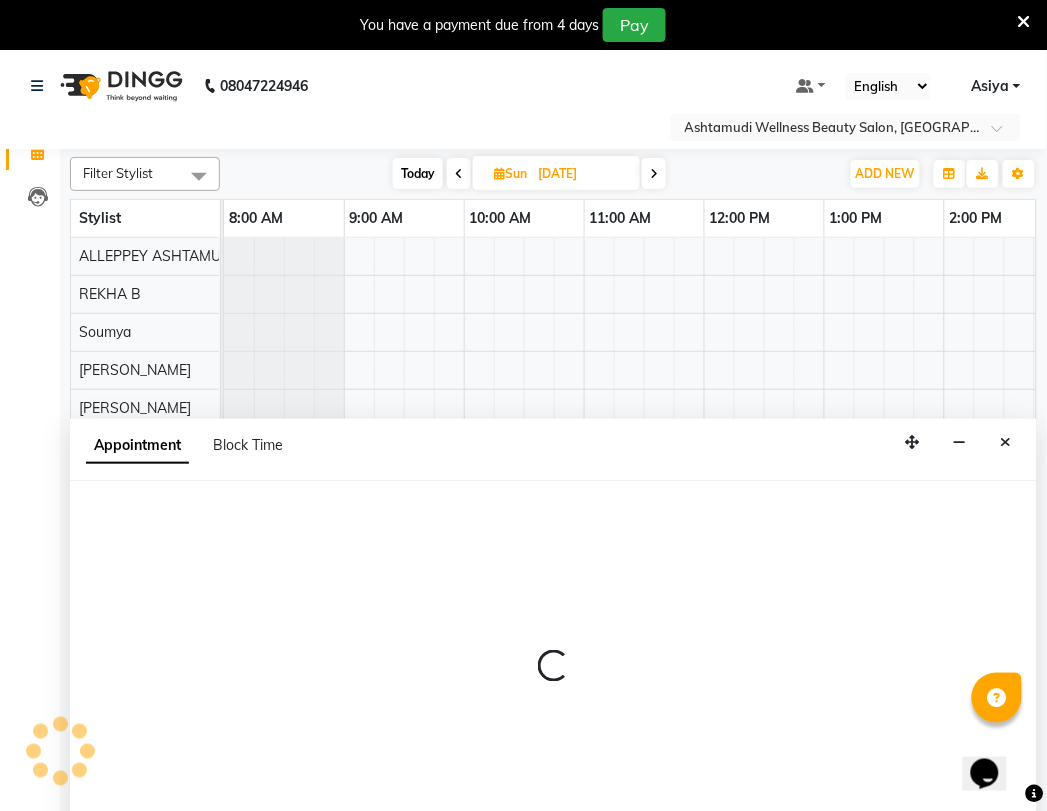 scroll, scrollTop: 50, scrollLeft: 0, axis: vertical 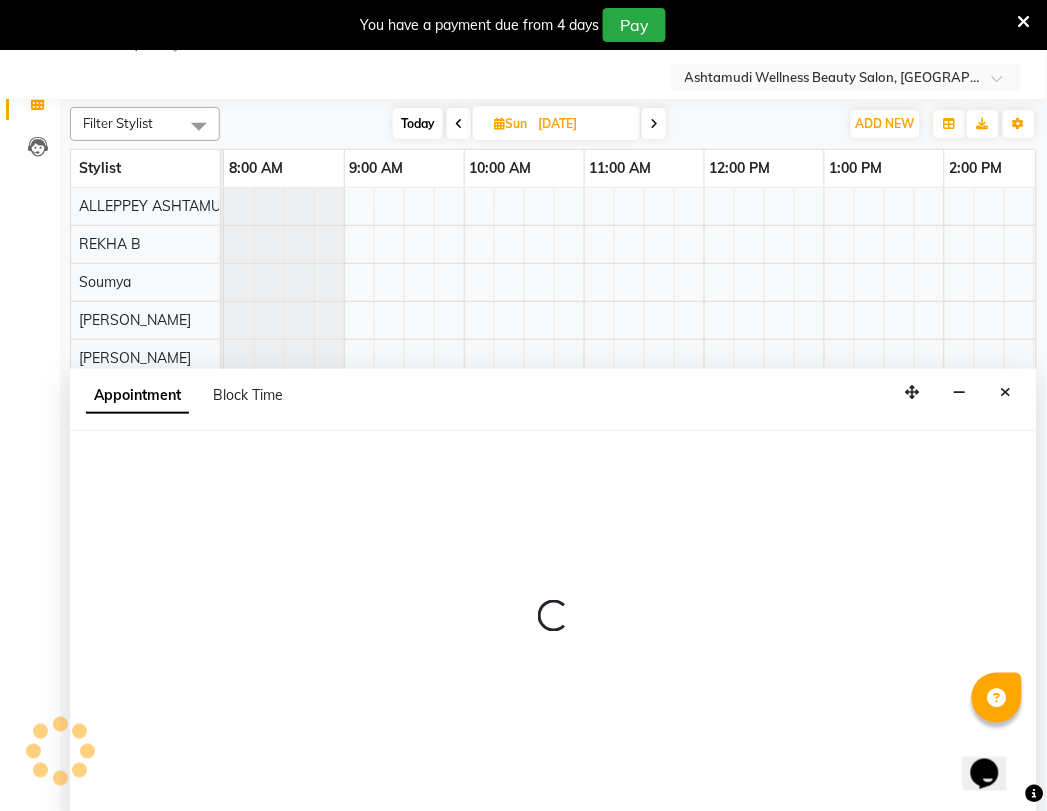 select on "540" 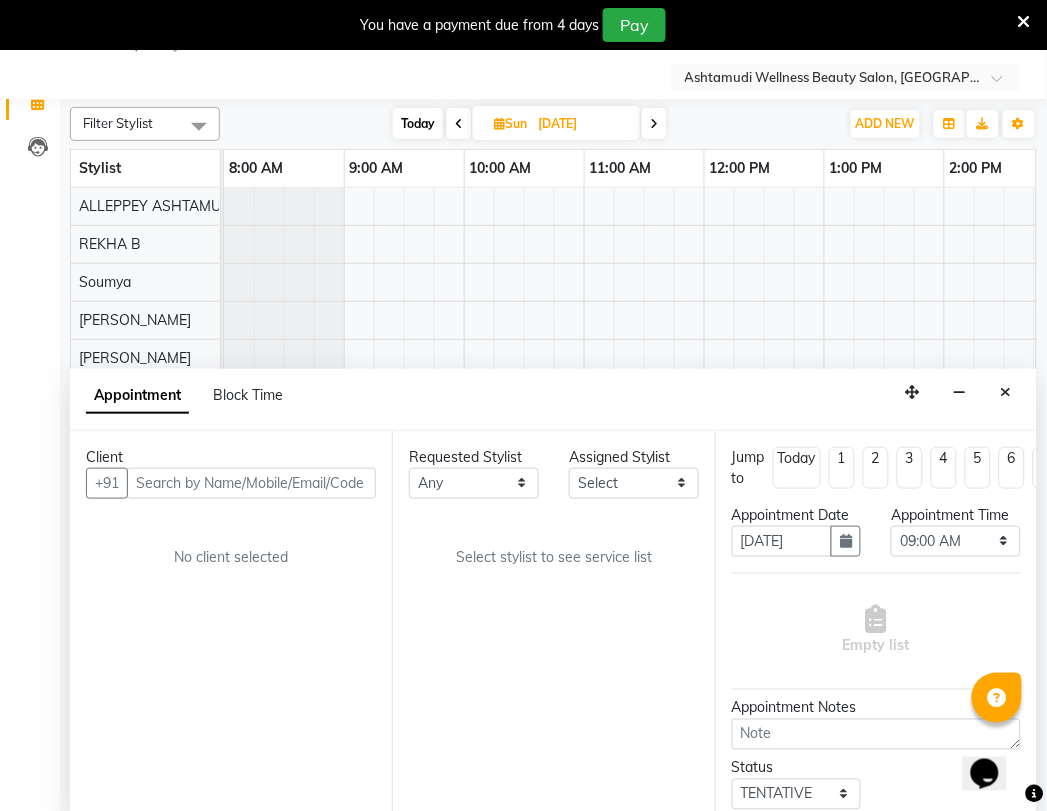 click on "Client" at bounding box center (231, 457) 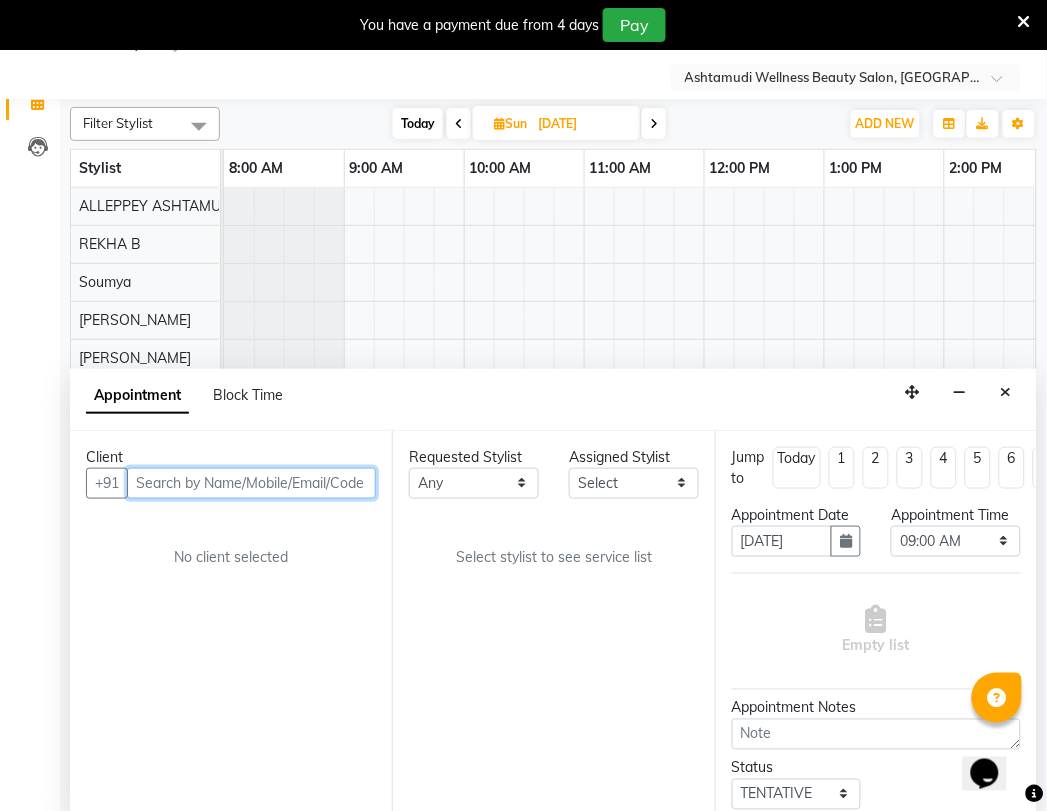 click at bounding box center (251, 483) 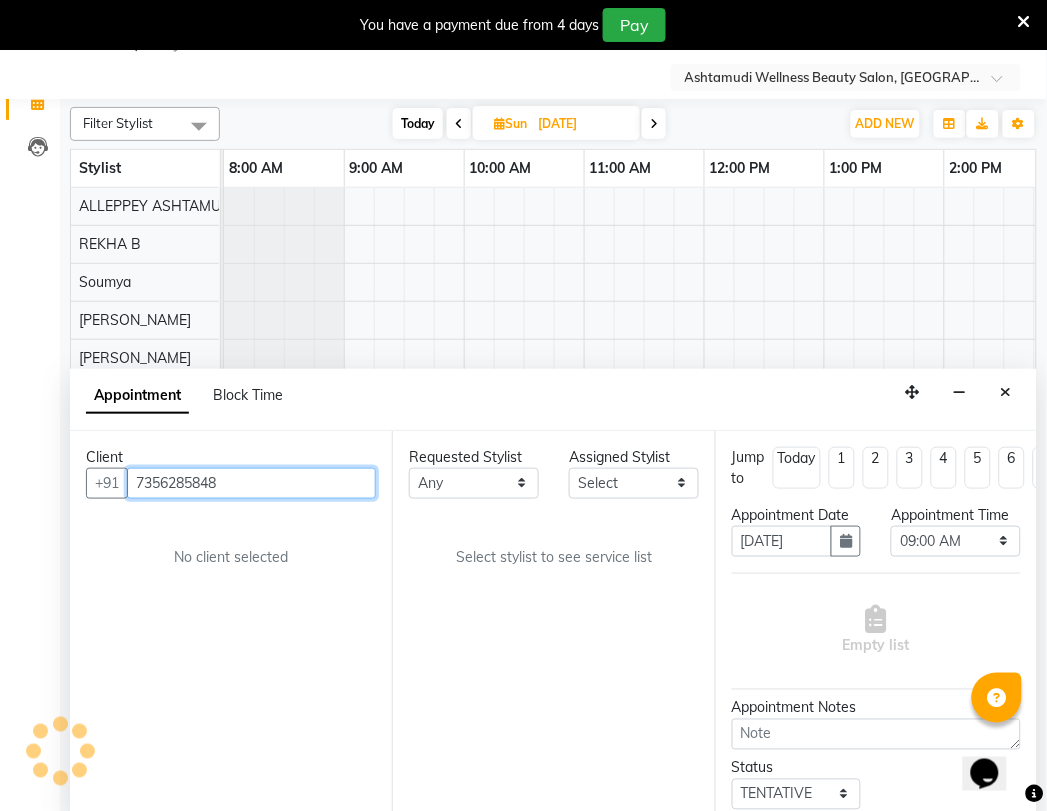 type on "7356285848" 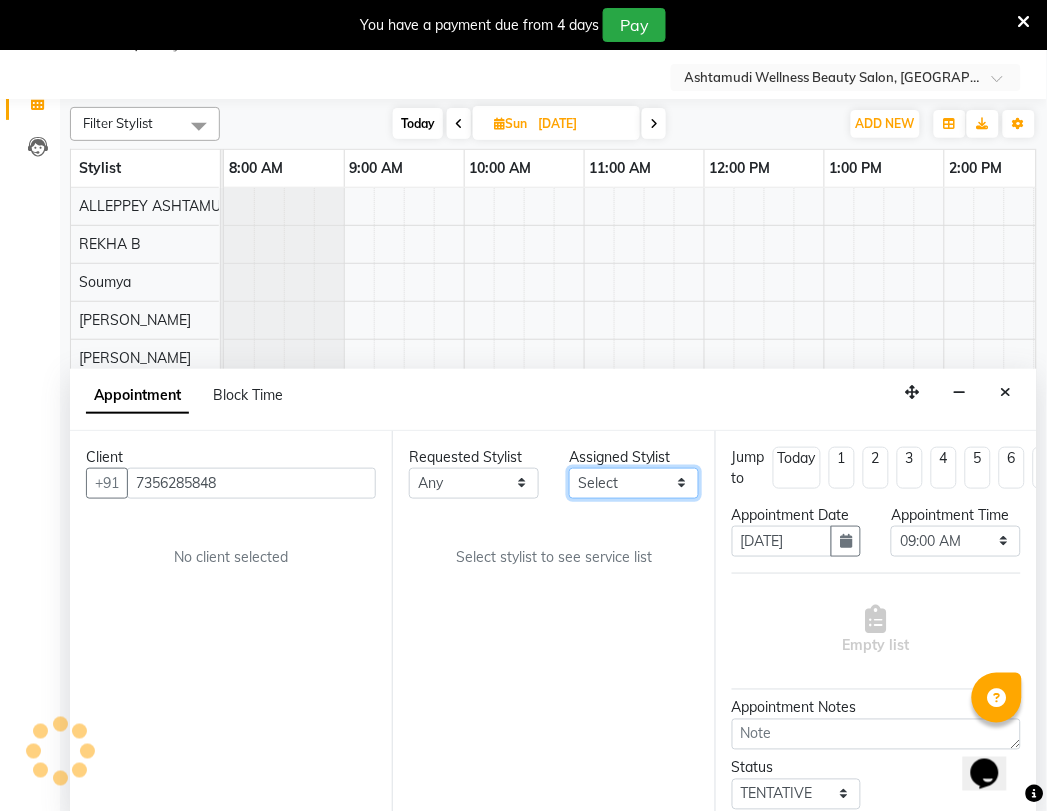 click on "Select ALLEPPEY ASHTAMUDI Jyothy [PERSON_NAME] [PERSON_NAME]" at bounding box center (634, 483) 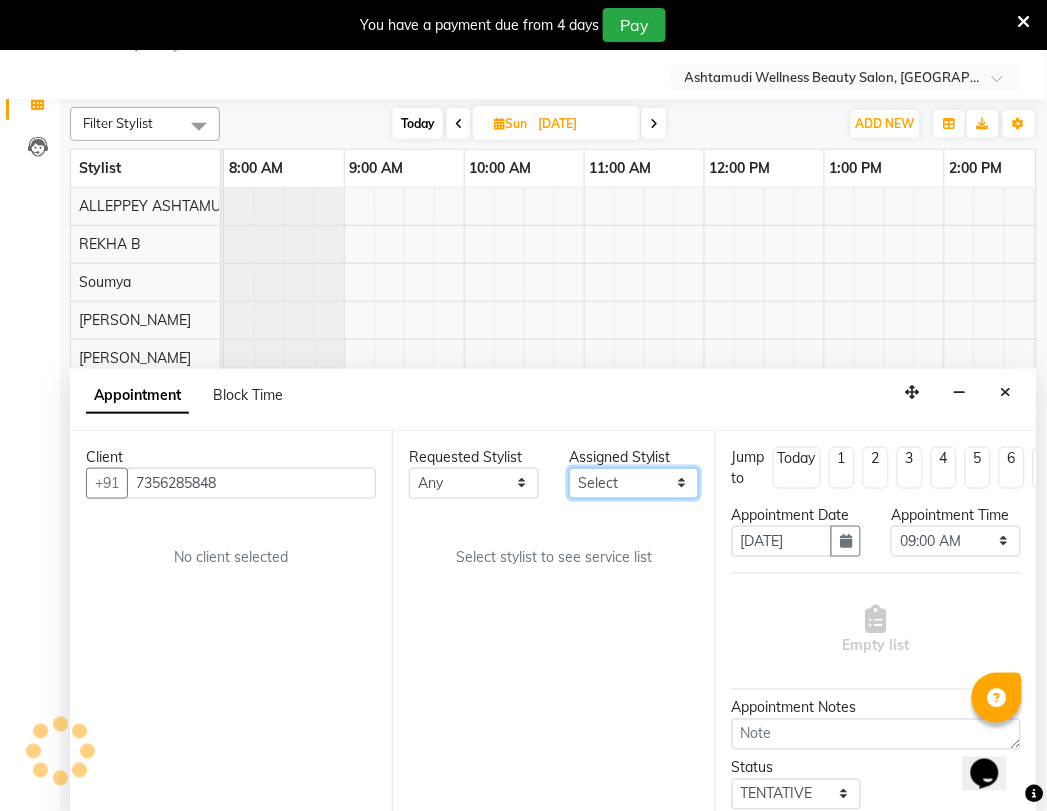 select on "27367" 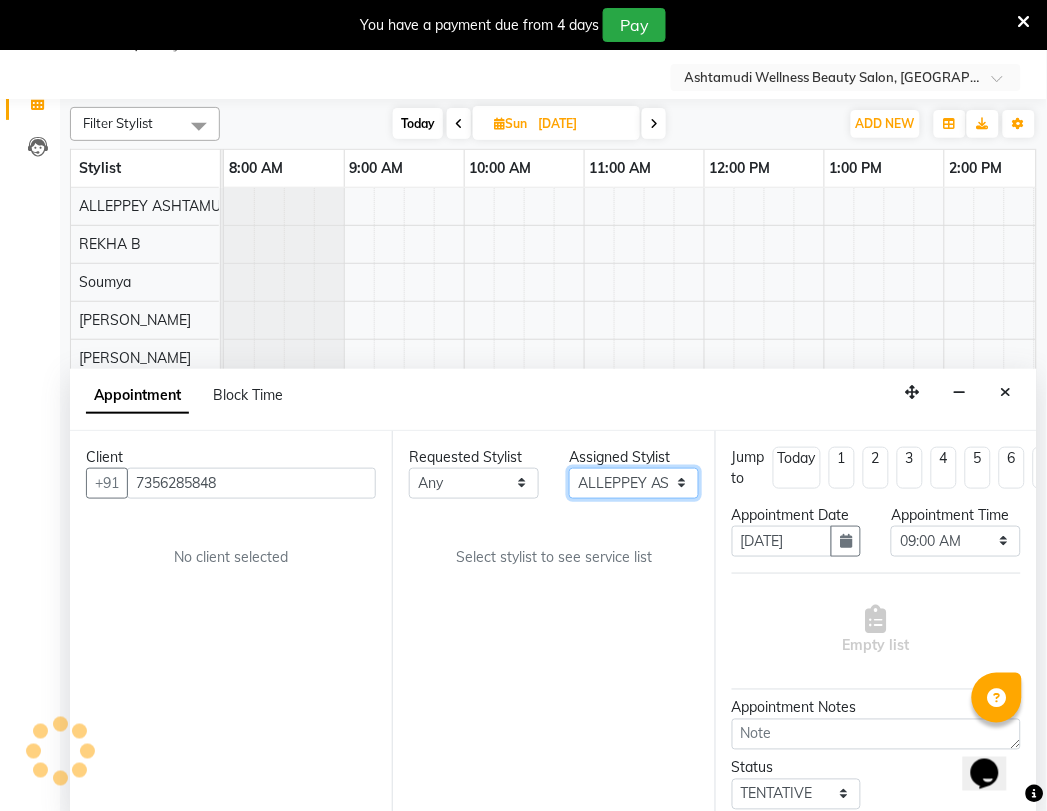 click on "Select ALLEPPEY ASHTAMUDI Jyothy [PERSON_NAME] [PERSON_NAME]" at bounding box center (634, 483) 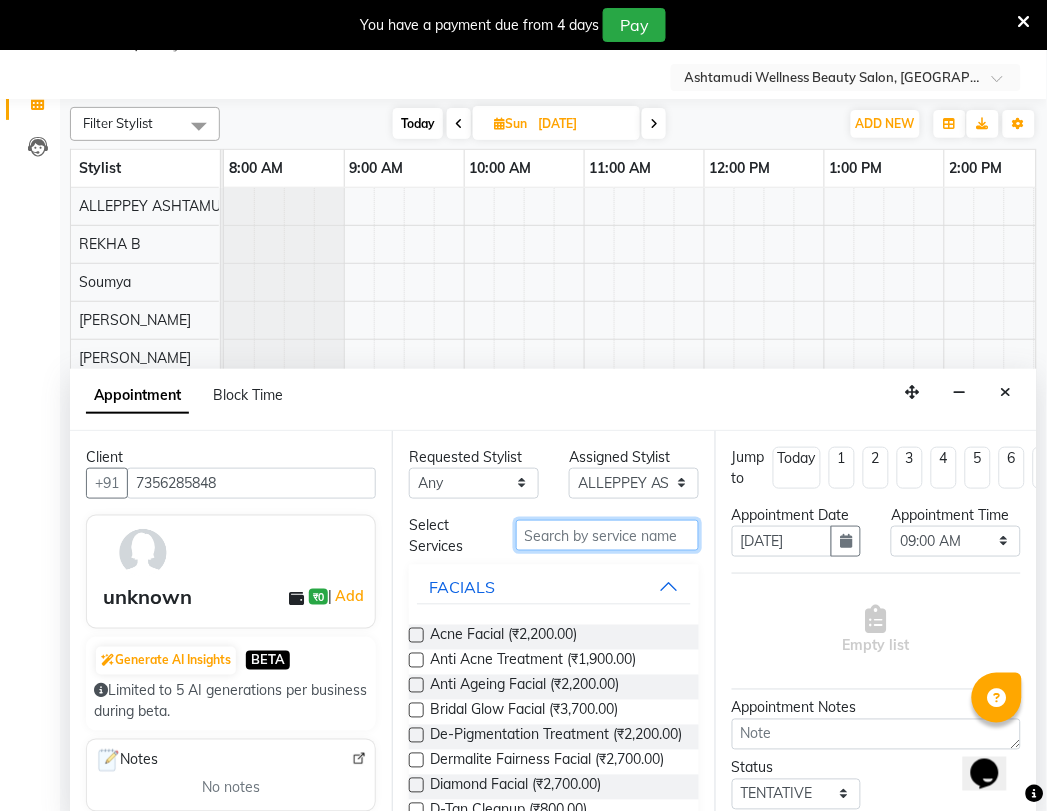 click at bounding box center [607, 535] 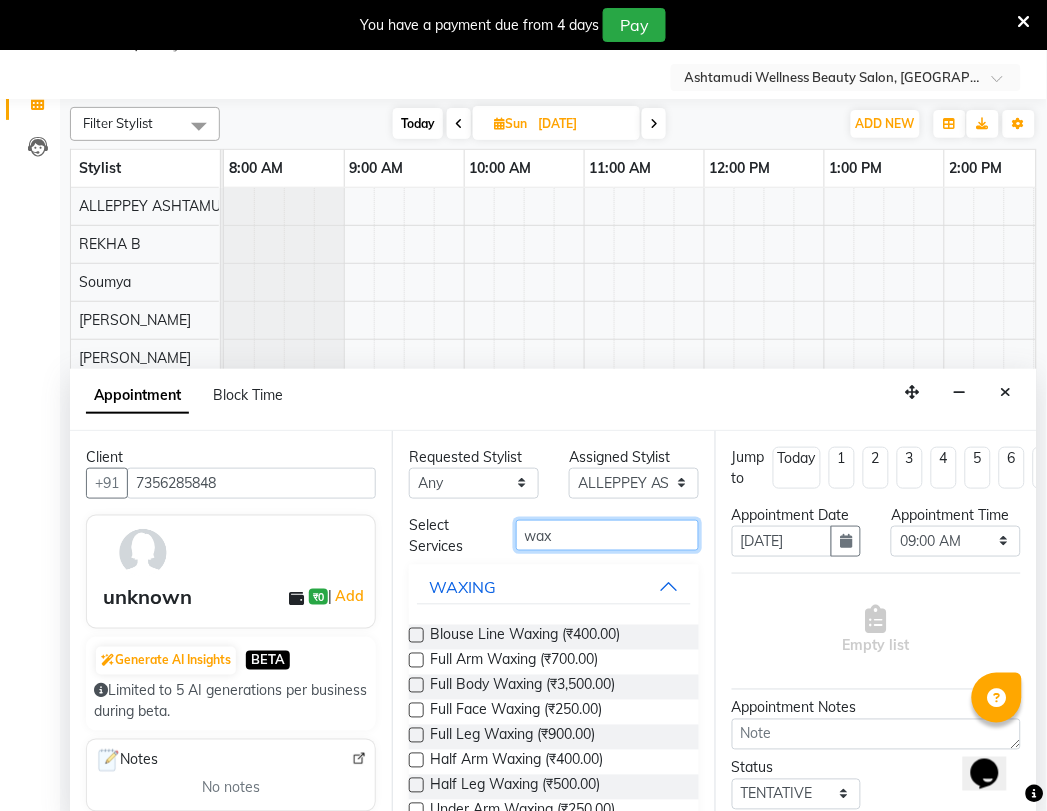 type on "wax" 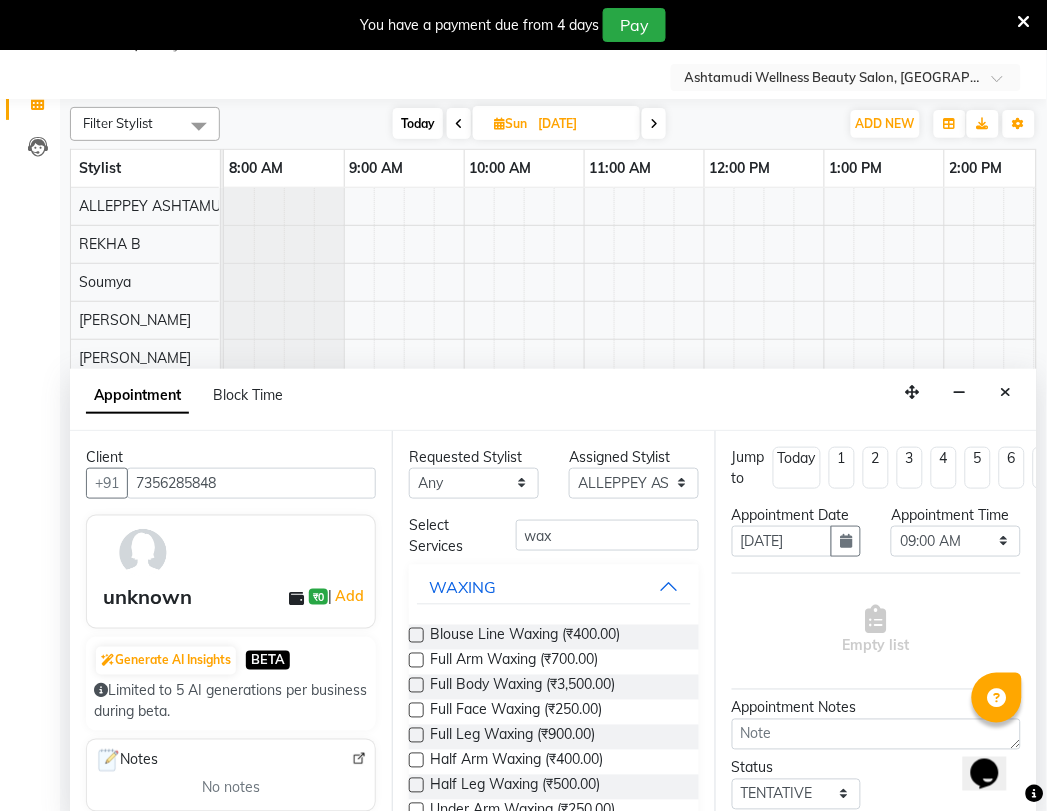 click at bounding box center (416, 735) 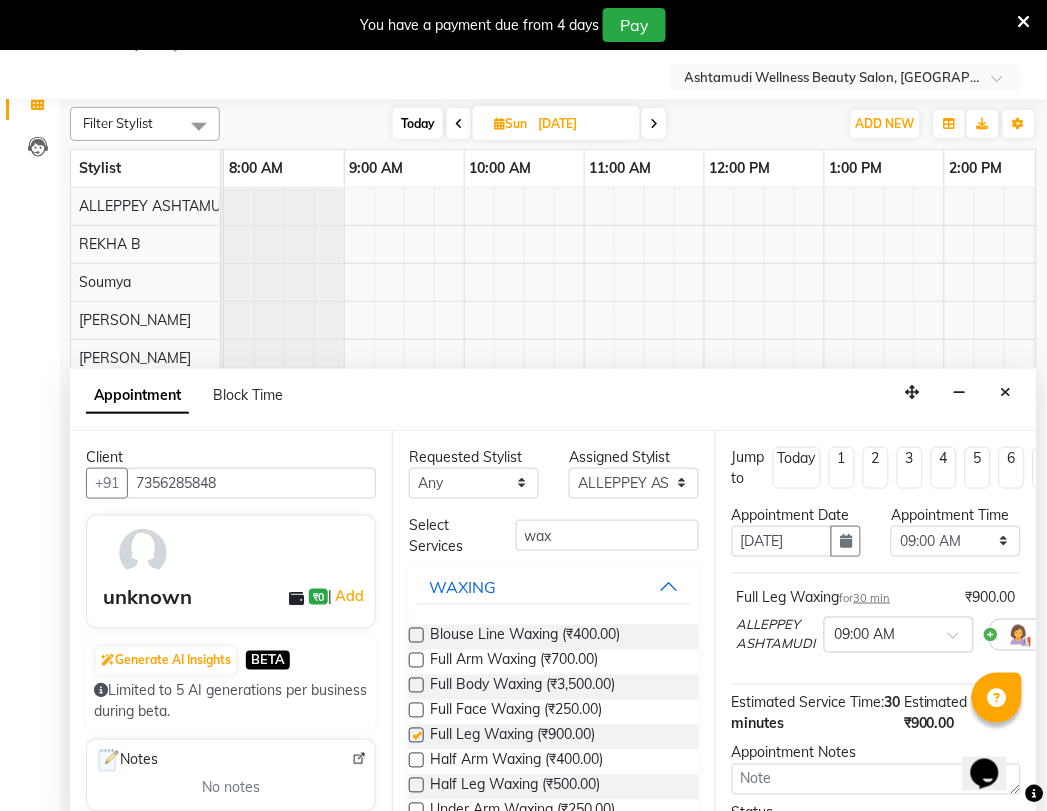 checkbox on "false" 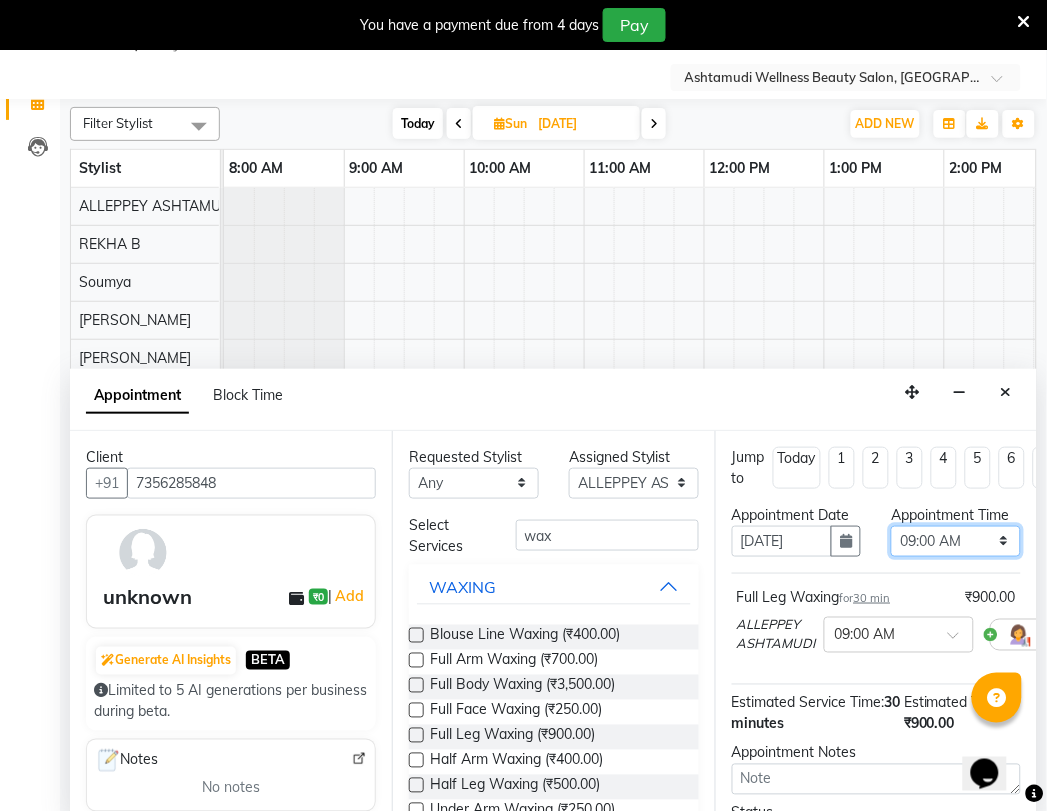 click on "Select 09:00 AM 09:15 AM 09:30 AM 09:45 AM 10:00 AM 10:15 AM 10:30 AM 10:45 AM 11:00 AM 11:15 AM 11:30 AM 11:45 AM 12:00 PM 12:15 PM 12:30 PM 12:45 PM 01:00 PM 01:15 PM 01:30 PM 01:45 PM 02:00 PM 02:15 PM 02:30 PM 02:45 PM 03:00 PM 03:15 PM 03:30 PM 03:45 PM 04:00 PM 04:15 PM 04:30 PM 04:45 PM 05:00 PM 05:15 PM 05:30 PM 05:45 PM 06:00 PM 06:15 PM 06:30 PM 06:45 PM 07:00 PM 07:15 PM 07:30 PM 07:45 PM 08:00 PM" at bounding box center (956, 541) 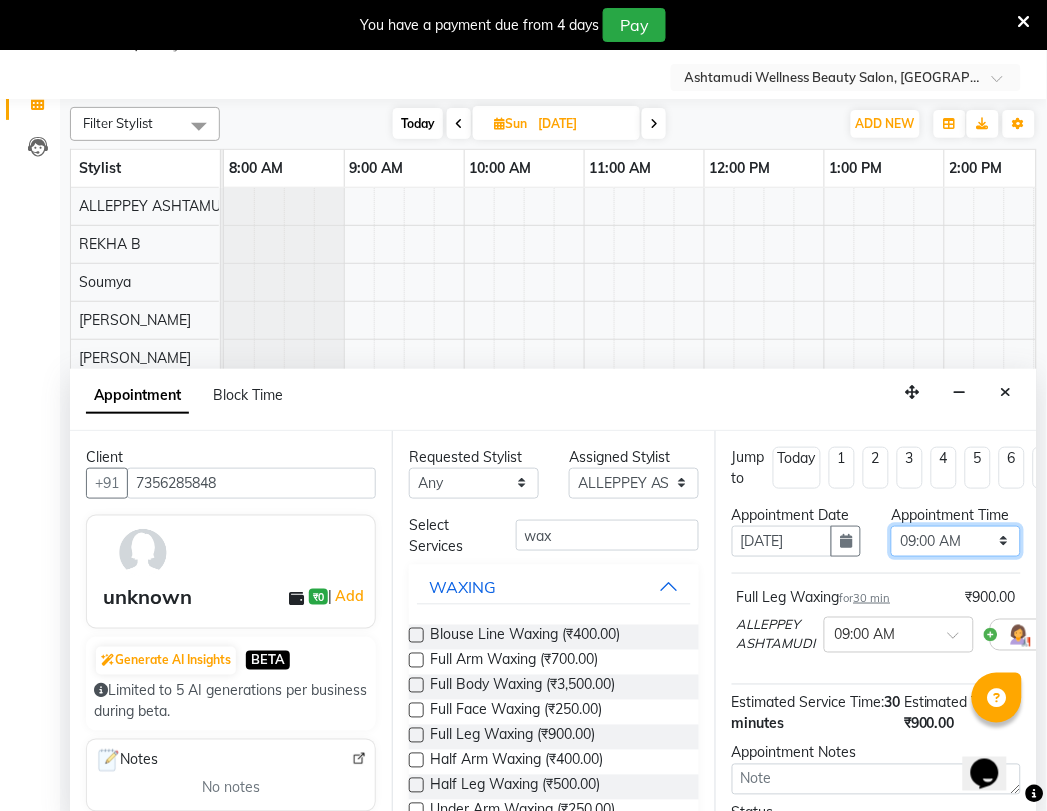 select on "1020" 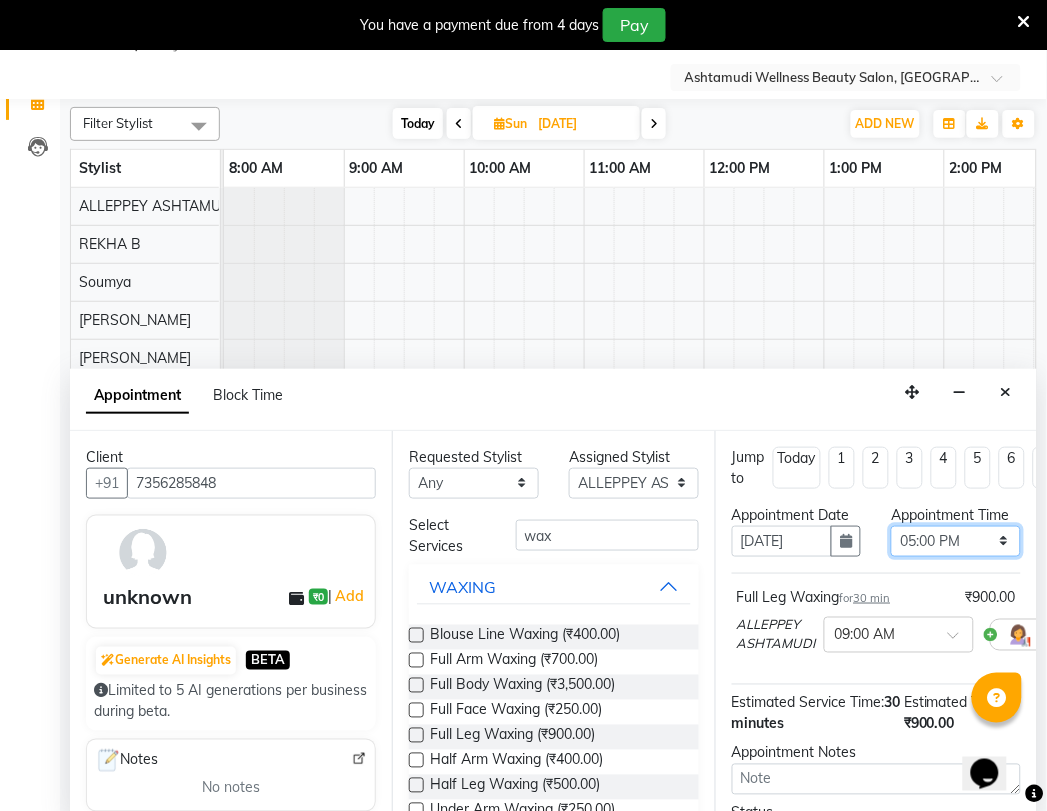 click on "Select 09:00 AM 09:15 AM 09:30 AM 09:45 AM 10:00 AM 10:15 AM 10:30 AM 10:45 AM 11:00 AM 11:15 AM 11:30 AM 11:45 AM 12:00 PM 12:15 PM 12:30 PM 12:45 PM 01:00 PM 01:15 PM 01:30 PM 01:45 PM 02:00 PM 02:15 PM 02:30 PM 02:45 PM 03:00 PM 03:15 PM 03:30 PM 03:45 PM 04:00 PM 04:15 PM 04:30 PM 04:45 PM 05:00 PM 05:15 PM 05:30 PM 05:45 PM 06:00 PM 06:15 PM 06:30 PM 06:45 PM 07:00 PM 07:15 PM 07:30 PM 07:45 PM 08:00 PM" at bounding box center [956, 541] 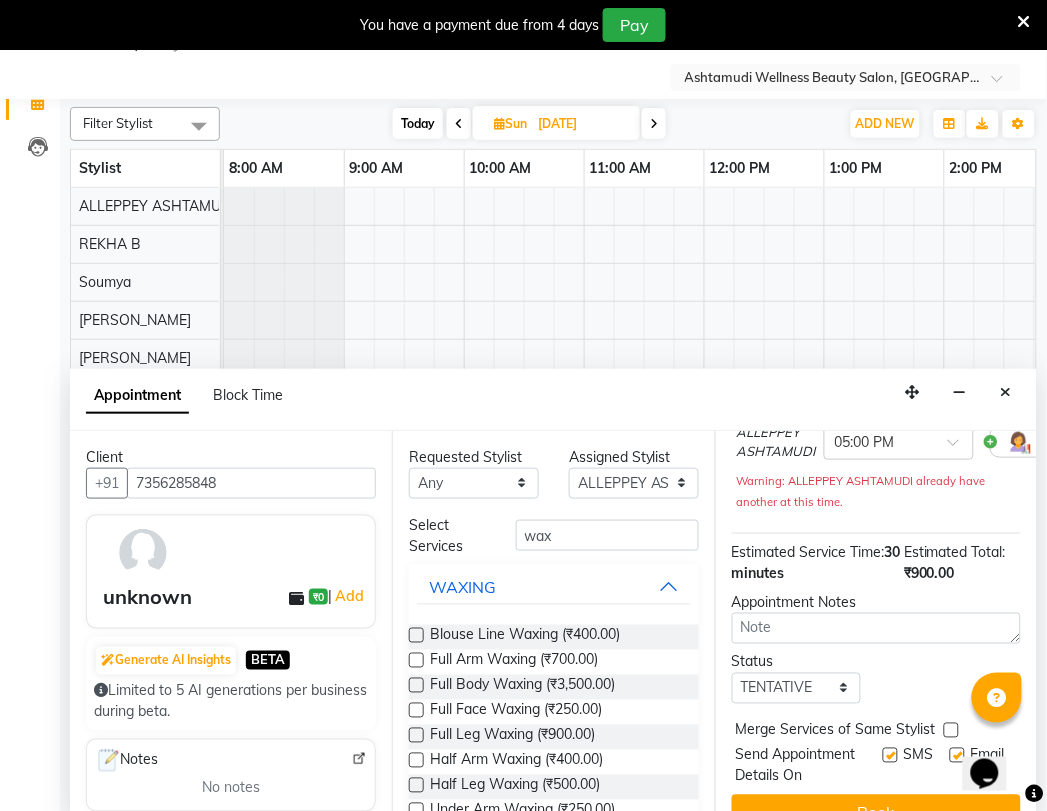 scroll, scrollTop: 222, scrollLeft: 0, axis: vertical 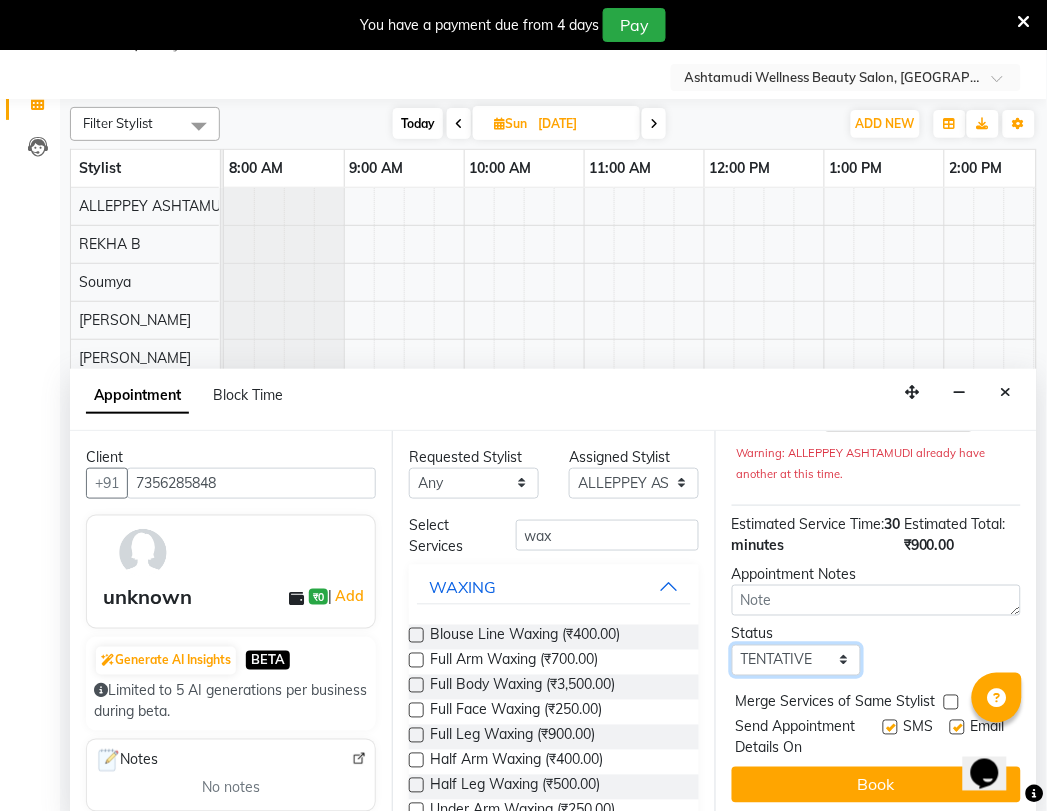 click on "Select TENTATIVE CONFIRM UPCOMING" at bounding box center (797, 660) 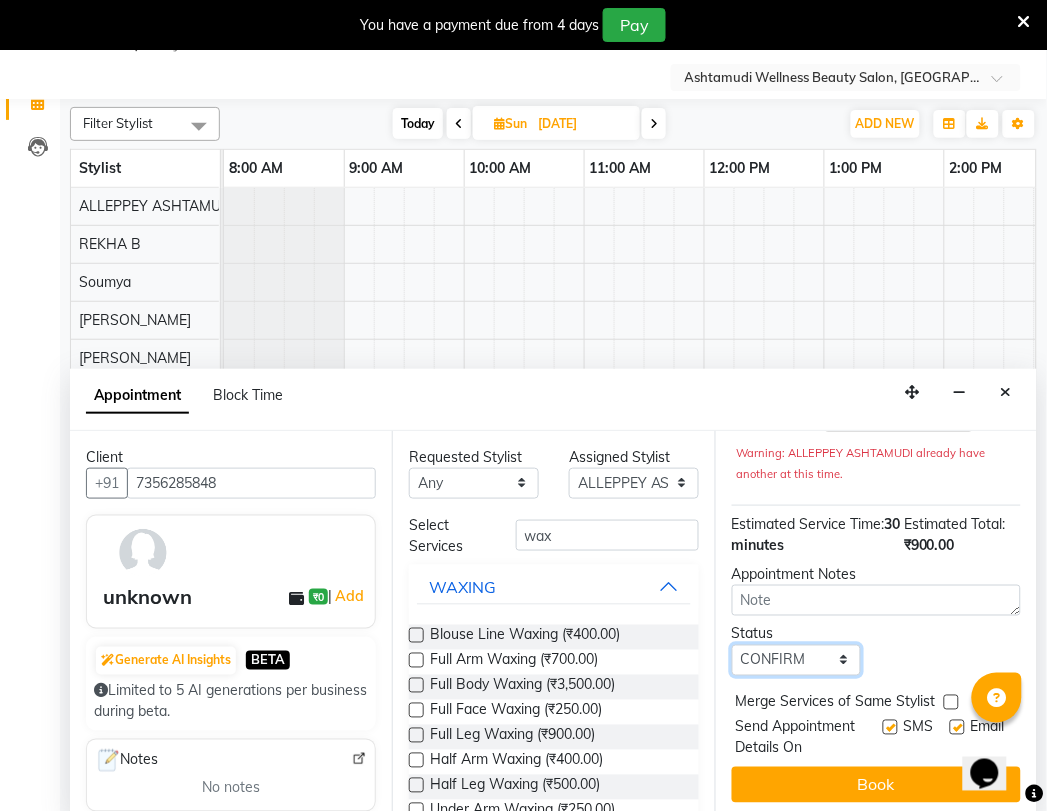 click on "Select TENTATIVE CONFIRM UPCOMING" at bounding box center (797, 660) 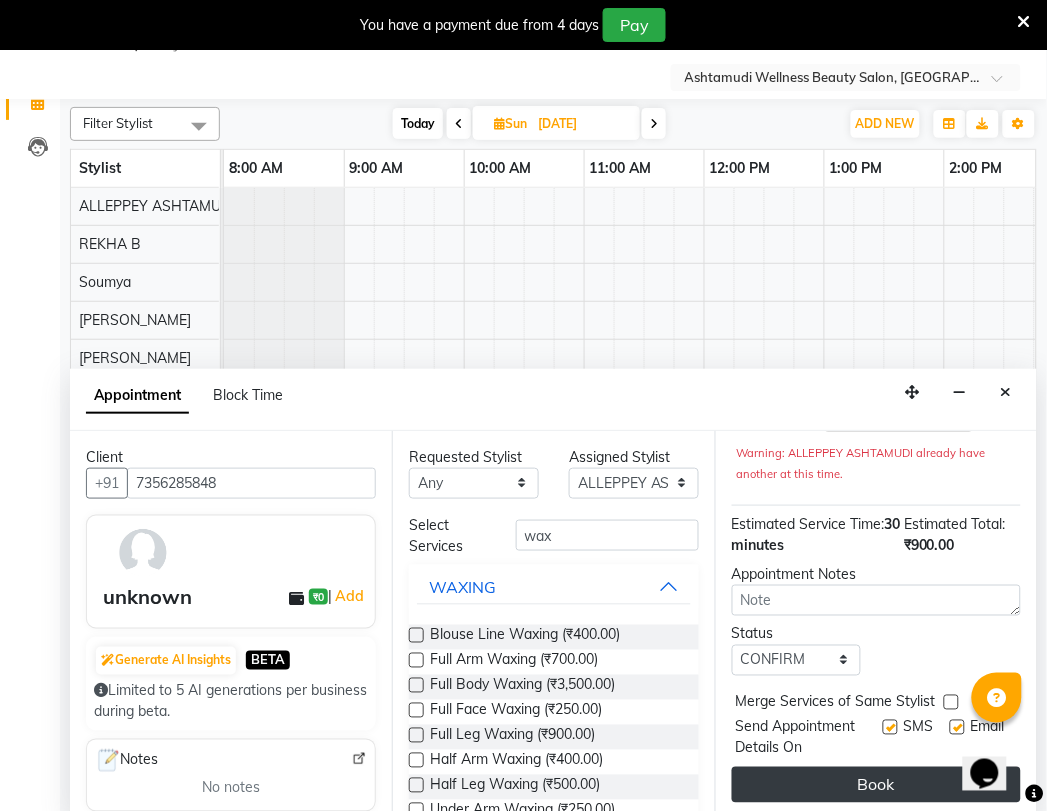 click on "Book" at bounding box center [876, 785] 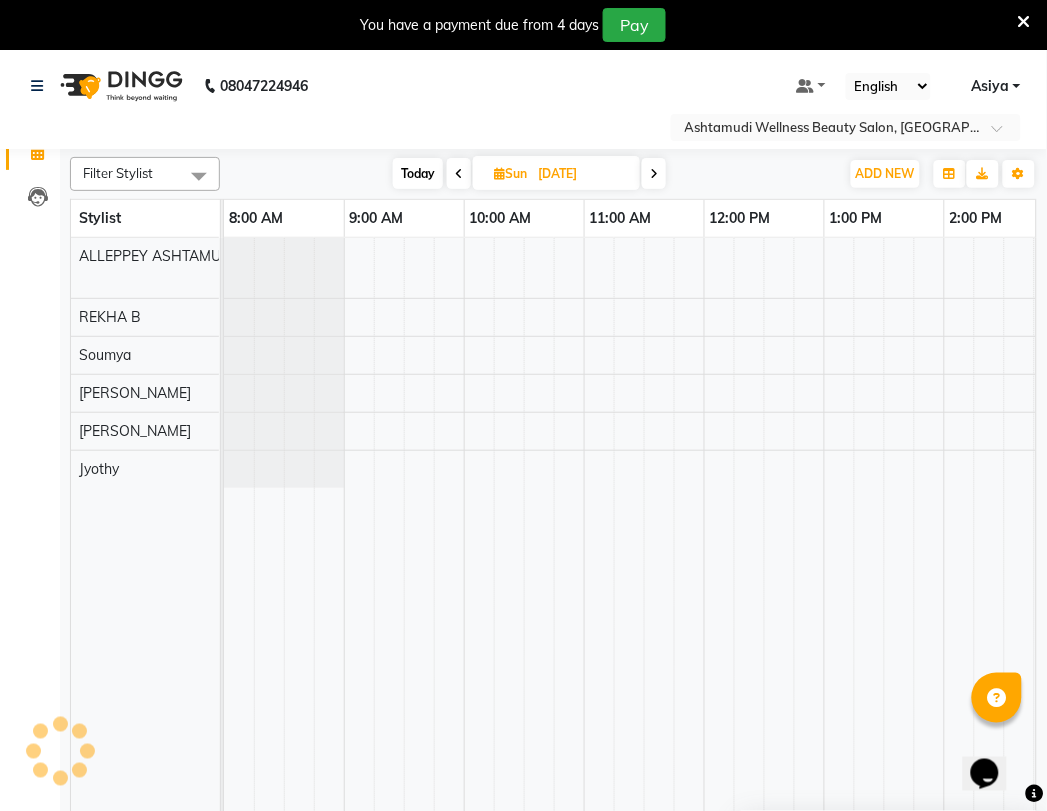 scroll, scrollTop: 50, scrollLeft: 0, axis: vertical 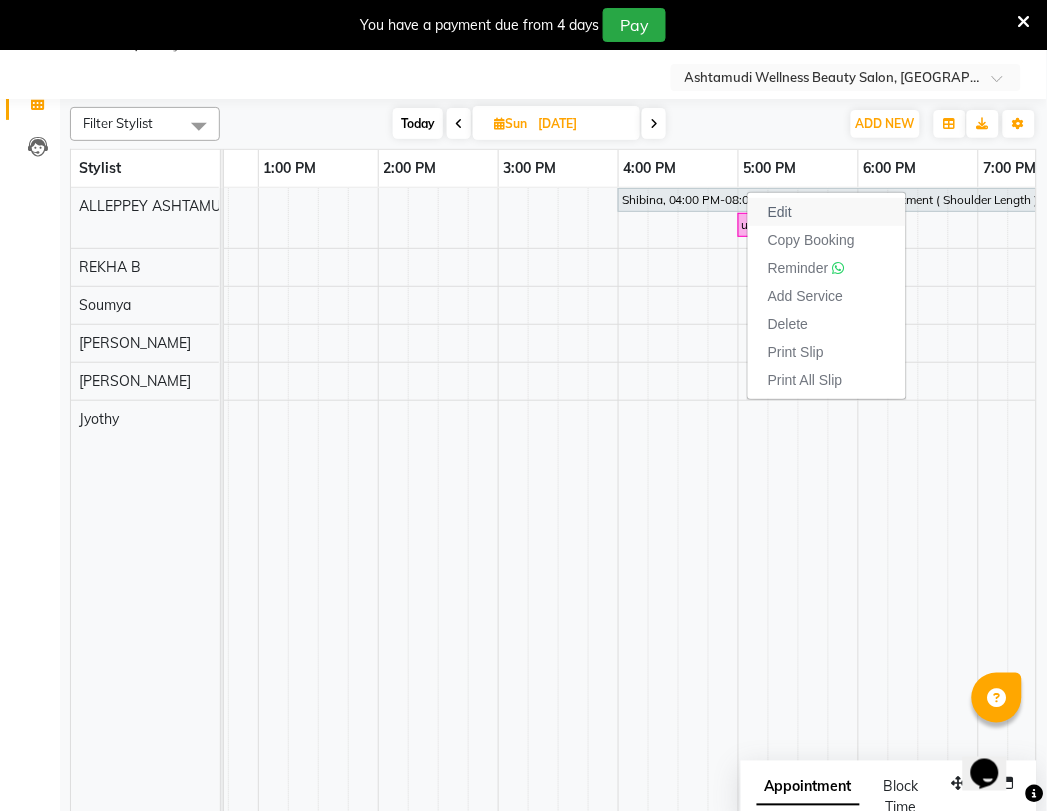 click on "Edit" at bounding box center (827, 212) 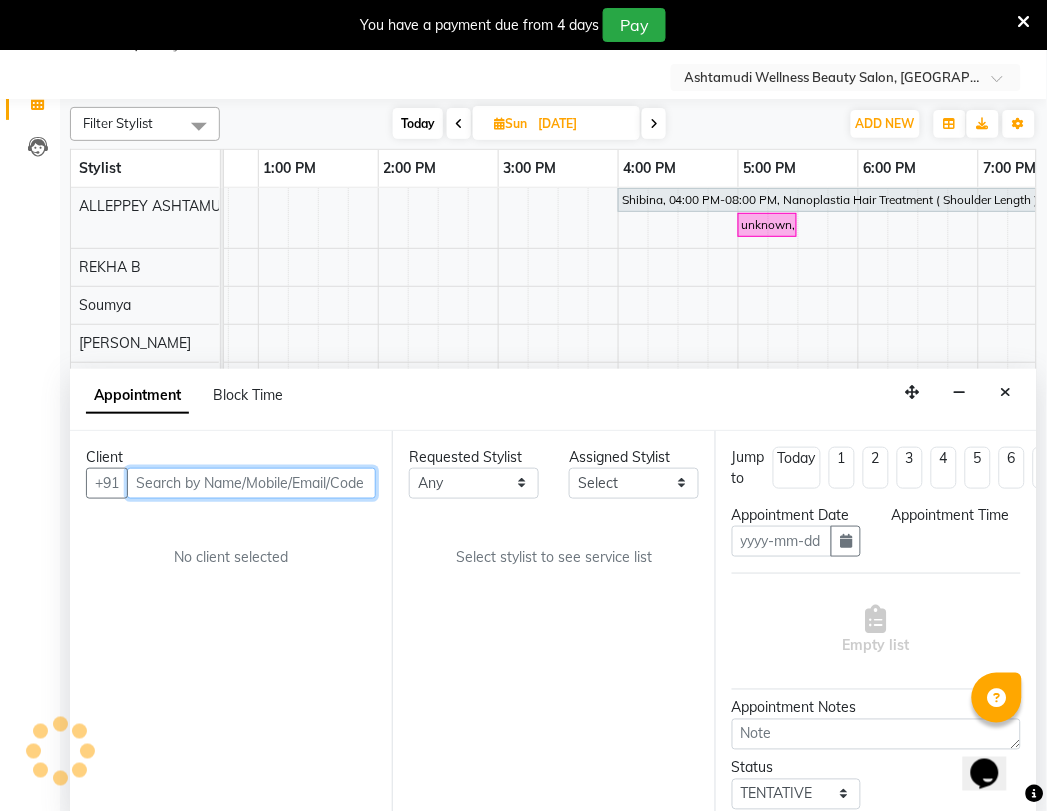 type on "13-07-2025" 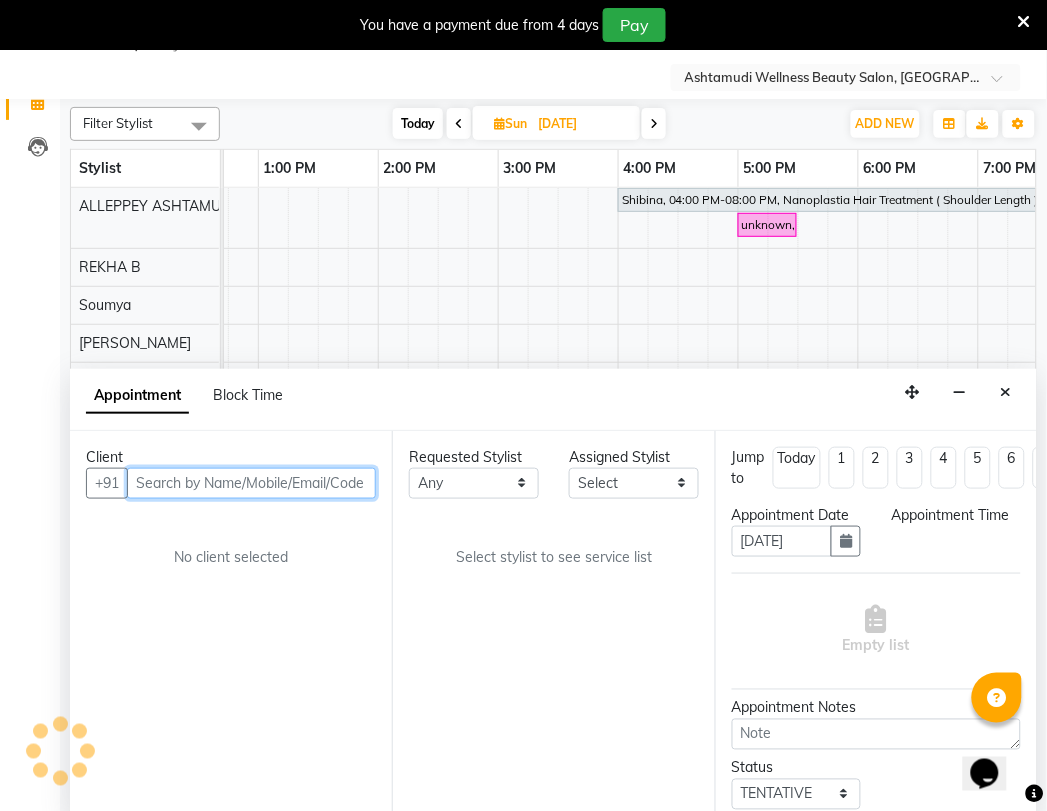 scroll, scrollTop: 0, scrollLeft: 0, axis: both 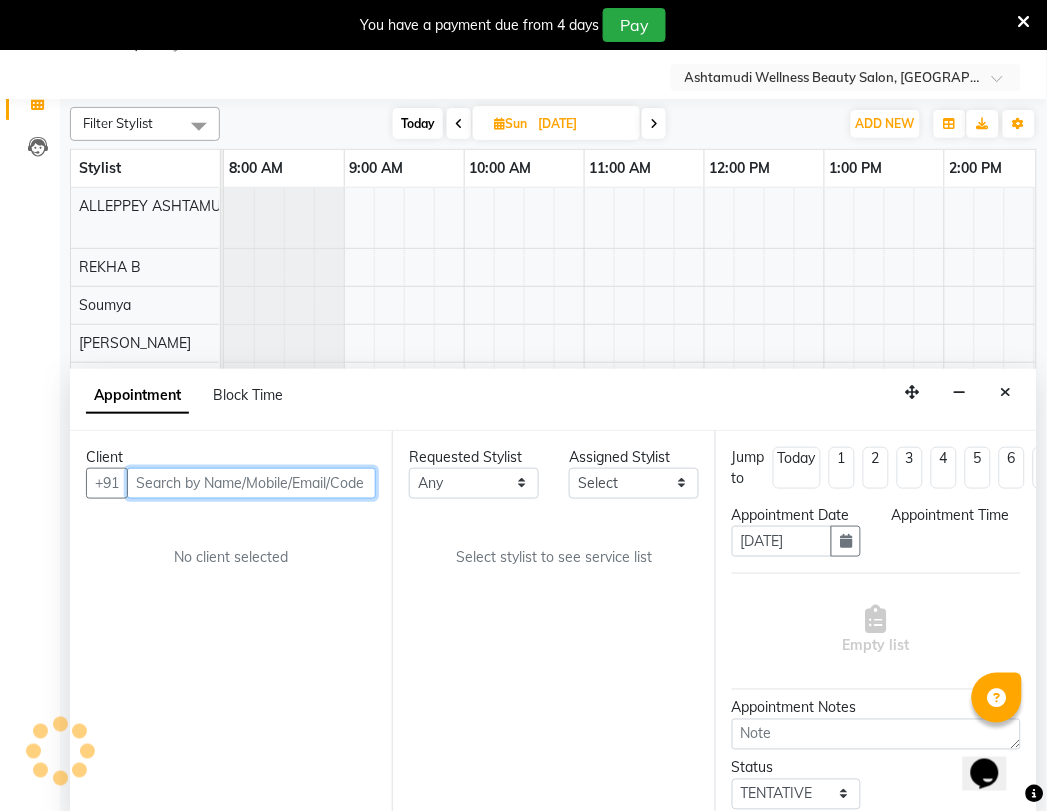 select on "confirm booking" 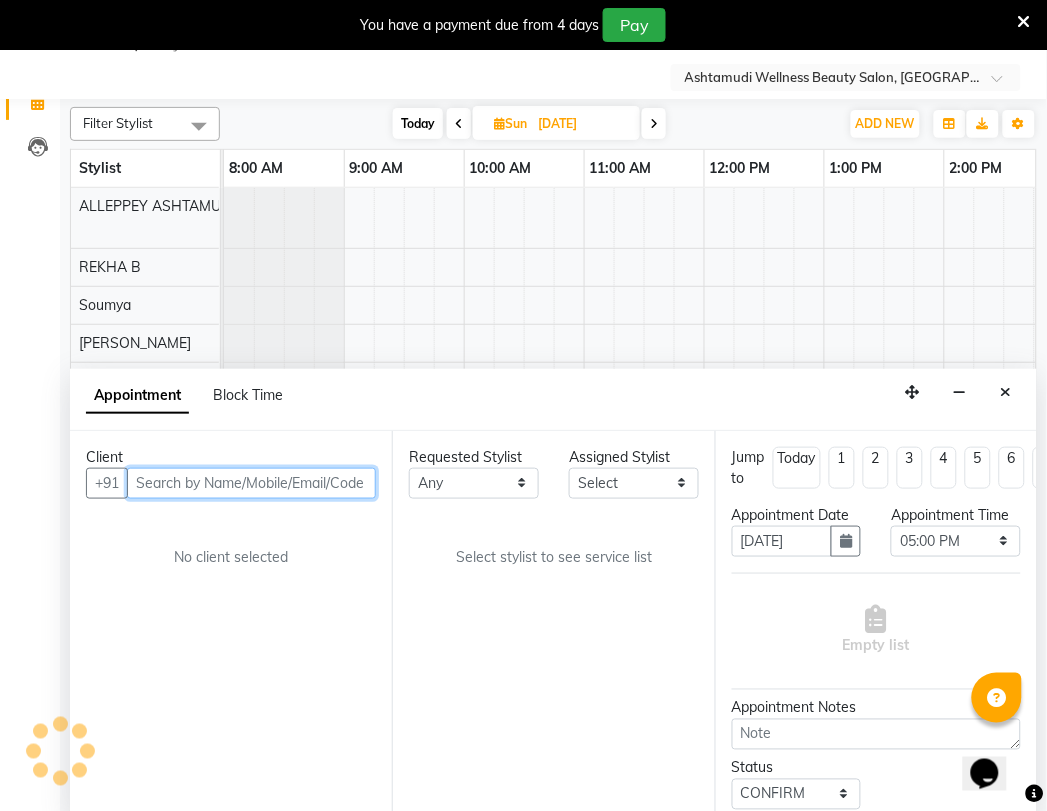 select on "27367" 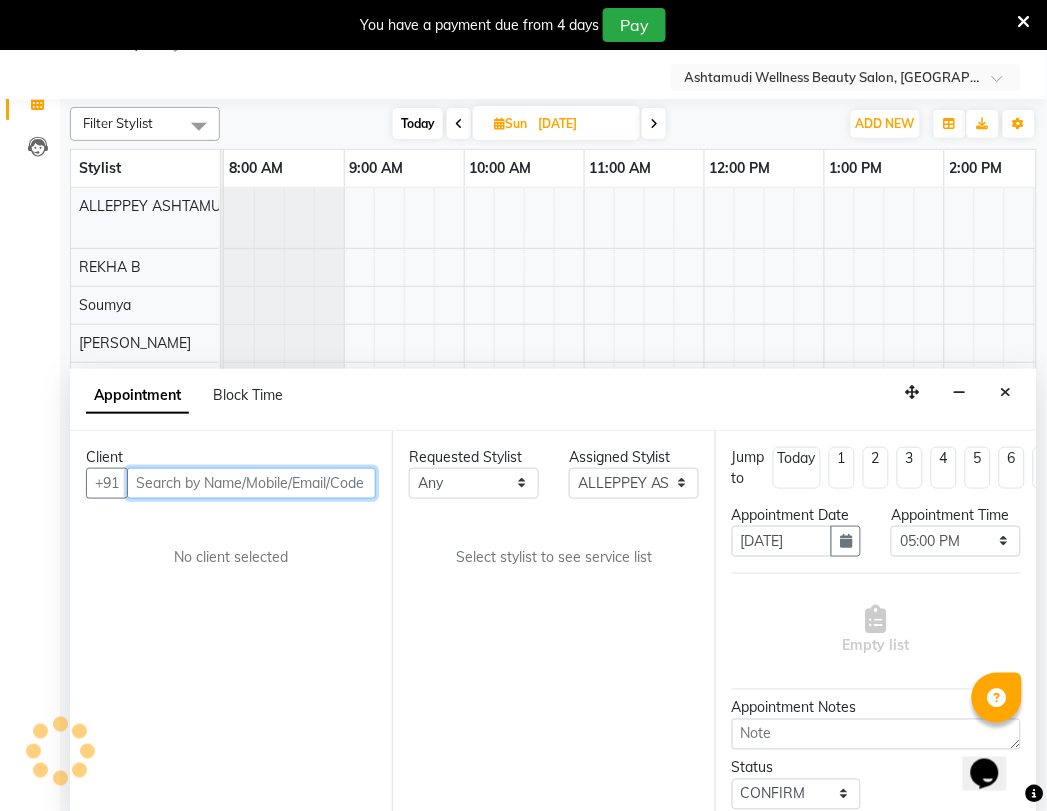 scroll, scrollTop: 0, scrollLeft: 747, axis: horizontal 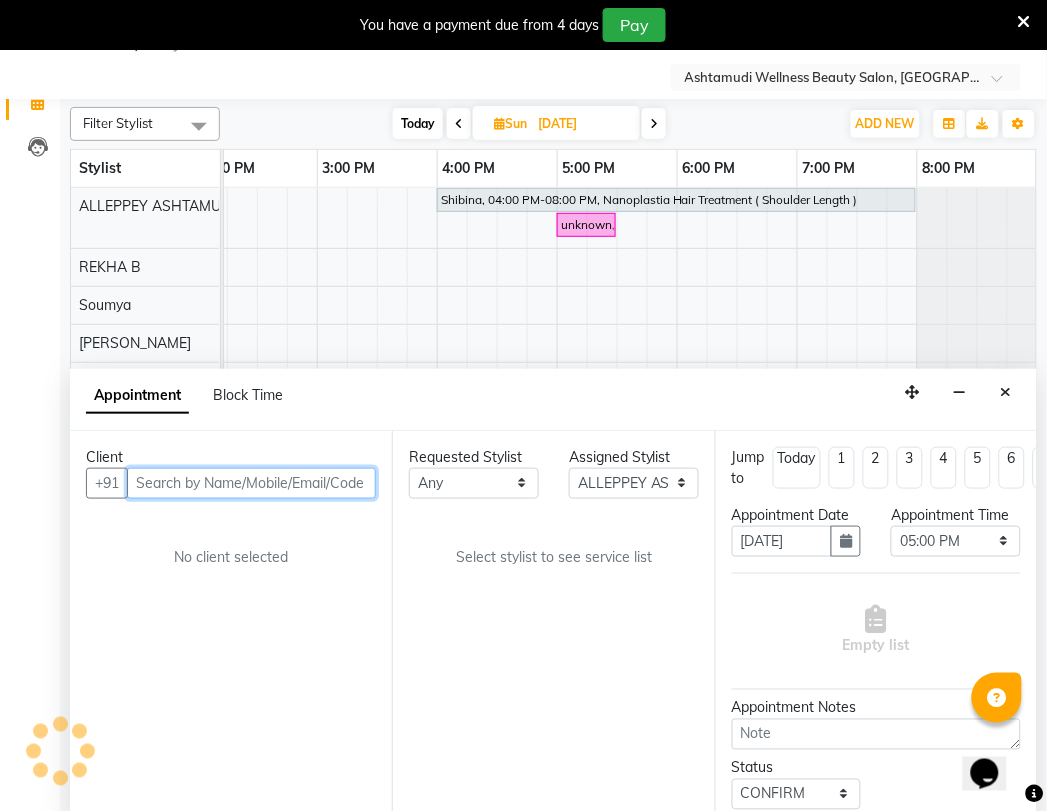 select on "2010" 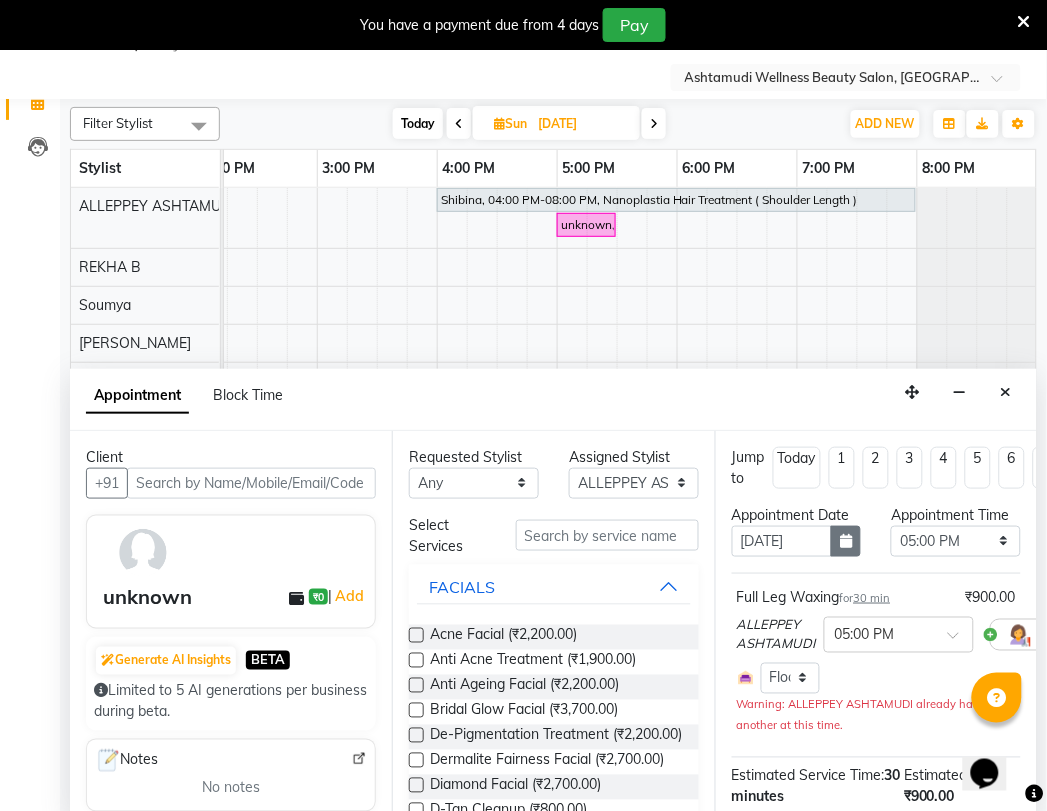 click at bounding box center [846, 541] 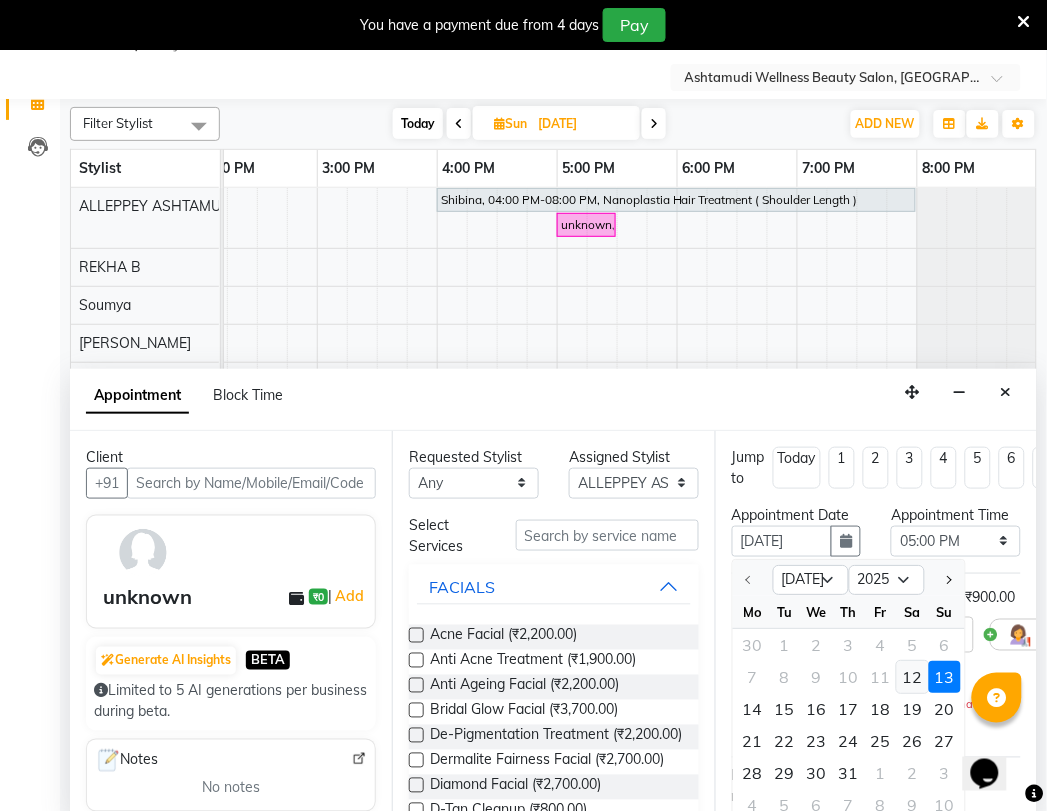 click on "12" at bounding box center [913, 677] 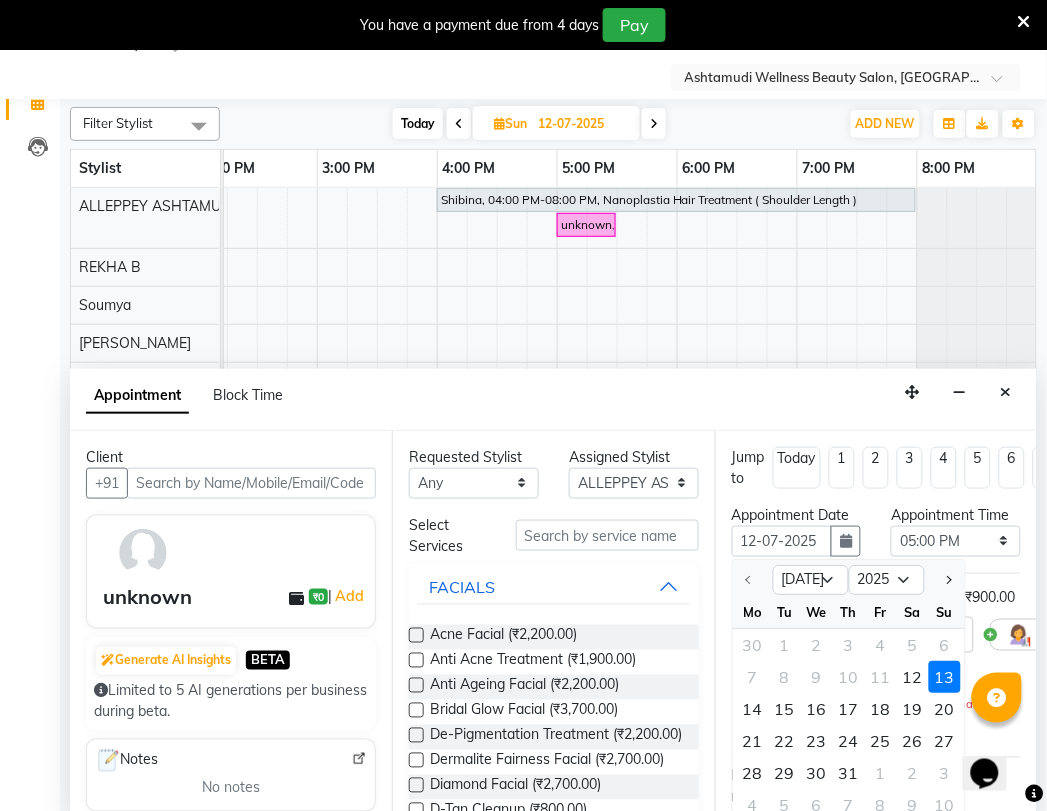 scroll, scrollTop: 0, scrollLeft: 0, axis: both 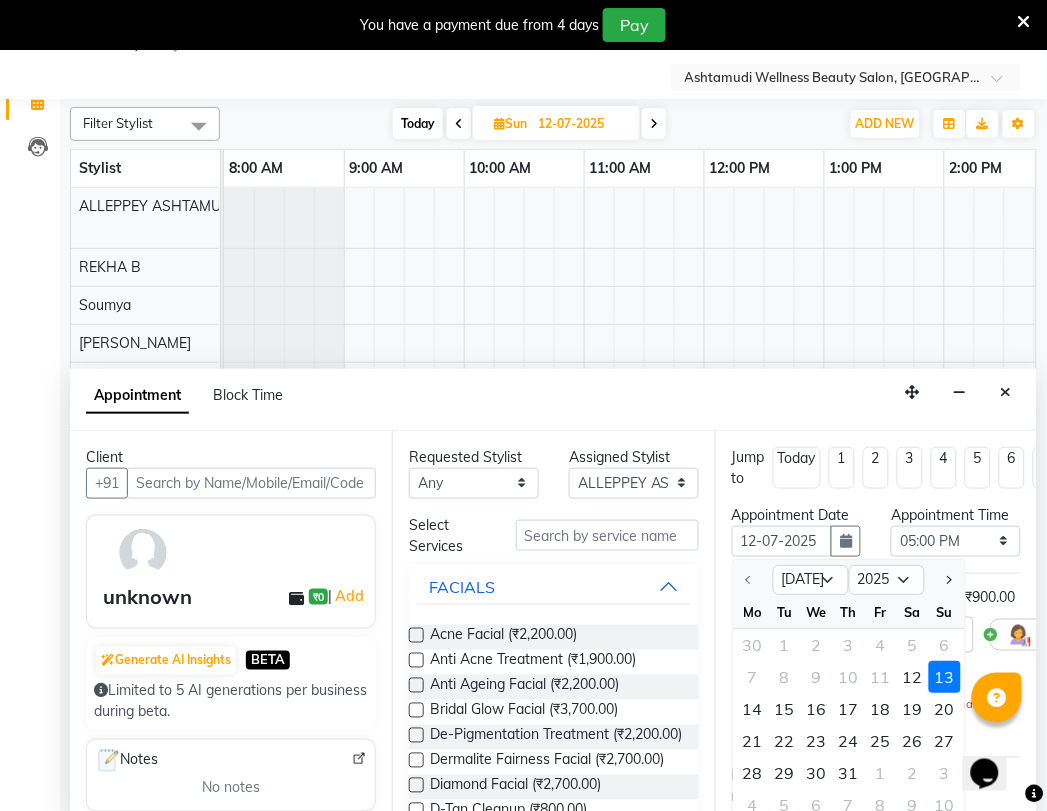 select on "1020" 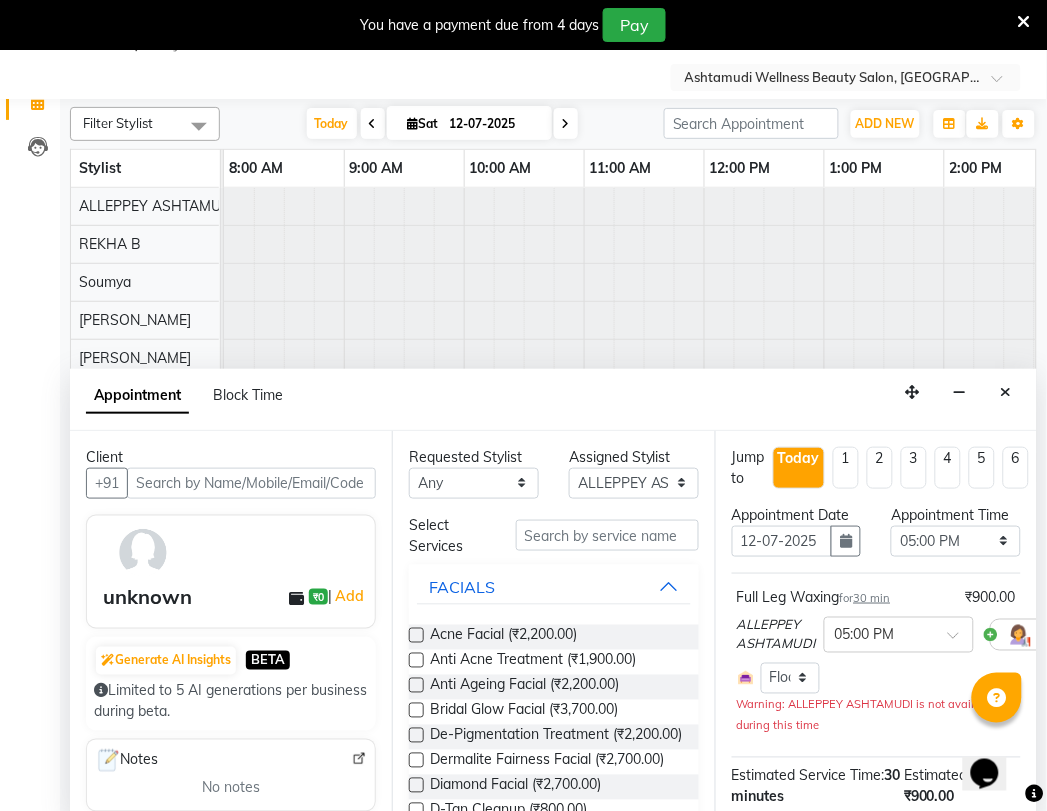 scroll, scrollTop: 0, scrollLeft: 747, axis: horizontal 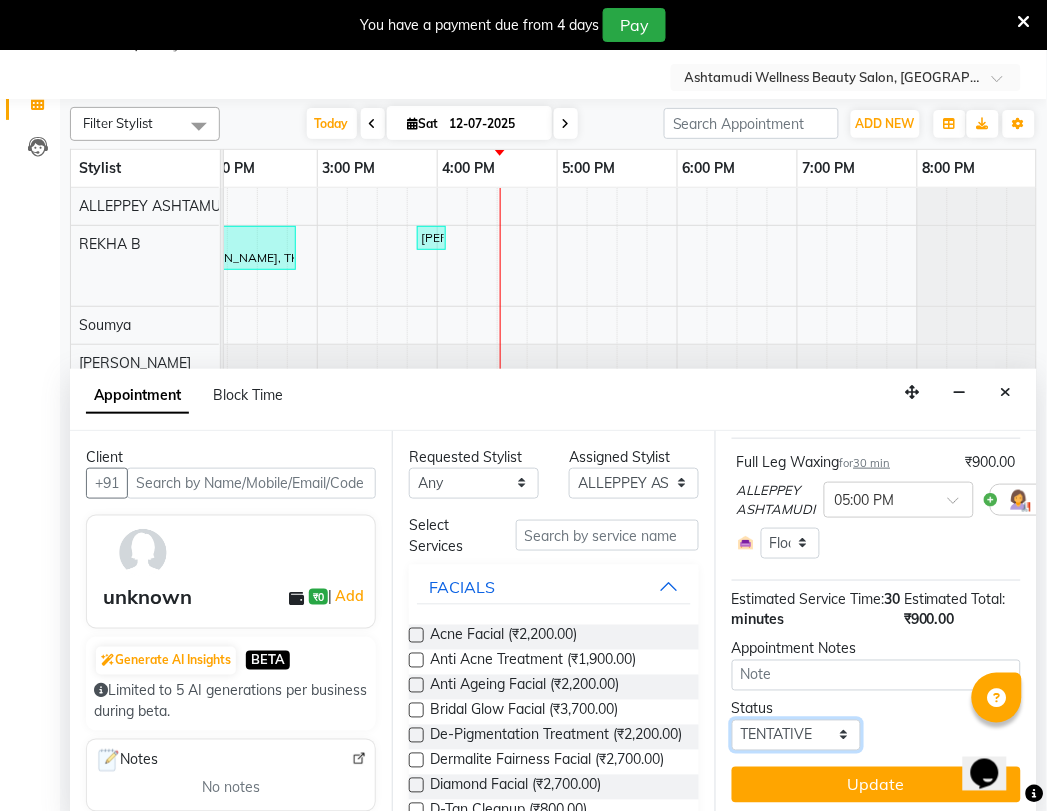 click on "Select TENTATIVE CONFIRM CHECK-IN UPCOMING" at bounding box center [797, 735] 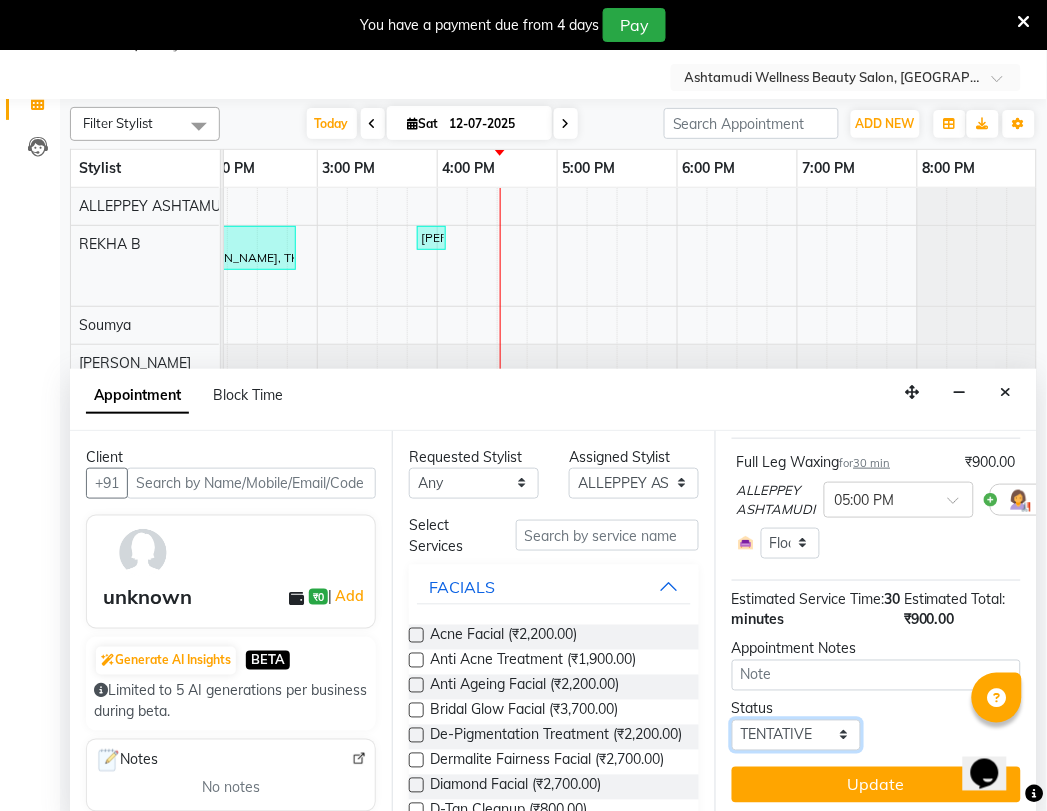 select on "confirm booking" 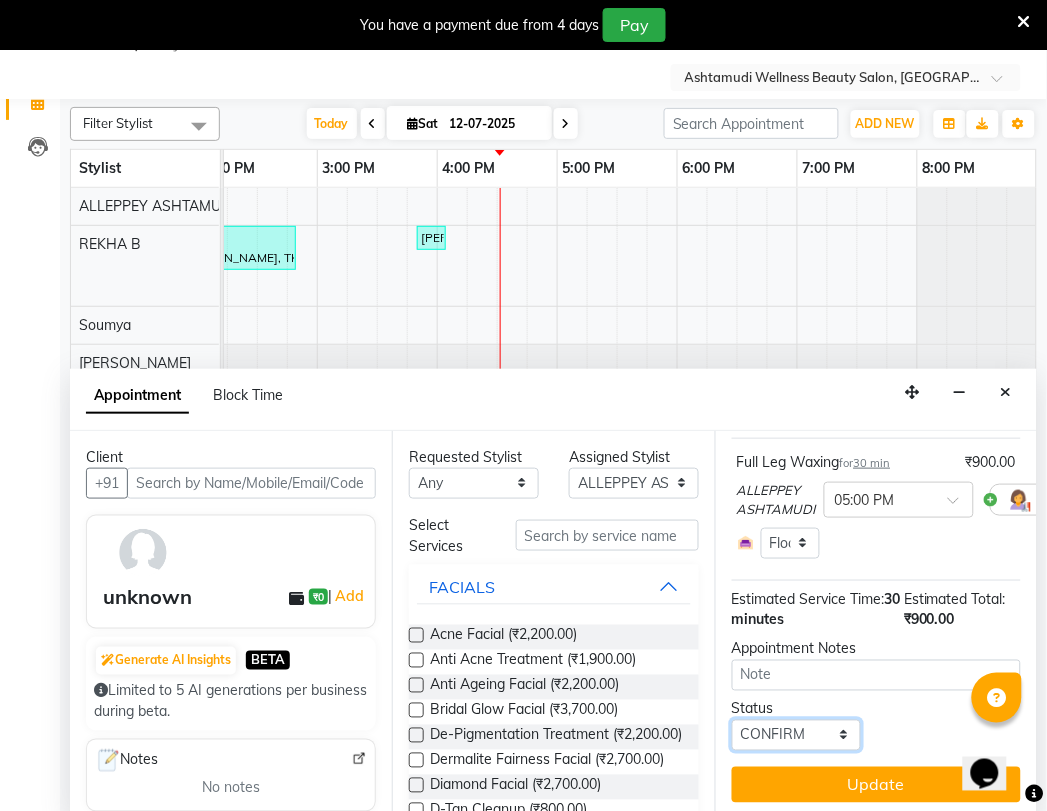 click on "Select TENTATIVE CONFIRM CHECK-IN UPCOMING" at bounding box center [797, 735] 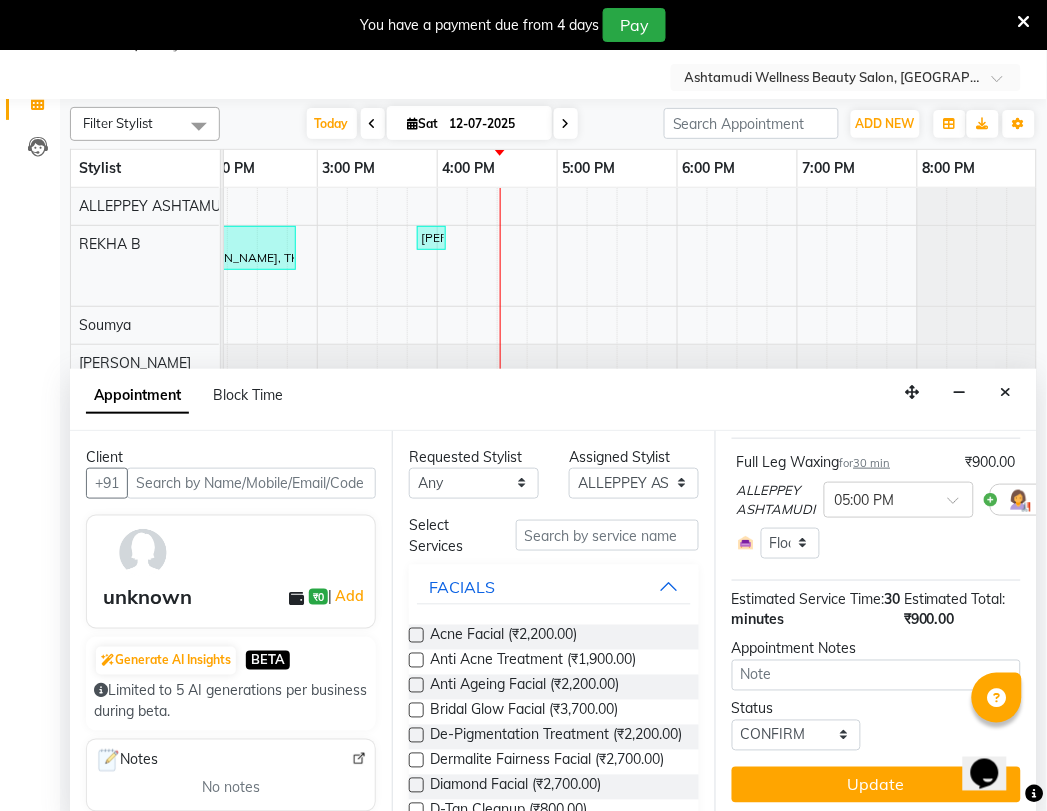 click on "Jump to Today 1 2 3 4 5 6 7 8 Weeks Appointment Date 12-07-2025 Appointment Time Select 09:00 AM 09:15 AM 09:30 AM 09:45 AM 10:00 AM 10:15 AM 10:30 AM 10:45 AM 11:00 AM 11:15 AM 11:30 AM 11:45 AM 12:00 PM 12:15 PM 12:30 PM 12:45 PM 01:00 PM 01:15 PM 01:30 PM 01:45 PM 02:00 PM 02:15 PM 02:30 PM 02:45 PM 03:00 PM 03:15 PM 03:30 PM 03:45 PM 04:00 PM 04:15 PM 04:30 PM 04:45 PM 05:00 PM 05:15 PM 05:30 PM 05:45 PM 06:00 PM 06:15 PM 06:30 PM 06:45 PM 07:00 PM 07:15 PM 07:30 PM 07:45 PM 08:00 PM Full Leg Waxing   for  30 min ₹900.00 ALLEPPEY ASHTAMUDI × 05:00 PM Select Room Floor Estimated Service Time:  30 minutes Estimated Total:  ₹900.00 Appointment Notes Status Select TENTATIVE CONFIRM CHECK-IN UPCOMING  Update" at bounding box center (876, 625) 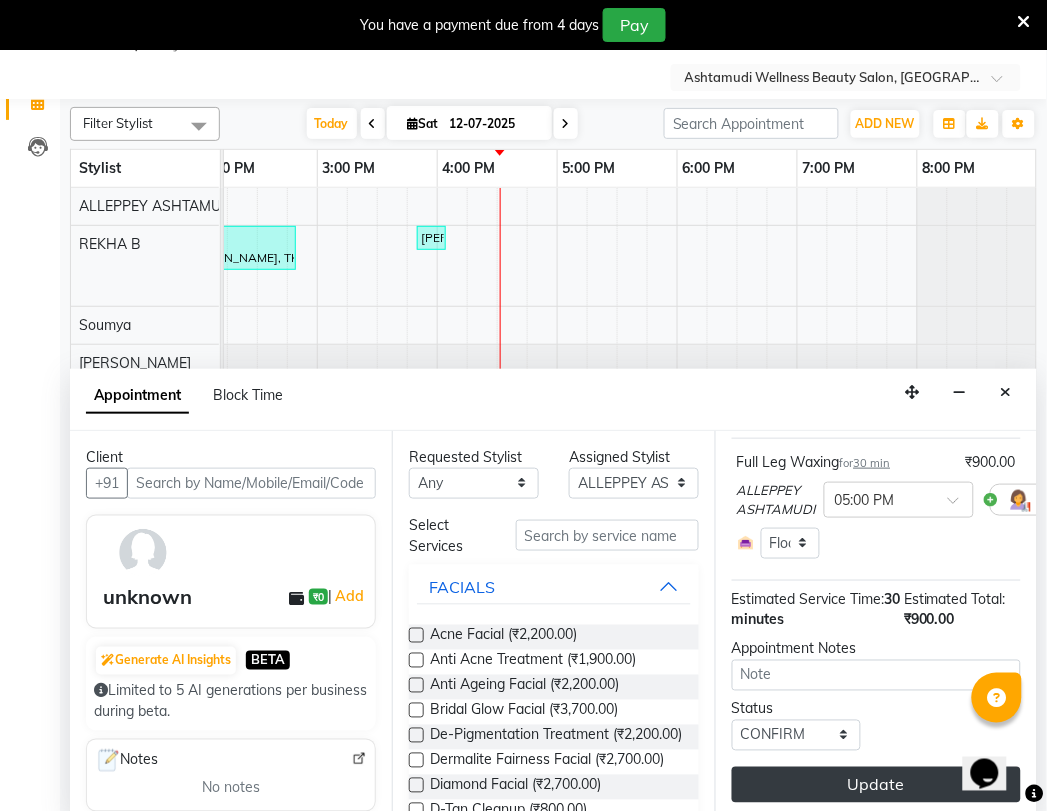 click on "Update" at bounding box center [876, 785] 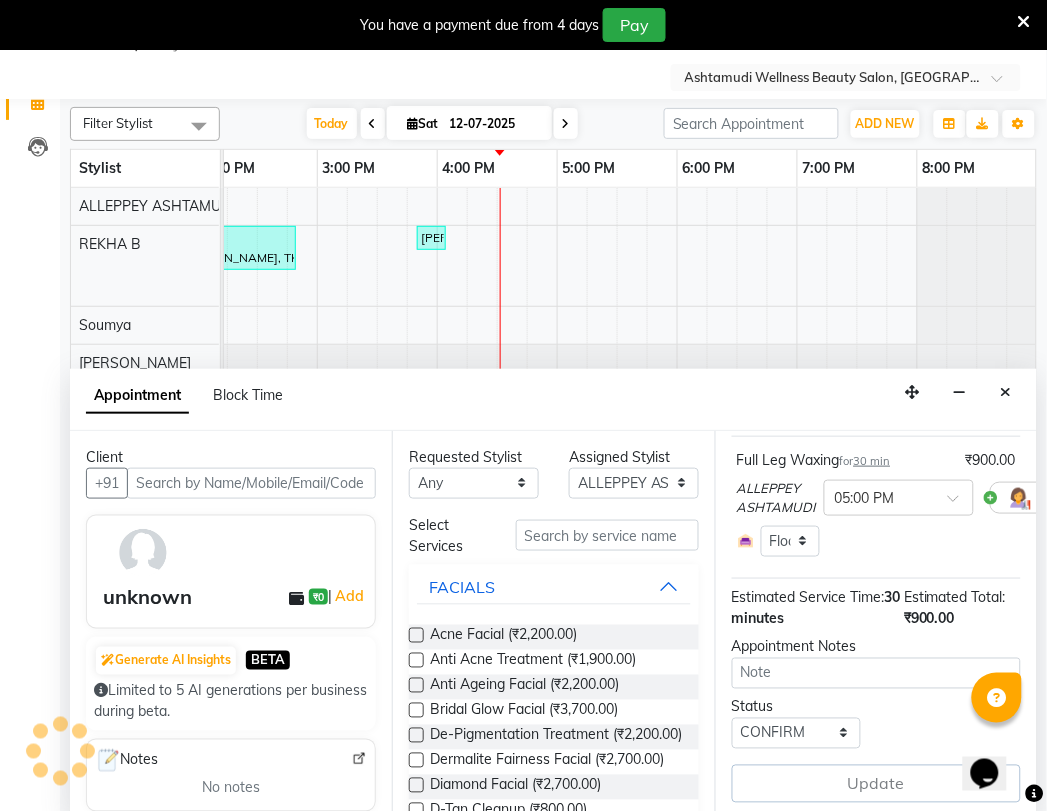 scroll, scrollTop: 0, scrollLeft: 0, axis: both 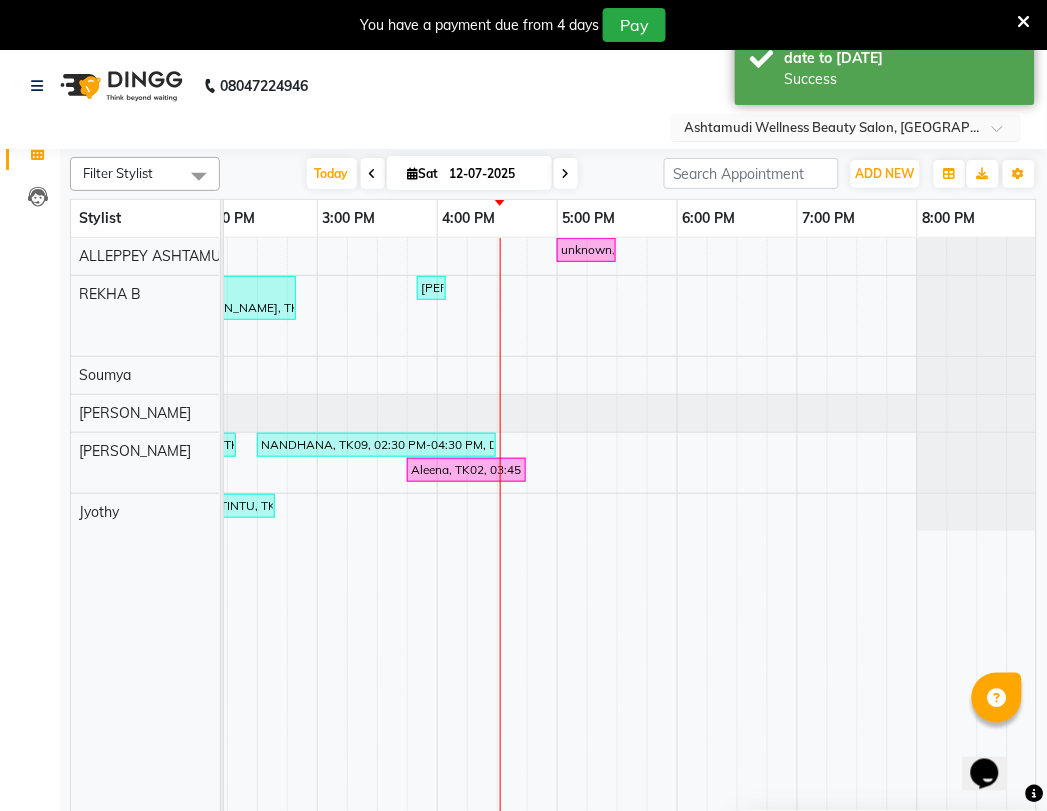 click on "Select Location × Ashtamudi Wellness Beauty Salon, Alappuzha" at bounding box center (846, 127) 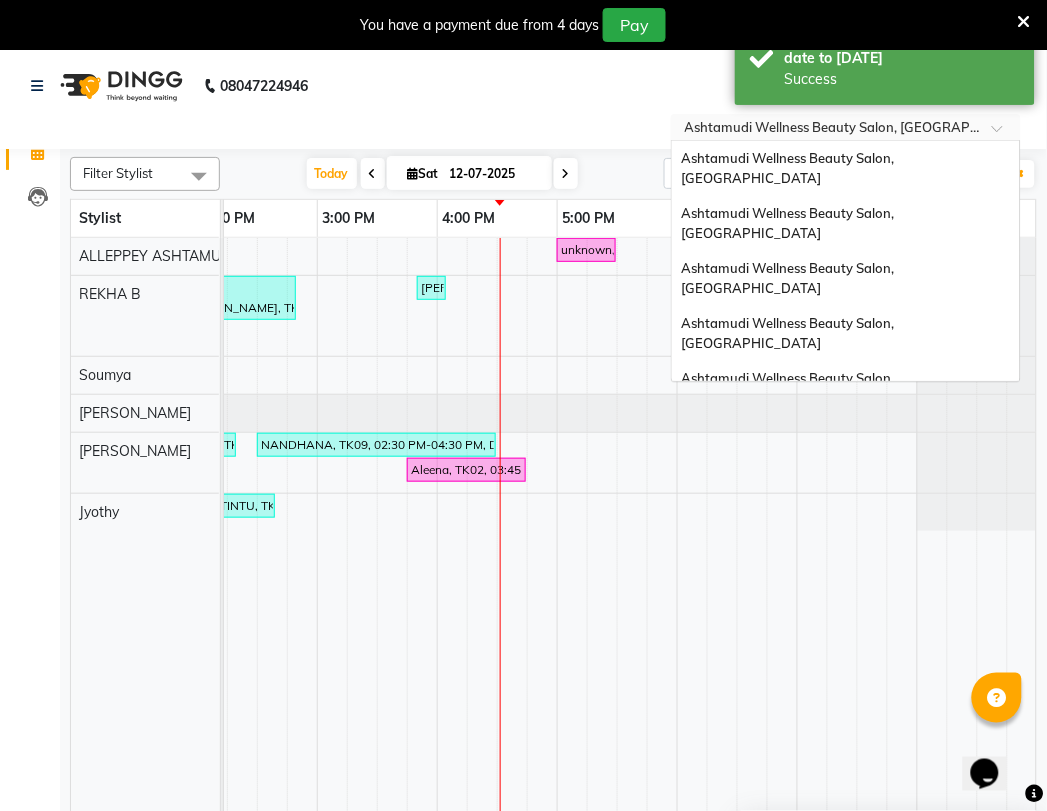 scroll, scrollTop: 275, scrollLeft: 0, axis: vertical 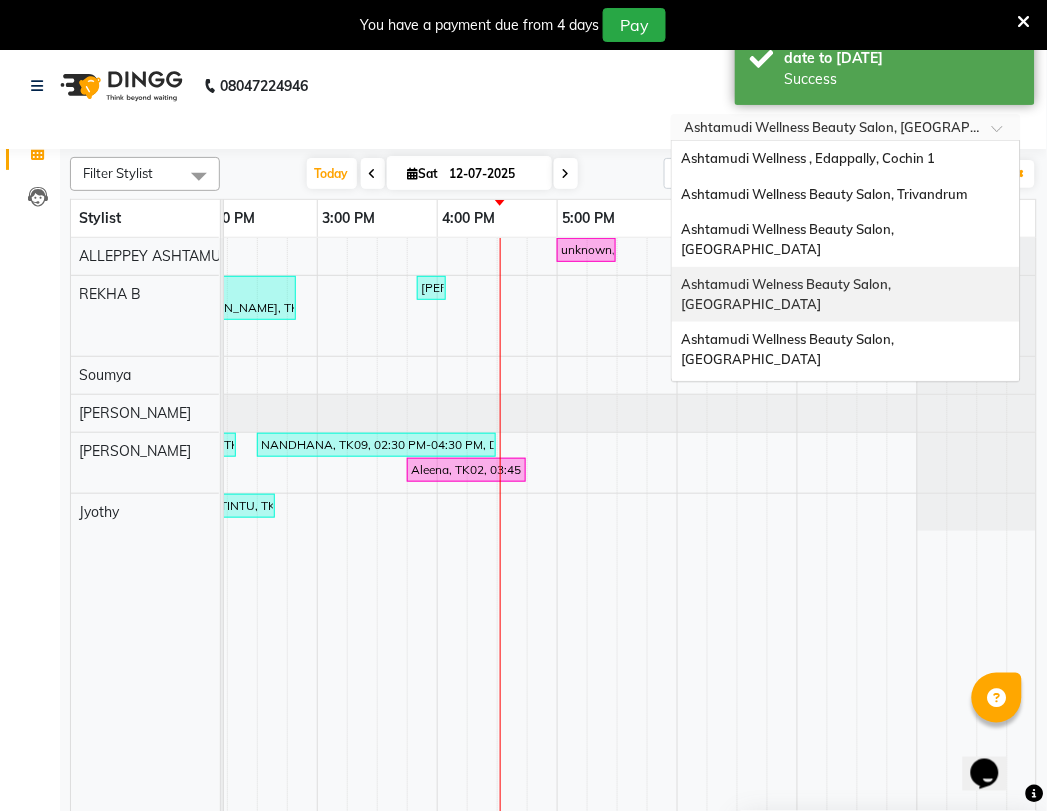 click on "Ashtamudi Welness Beauty Salon, [GEOGRAPHIC_DATA]" at bounding box center (788, 294) 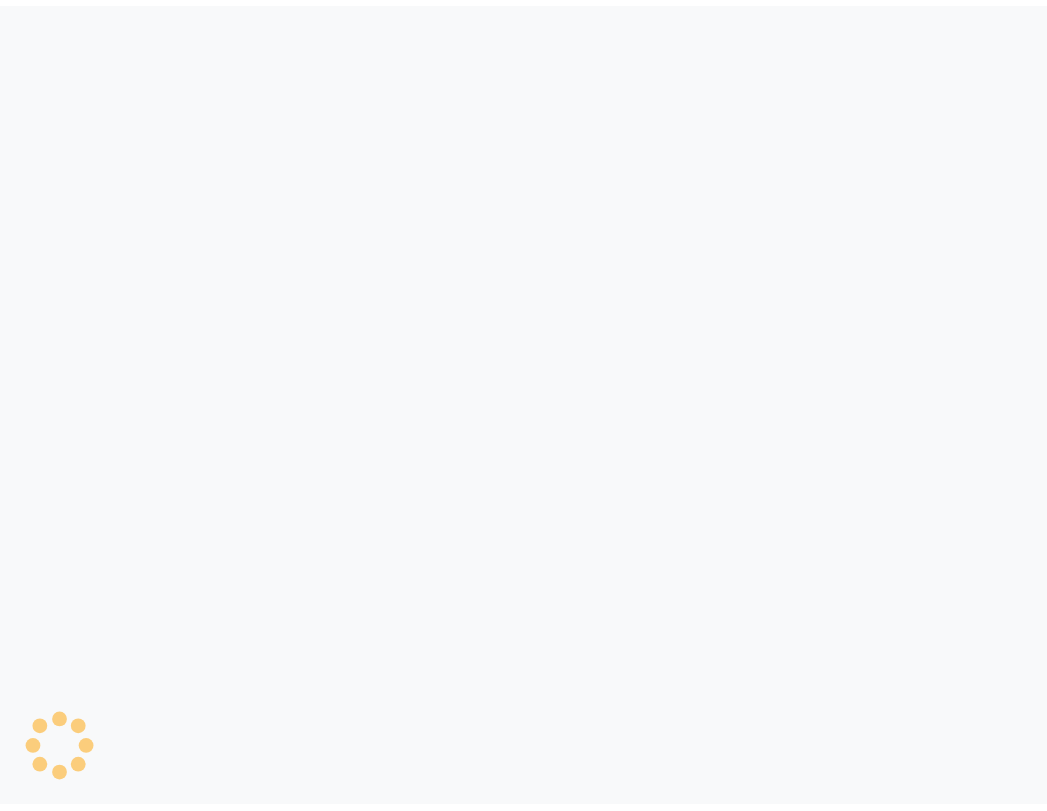 scroll, scrollTop: 0, scrollLeft: 0, axis: both 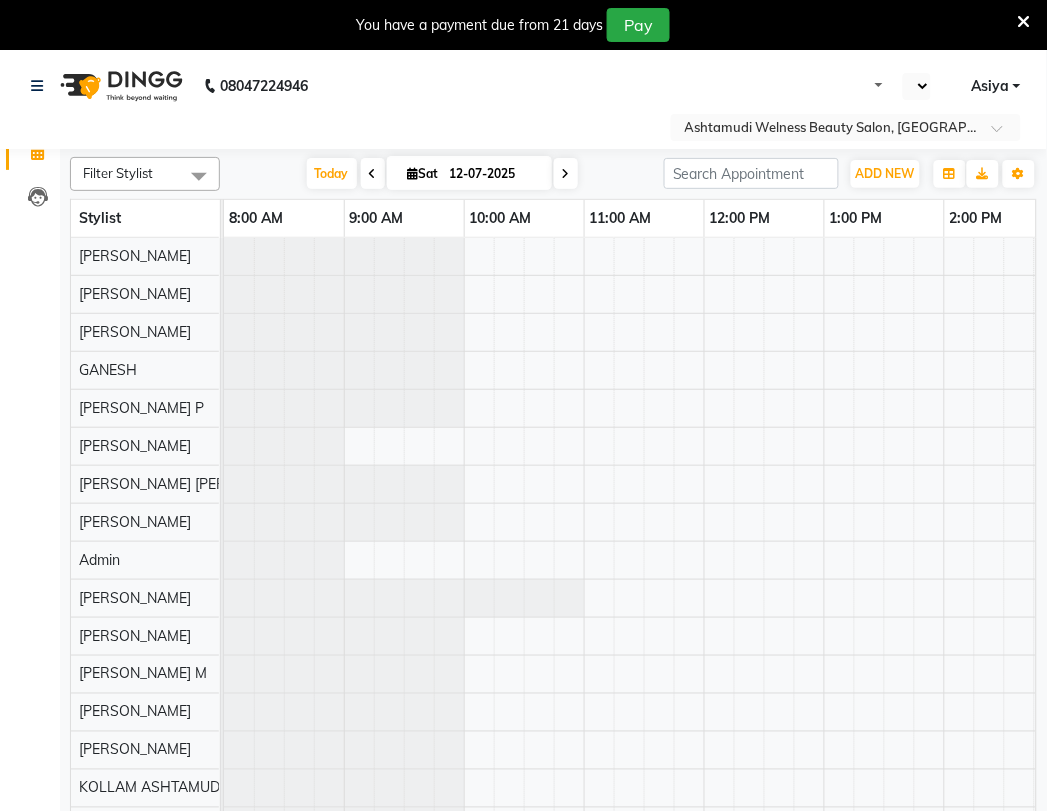 select on "en" 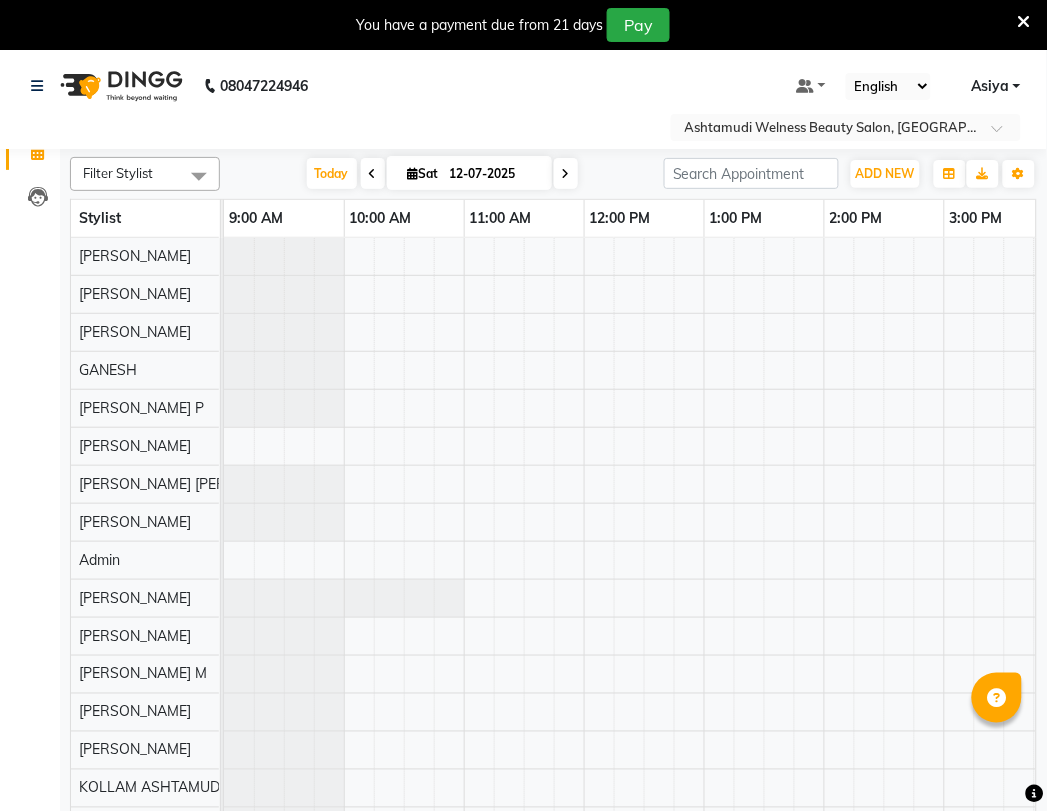 scroll, scrollTop: 0, scrollLeft: 0, axis: both 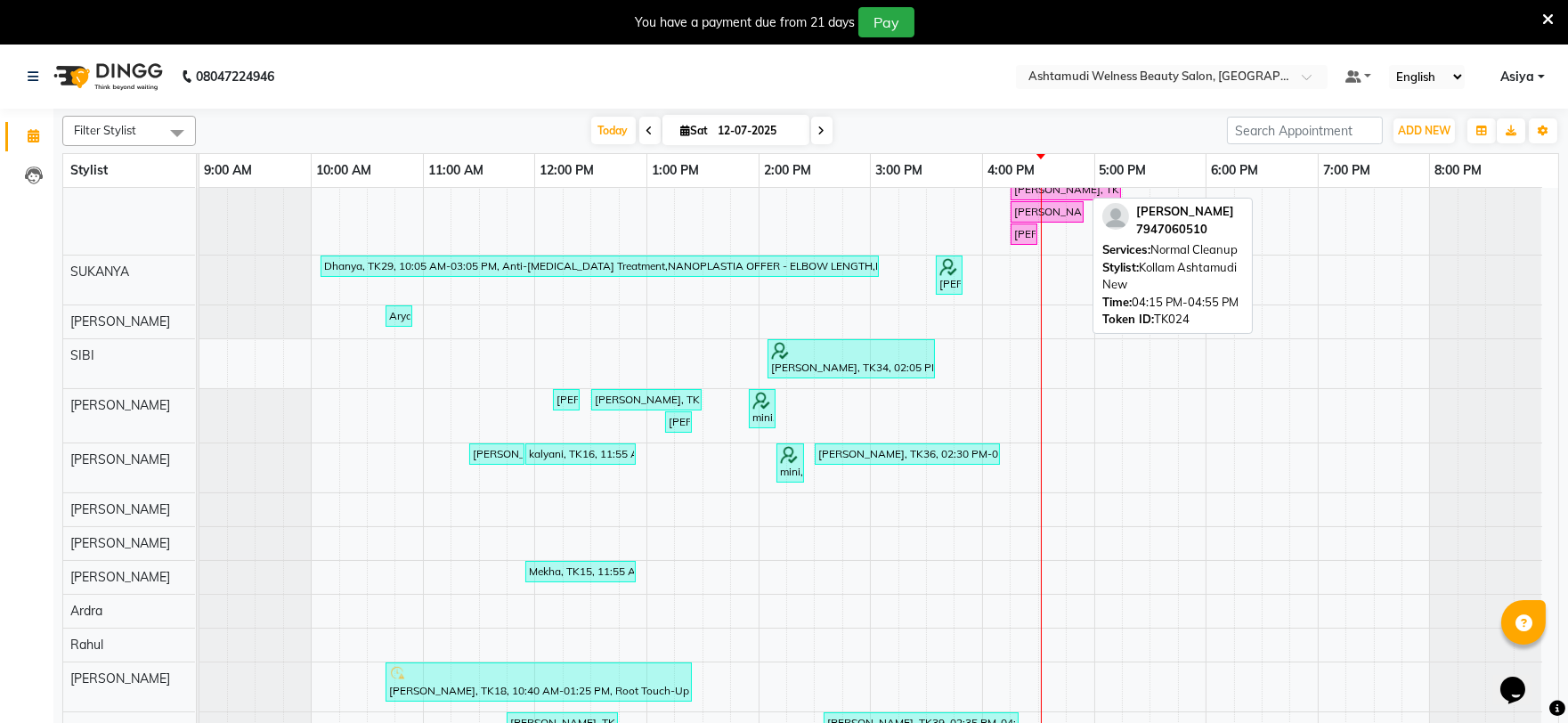click on "[PERSON_NAME], TK24, 04:15 PM-04:55 PM, Normal Cleanup" at bounding box center (1047, 212) 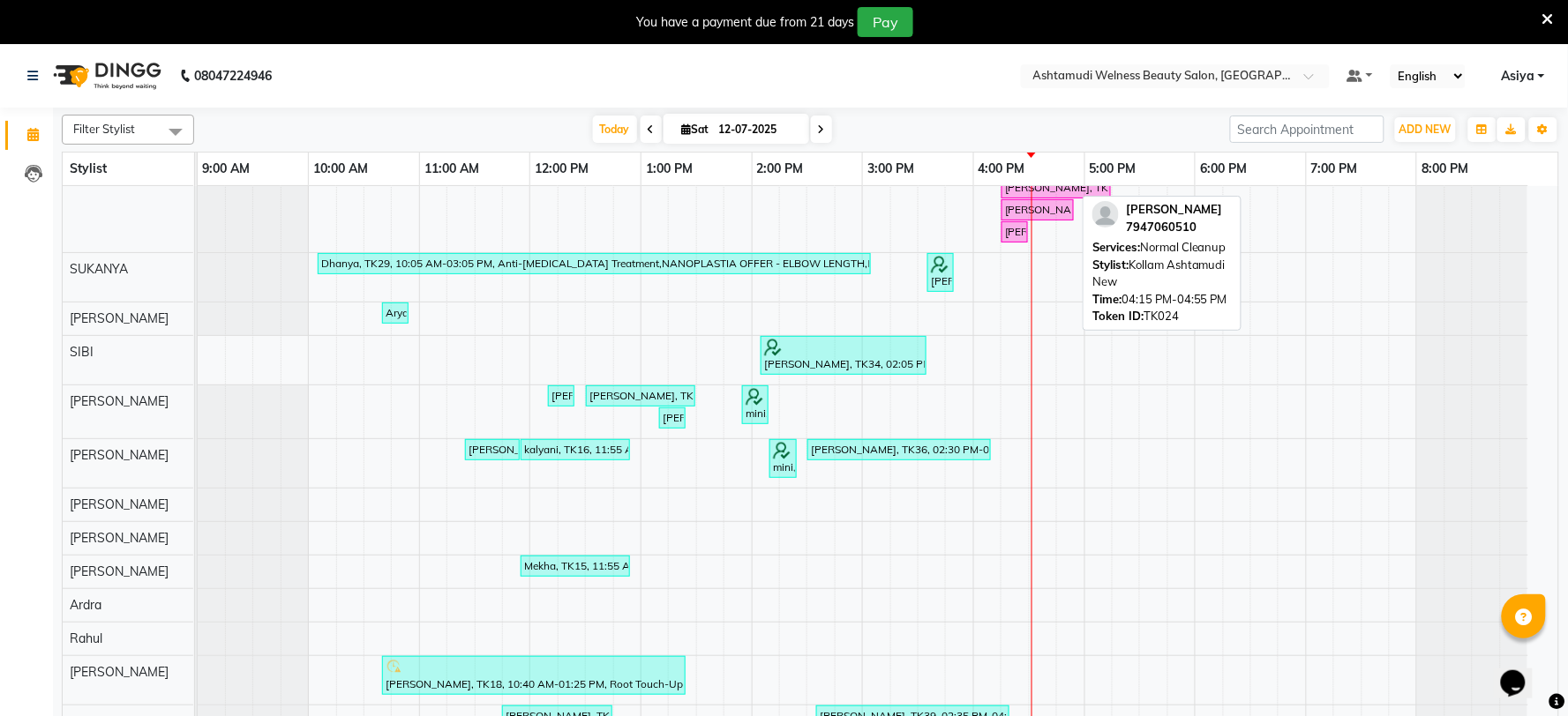 select on "6" 